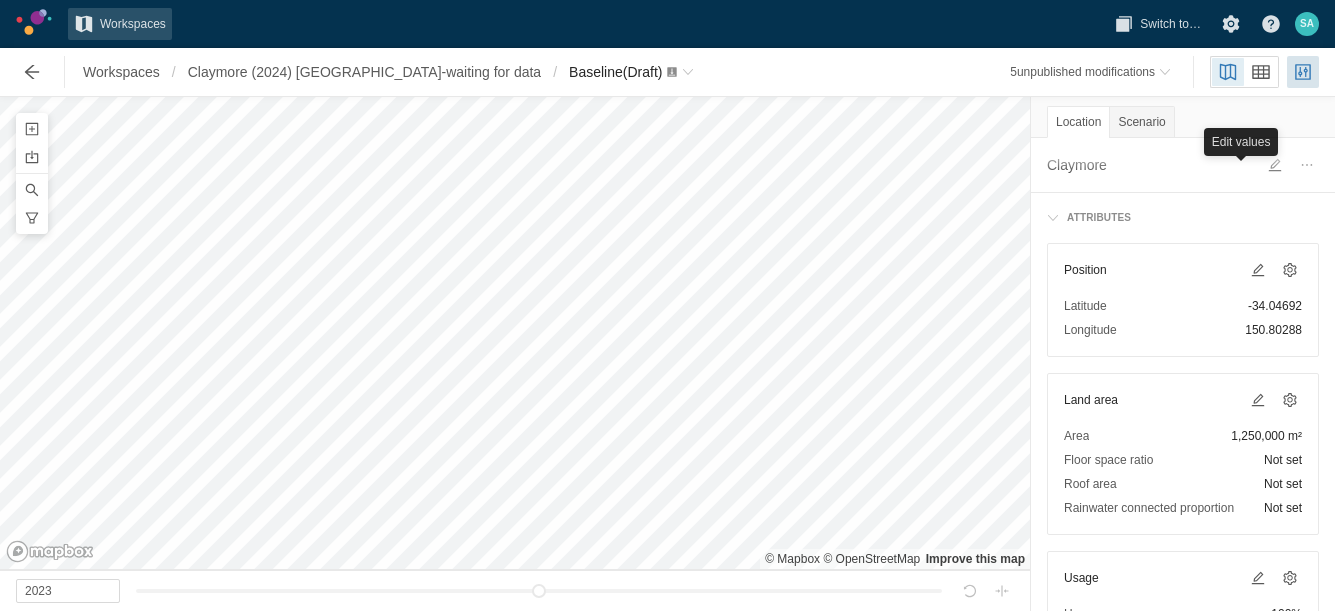 scroll, scrollTop: 0, scrollLeft: 0, axis: both 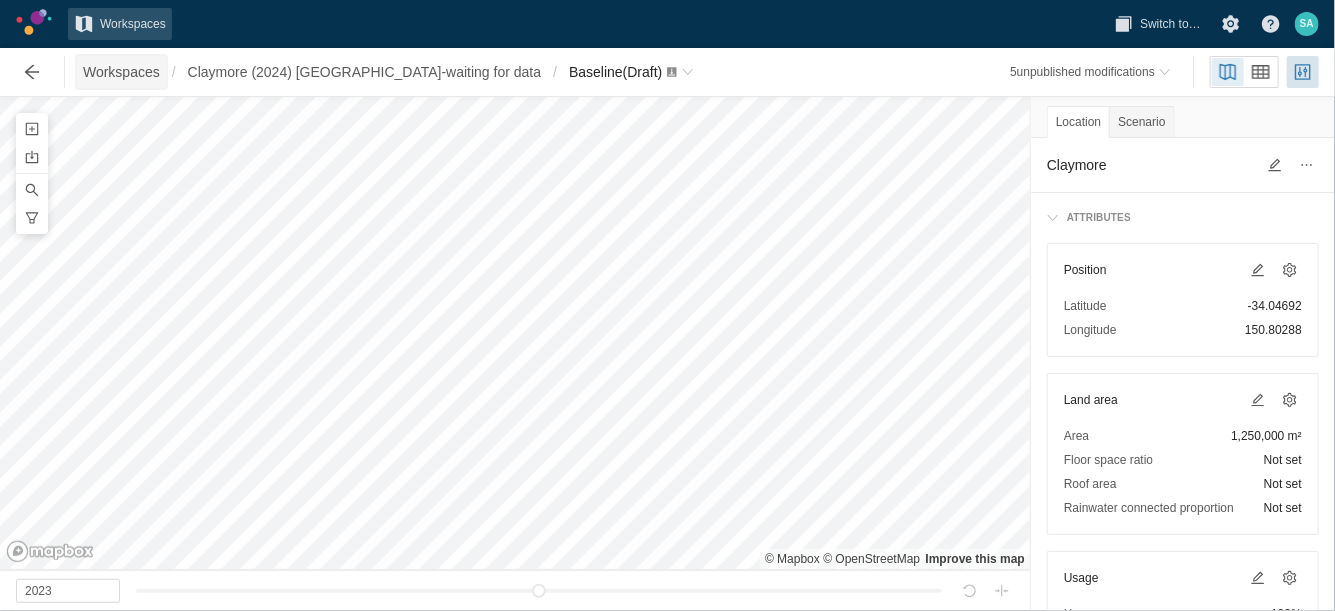 click on "Workspaces" at bounding box center (121, 72) 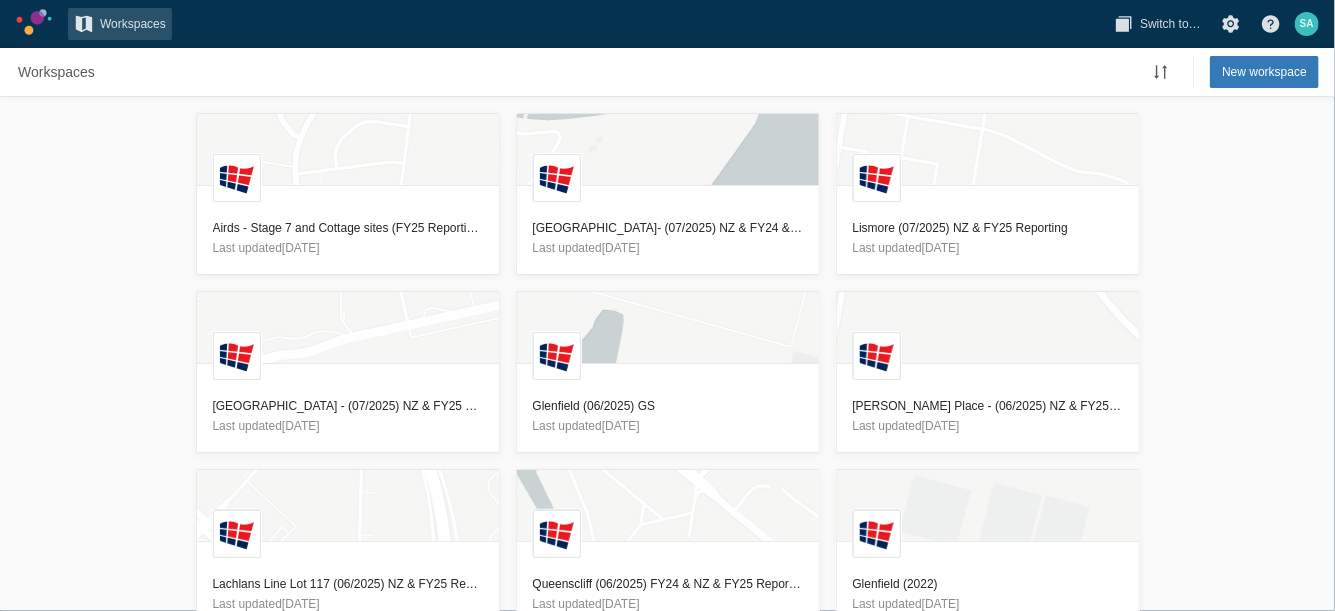 click on "L Airds - Stage 7 and Cottage sites (FY25 Reporting) Last updated  3 days ago L Wentworth Point- (07/2025) NZ & FY24 & 25 Reporting Last updated  6 days ago L Lismore (07/2025) NZ & FY25 Reporting Last updated  11 days ago L Macarthur Gardens North - (07/2025) NZ & FY25 Reporting Last updated  13 days ago L Glenfield (06/2025) GS Last updated  13 days ago L Redmond Place - (06/2025) NZ & FY25 Reporting Last updated  21 days ago L Lachlans Line Lot 117 (06/2025) NZ & FY25 Reporting Last updated  21 days ago L Queenscliff (06/2025) FY24 & NZ & FY25 Reporting Last updated  21 days ago L Glenfield (2022) Last updated  24 days ago L Camperdown (06/2025) NZ & FY25 Reporting Last updated  24 days ago L Block 24 (06/2025) NZ & FY25 Reporting Last updated  24 days ago L Mullumbimby (06/2025) NZ & FY25 Reporting Last updated  24 days ago L Lismore - SCU (06/2025) NZ & FY25 Reporting Last updated  24 days ago L Austral- 06/2025- NZ & FY25 Reporting Last updated  24 days ago L Garden Suburb (06/2025) NZ & FY25 Reporting" at bounding box center (667, 354) 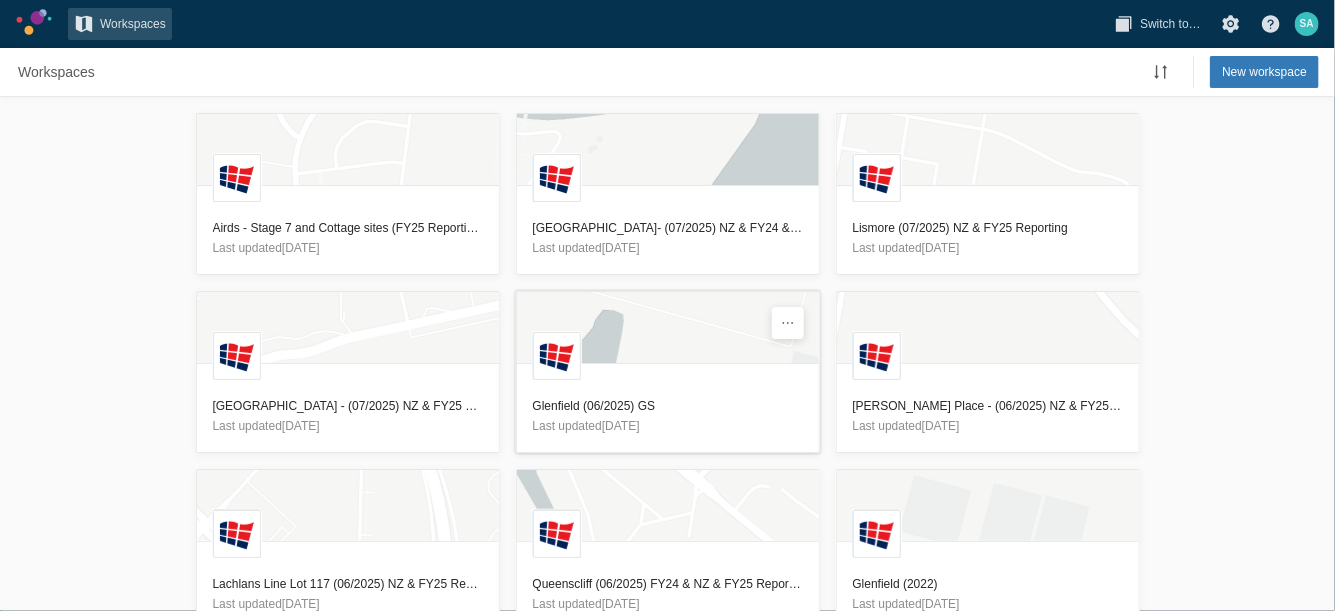 click on "Glenfield (06/2025) GS" at bounding box center [668, 406] 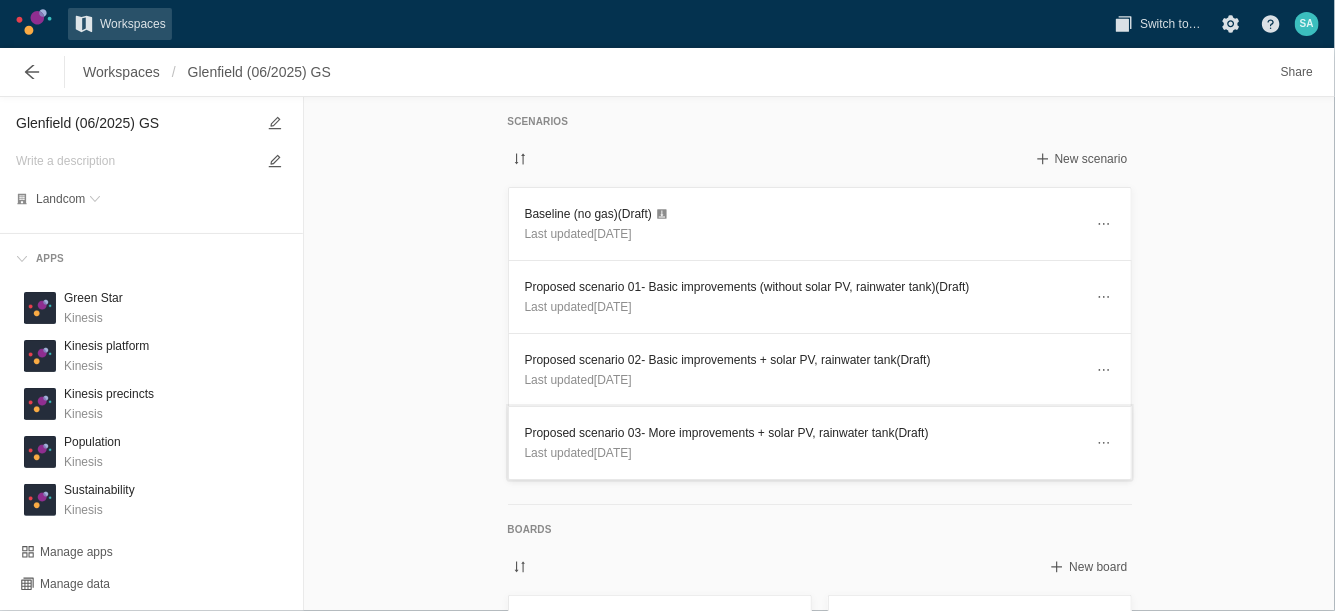 click on "Proposed scenario 03- More improvements + solar PV, rainwater tank  (Draft)" at bounding box center [804, 433] 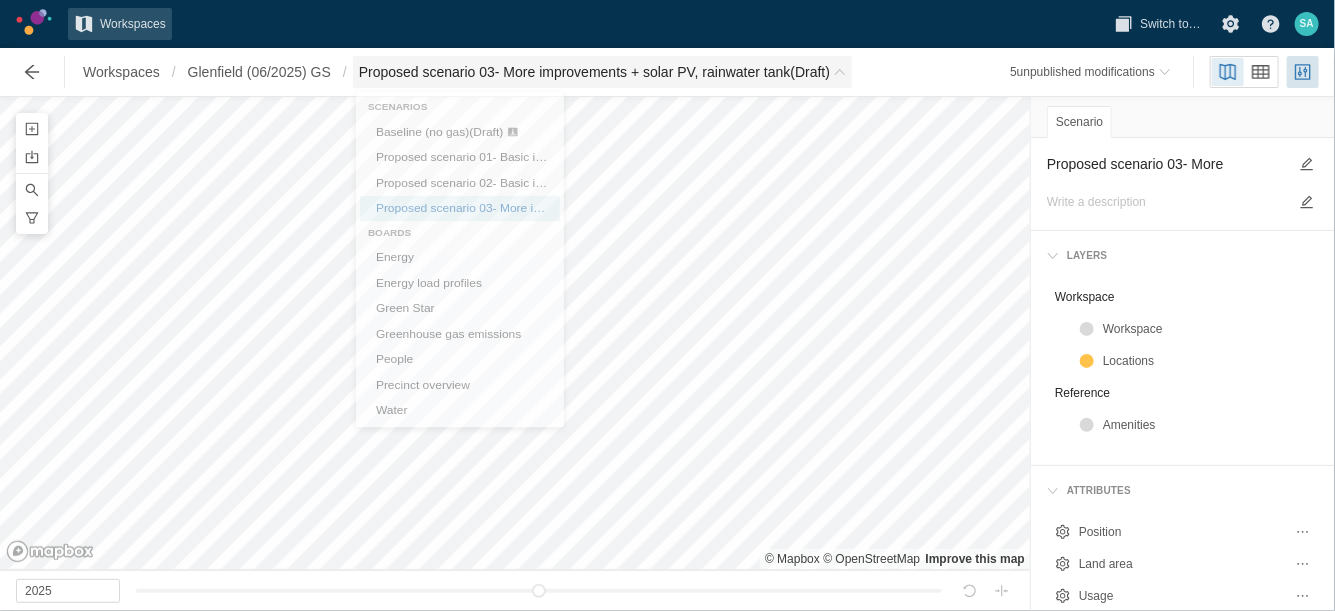 click on "Proposed scenario 03- More improvements + solar PV, rainwater tank  (Draft)" at bounding box center [594, 72] 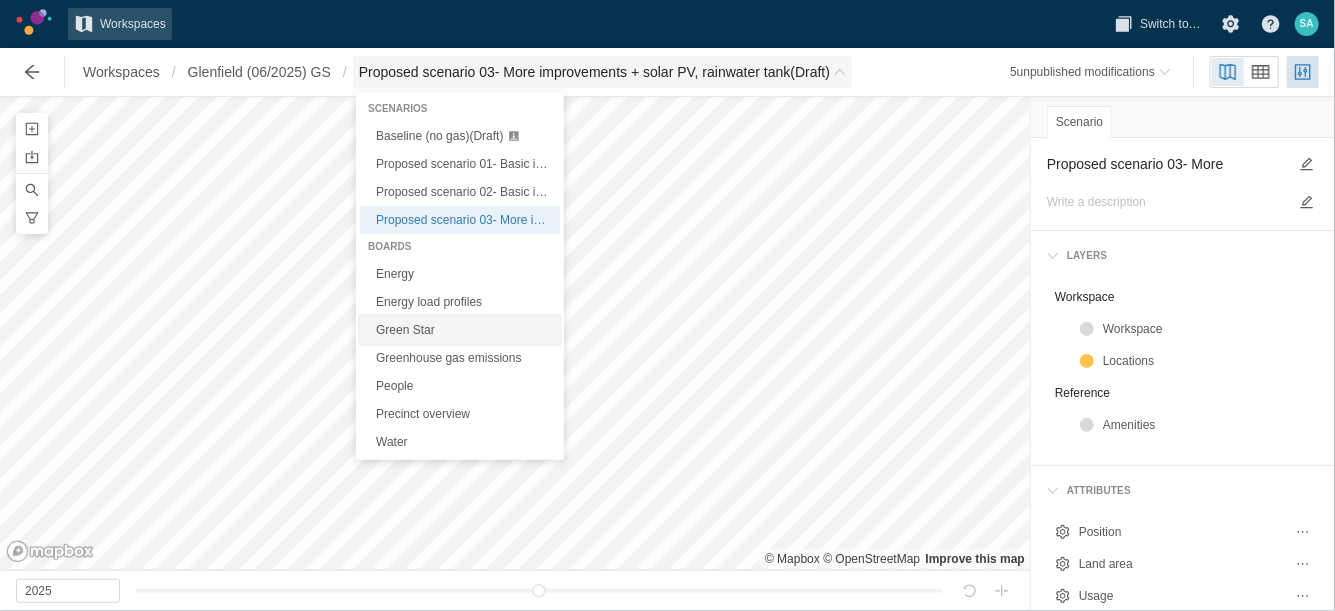 click on "Green Star" at bounding box center [460, 330] 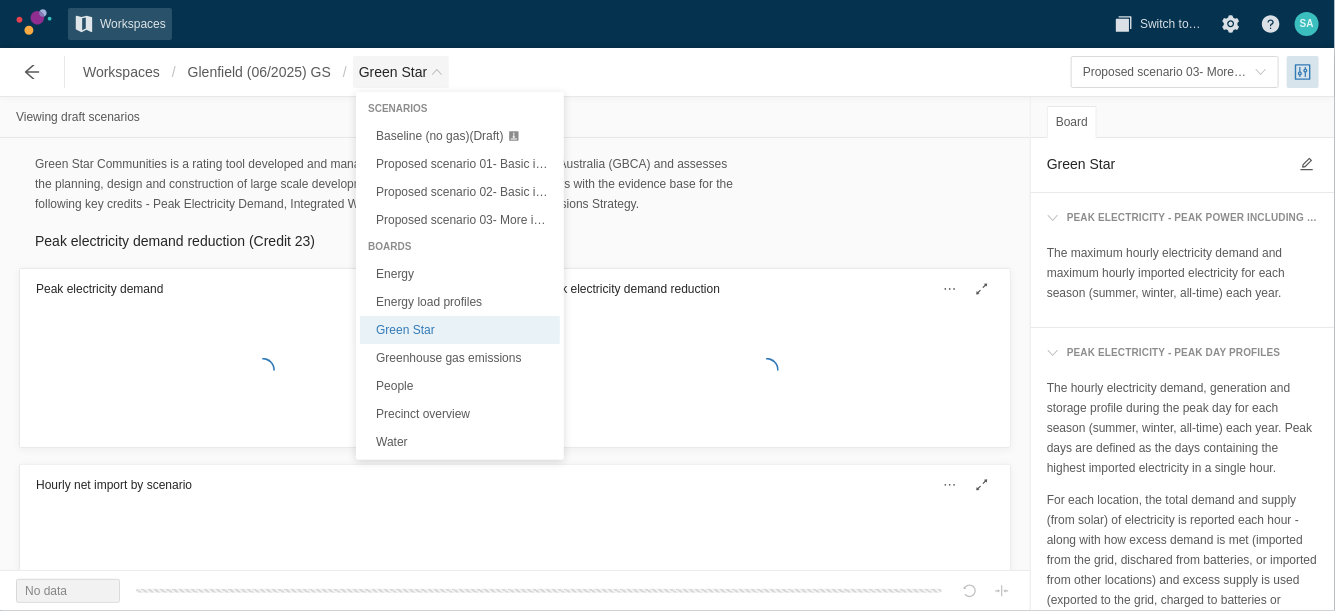 click on "Green Star" at bounding box center (393, 72) 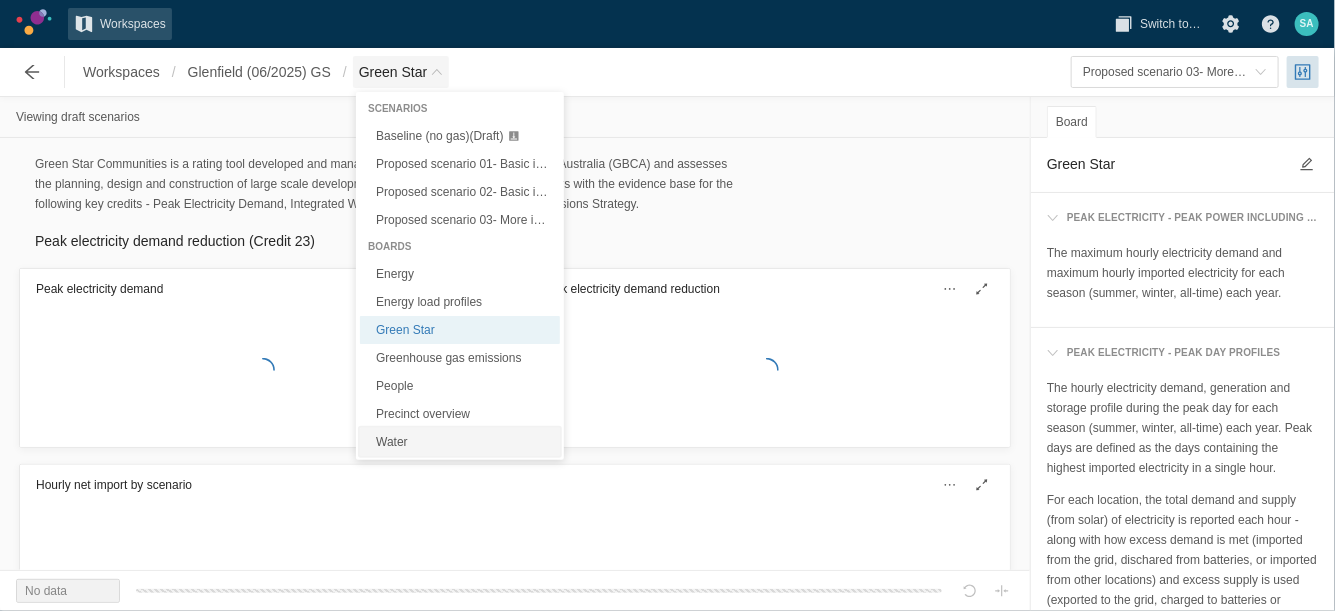 click on "Water" at bounding box center (460, 442) 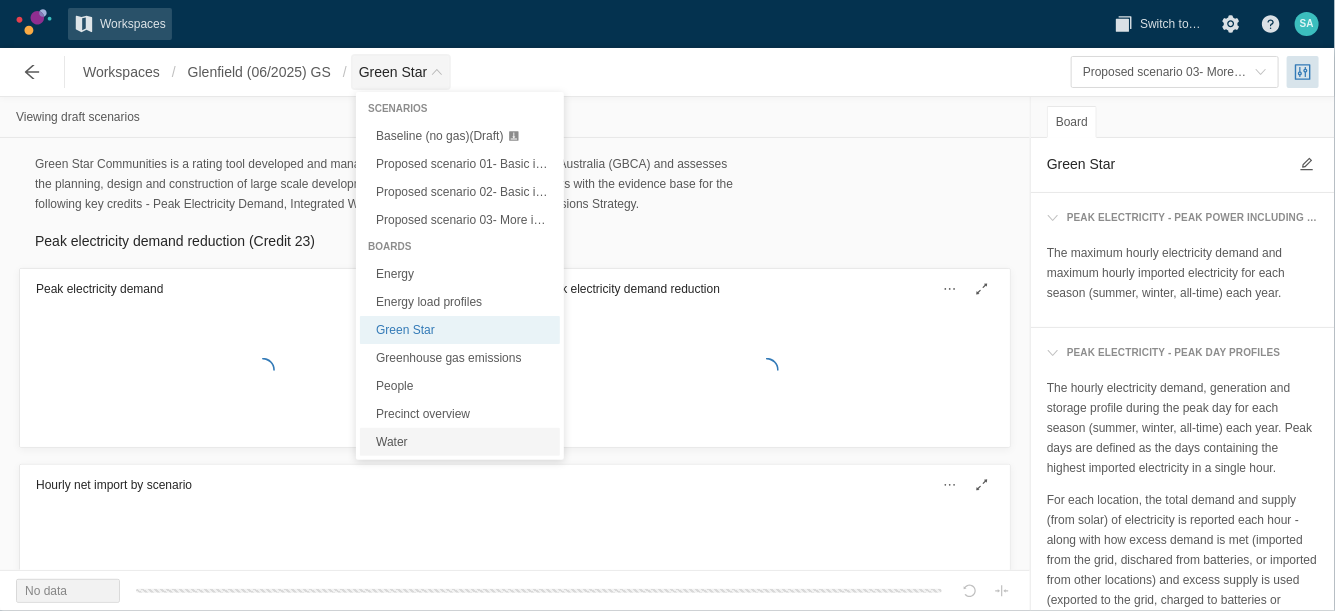type on "Water" 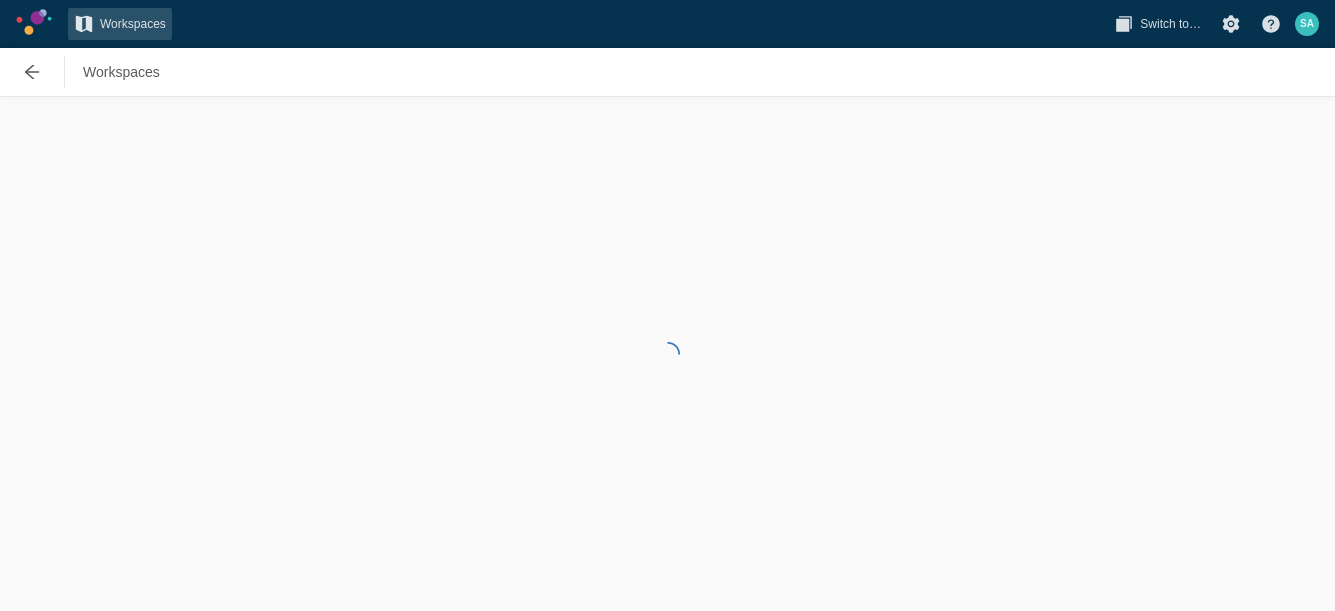 scroll, scrollTop: 0, scrollLeft: 0, axis: both 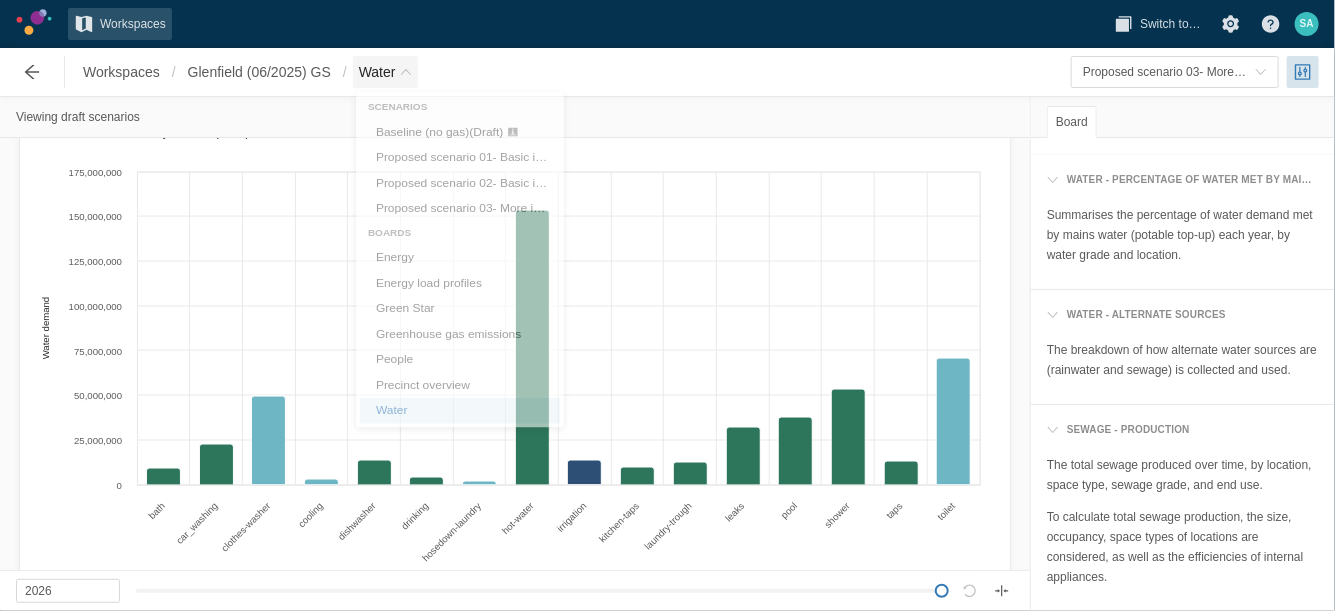 click at bounding box center [406, 72] 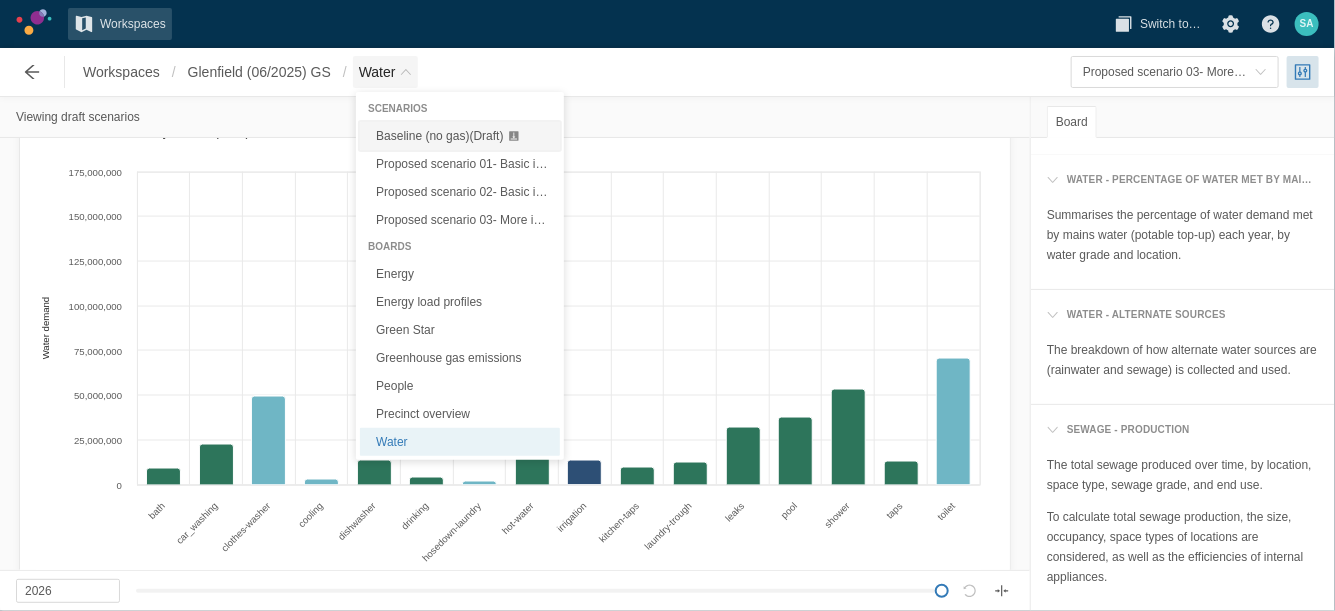 click on "Baseline (no gas)  (Draft)" at bounding box center [439, 136] 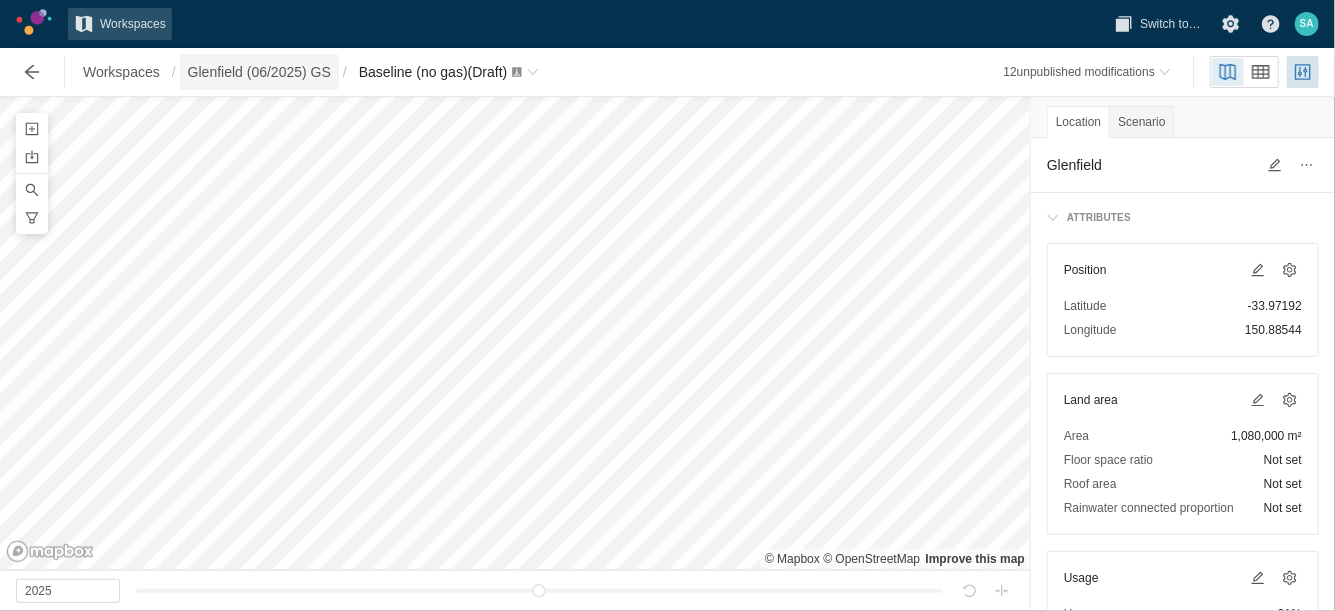click on "Glenfield (06/2025) GS" at bounding box center (259, 72) 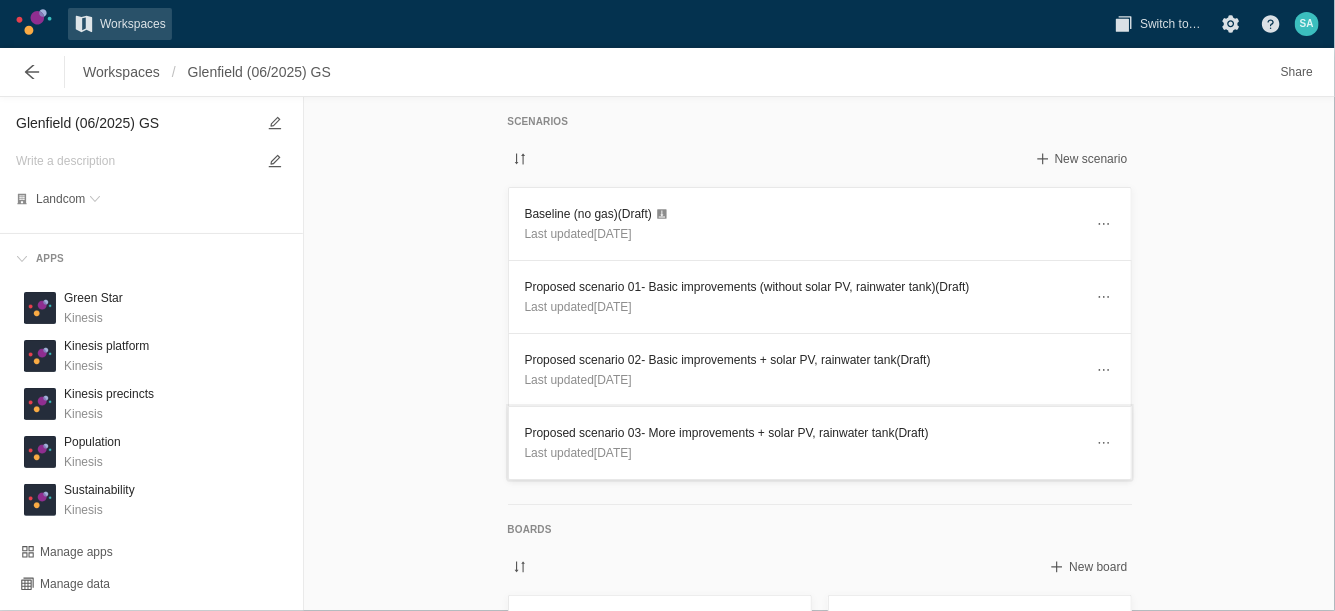 click on "Proposed scenario 03- More improvements + solar PV, rainwater tank  (Draft)" at bounding box center [804, 433] 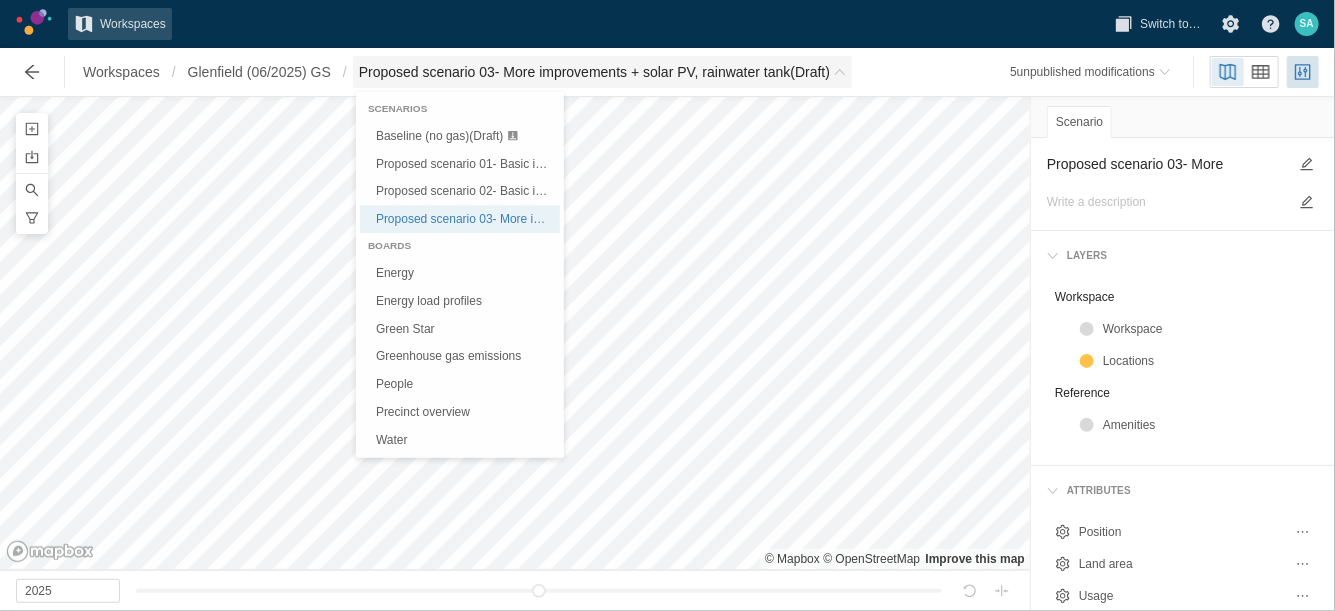 click at bounding box center (840, 72) 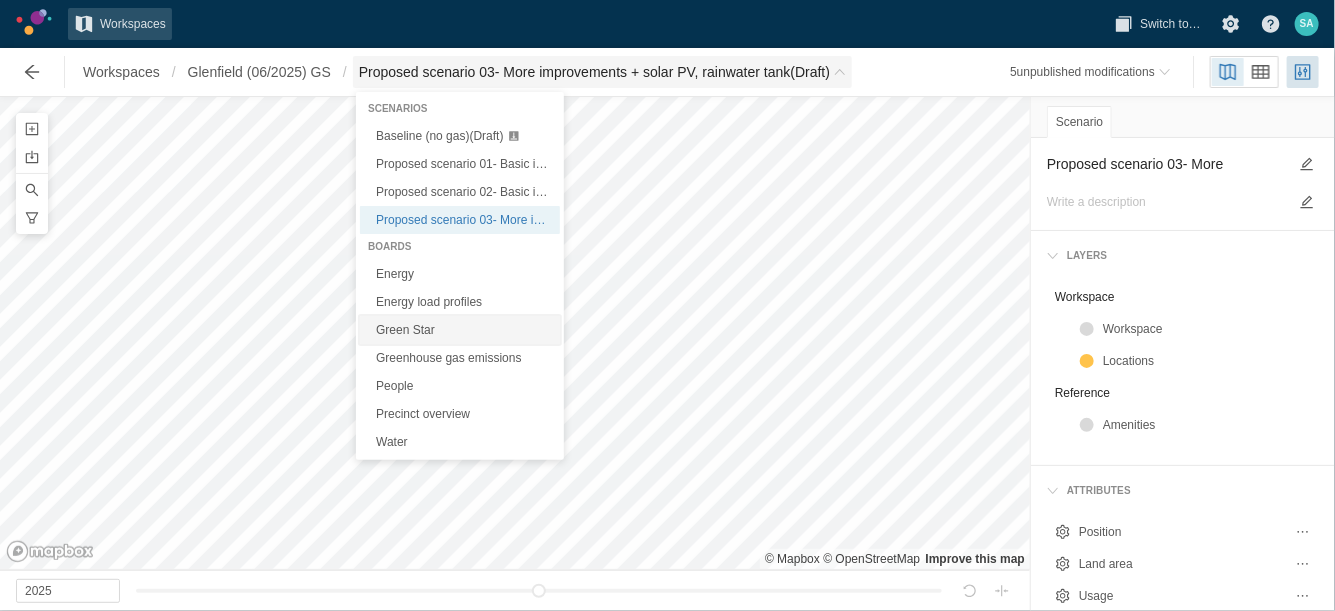 click on "Green Star" at bounding box center [460, 330] 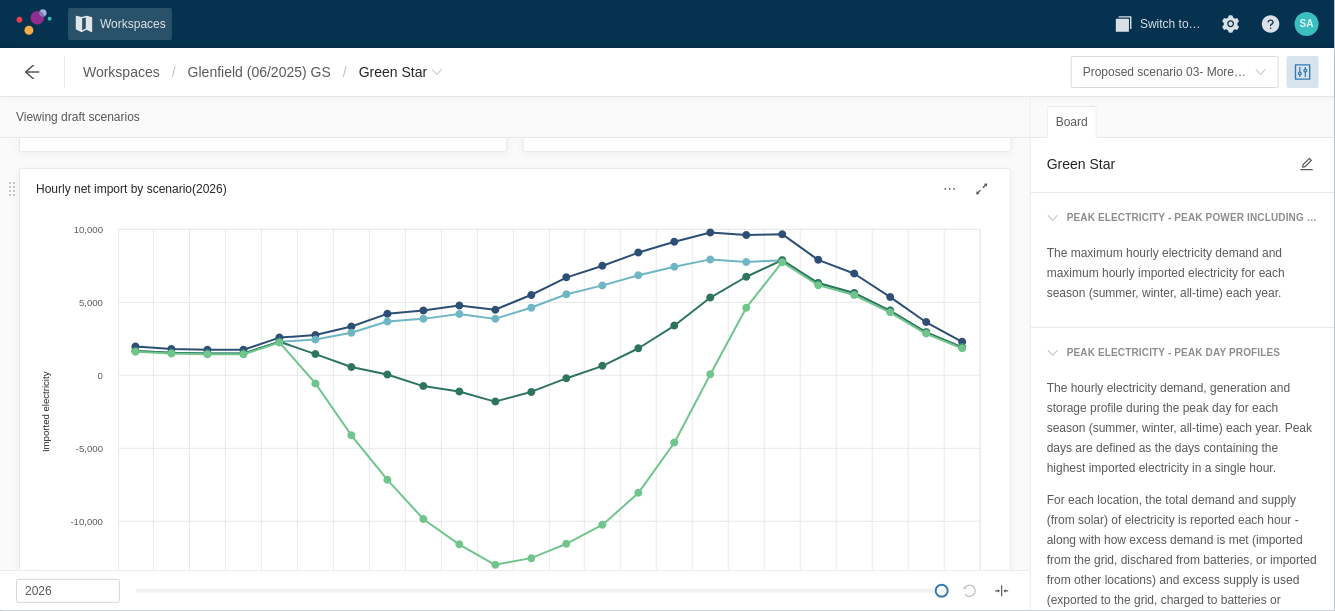 scroll, scrollTop: 294, scrollLeft: 0, axis: vertical 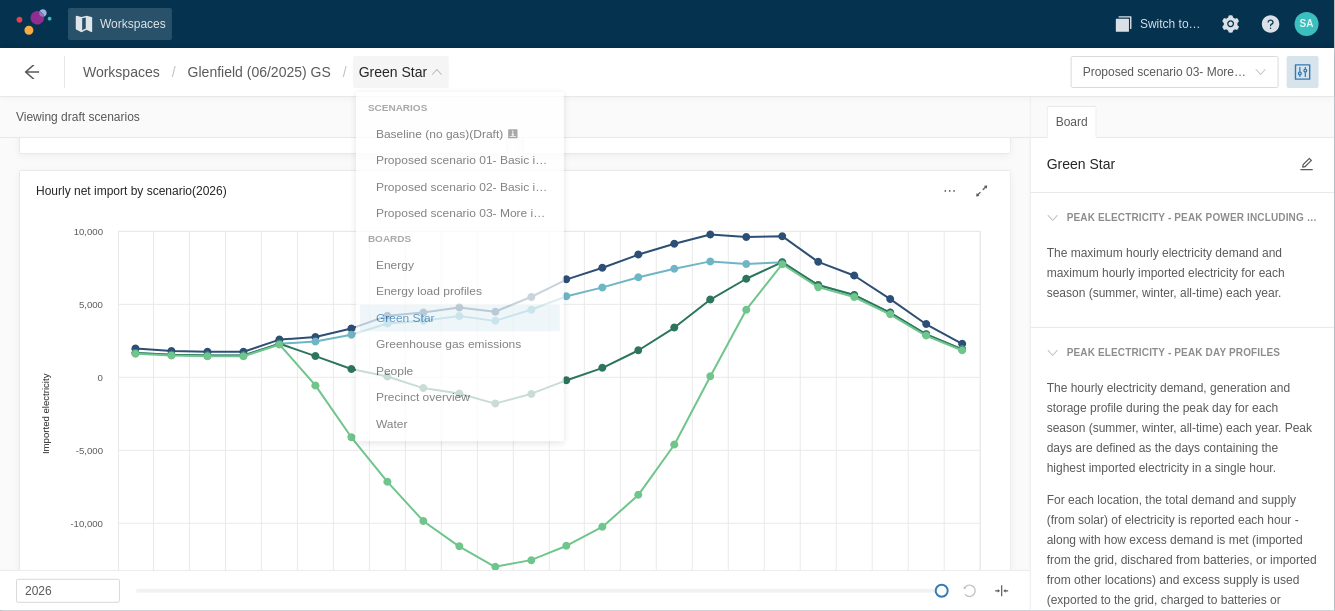 click on "Green Star" at bounding box center (393, 72) 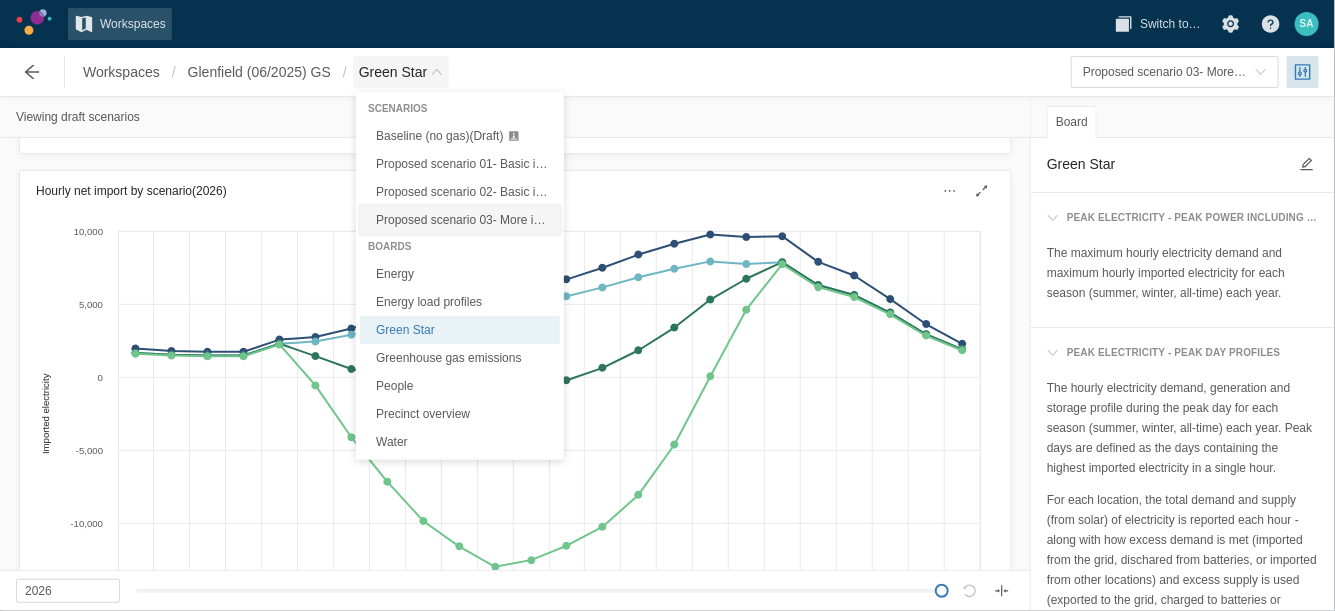 click on "Proposed scenario 03- More improvements + solar PV, rainwater tank  (Draft)" at bounding box center (578, 220) 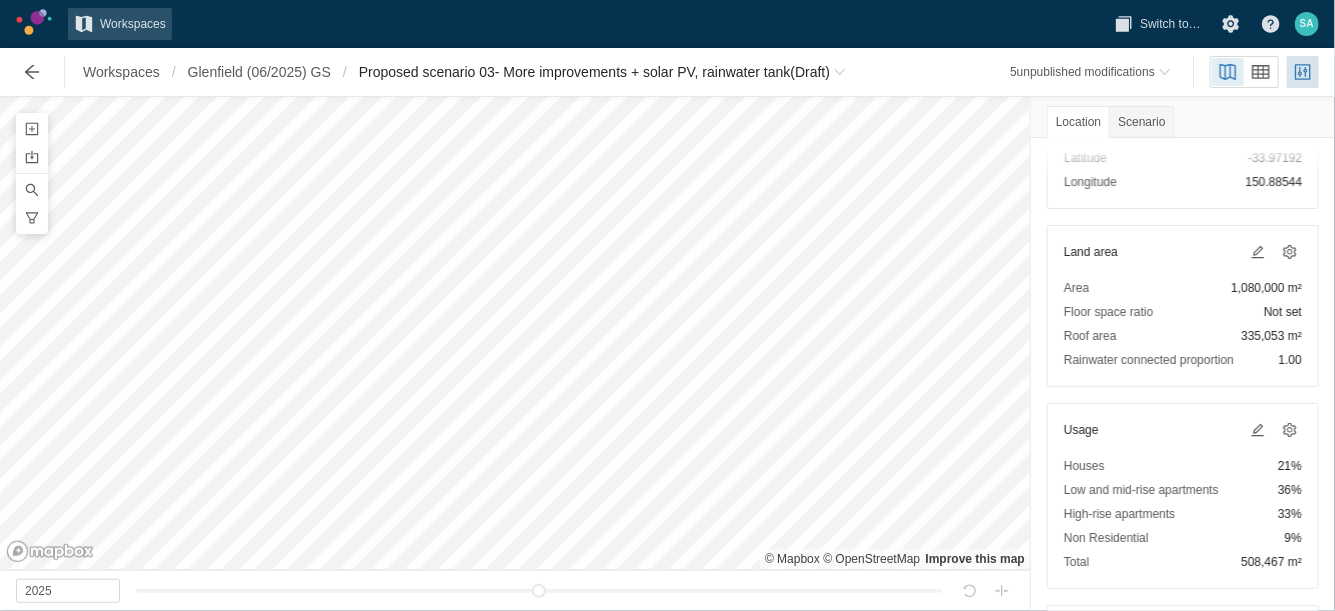 scroll, scrollTop: 149, scrollLeft: 0, axis: vertical 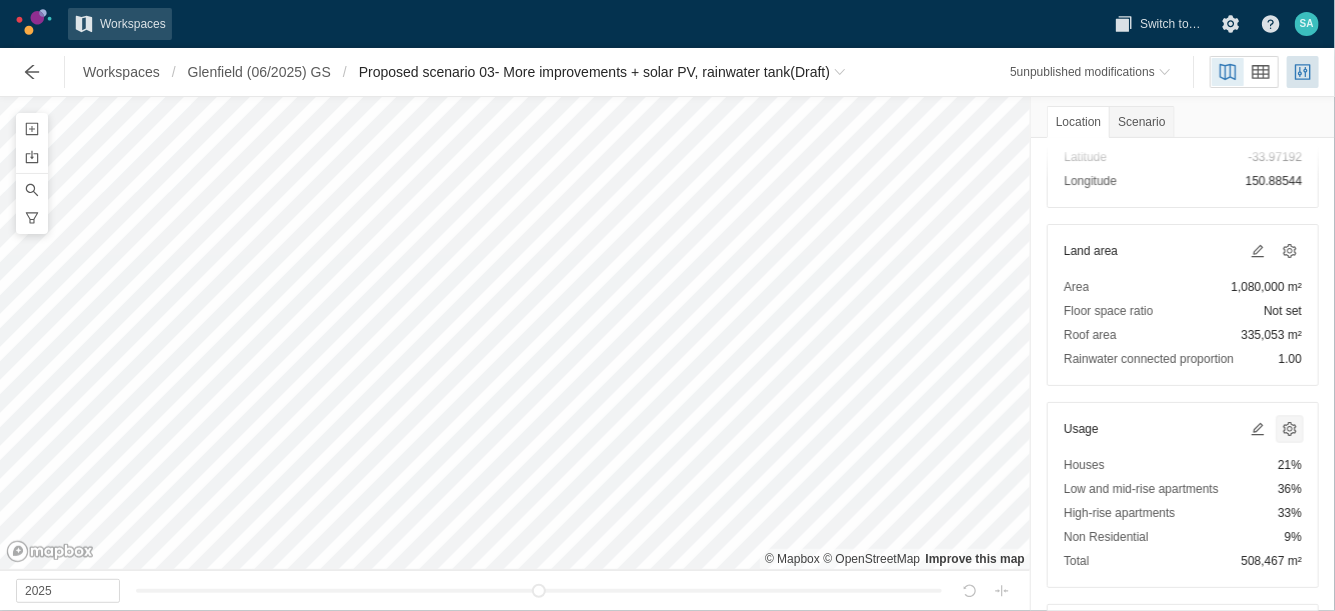 click at bounding box center (1290, 429) 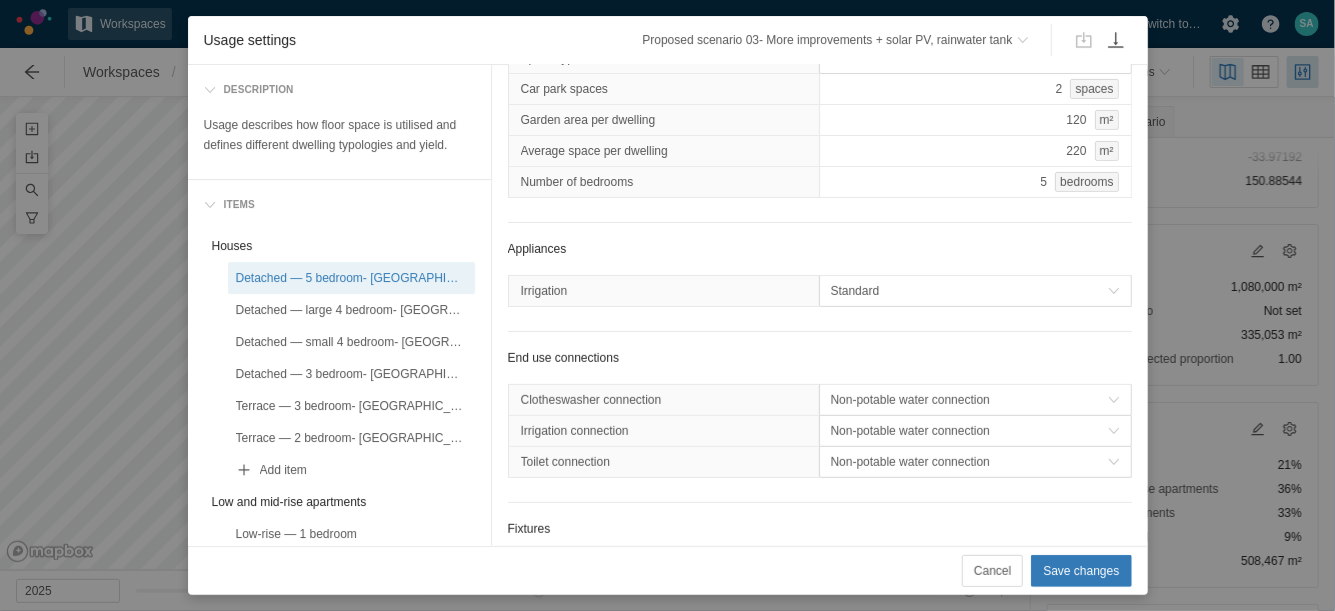 scroll, scrollTop: 217, scrollLeft: 0, axis: vertical 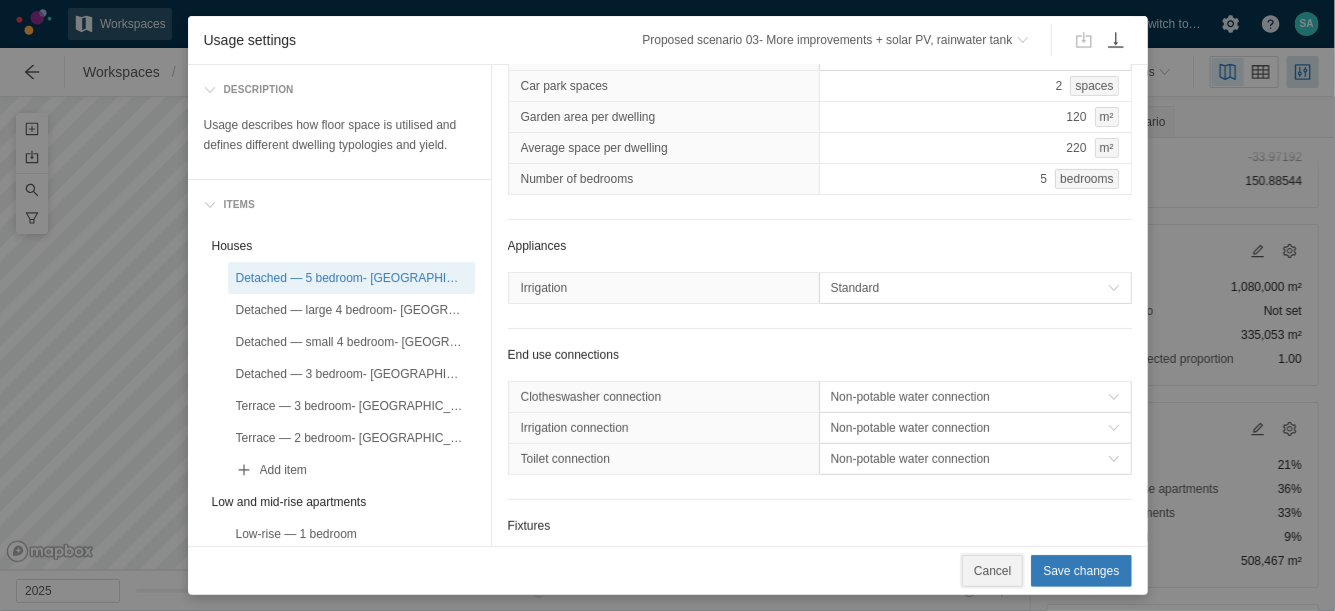 click on "Cancel" at bounding box center [992, 571] 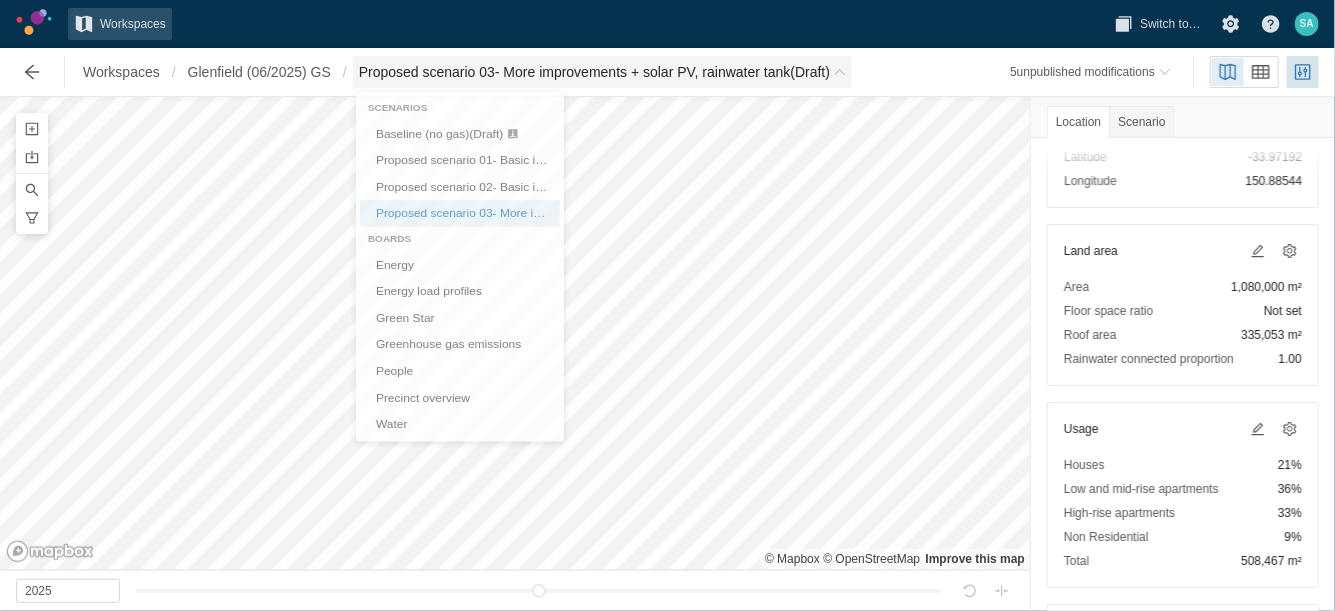 click on "Proposed scenario 03- More improvements + solar PV, rainwater tank  (Draft)" at bounding box center (594, 72) 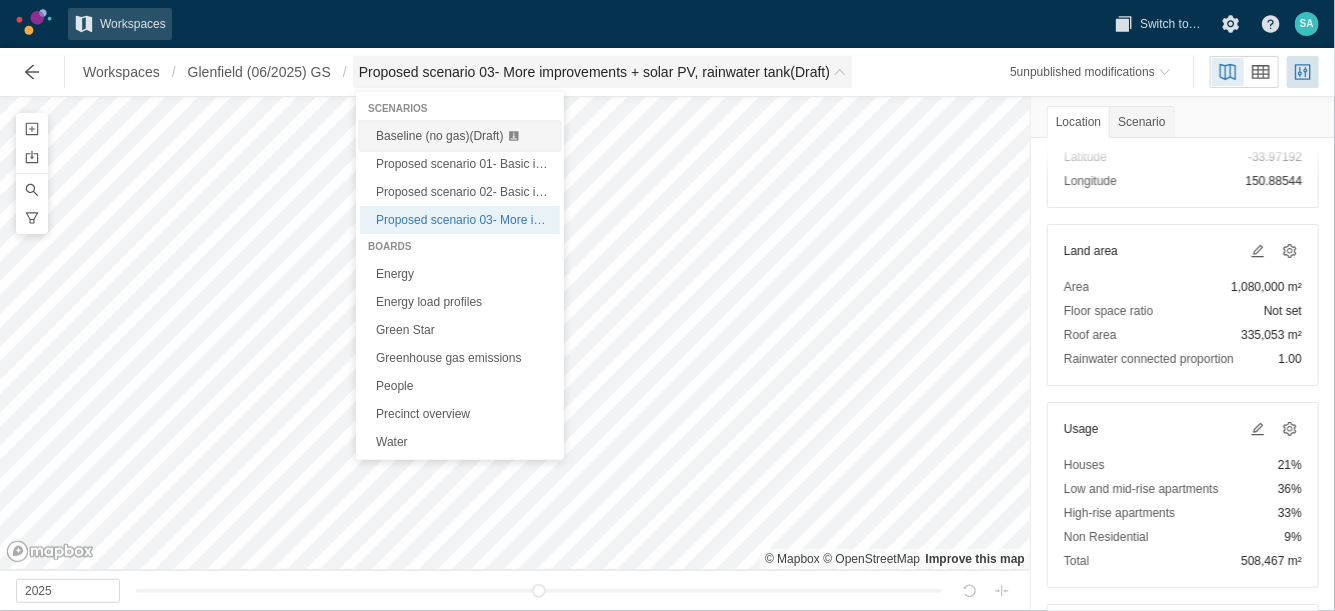 click on "Baseline (no gas)  (Draft)" at bounding box center (439, 136) 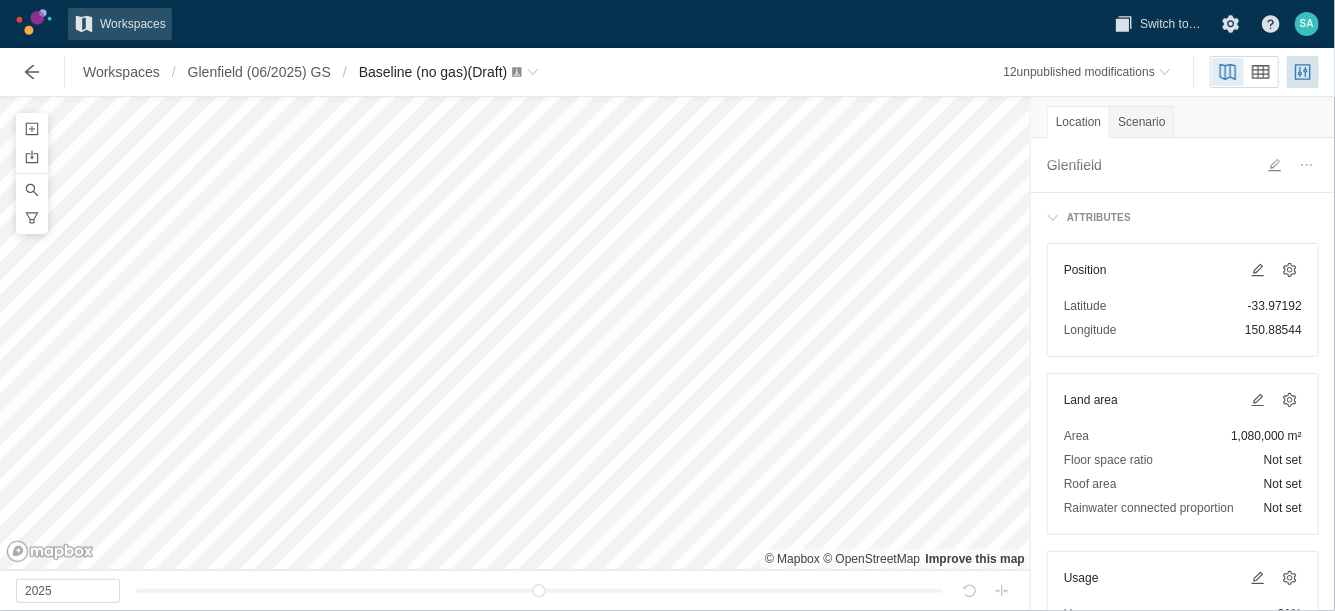 scroll, scrollTop: 203, scrollLeft: 0, axis: vertical 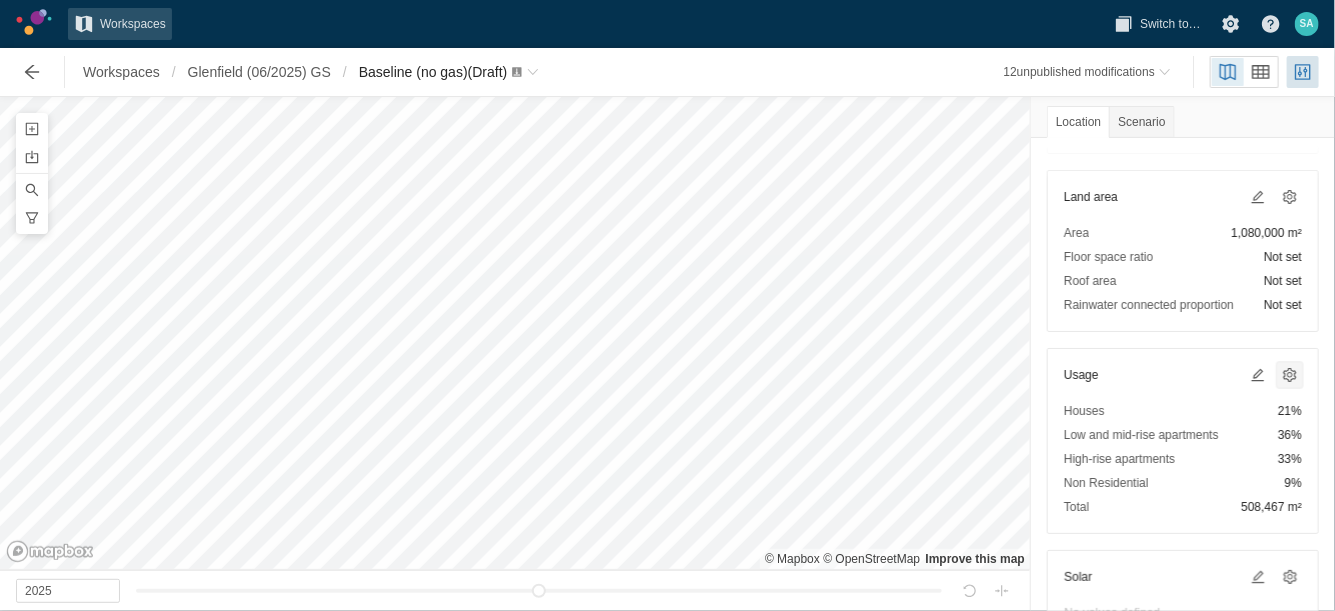 click at bounding box center (1290, 375) 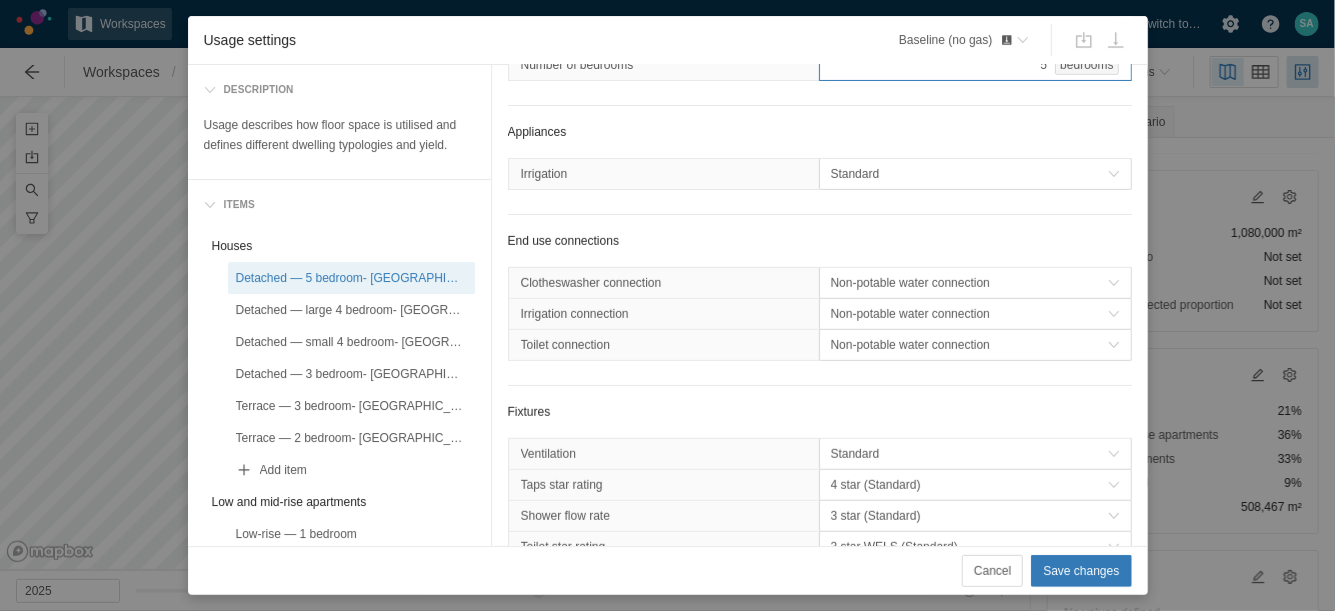scroll, scrollTop: 334, scrollLeft: 0, axis: vertical 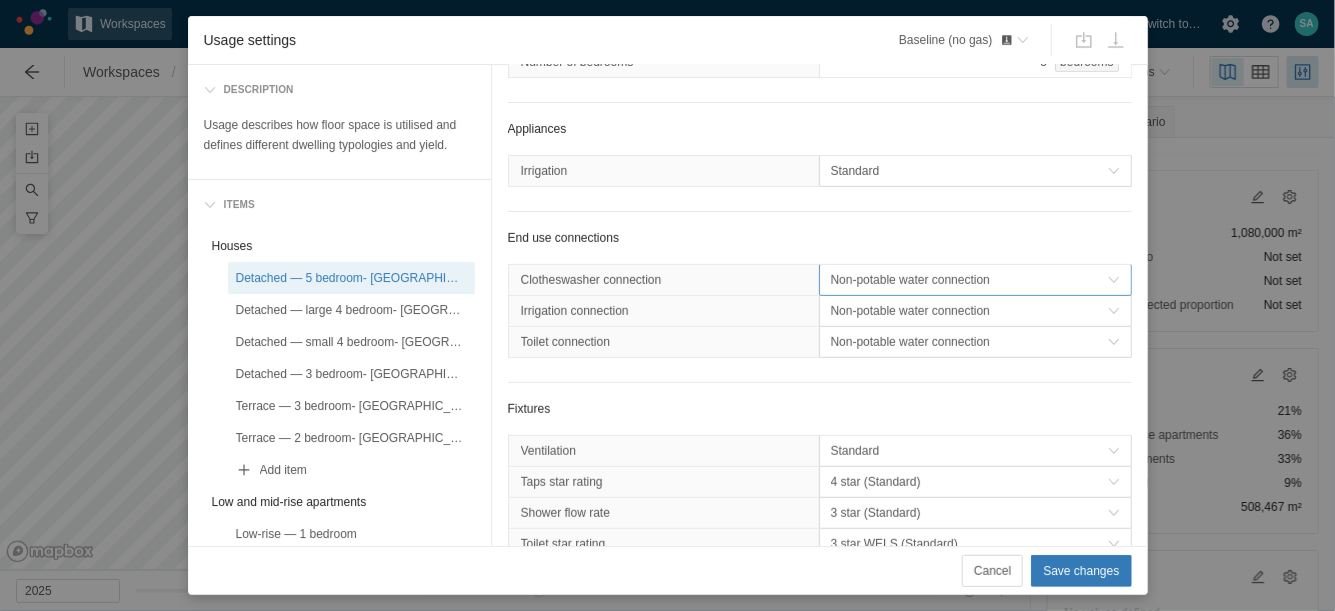 click on "Non-potable water connection" at bounding box center [969, 280] 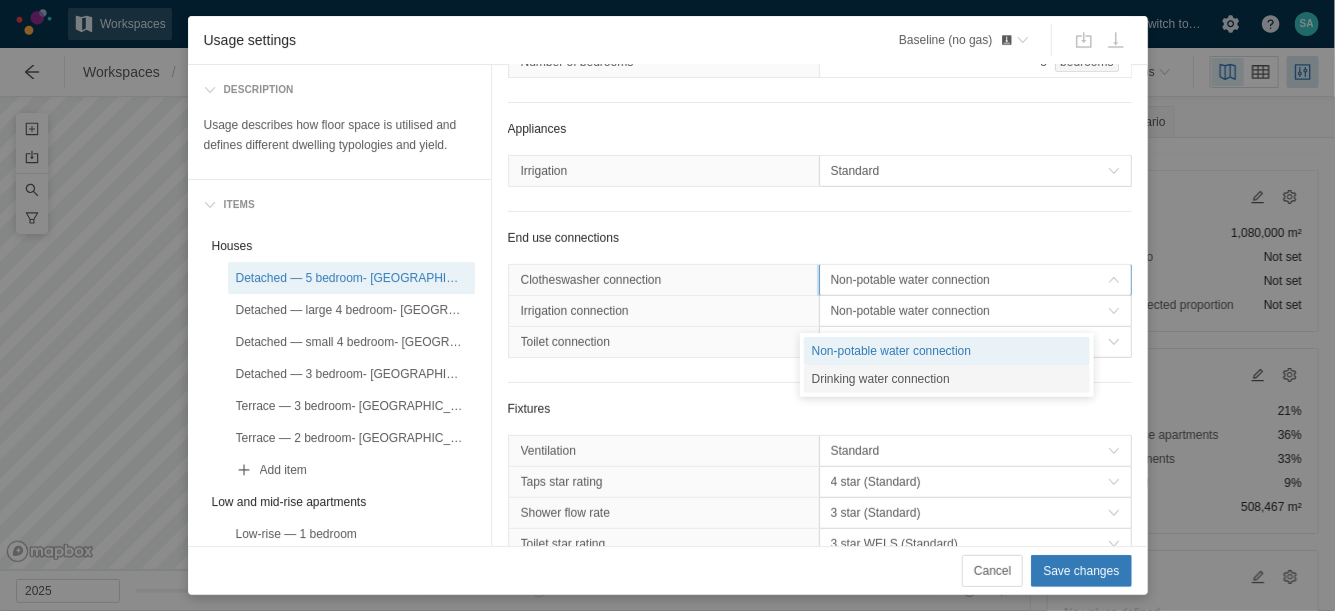 click on "Drinking water connection" at bounding box center (947, 379) 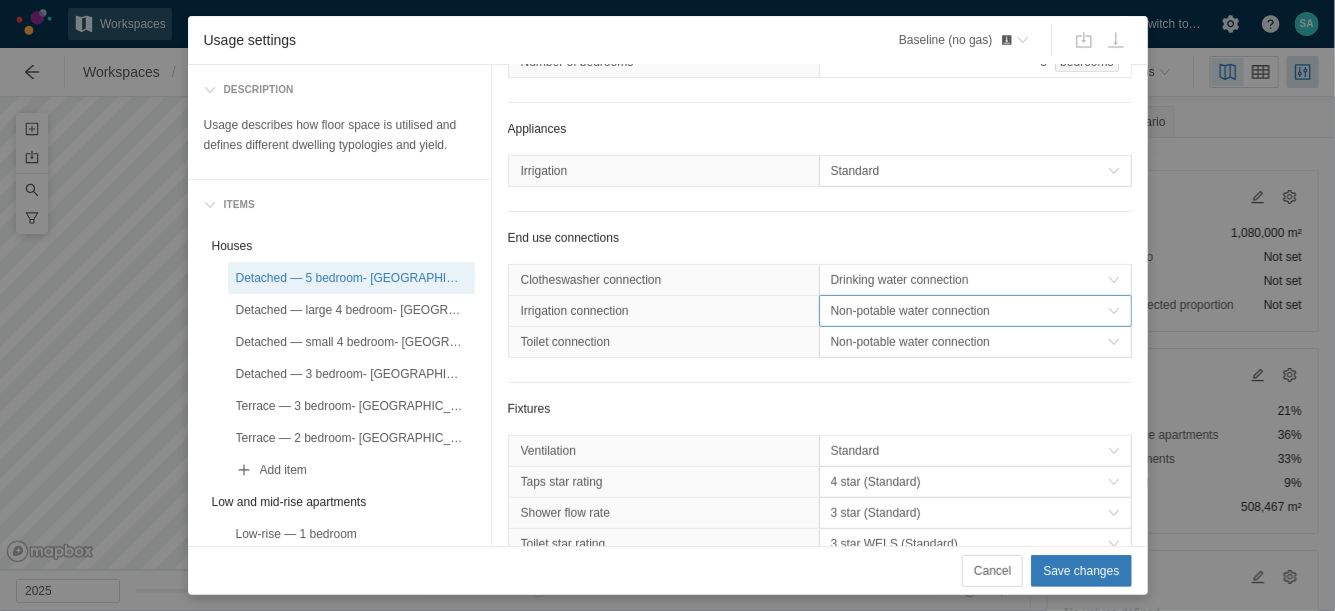 click on "Non-potable water connection" at bounding box center (969, 311) 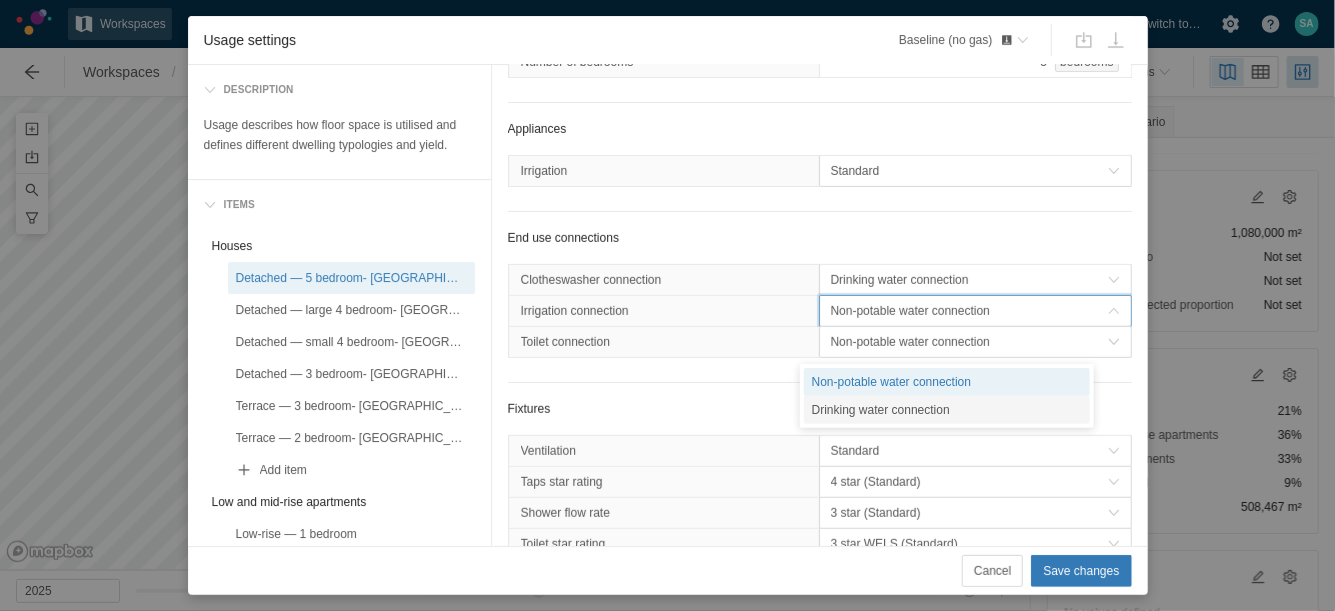 click on "Drinking water connection" at bounding box center (947, 410) 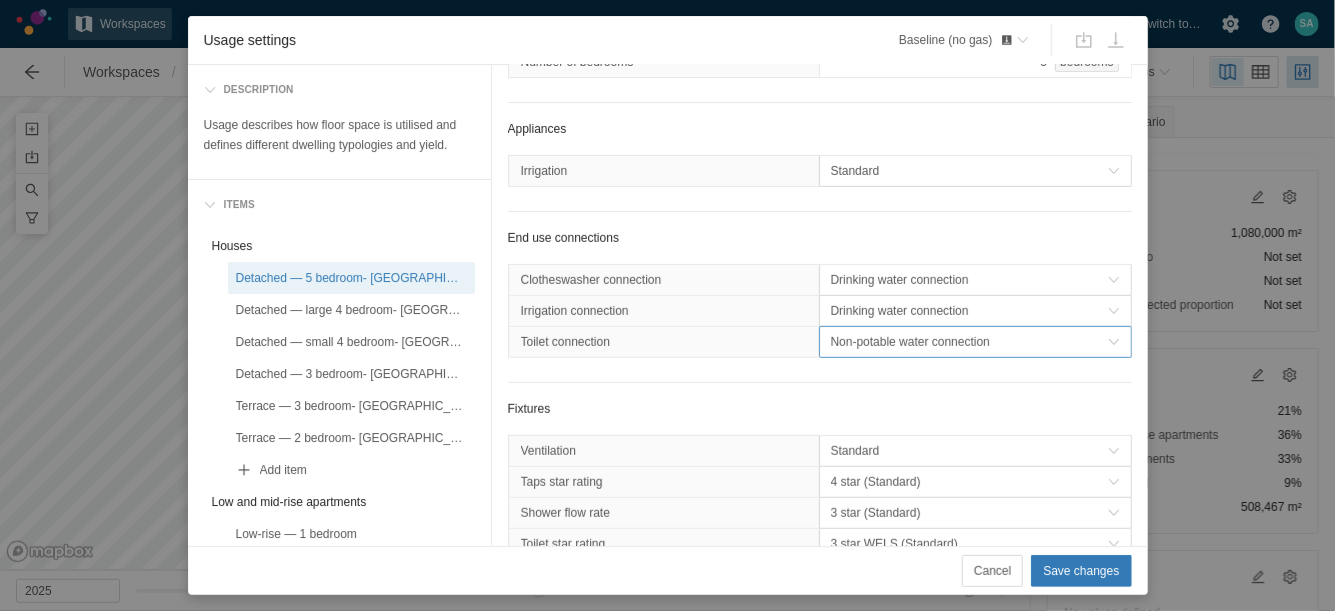 click on "Non-potable water connection" at bounding box center (969, 342) 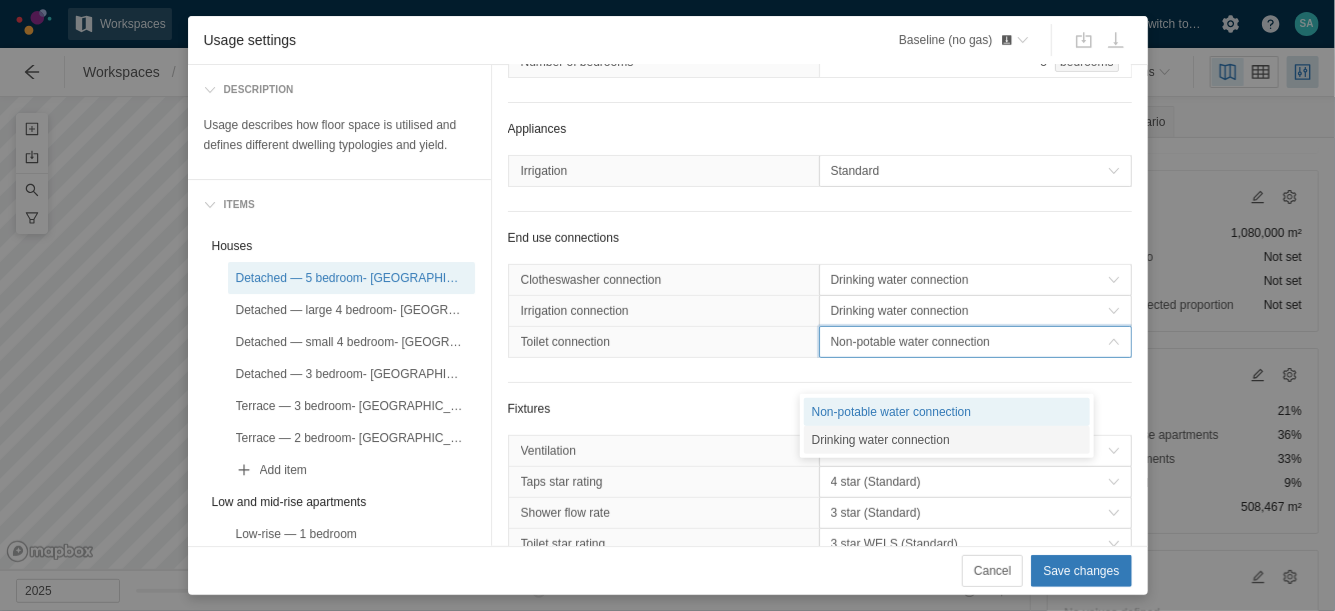click on "Drinking water connection" at bounding box center [947, 440] 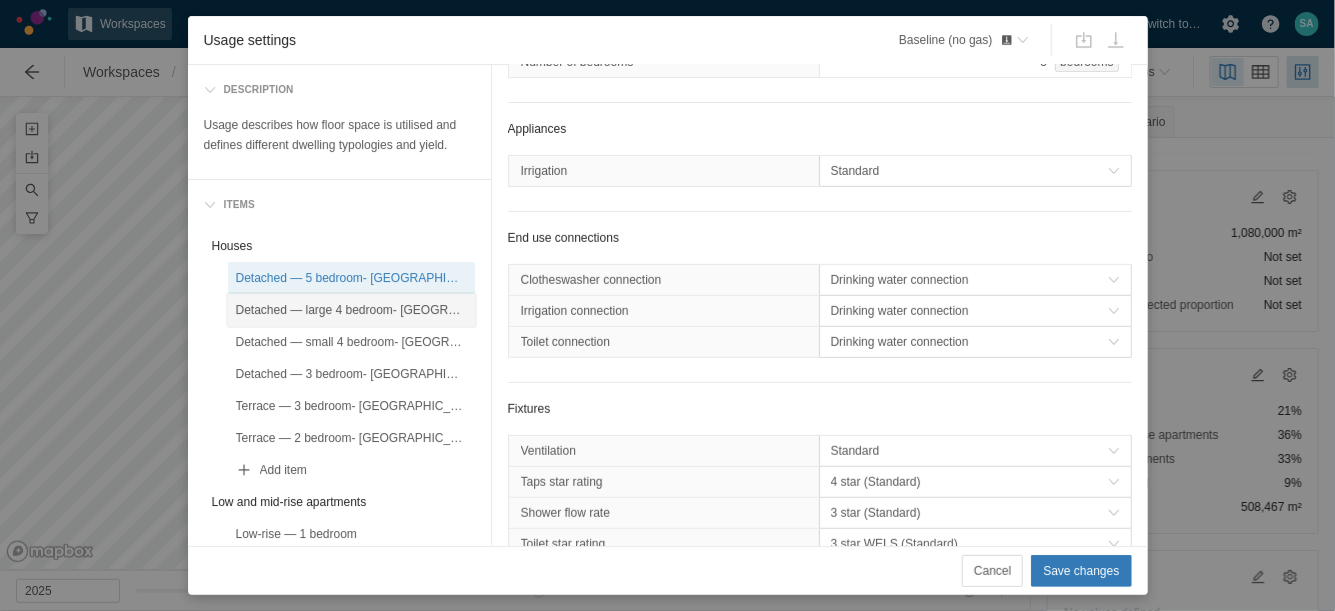 click on "Detached — large 4 bedroom- [GEOGRAPHIC_DATA]" at bounding box center [351, 310] 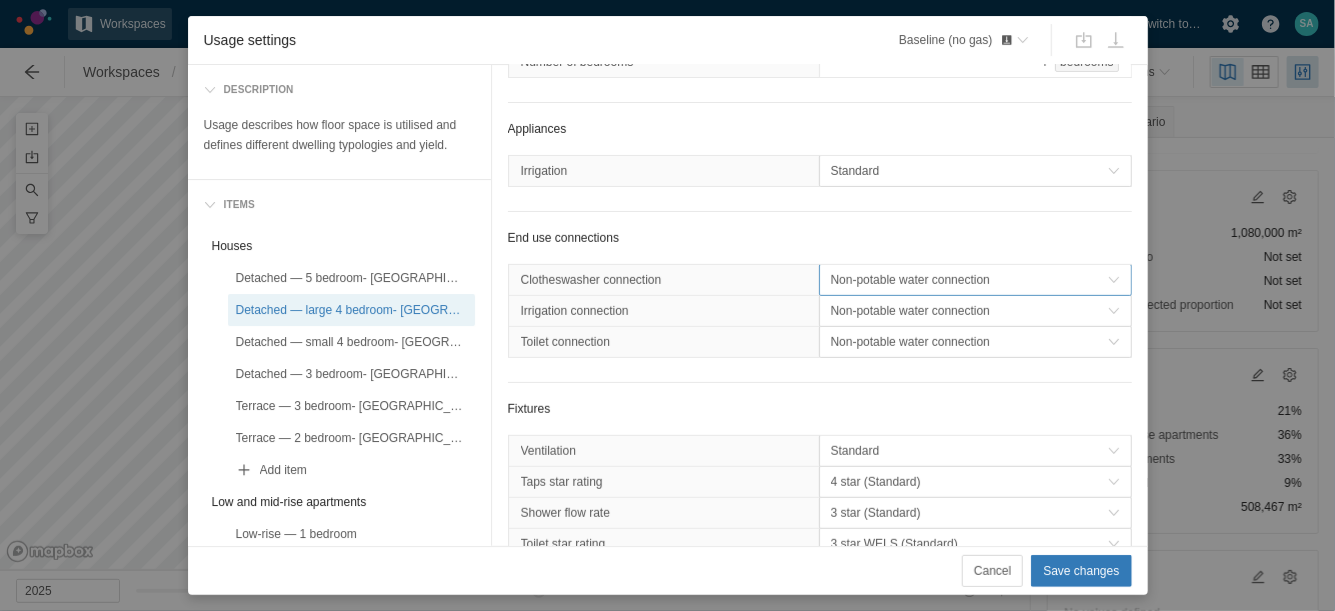 click on "Non-potable water connection" at bounding box center (969, 280) 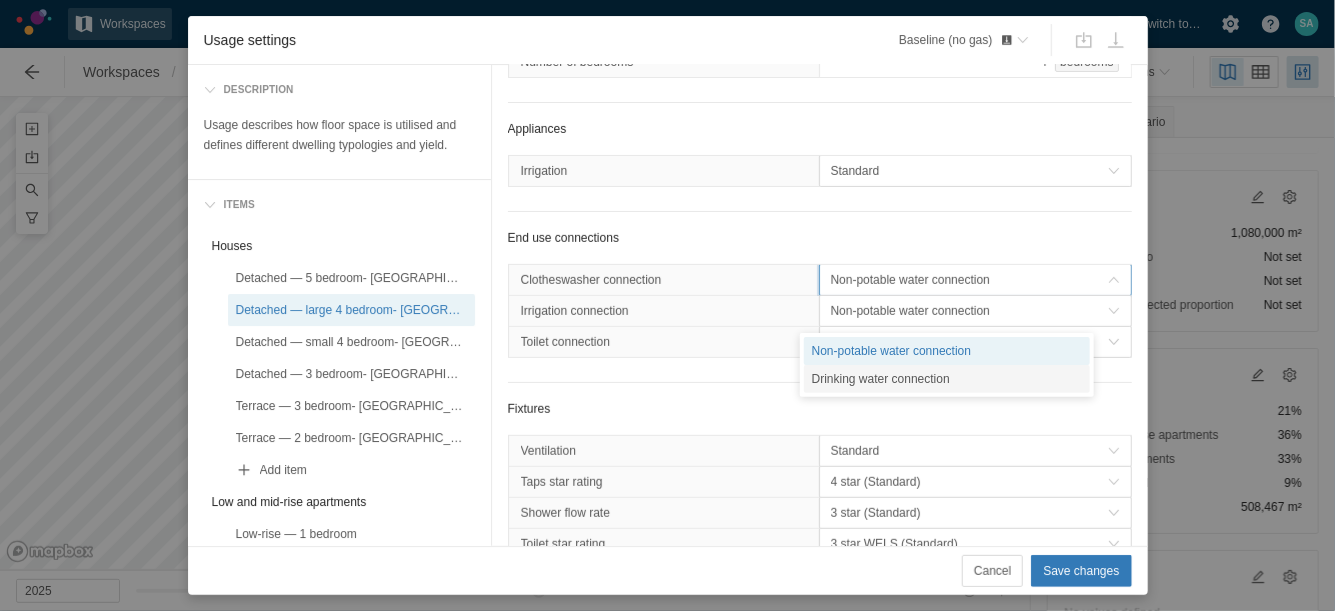 click on "Drinking water connection" at bounding box center (947, 379) 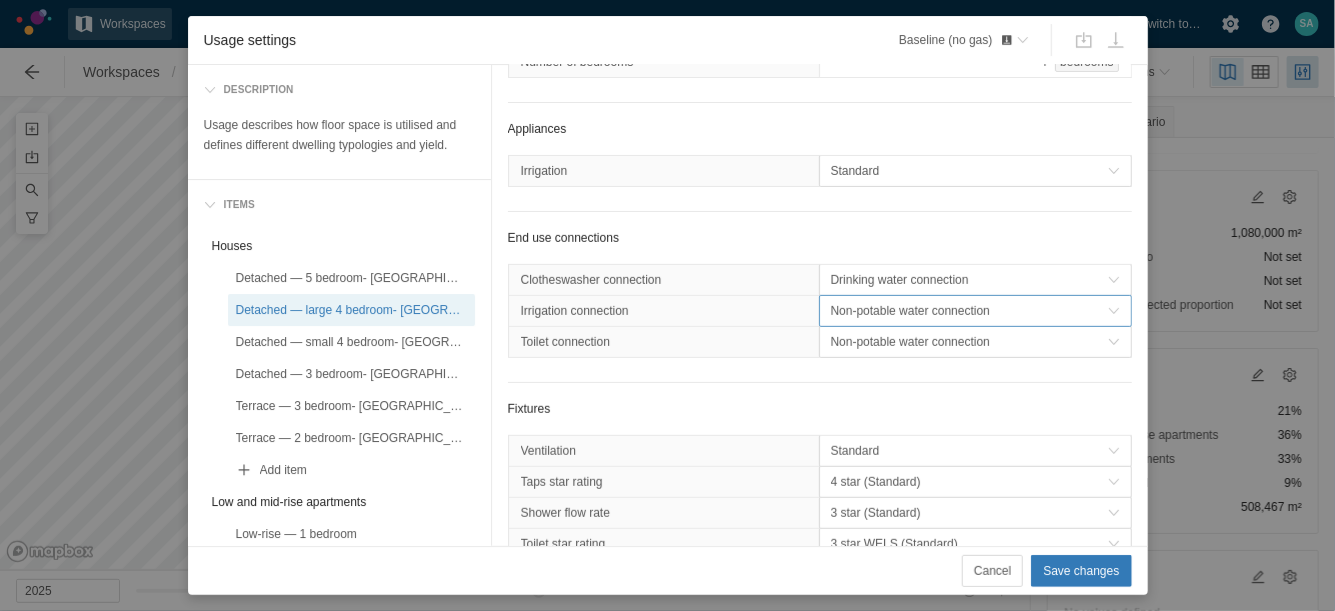 click on "Non-potable water connection" at bounding box center (969, 311) 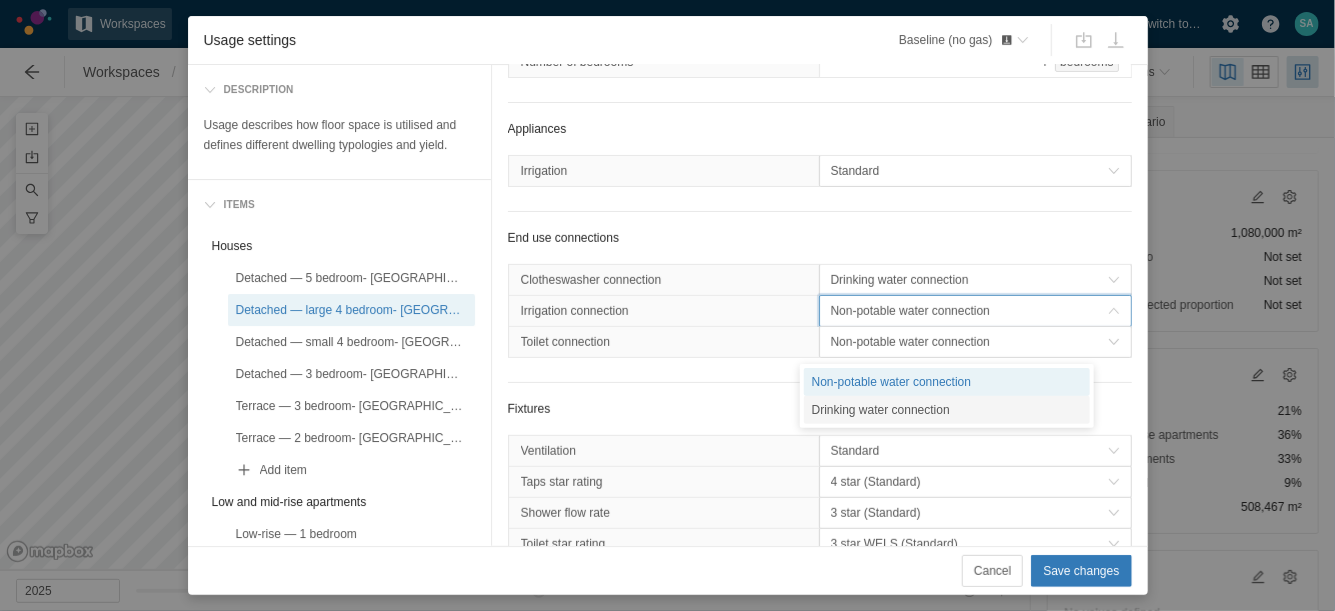 click on "Drinking water connection" at bounding box center (947, 410) 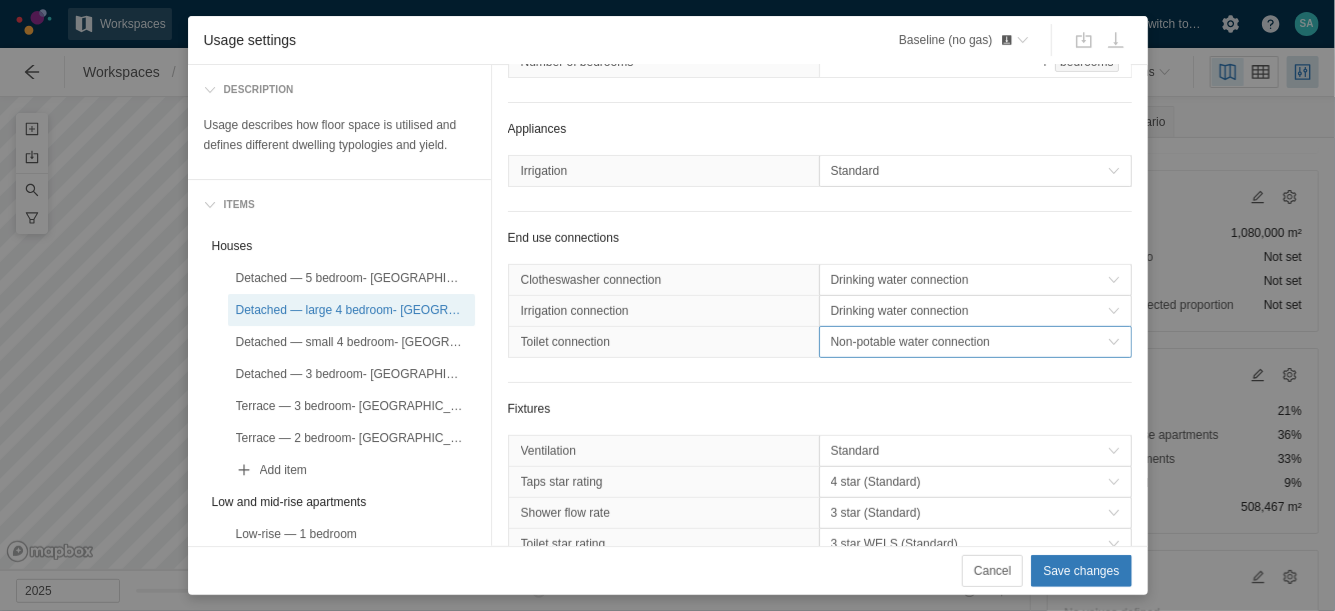 click on "Non-potable water connection" at bounding box center [975, 342] 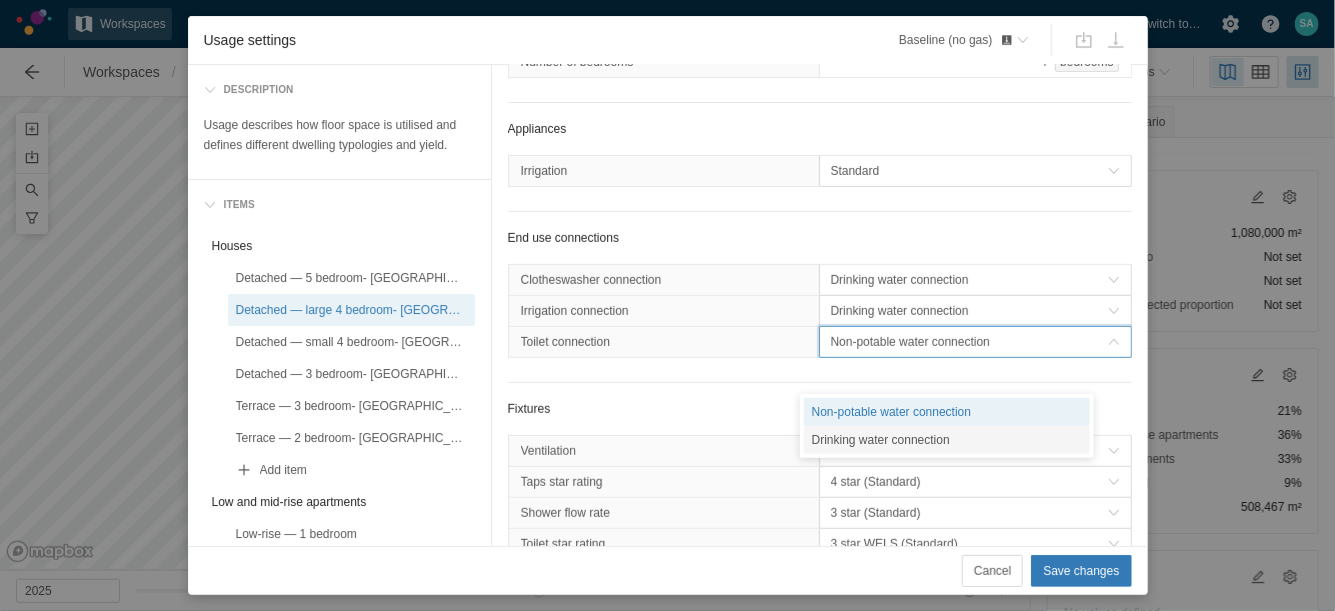 click on "Drinking water connection" at bounding box center [947, 440] 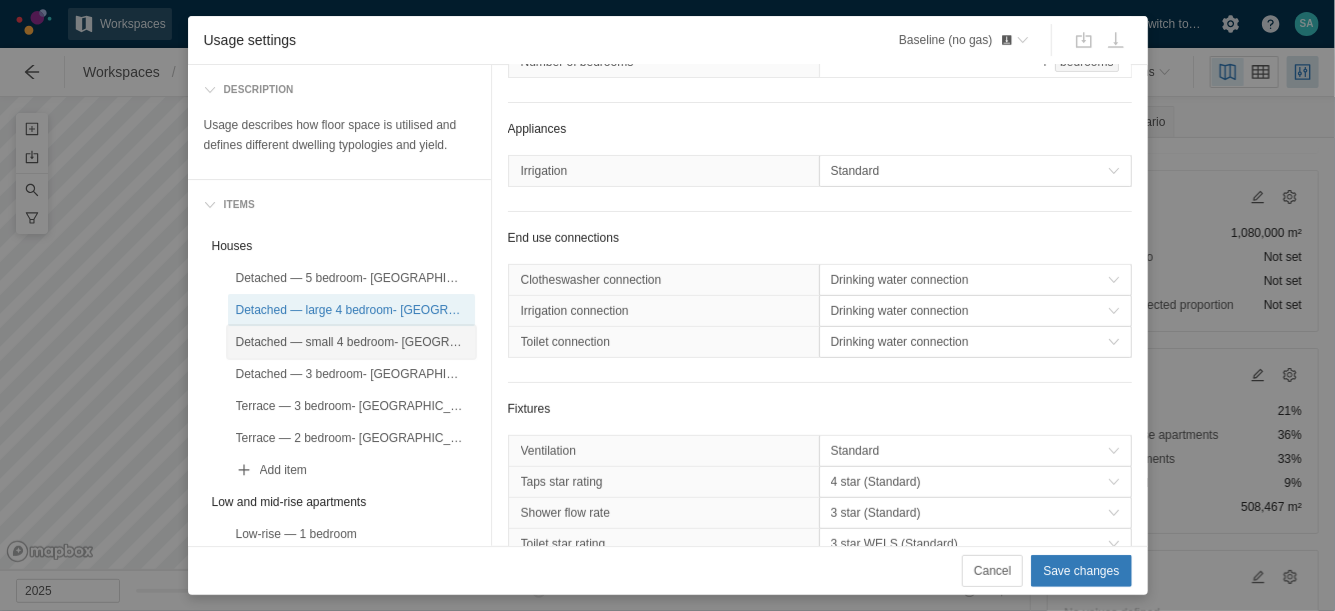 click on "Detached — small 4 bedroom- [GEOGRAPHIC_DATA]" at bounding box center [351, 342] 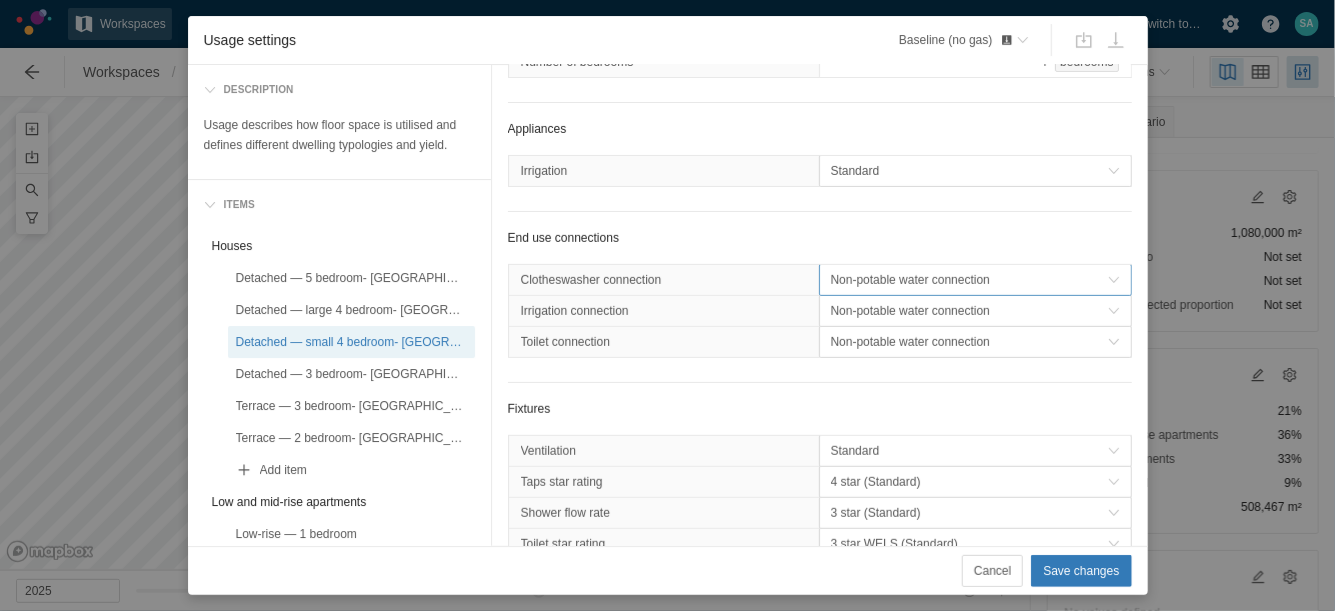click on "Non-potable water connection" at bounding box center (969, 280) 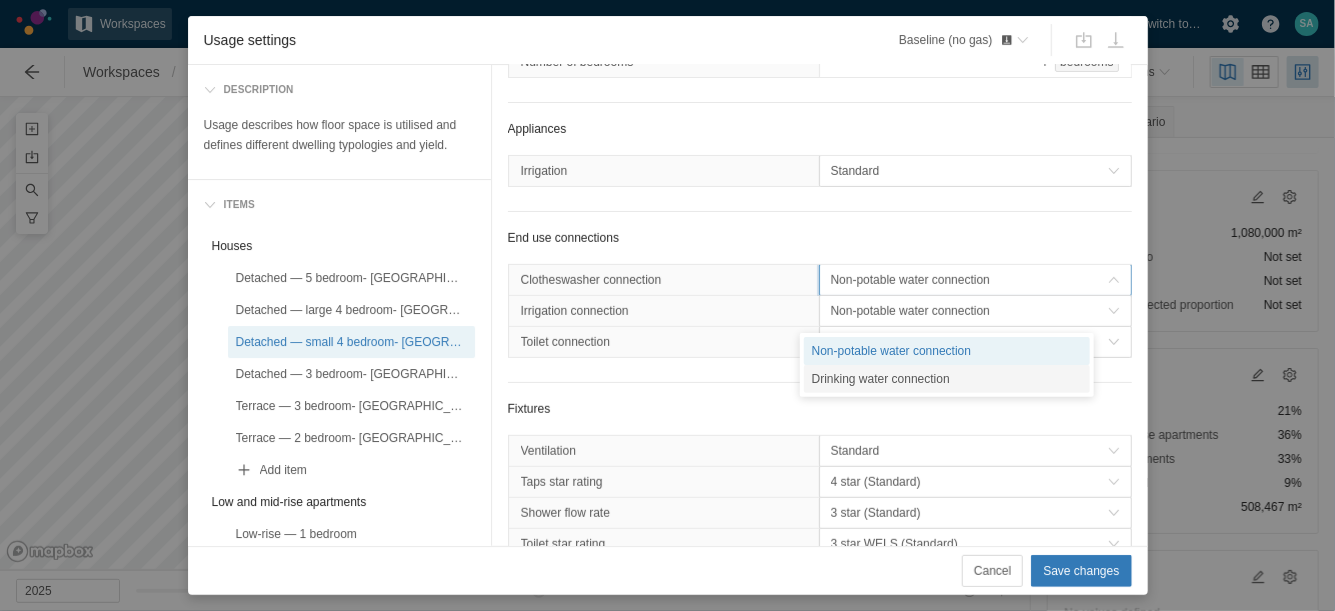 click on "Drinking water connection" at bounding box center [947, 379] 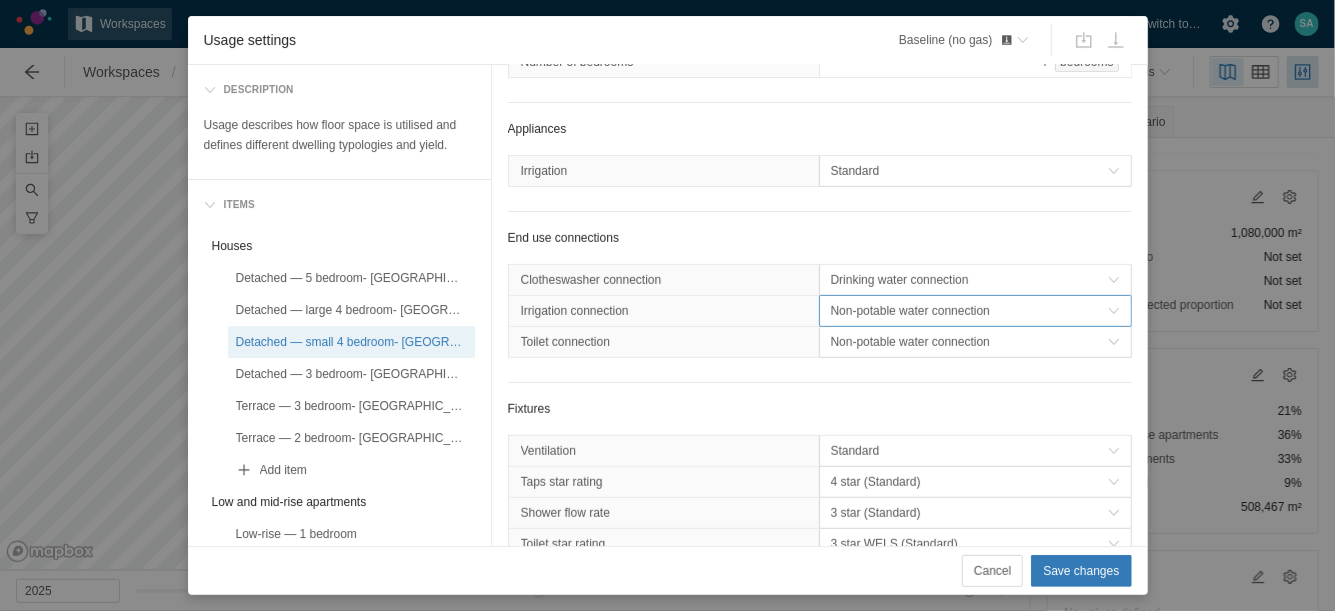 click on "Non-potable water connection" at bounding box center [969, 311] 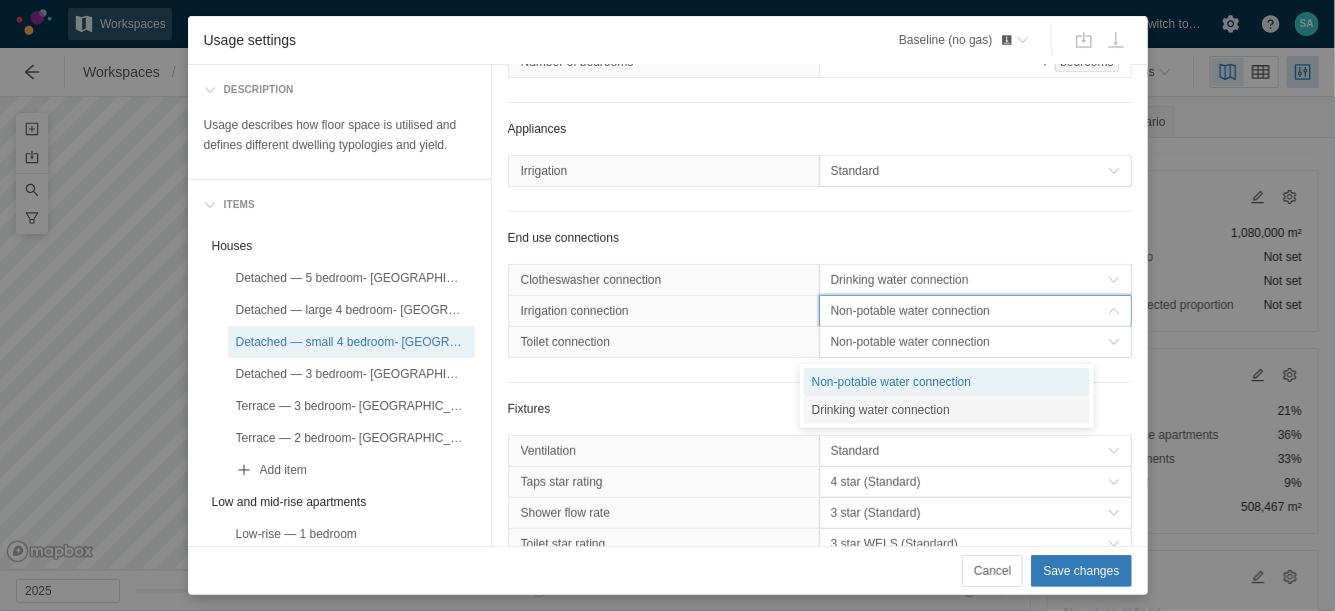 click on "Drinking water connection" at bounding box center (947, 410) 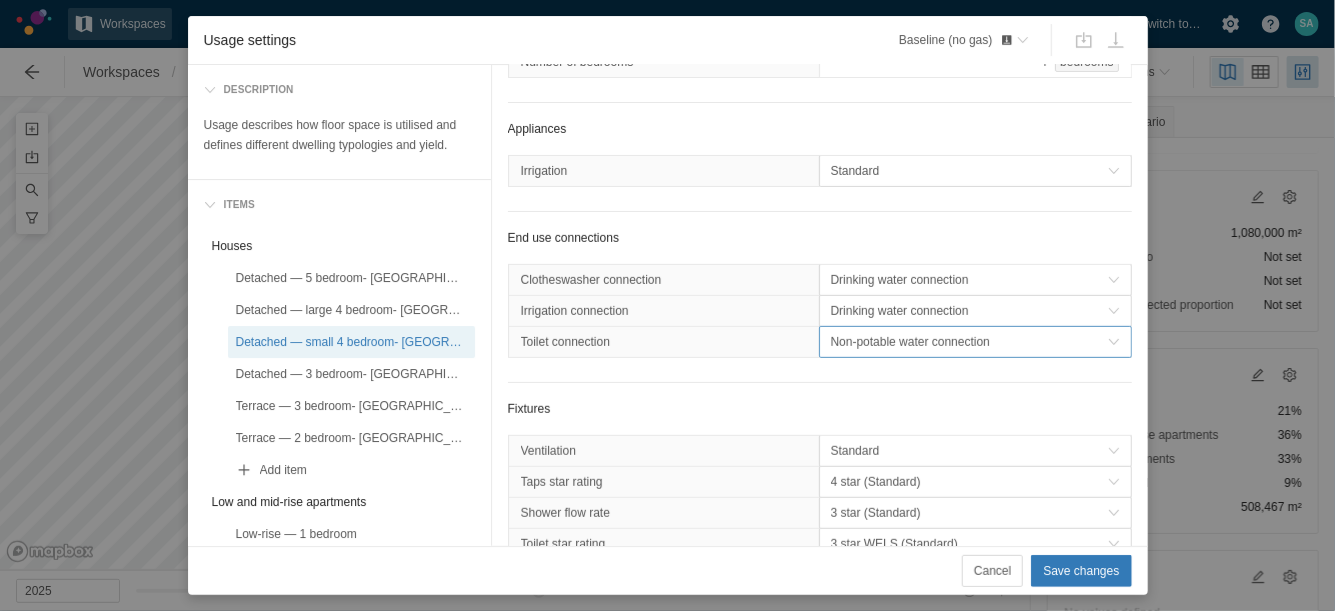 click on "Non-potable water connection" at bounding box center (969, 342) 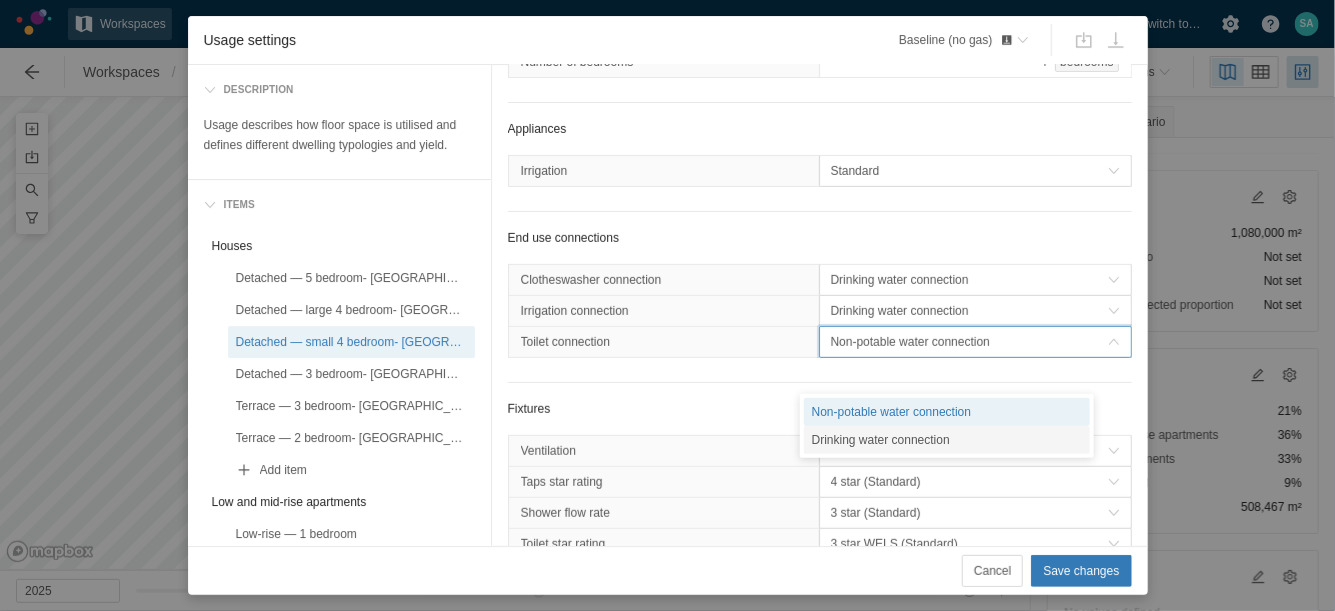 click on "Drinking water connection" at bounding box center (947, 440) 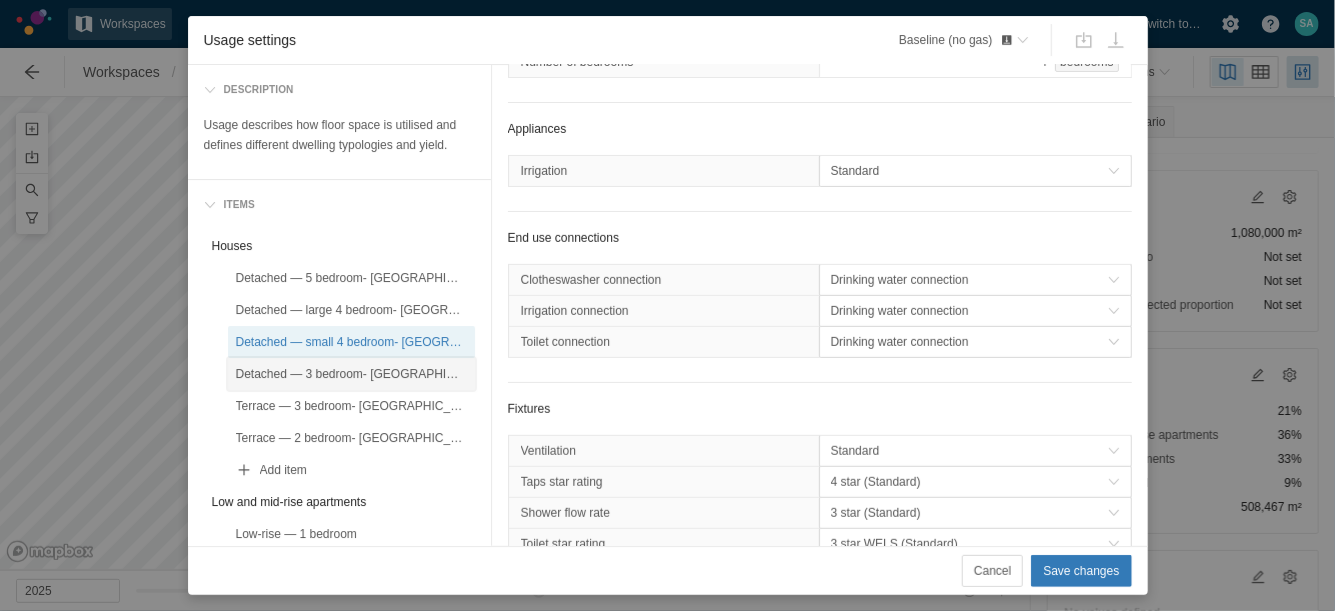 click on "Detached — 3 bedroom- [GEOGRAPHIC_DATA]" at bounding box center (351, 374) 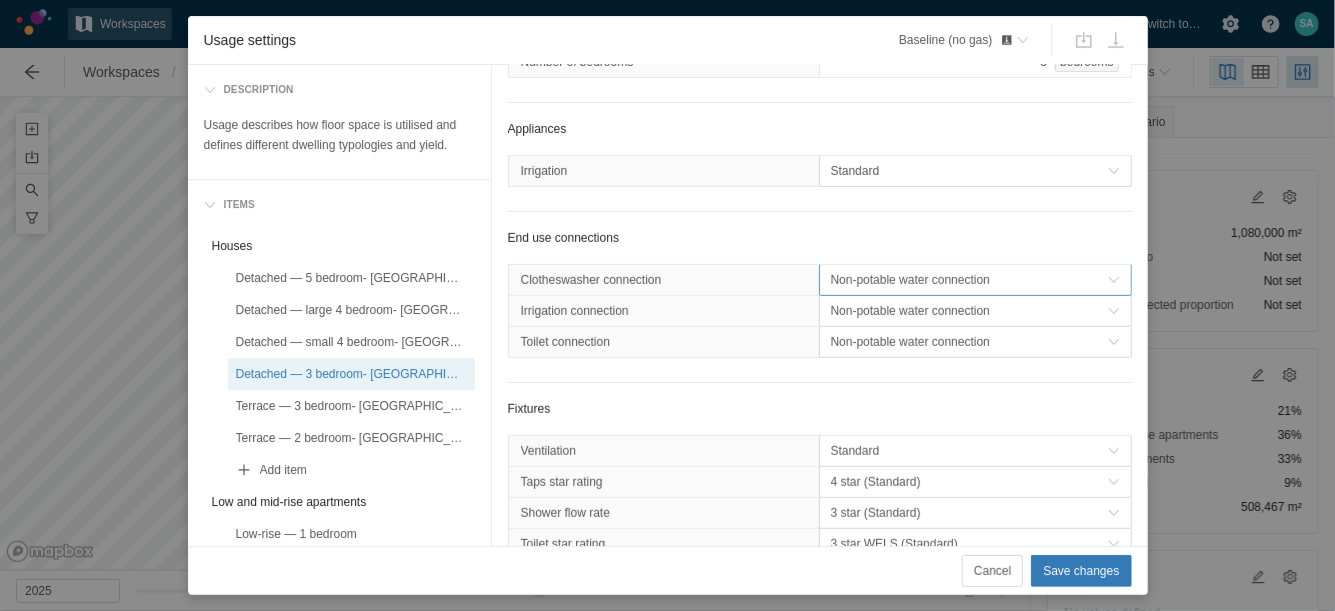 click on "Non-potable water connection" at bounding box center (969, 280) 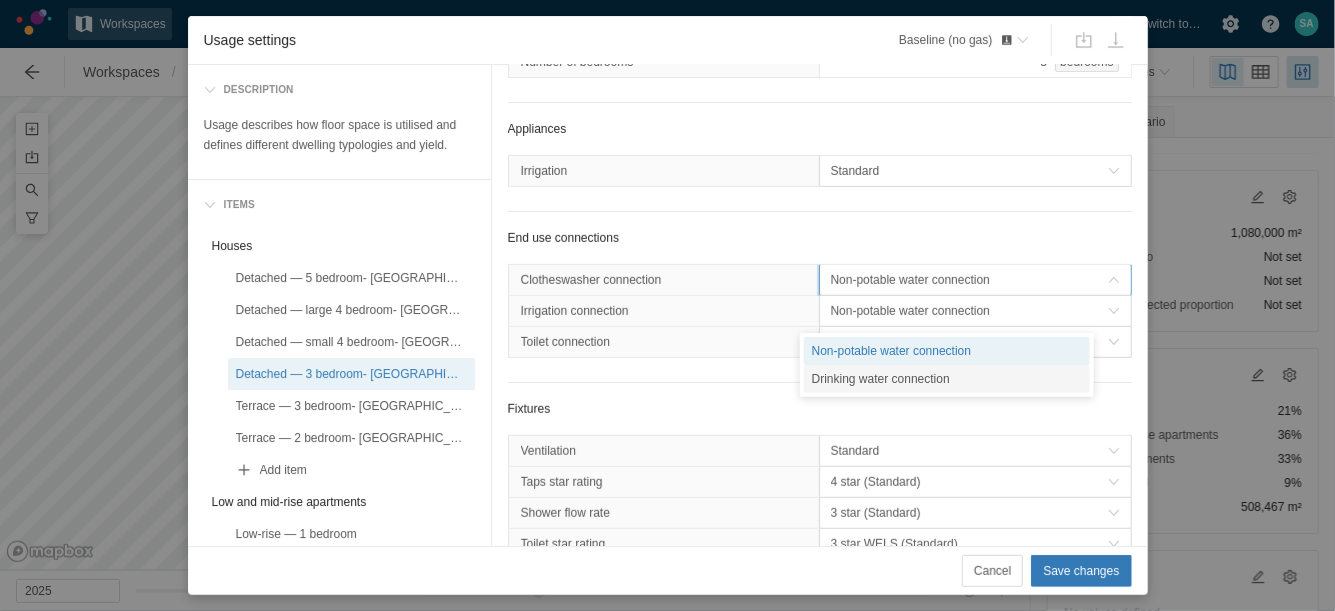 click on "Drinking water connection" at bounding box center [947, 379] 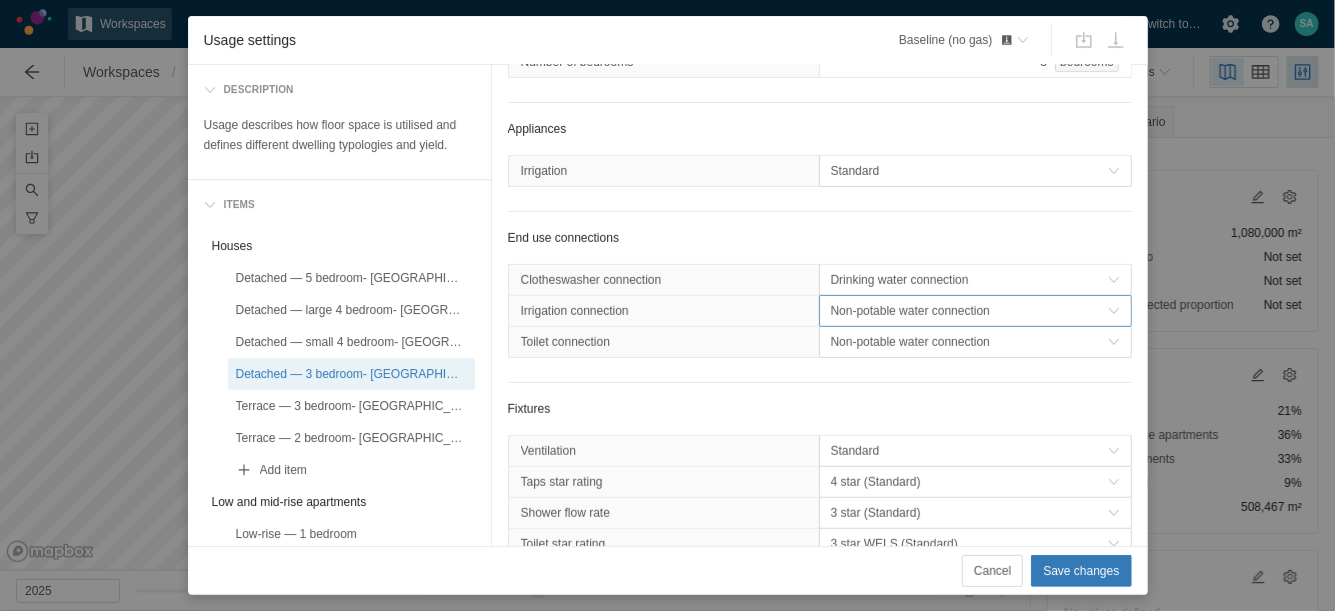 click on "Non-potable water connection" at bounding box center (969, 311) 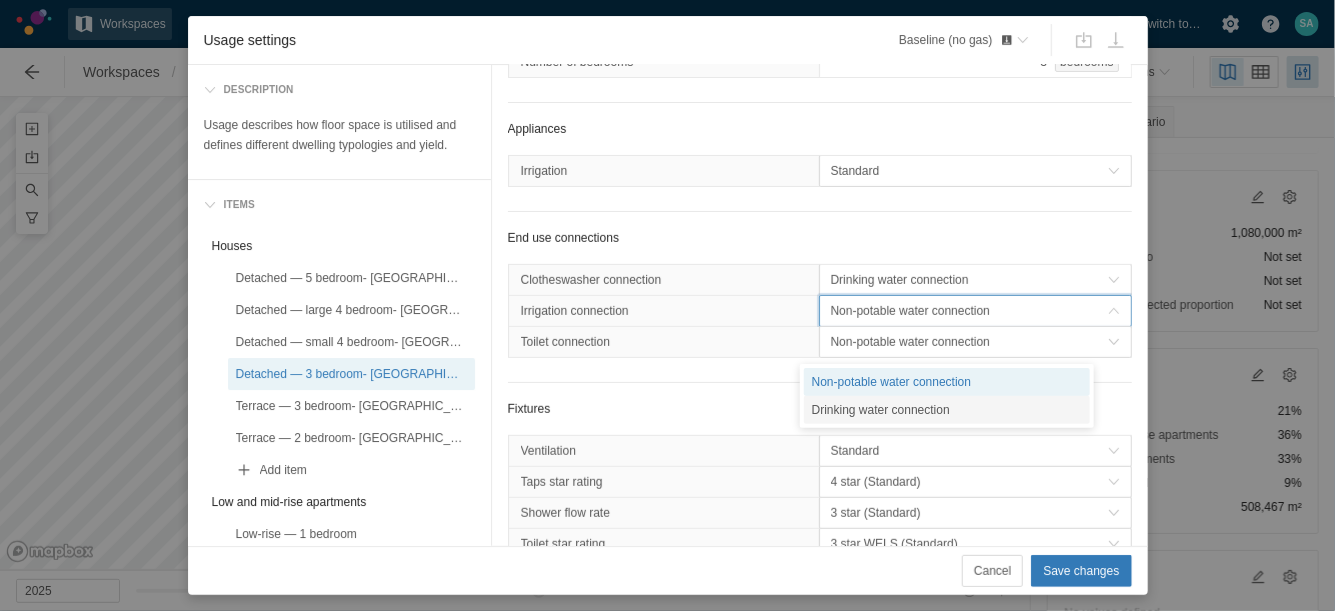 click on "Drinking water connection" at bounding box center (947, 410) 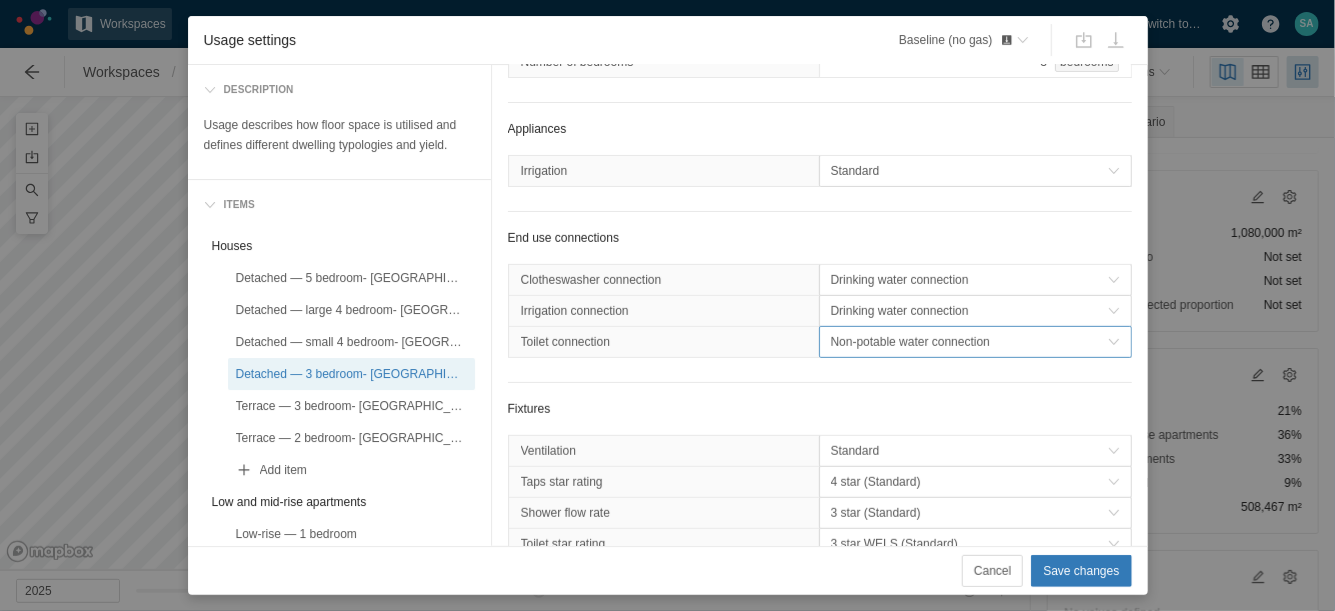click on "Non-potable water connection" at bounding box center [969, 342] 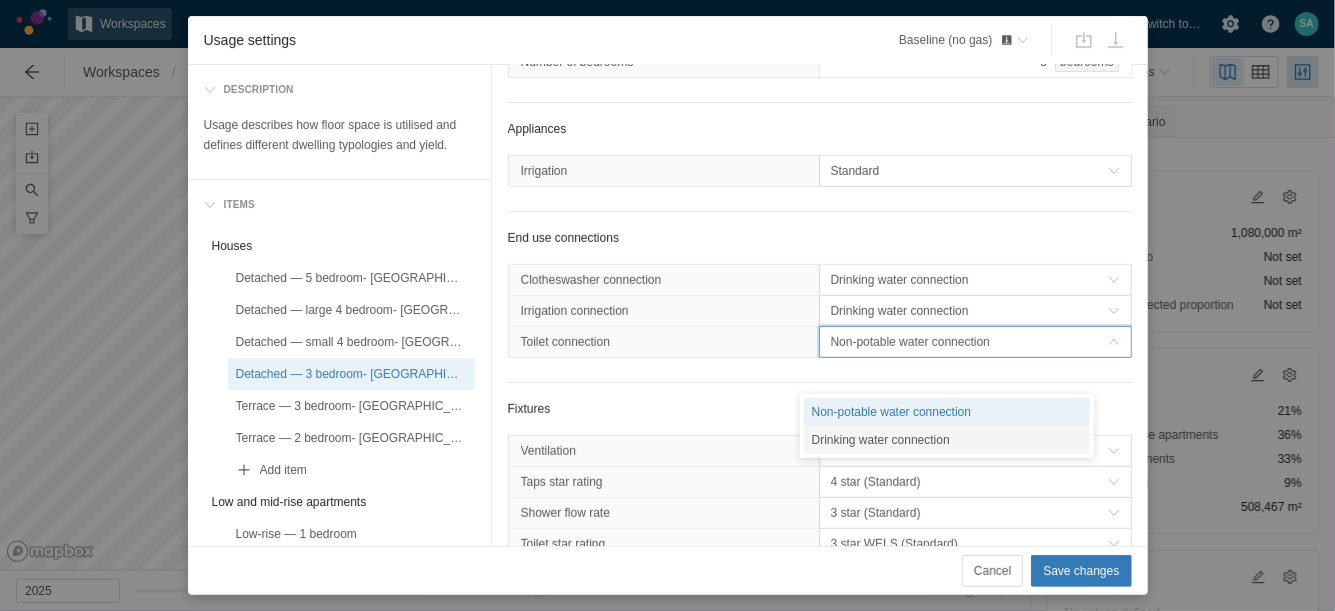 click on "Drinking water connection" at bounding box center [947, 440] 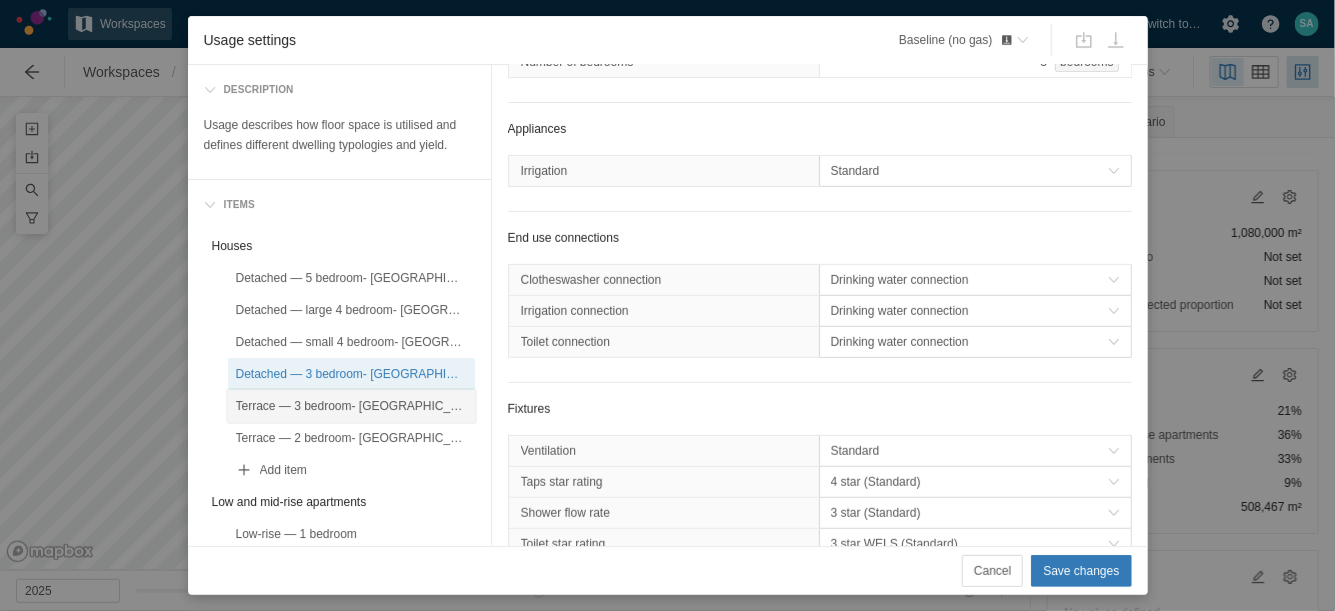 click on "Terrace — 3 bedroom- [GEOGRAPHIC_DATA]" at bounding box center [351, 406] 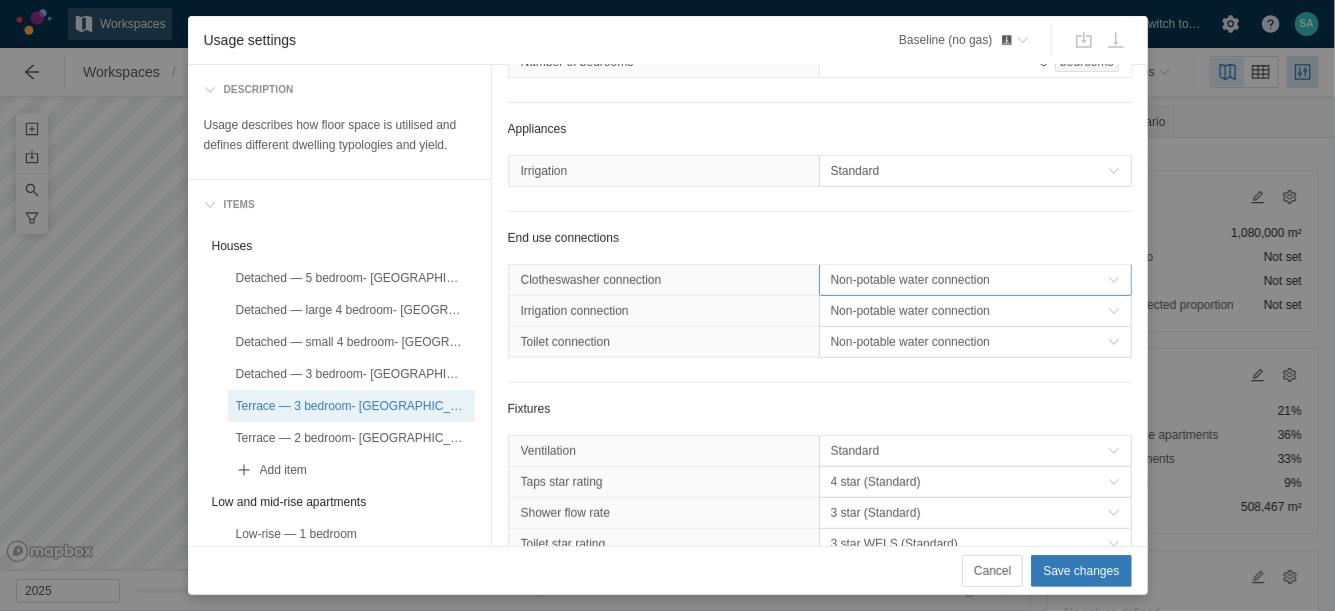 click on "Non-potable water connection" at bounding box center (975, 280) 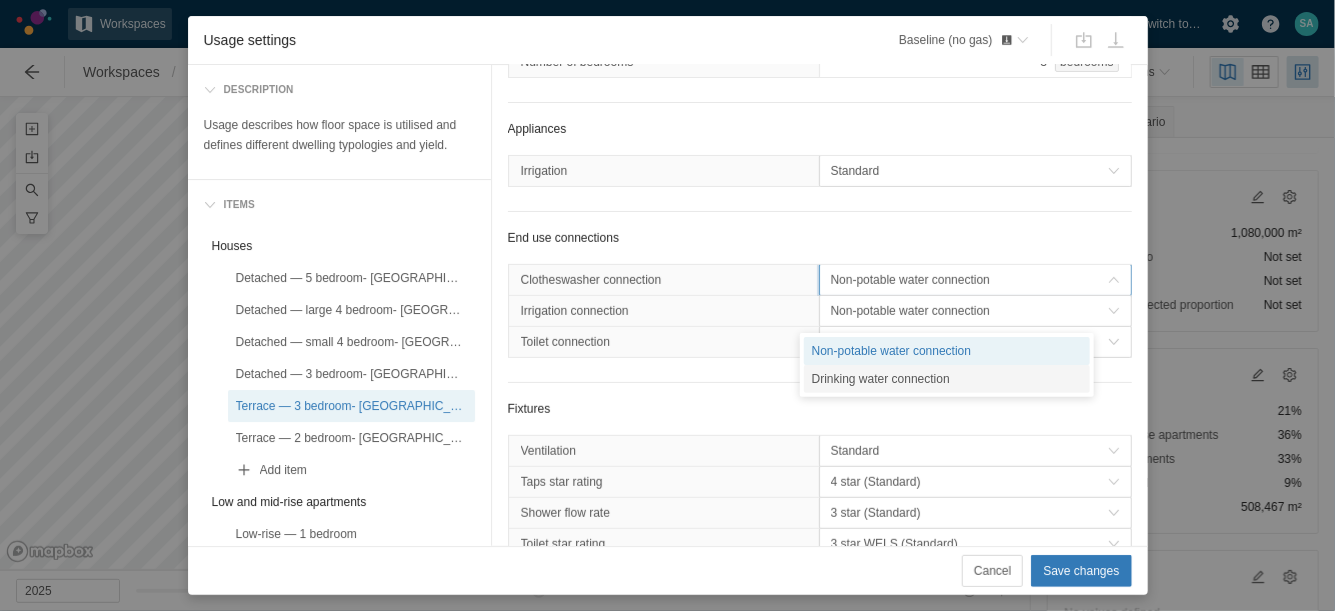 click on "Drinking water connection" at bounding box center [947, 379] 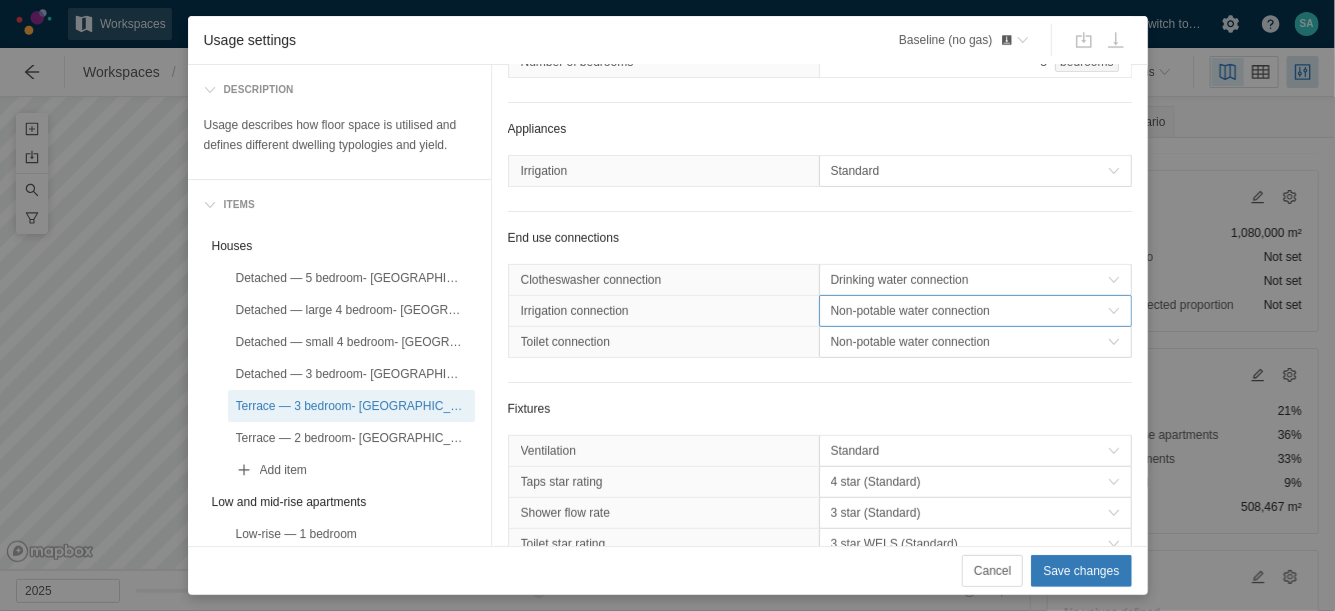 click on "Non-potable water connection" at bounding box center (969, 311) 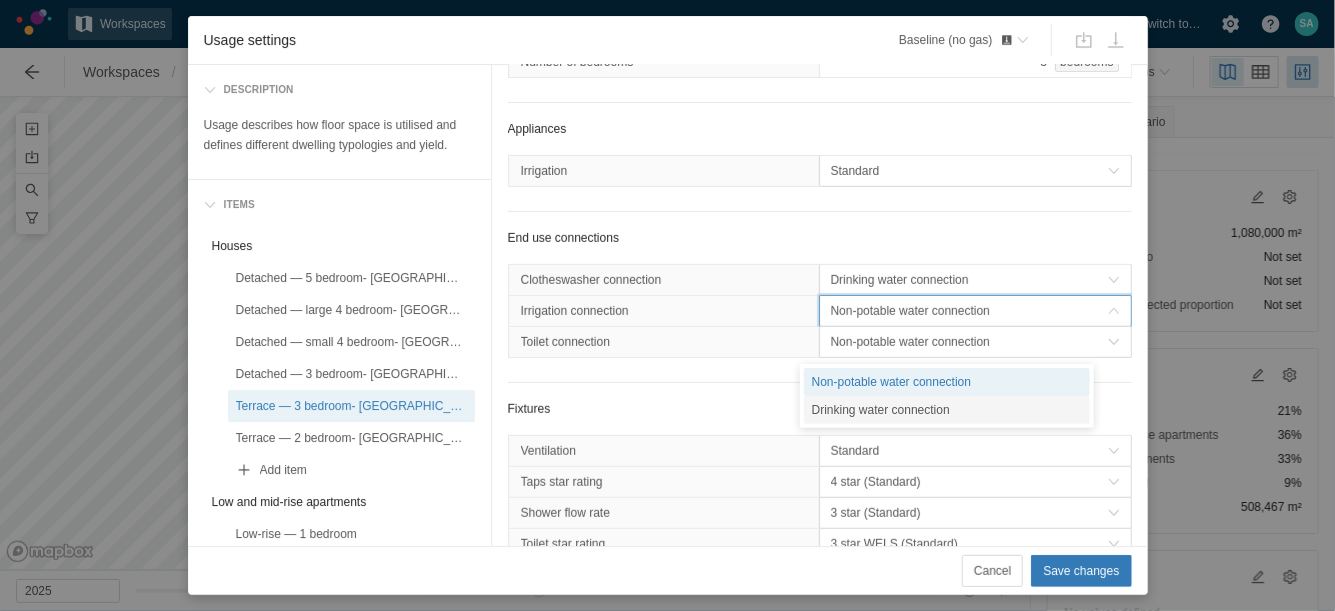 click on "Drinking water connection" at bounding box center [947, 410] 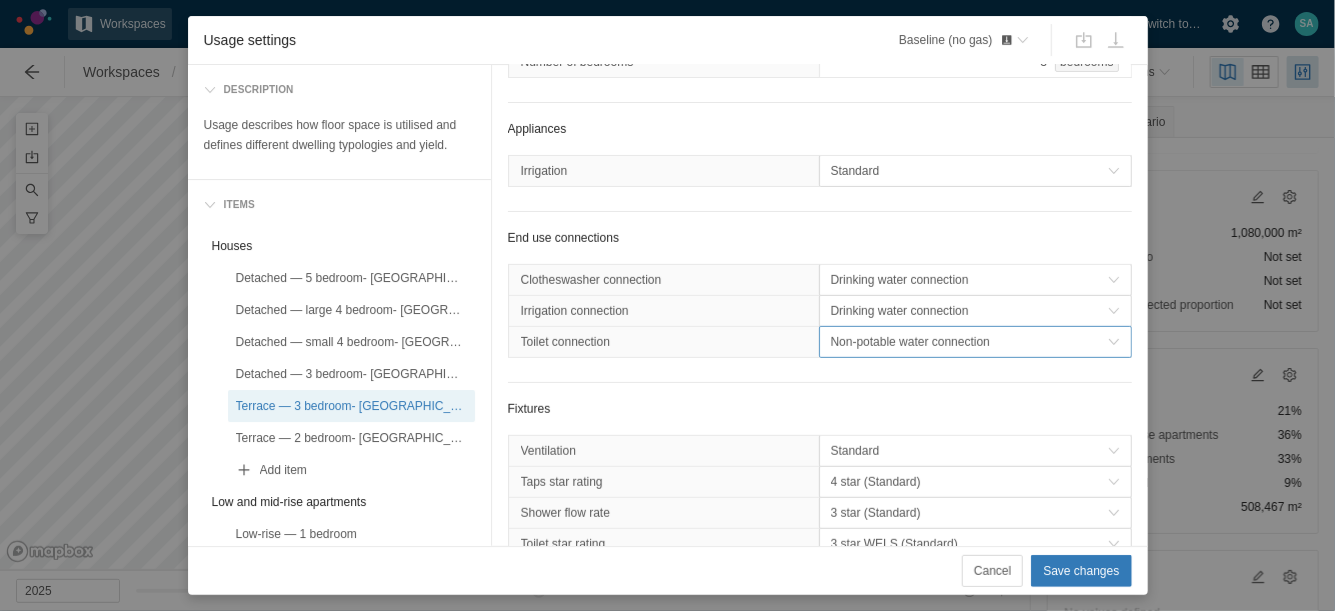 click on "Non-potable water connection" at bounding box center (969, 342) 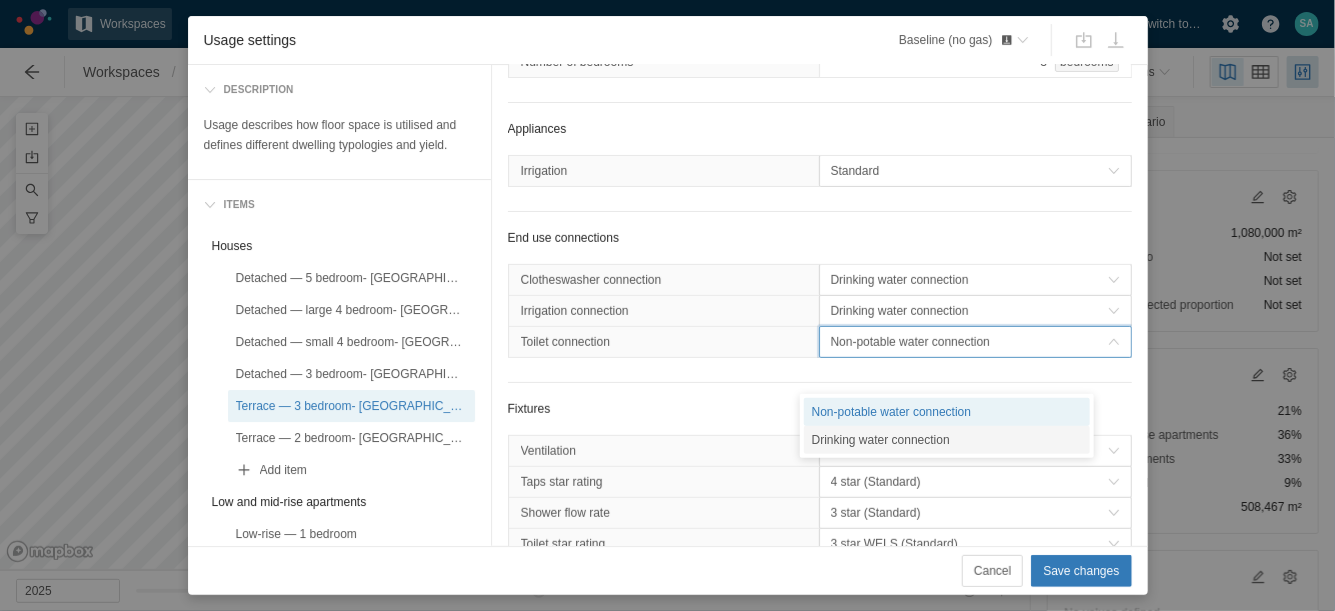 click on "Drinking water connection" at bounding box center [947, 440] 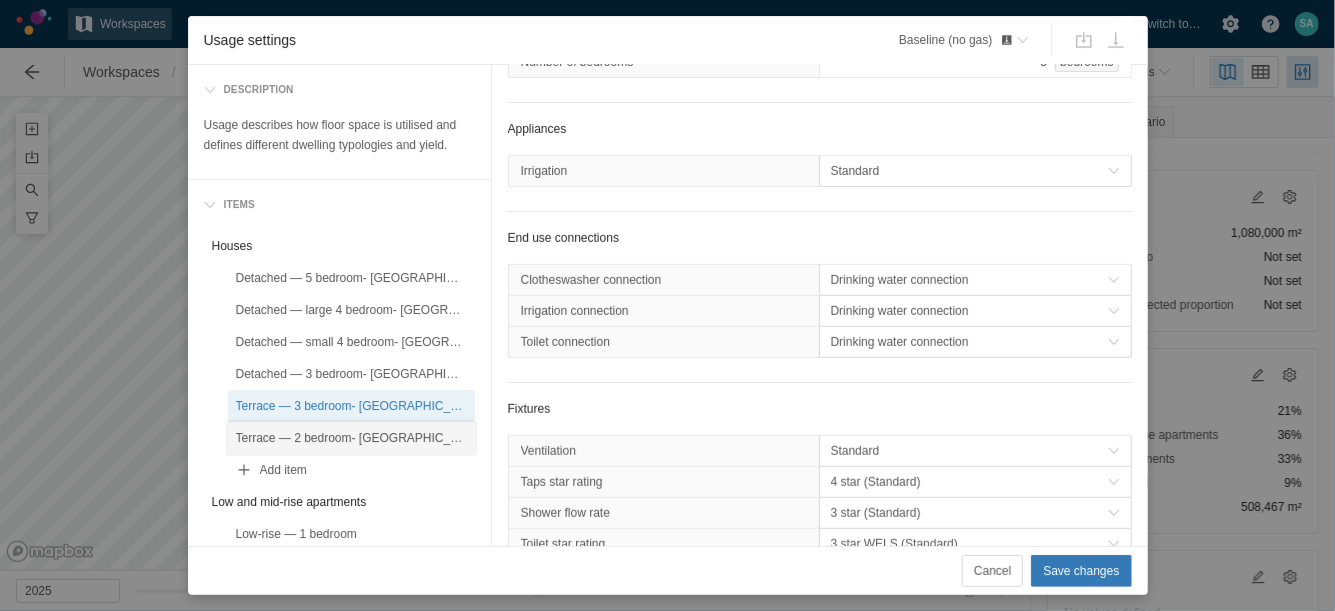 click on "Terrace — 2 bedroom- [GEOGRAPHIC_DATA]" at bounding box center [351, 438] 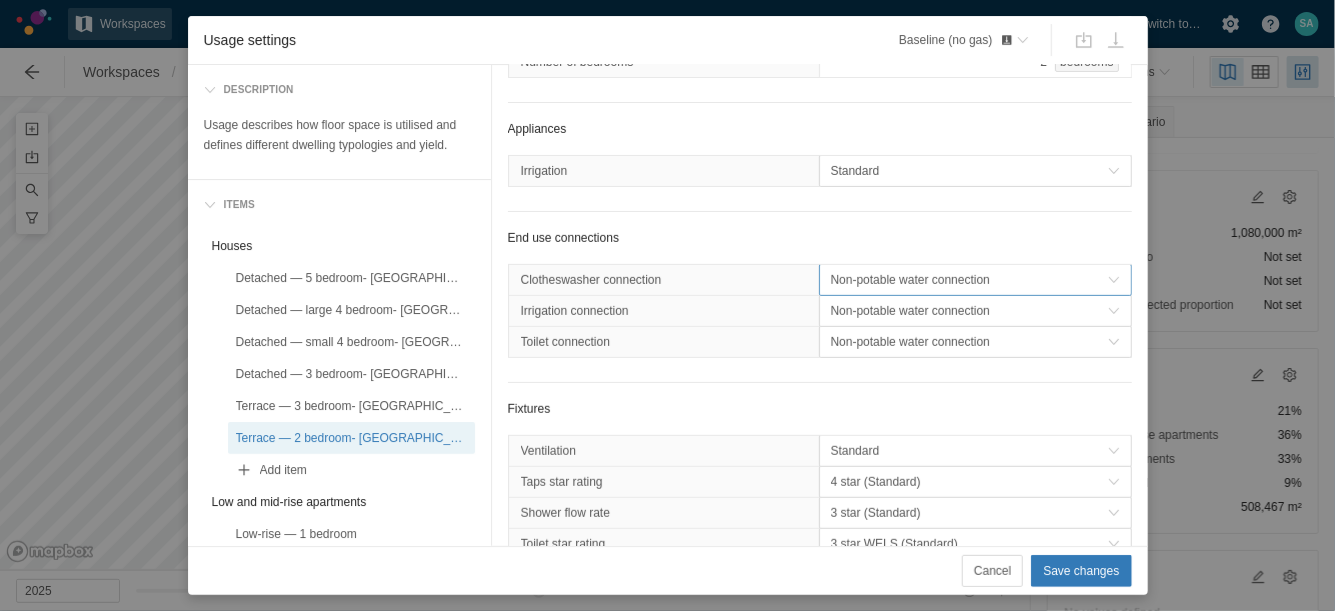 click on "Non-potable water connection" at bounding box center (969, 280) 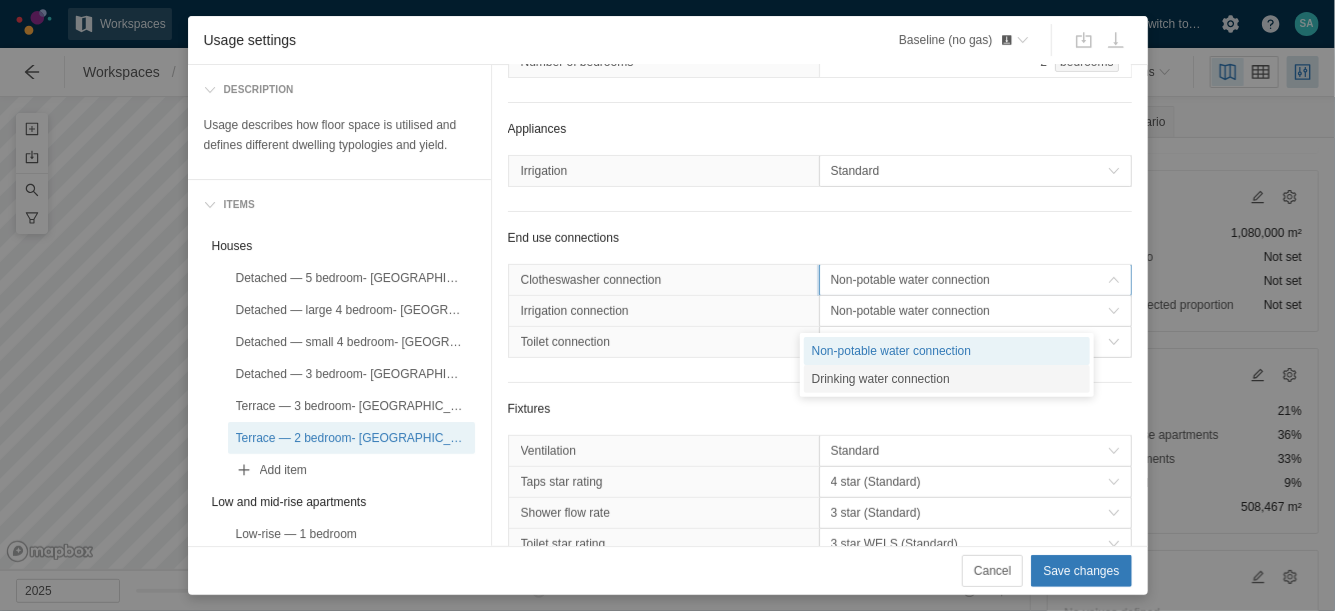 click on "Drinking water connection" at bounding box center [947, 379] 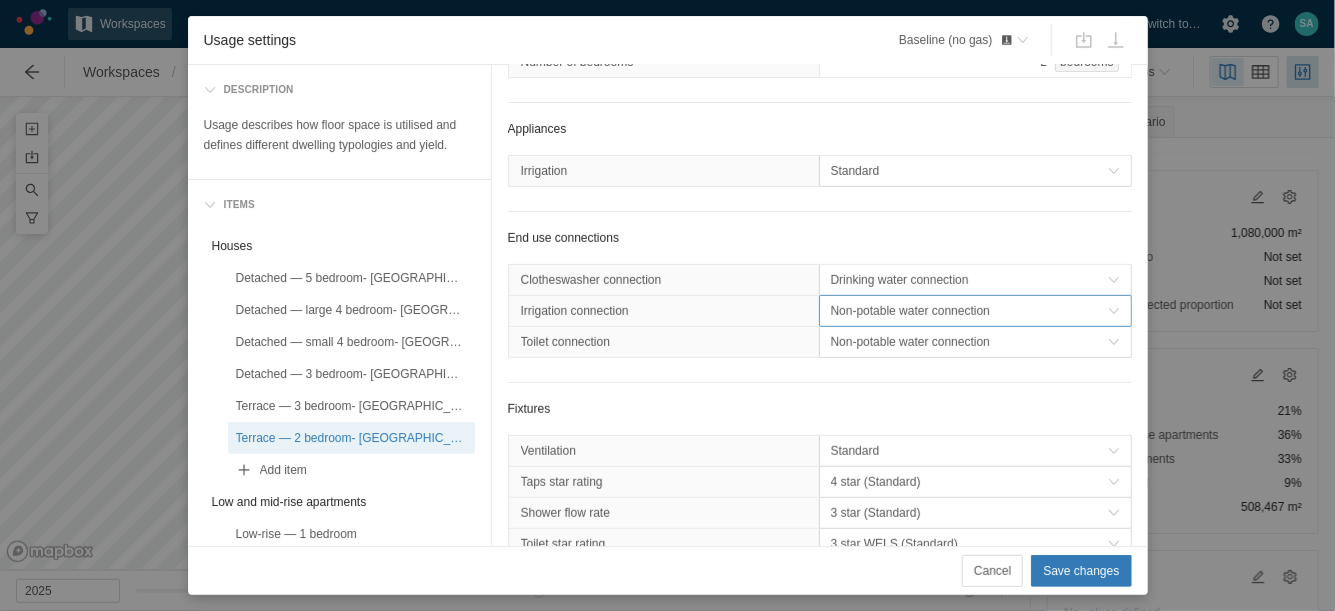 click on "Non-potable water connection" at bounding box center (969, 311) 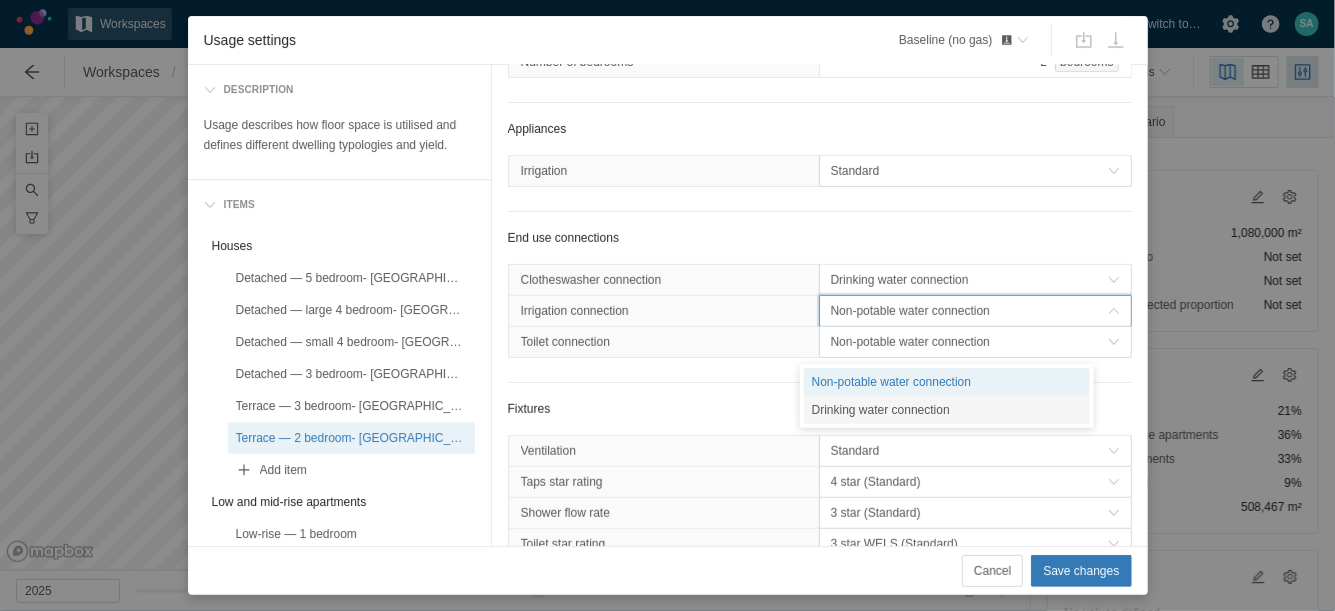 click on "Drinking water connection" at bounding box center (947, 410) 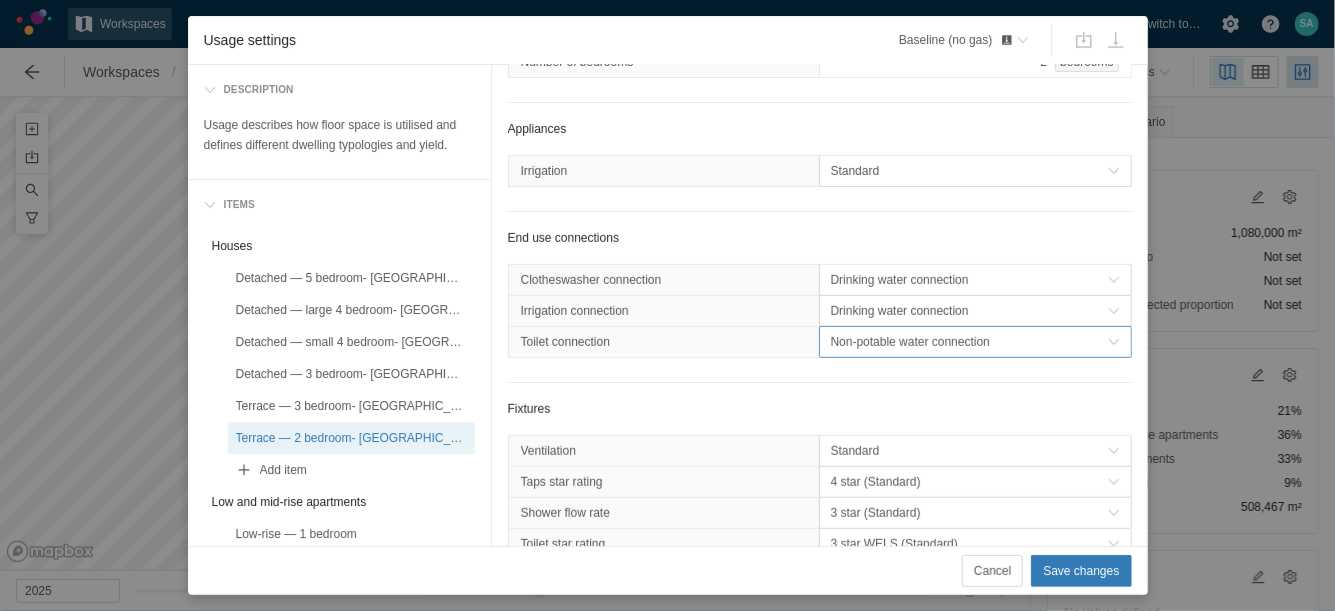 click on "Non-potable water connection" at bounding box center [969, 342] 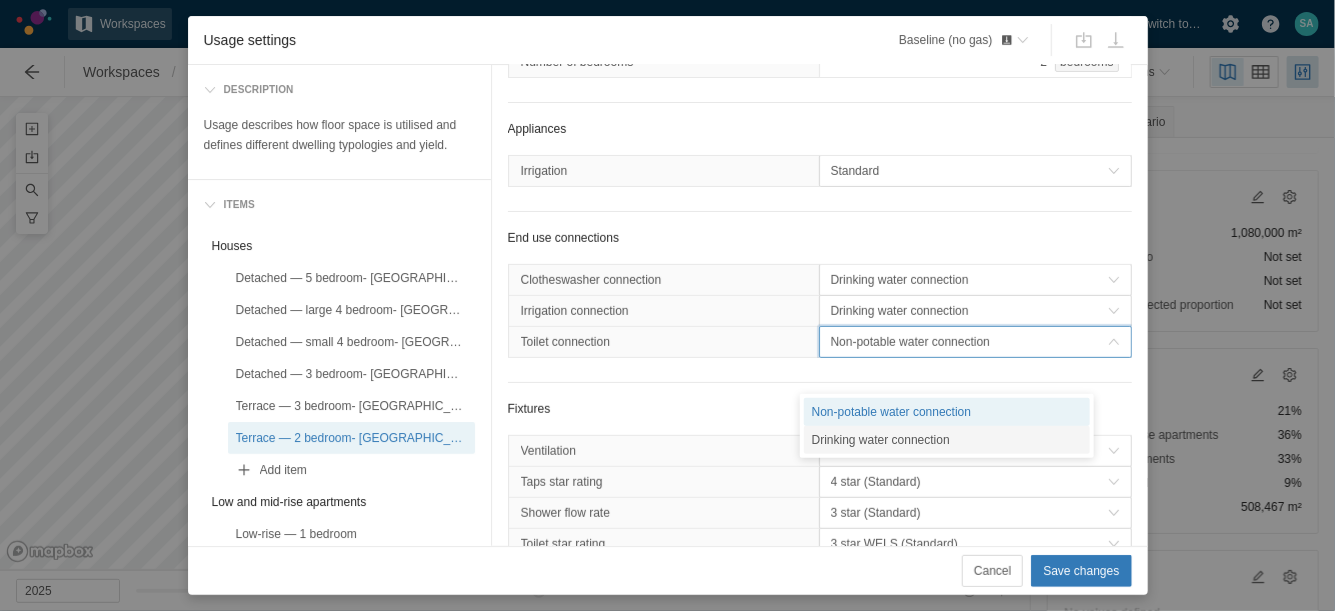 click on "Drinking water connection" at bounding box center (947, 440) 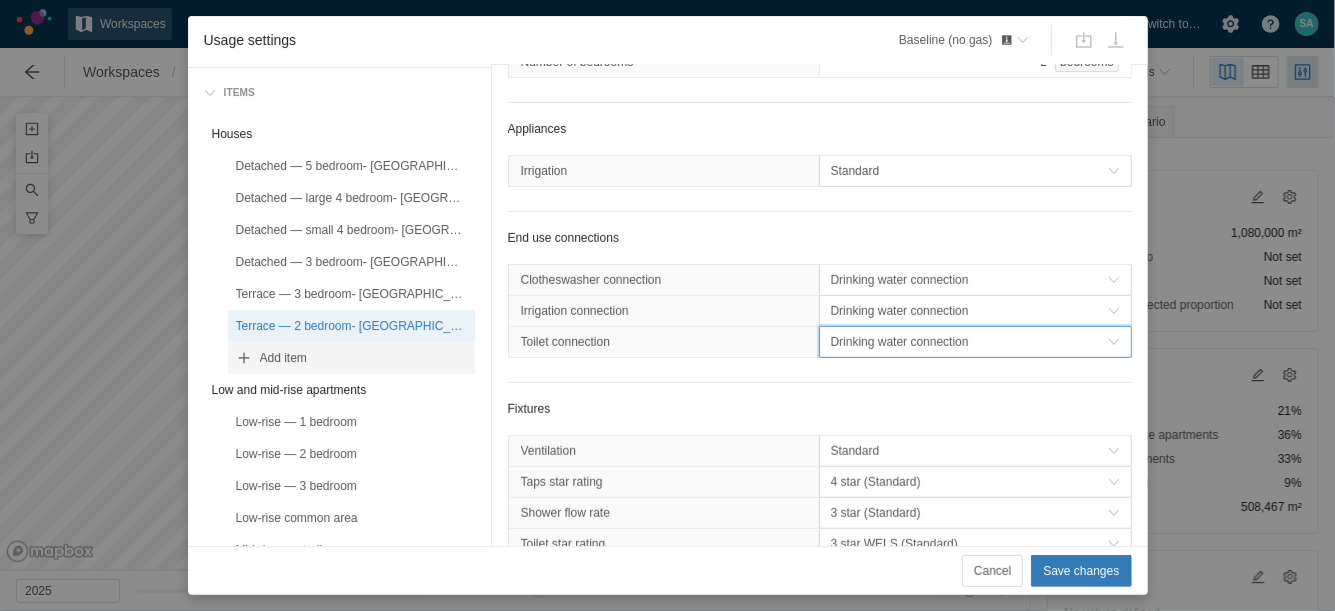 scroll, scrollTop: 114, scrollLeft: 0, axis: vertical 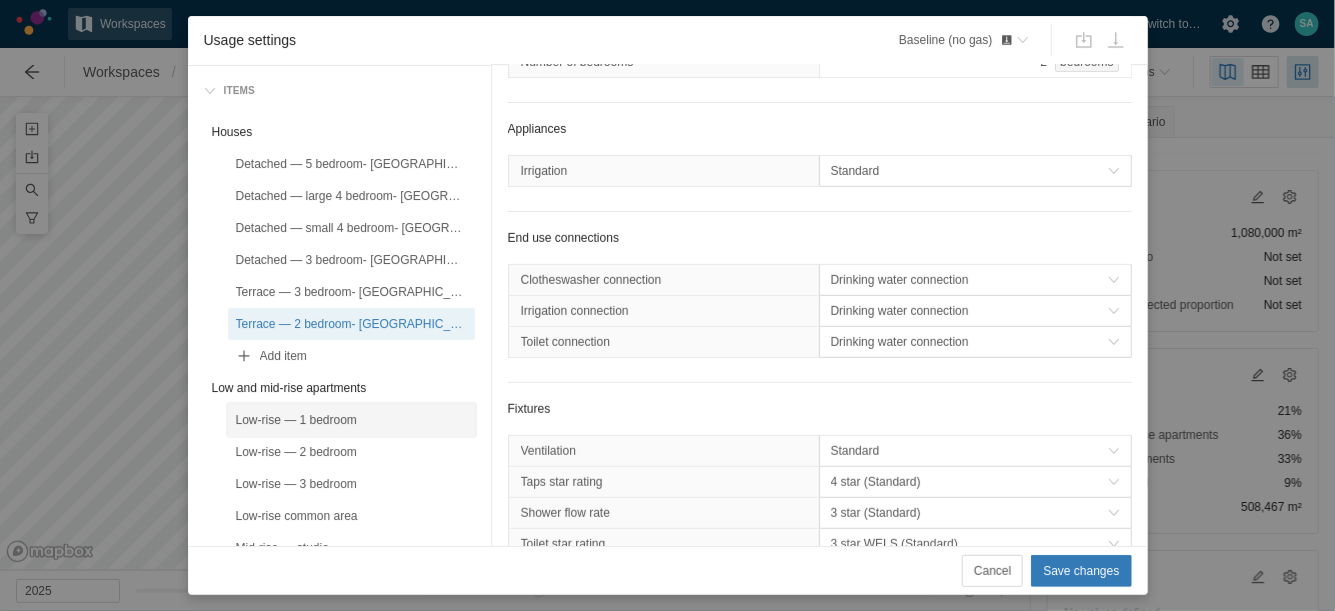 click on "Low-rise — 1 bedroom" at bounding box center (351, 420) 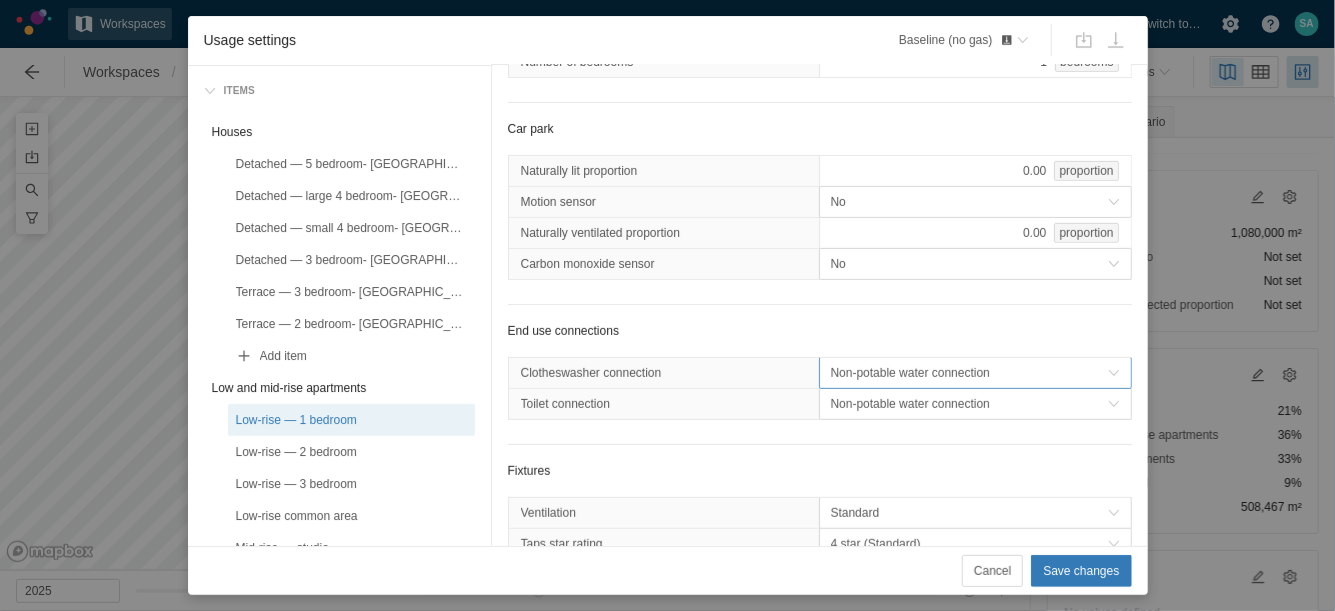 click on "Non-potable water connection" at bounding box center [969, 373] 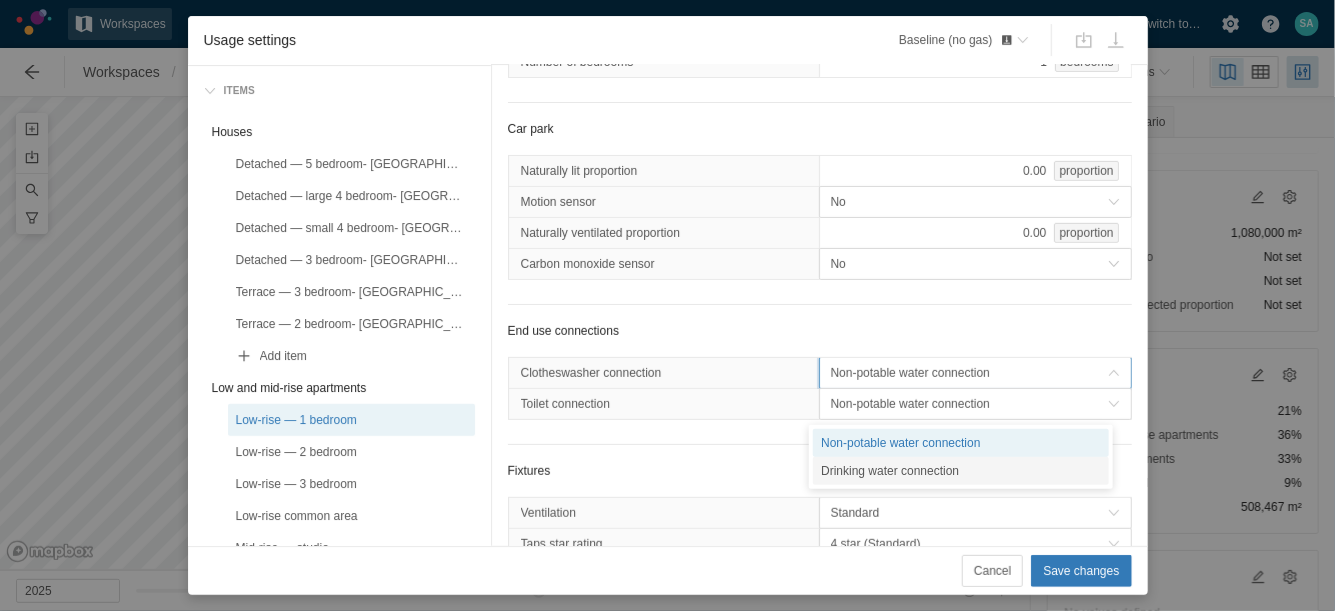 click on "Drinking water connection" at bounding box center (961, 471) 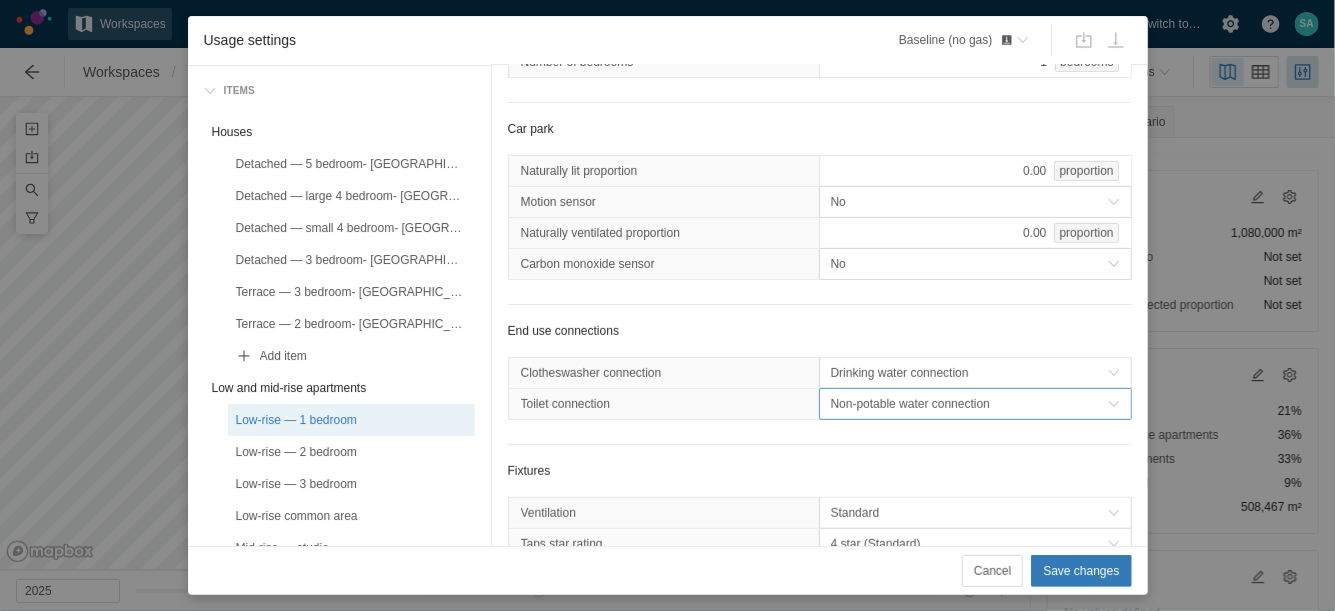 click on "Non-potable water connection" at bounding box center (969, 404) 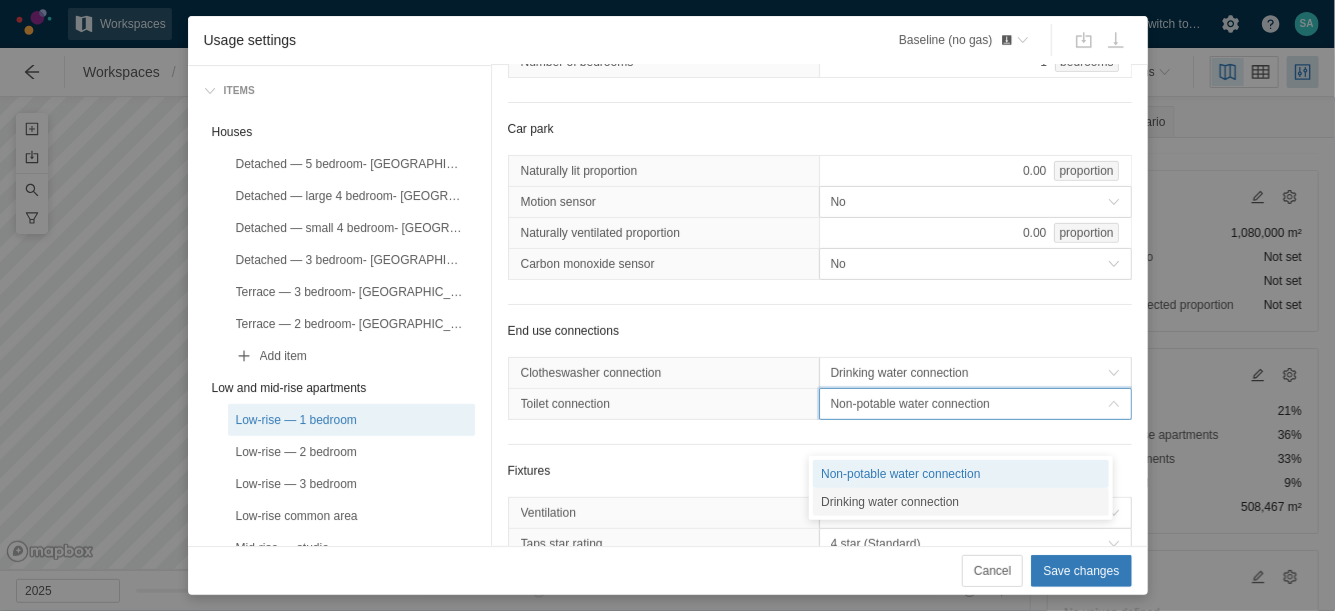 click on "Drinking water connection" at bounding box center (961, 502) 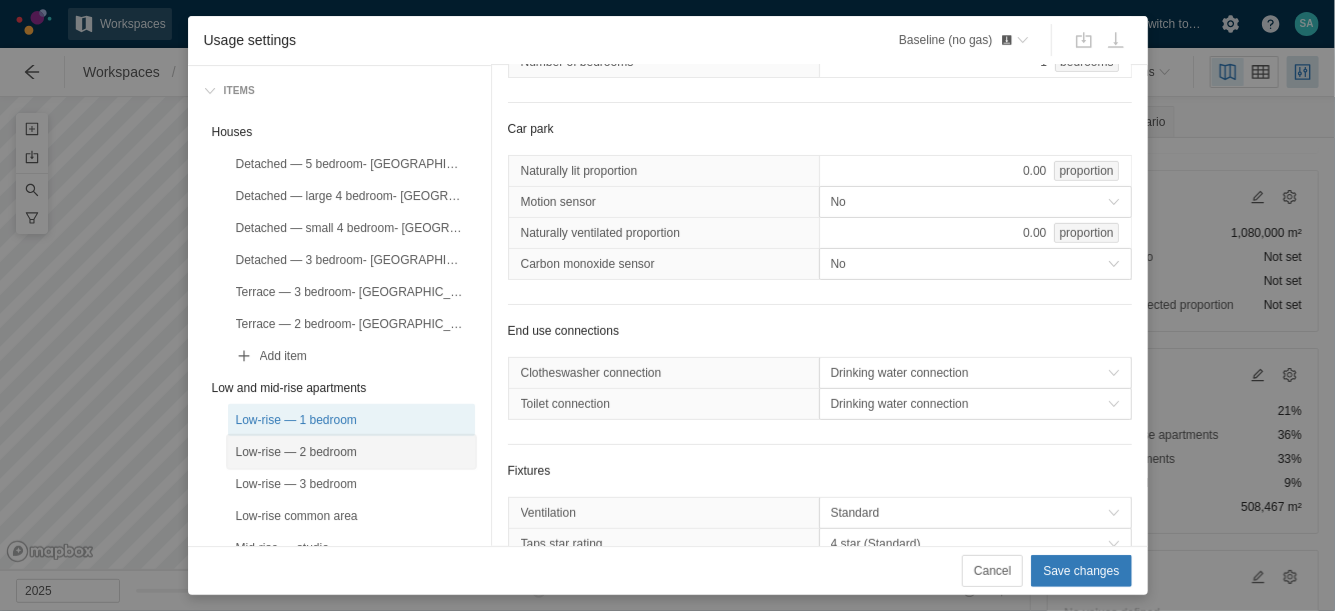 click on "Low-rise — 2 bedroom" at bounding box center [351, 452] 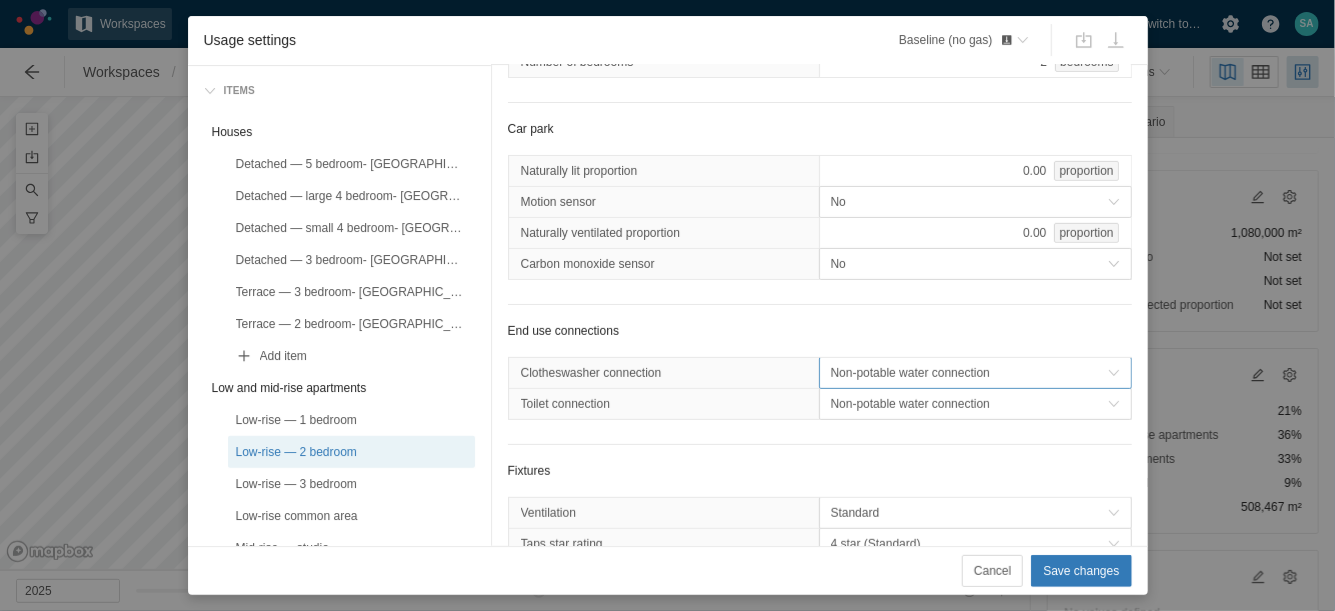 click on "Non-potable water connection" at bounding box center [969, 373] 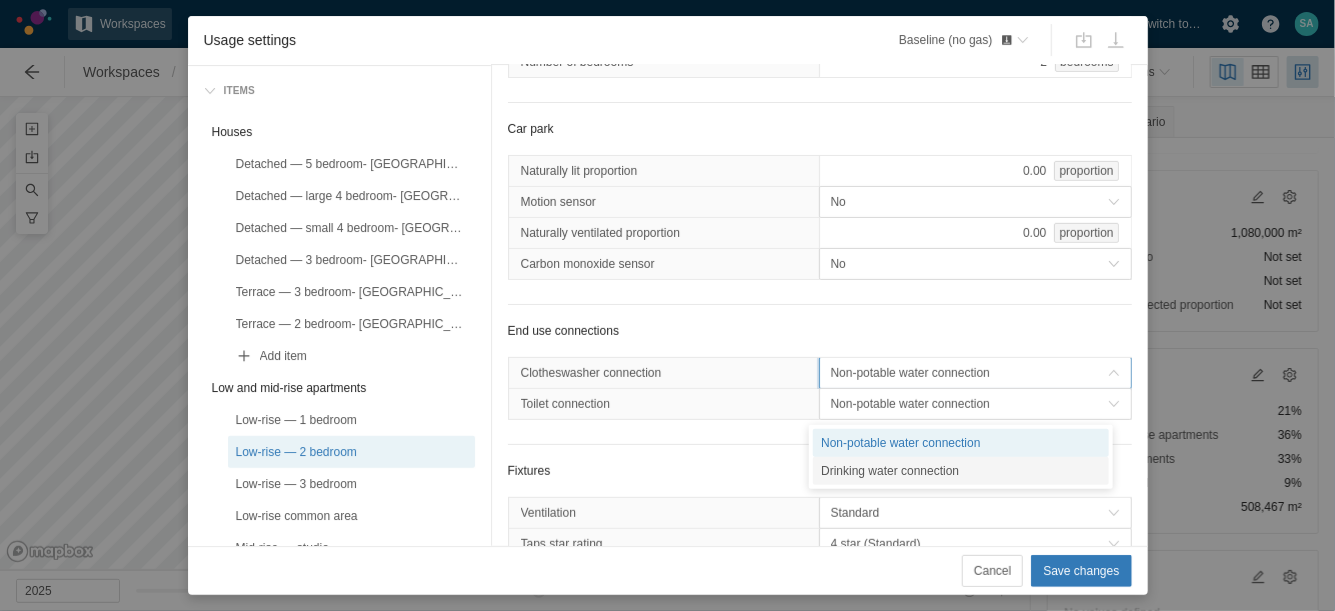 click on "Drinking water connection" at bounding box center (961, 471) 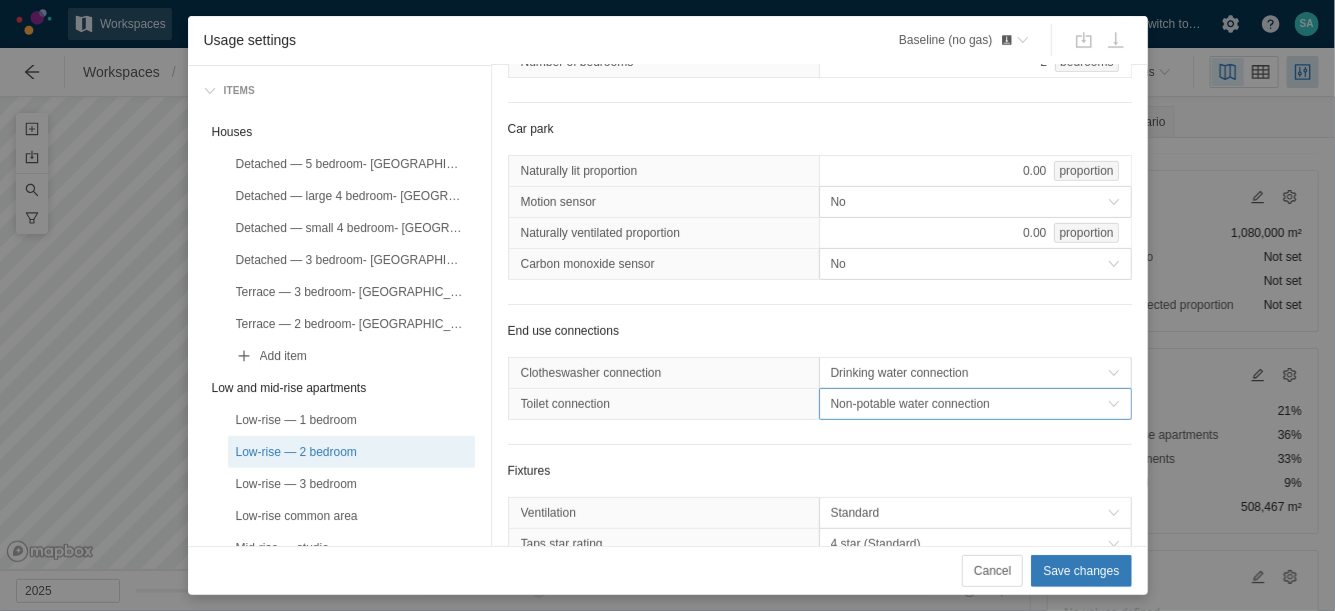click on "Non-potable water connection" at bounding box center [969, 404] 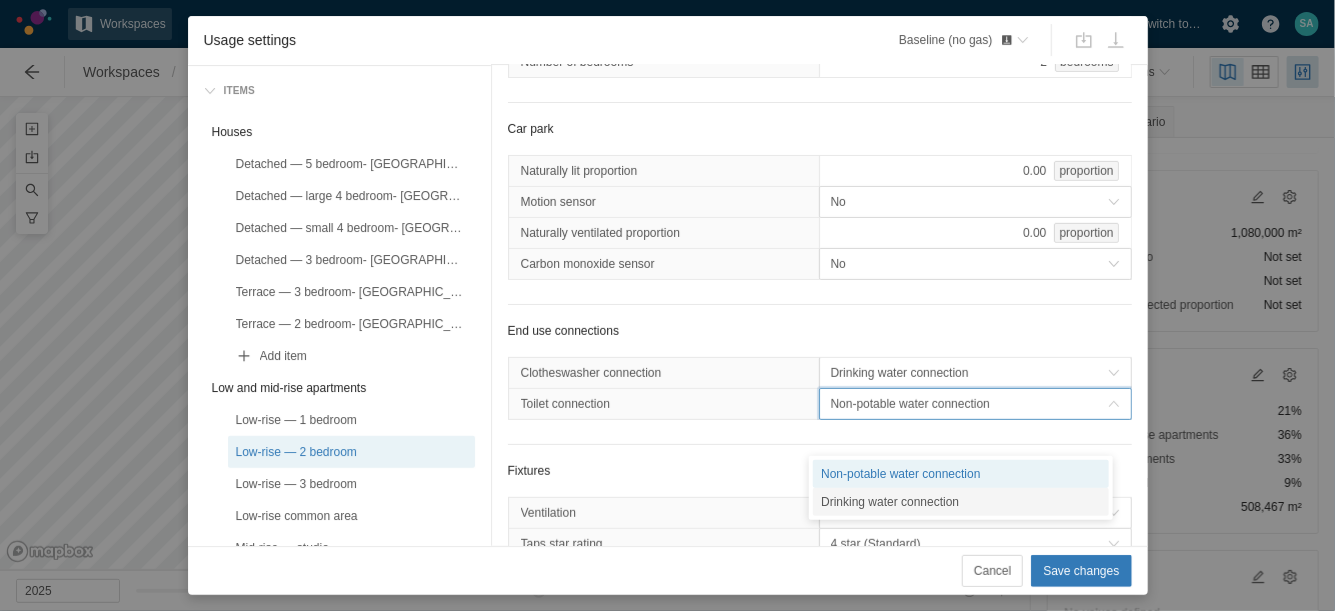 click on "Drinking water connection" at bounding box center [961, 502] 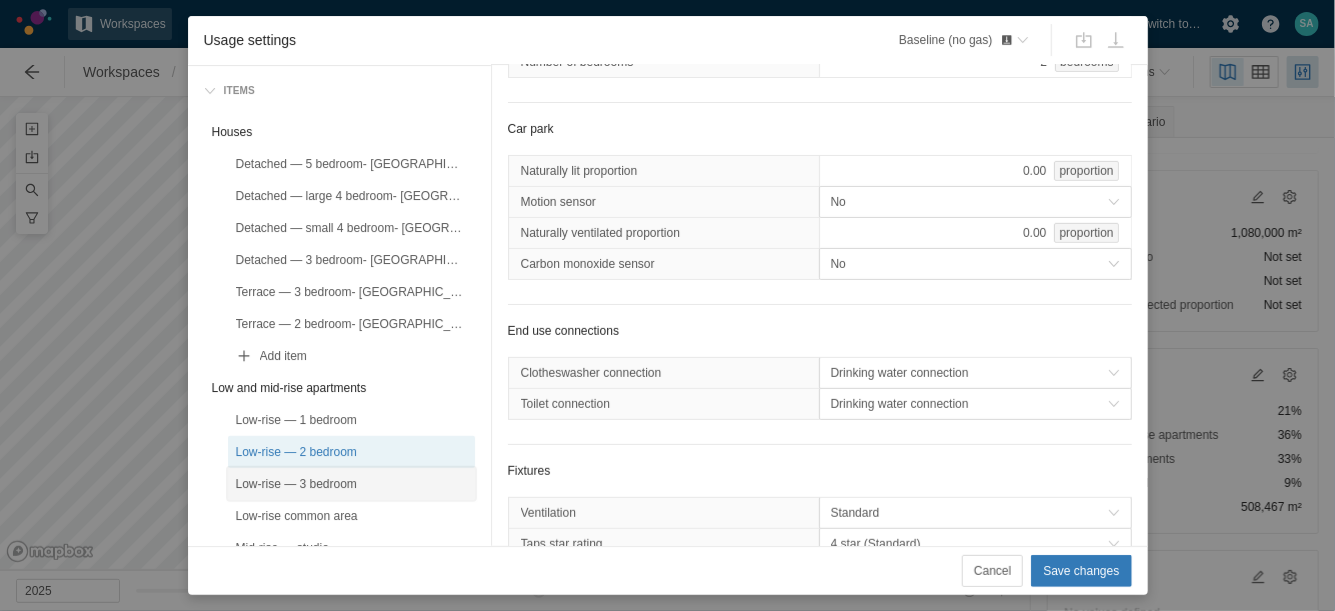 click on "Low-rise — 3 bedroom" at bounding box center (351, 484) 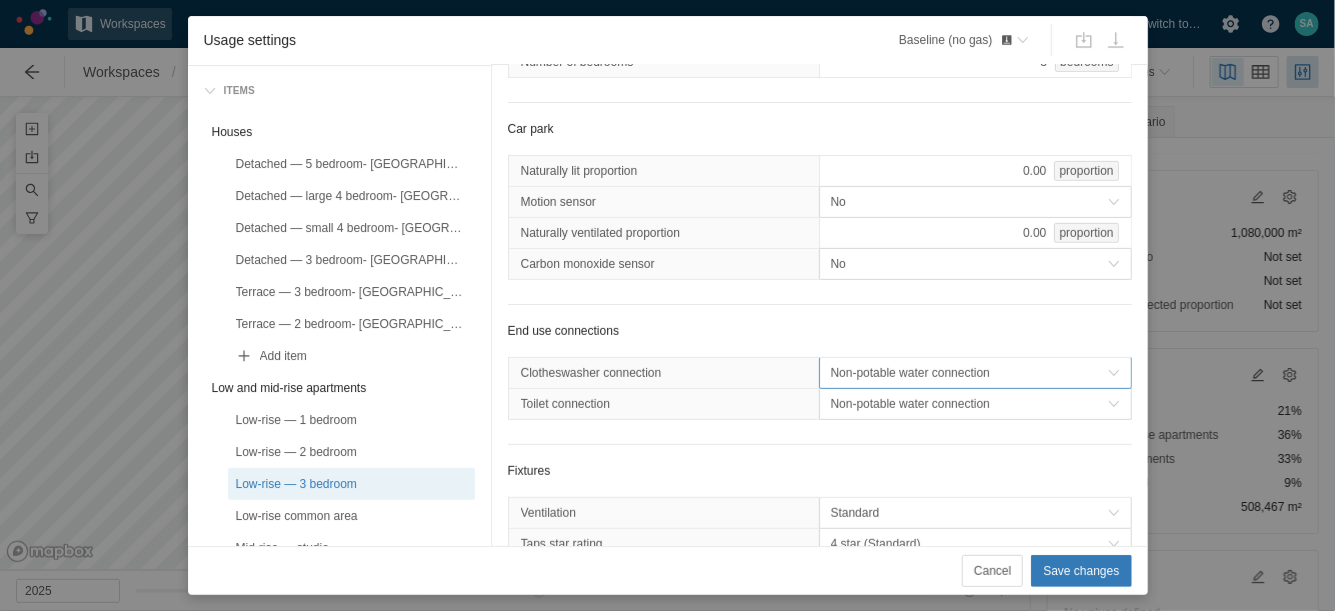 click on "Non-potable water connection" at bounding box center (969, 373) 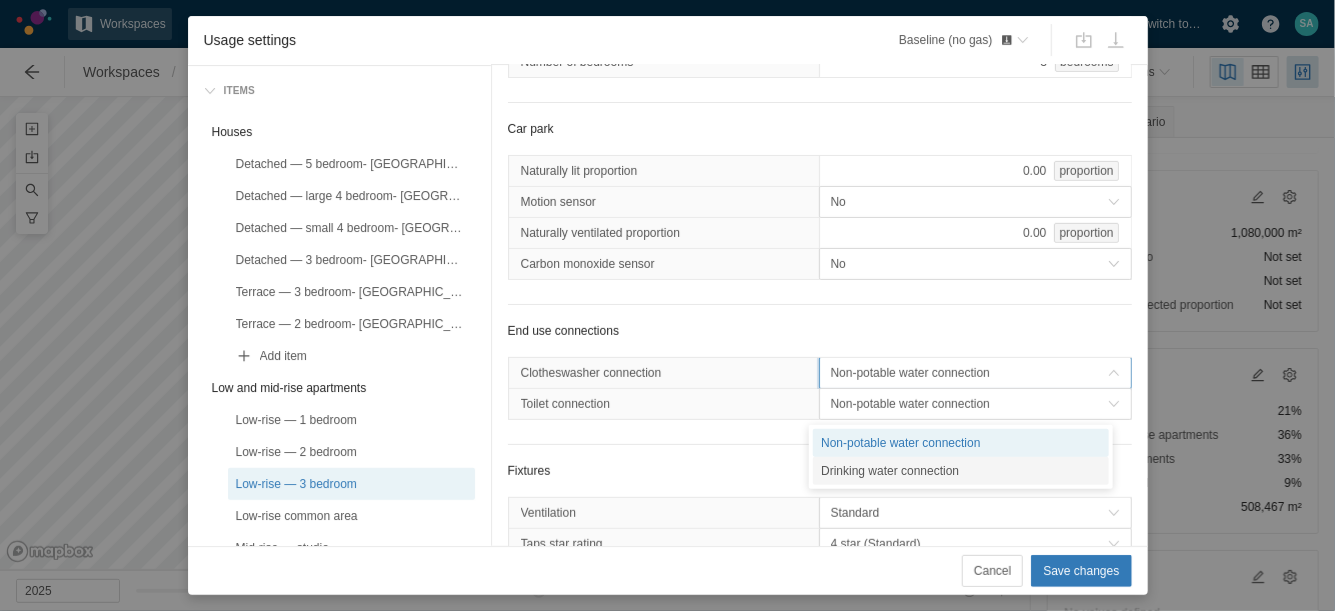 click on "Non-potable water connection Drinking water connection" at bounding box center (961, 457) 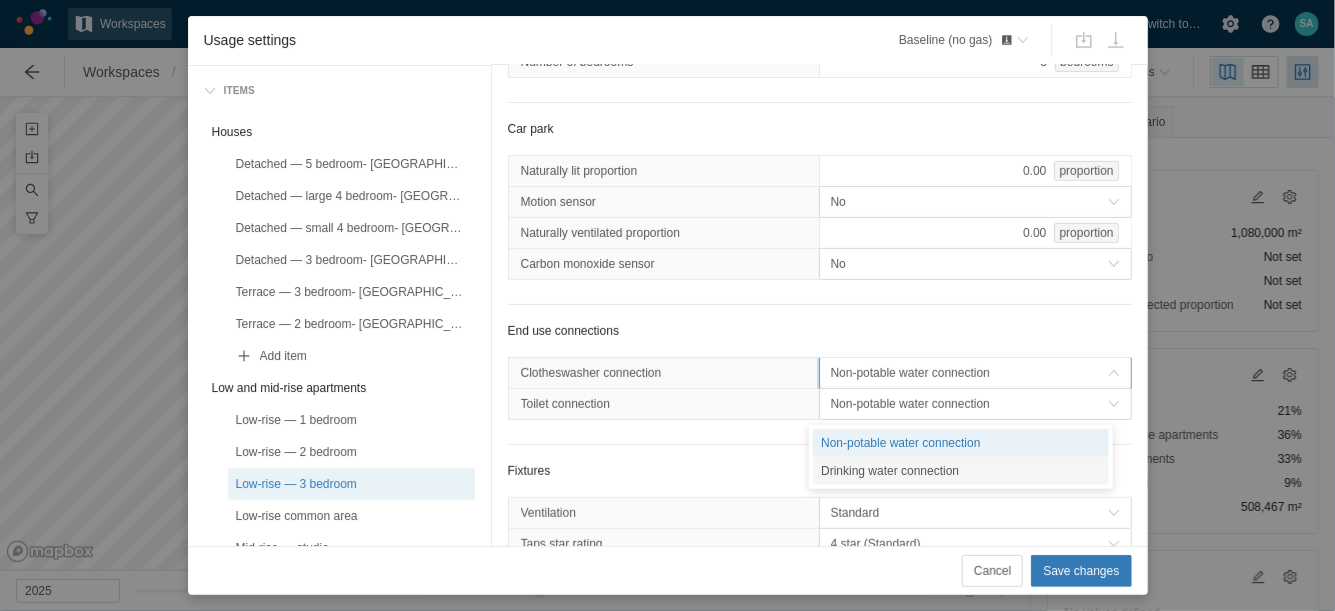 click on "Drinking water connection" at bounding box center [961, 471] 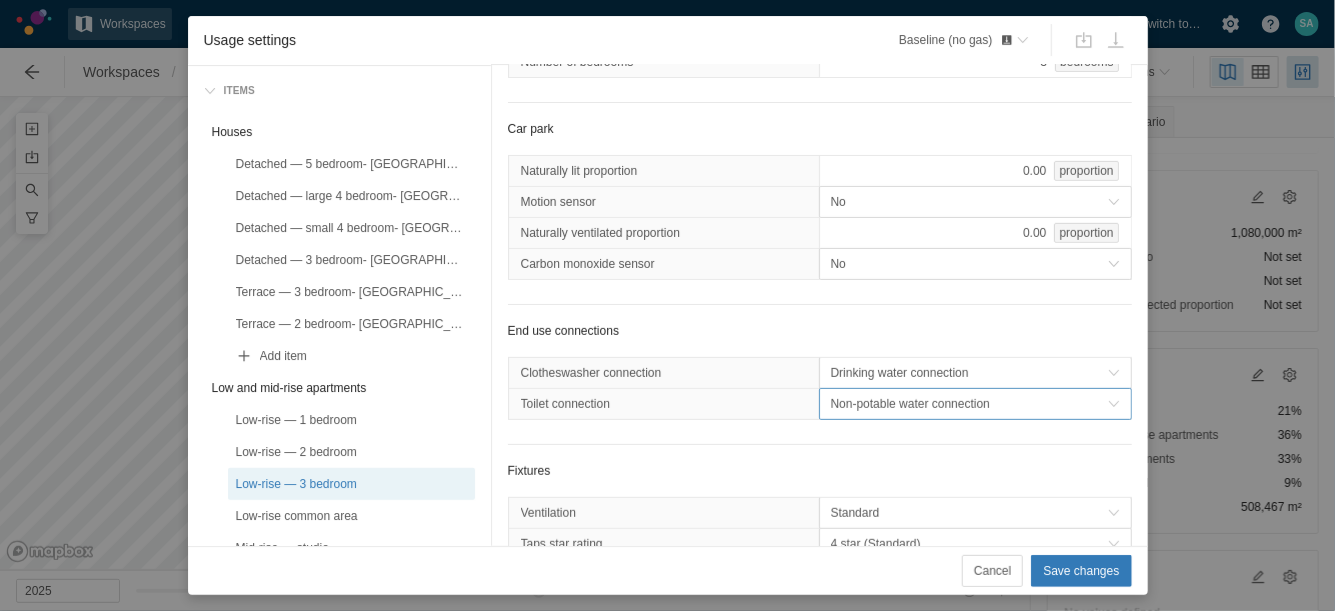 click on "Non-potable water connection" at bounding box center [969, 404] 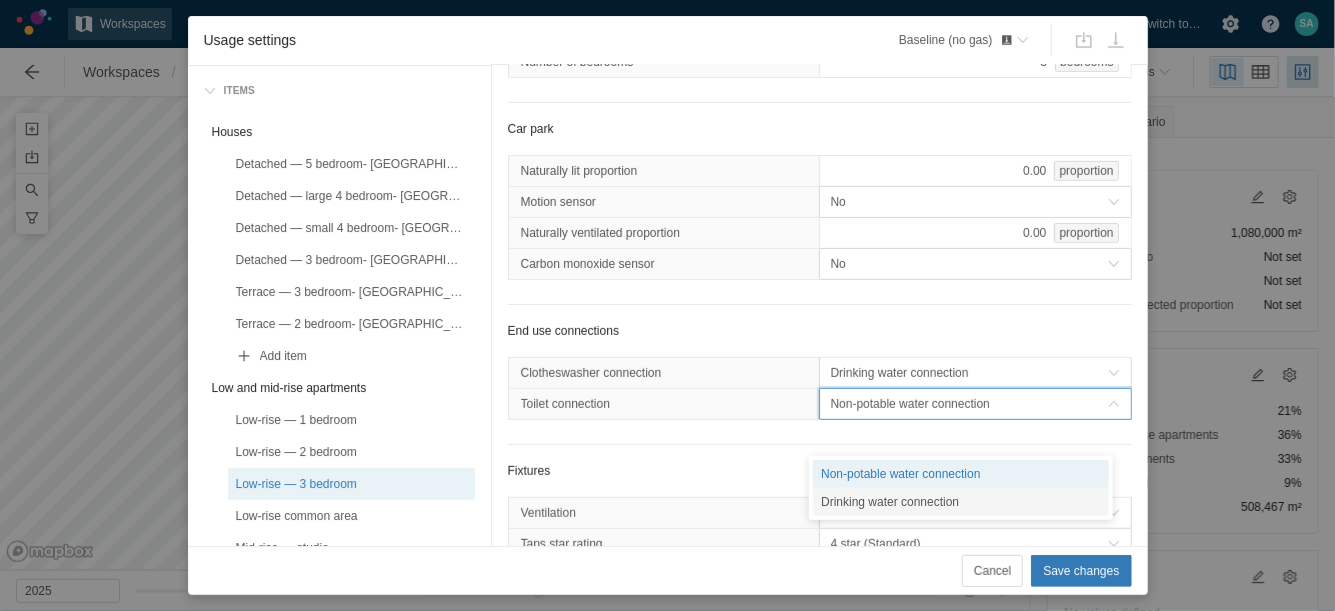 click on "Drinking water connection" at bounding box center [961, 502] 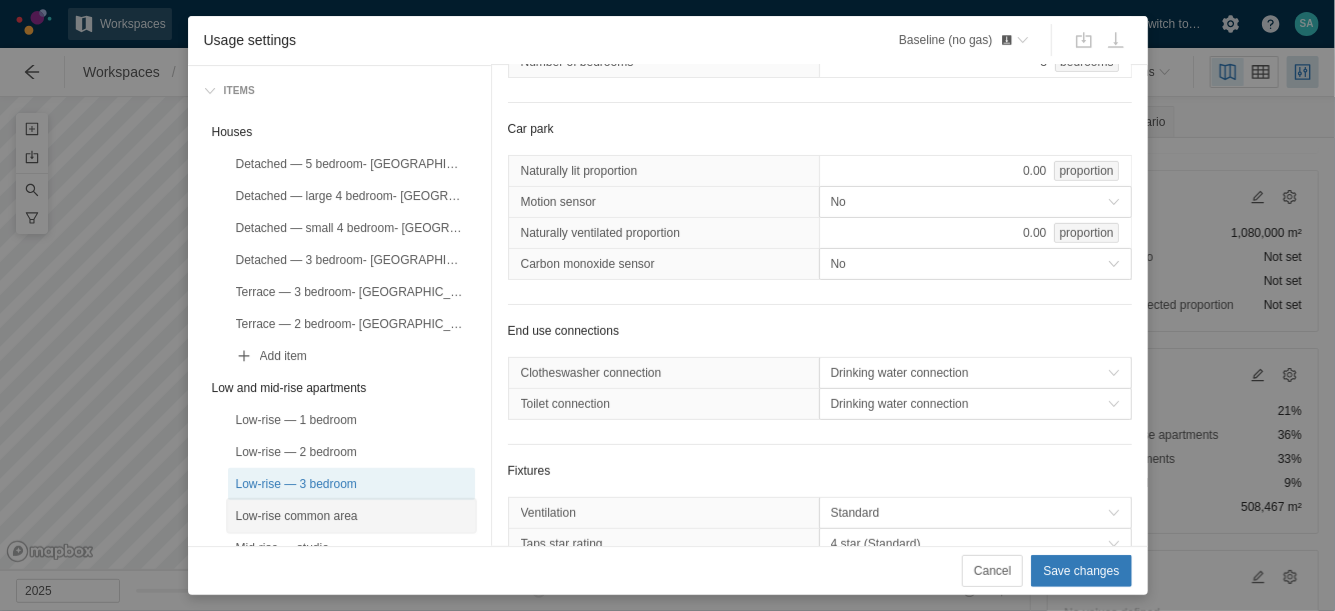 click on "Low-rise common area" at bounding box center (351, 516) 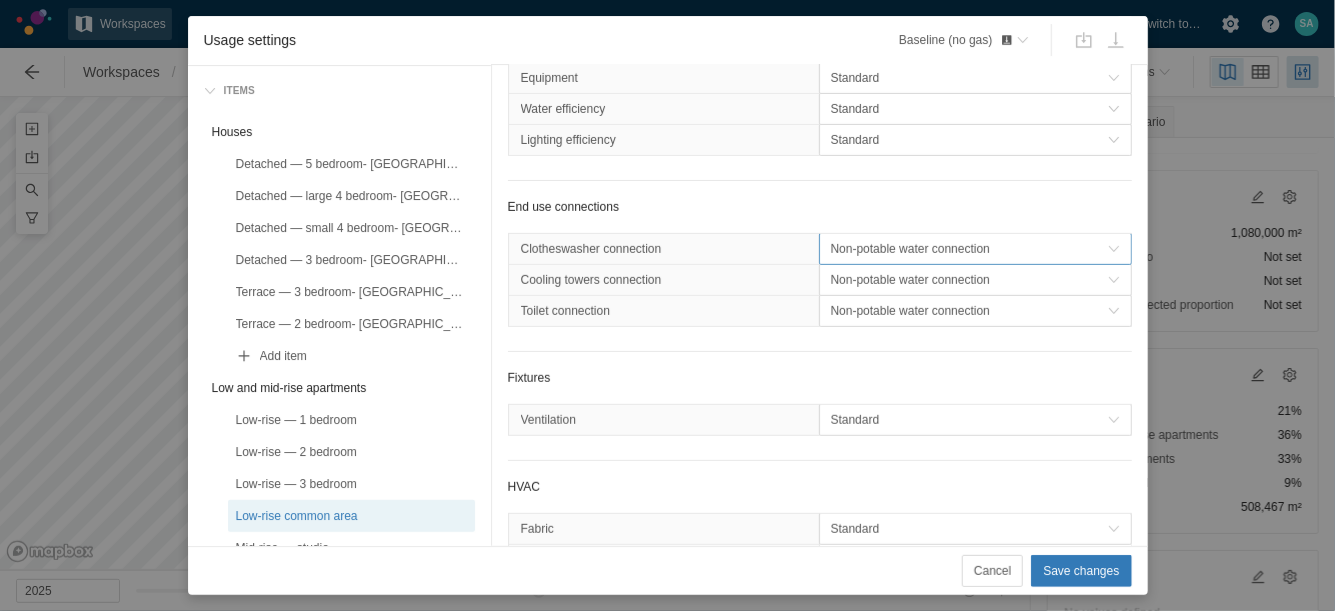 click on "Non-potable water connection" at bounding box center [969, 249] 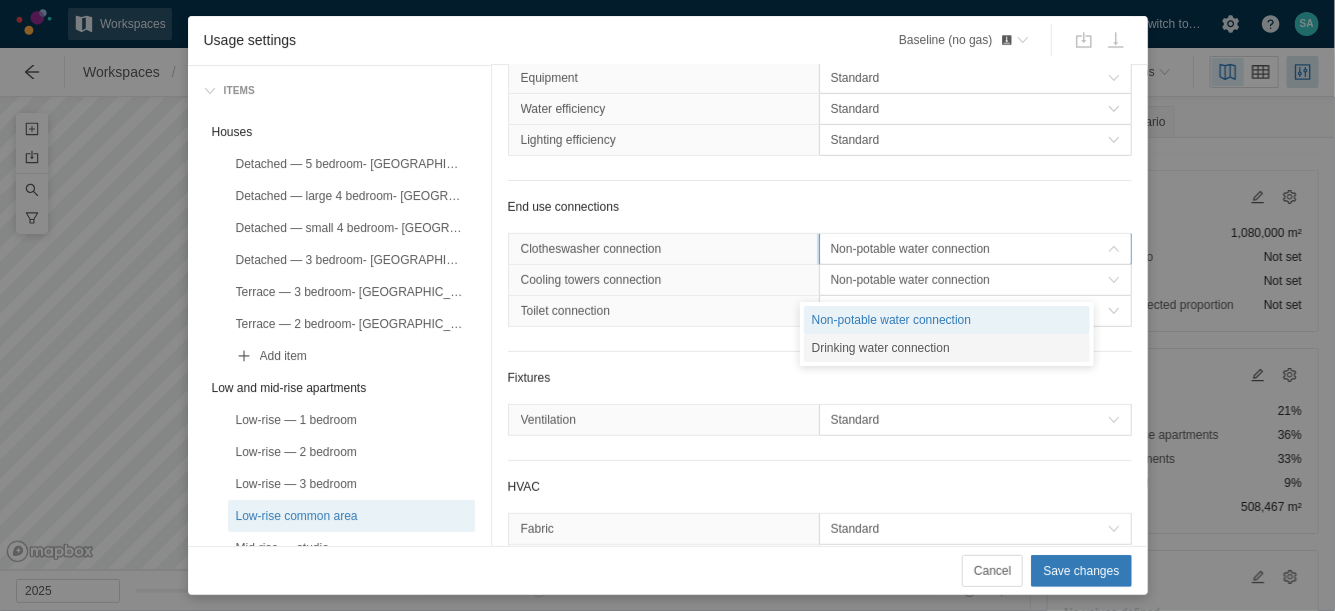 click on "Drinking water connection" at bounding box center (947, 348) 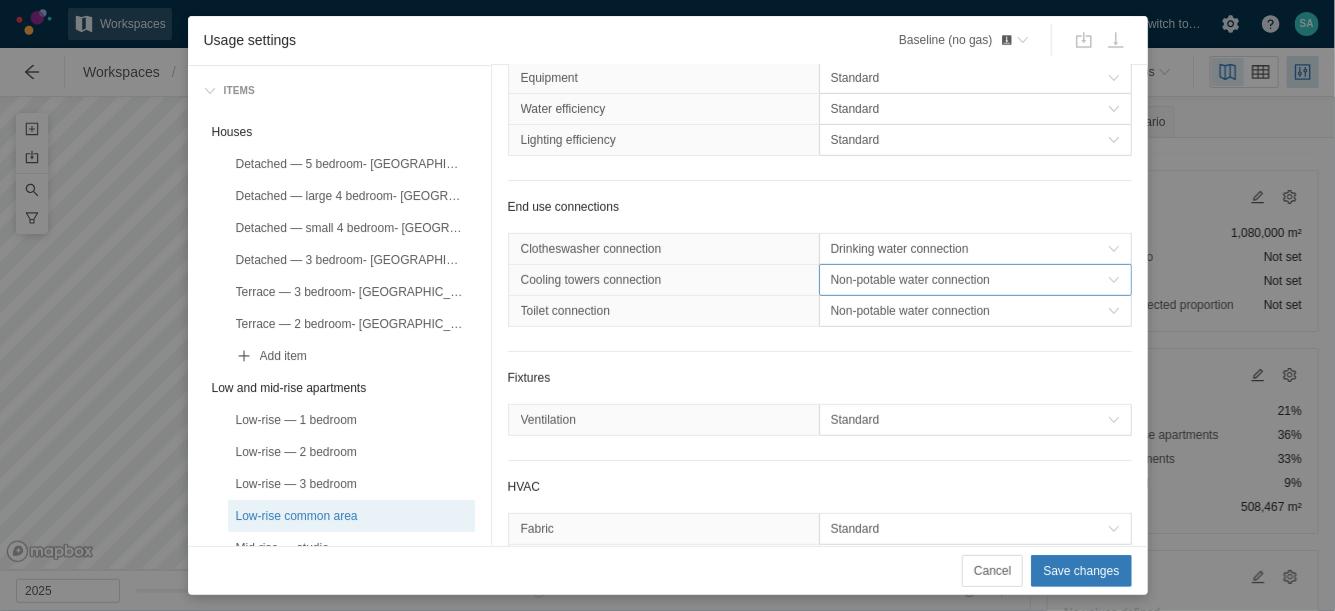 click on "Non-potable water connection" at bounding box center [969, 280] 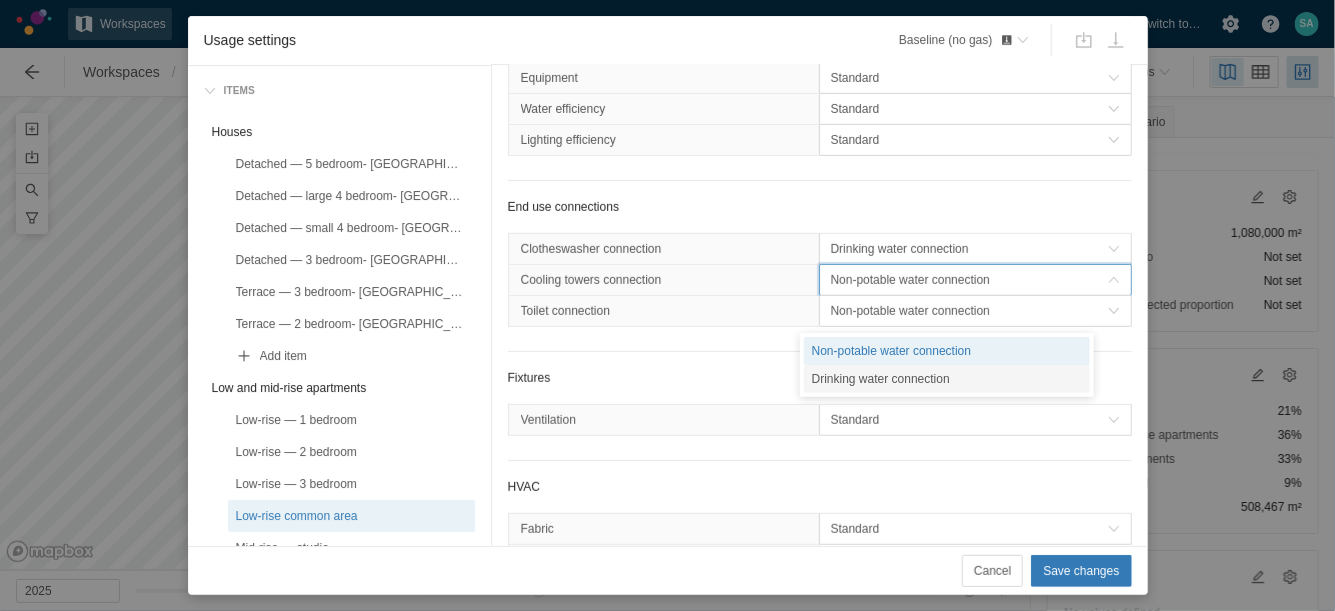 click on "Drinking water connection" at bounding box center (947, 379) 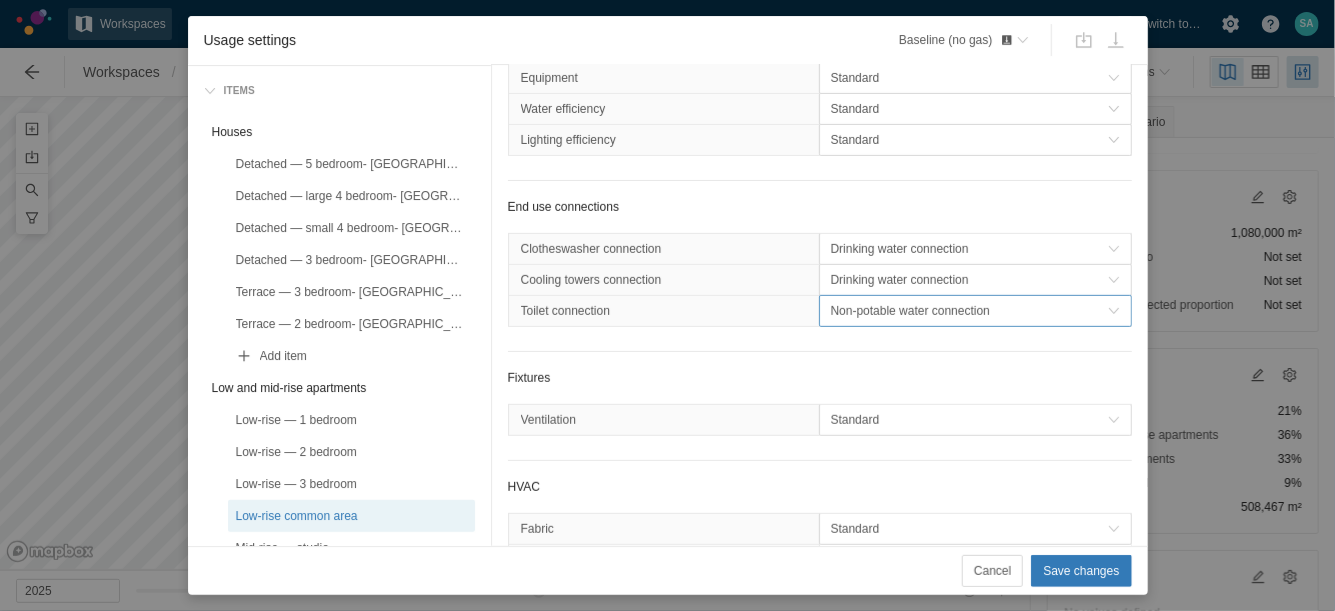 click on "Non-potable water connection" at bounding box center (969, 311) 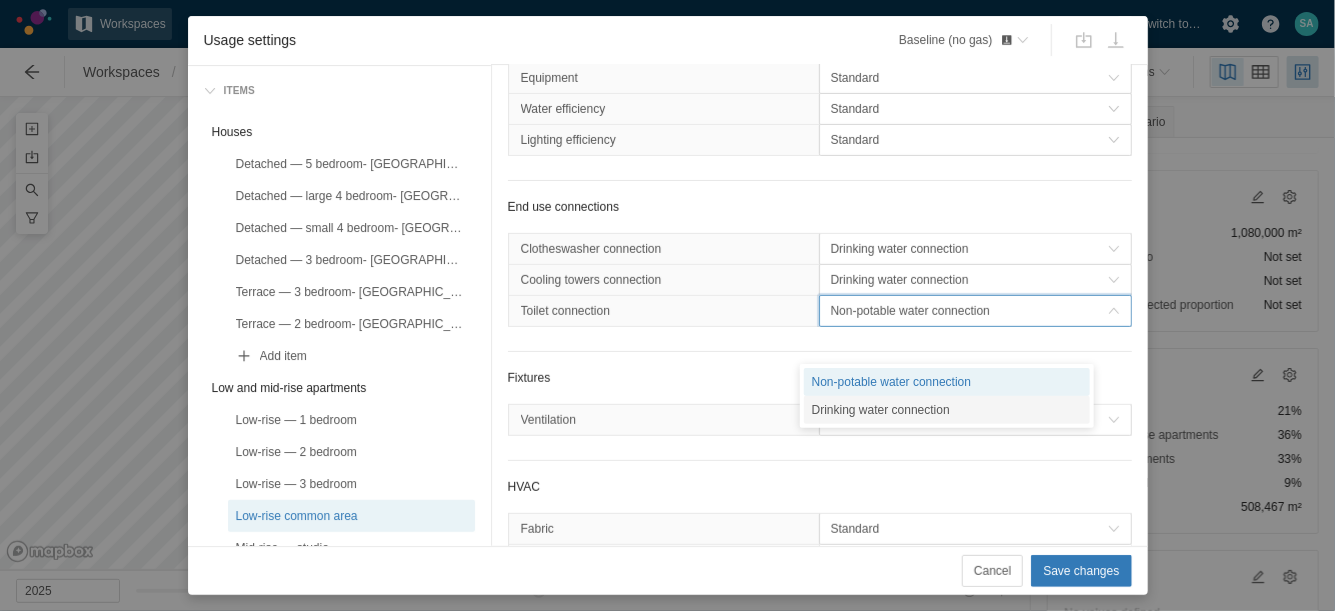 click on "Drinking water connection" at bounding box center (947, 410) 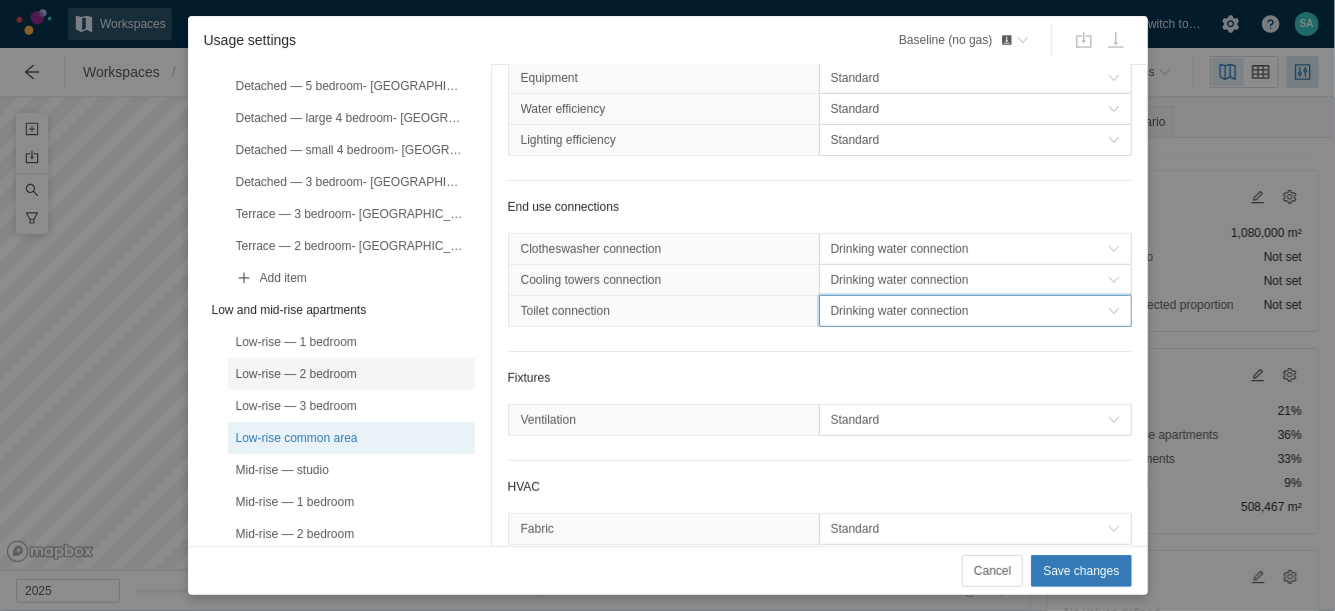 scroll, scrollTop: 219, scrollLeft: 0, axis: vertical 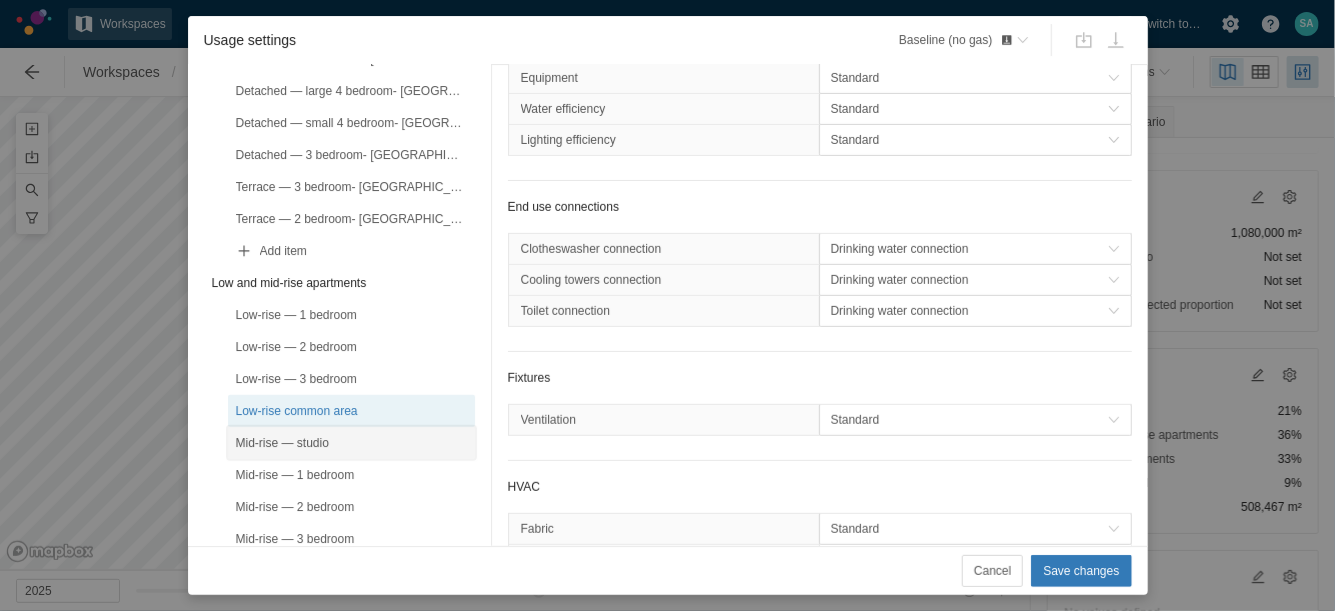 click on "Mid-rise — studio" at bounding box center [351, 443] 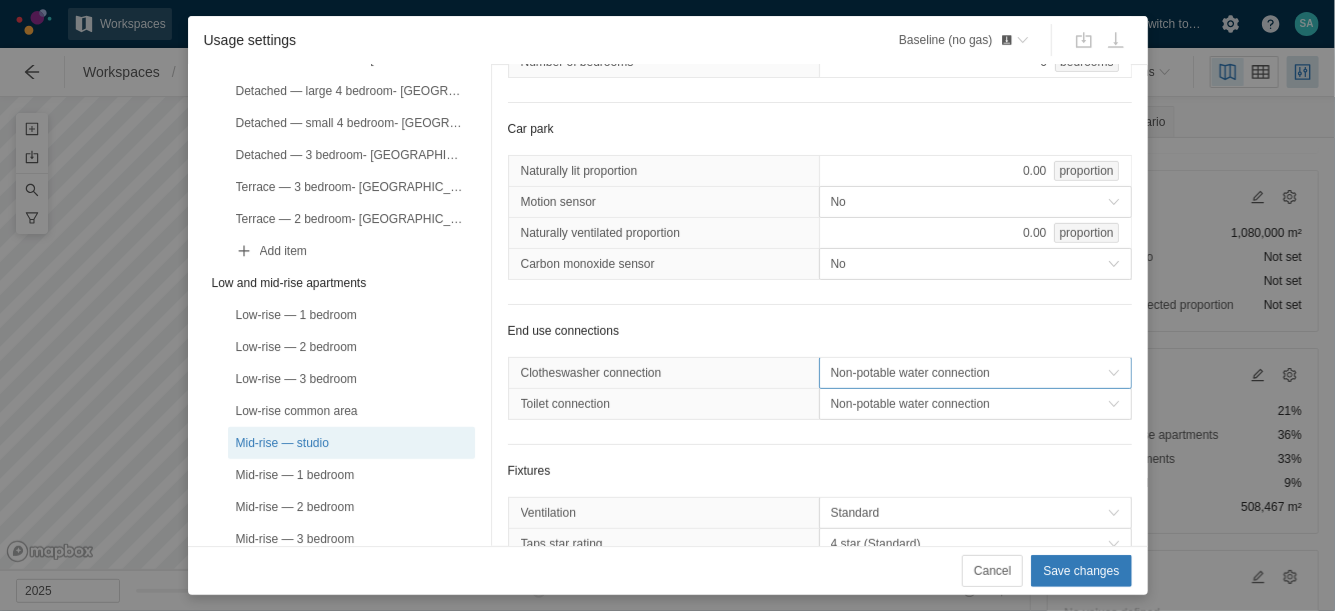 click on "Non-potable water connection" at bounding box center (969, 373) 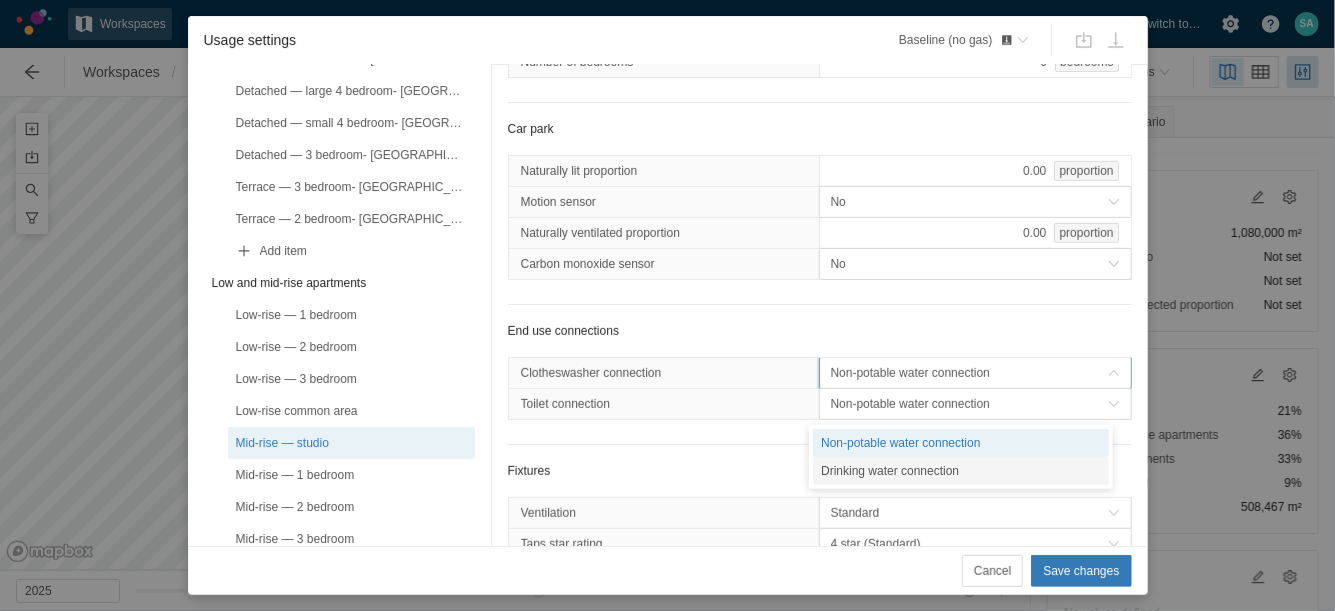 click on "Drinking water connection" at bounding box center (961, 471) 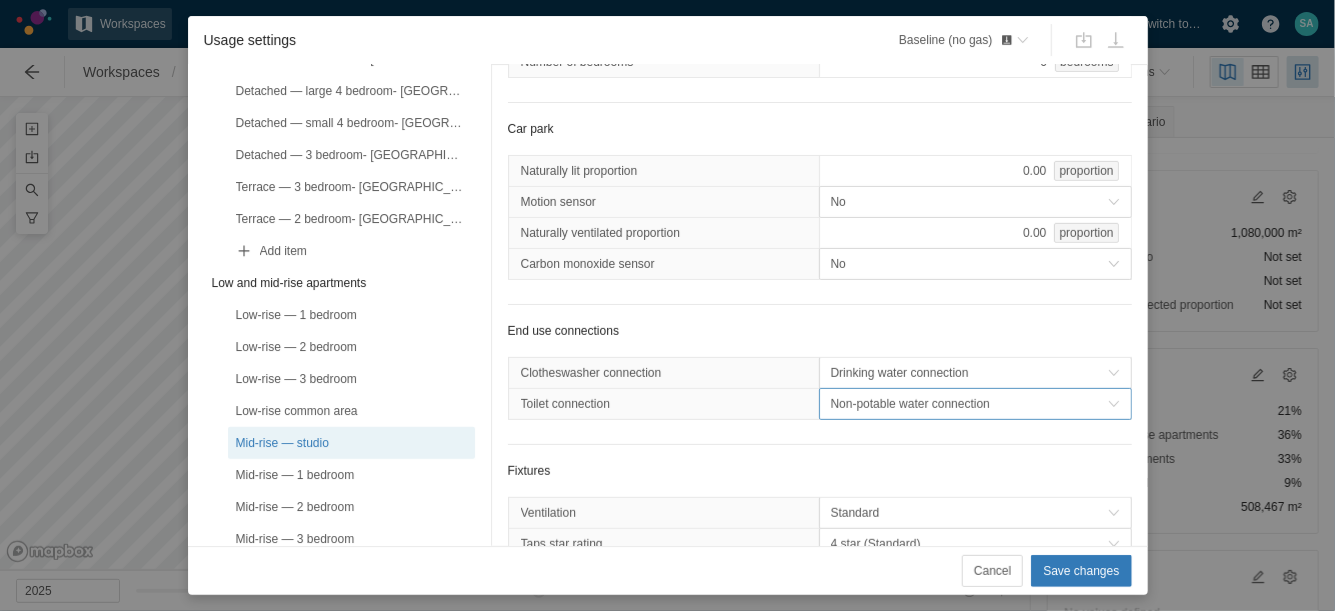 click on "Non-potable water connection" at bounding box center [975, 404] 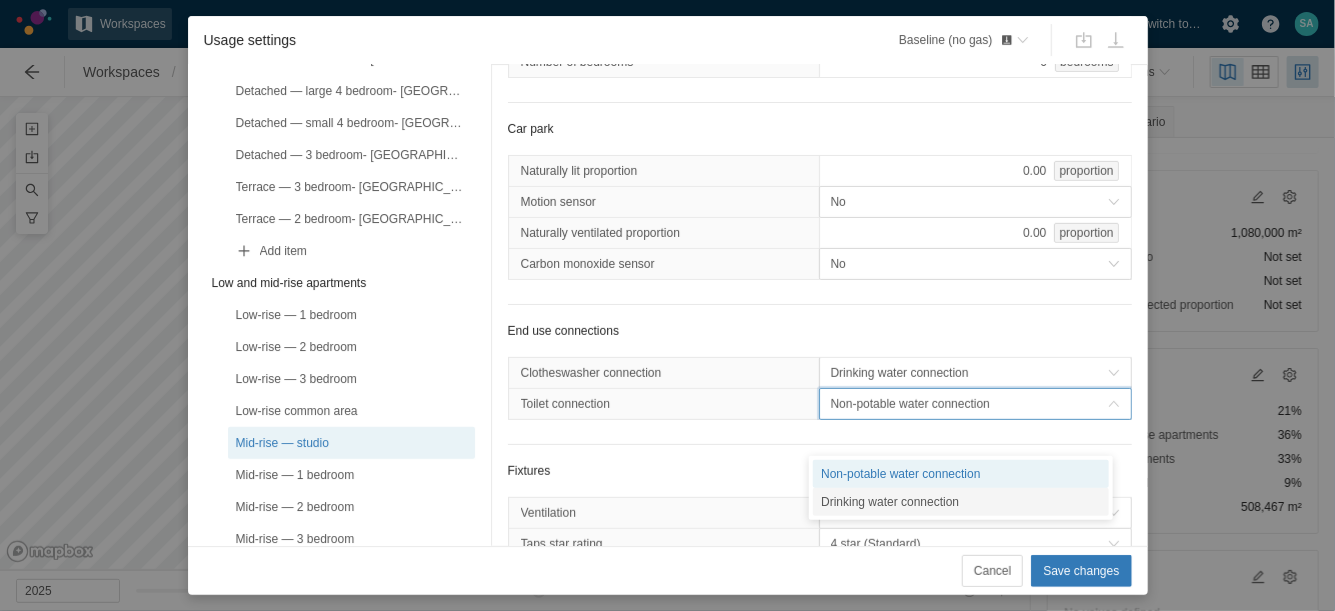 click on "Drinking water connection" at bounding box center [961, 502] 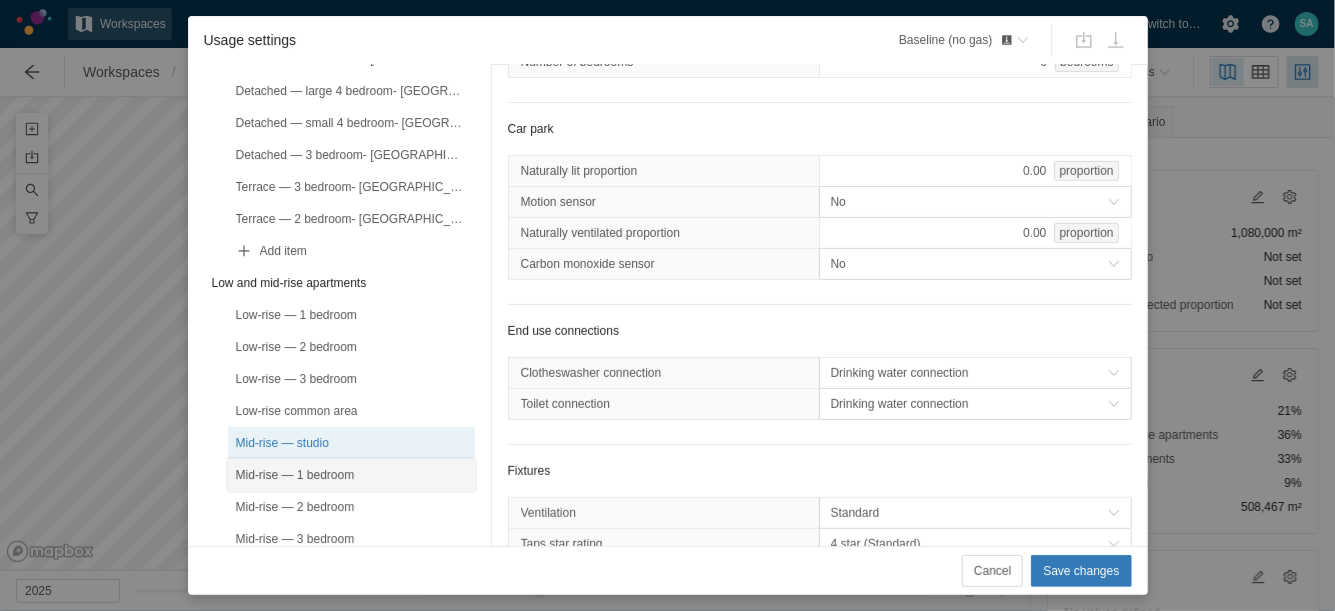 click on "Mid-rise — 1 bedroom" at bounding box center (351, 475) 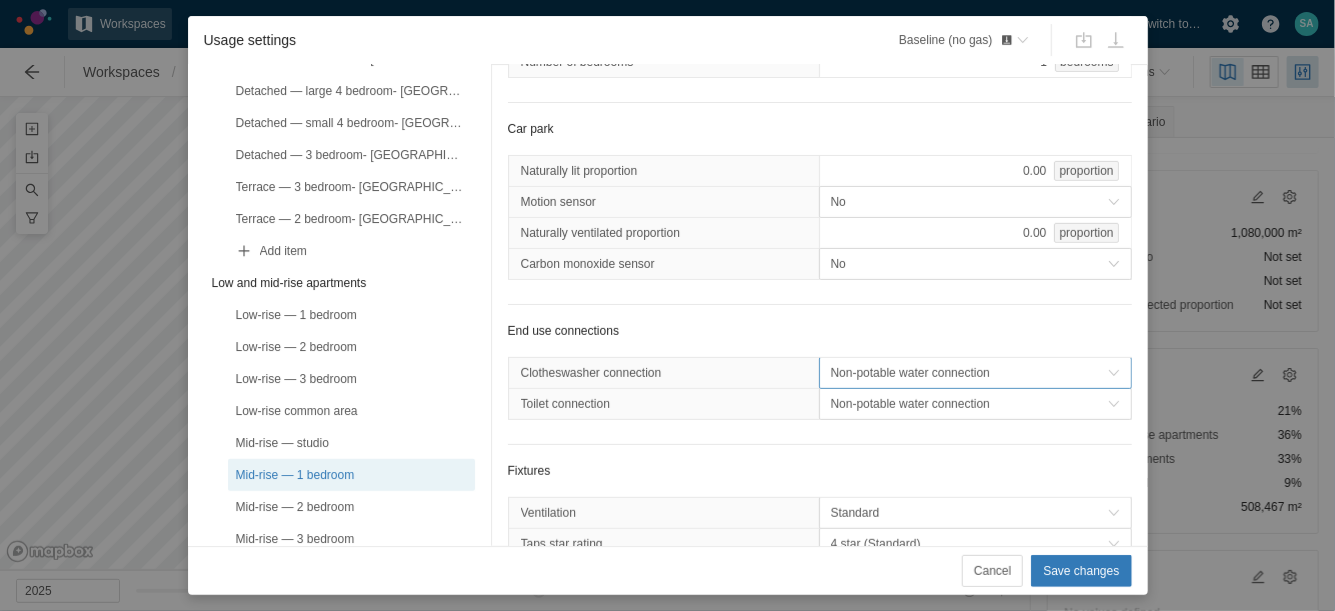 click on "Non-potable water connection" at bounding box center [969, 373] 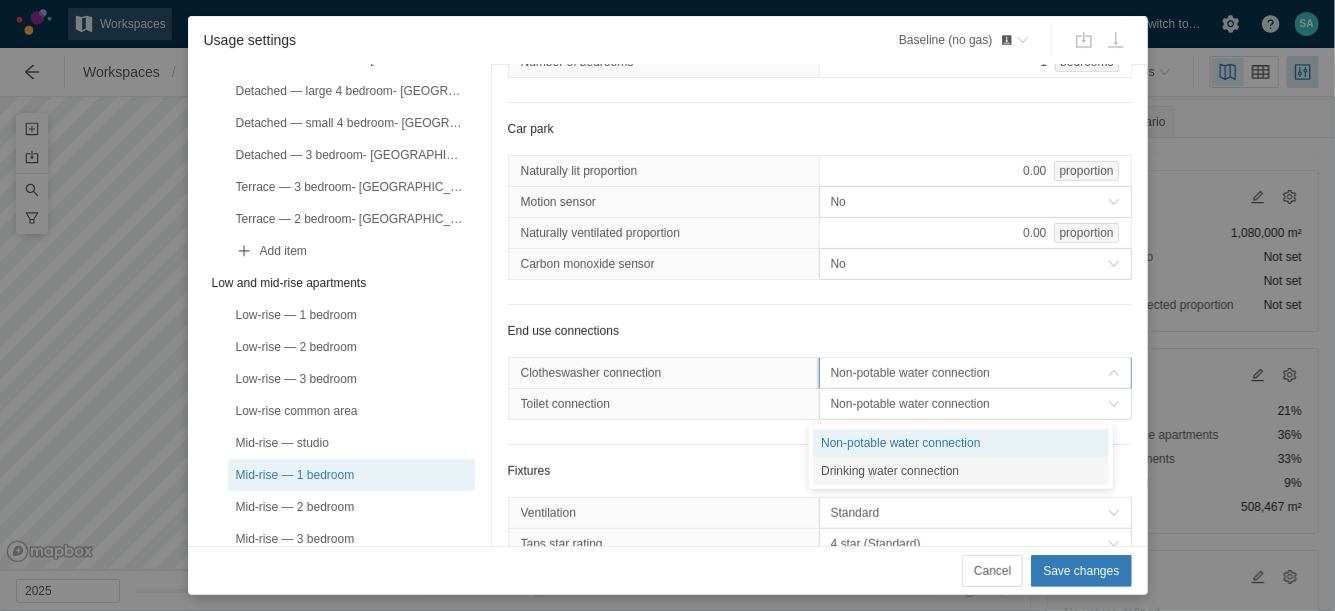 click on "Drinking water connection" at bounding box center [961, 471] 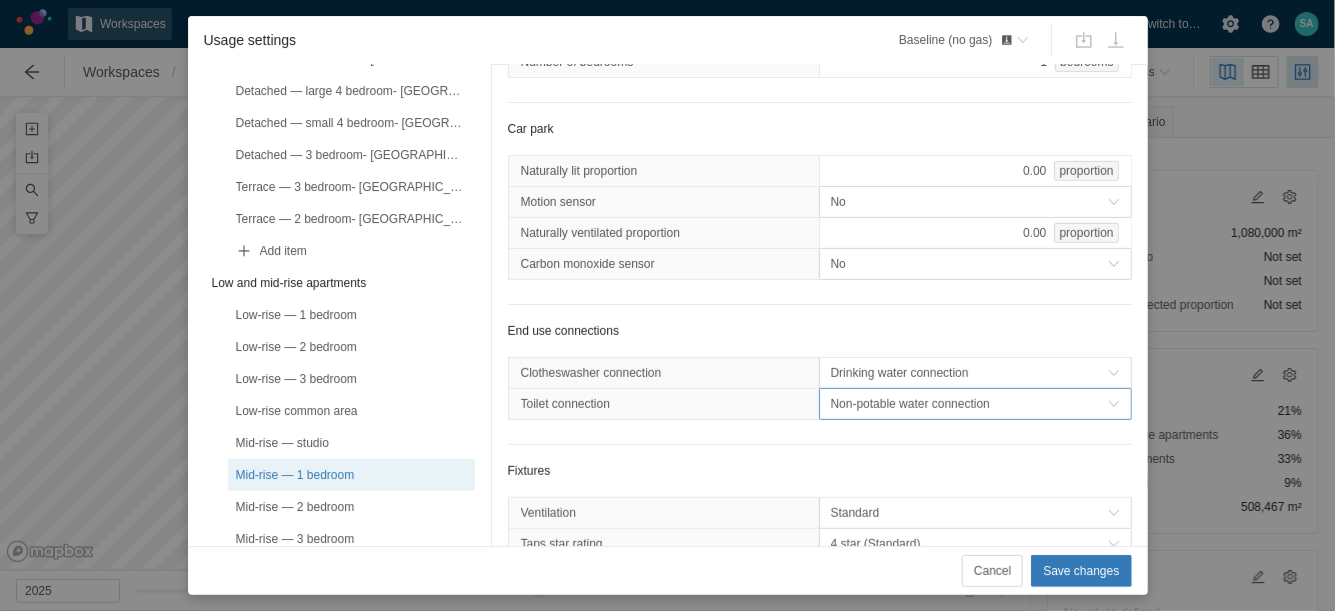 click on "Non-potable water connection" at bounding box center [975, 404] 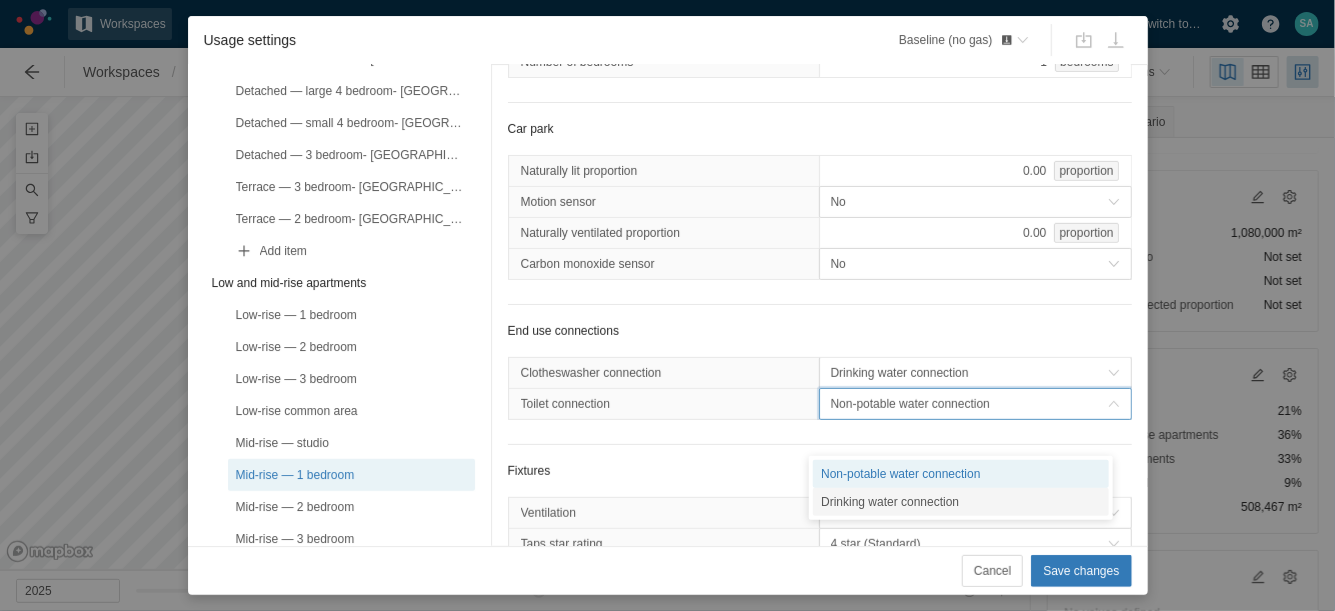 click on "Non-potable water connection Drinking water connection" at bounding box center [961, 488] 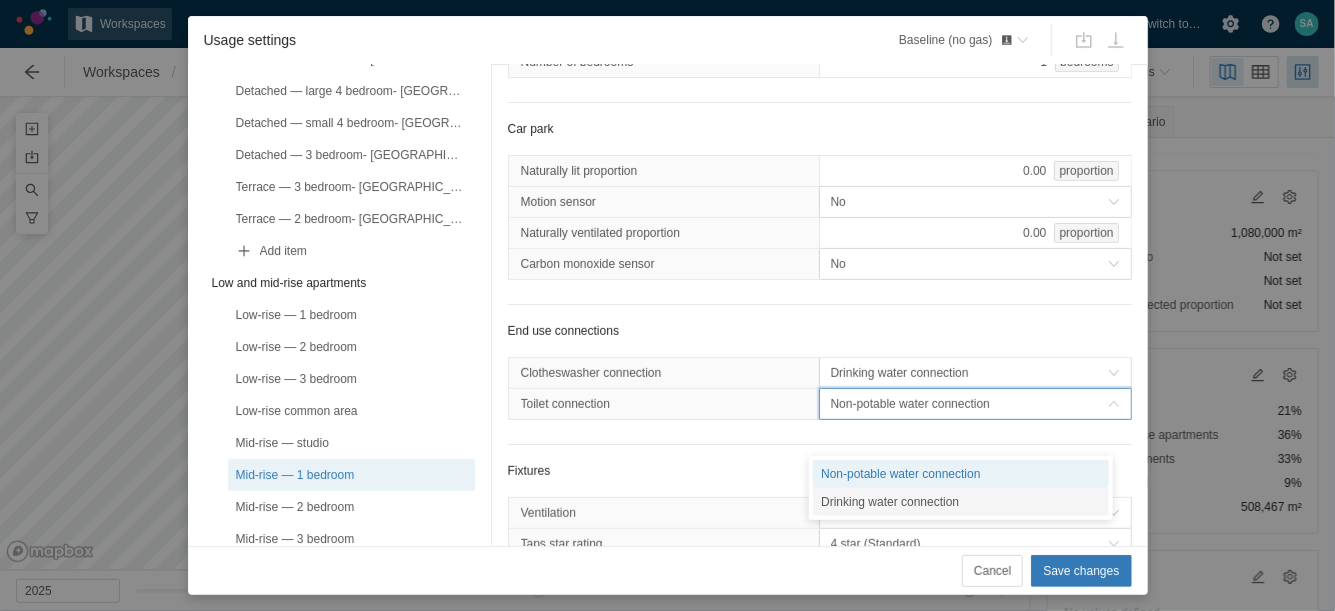 click on "Drinking water connection" at bounding box center (961, 502) 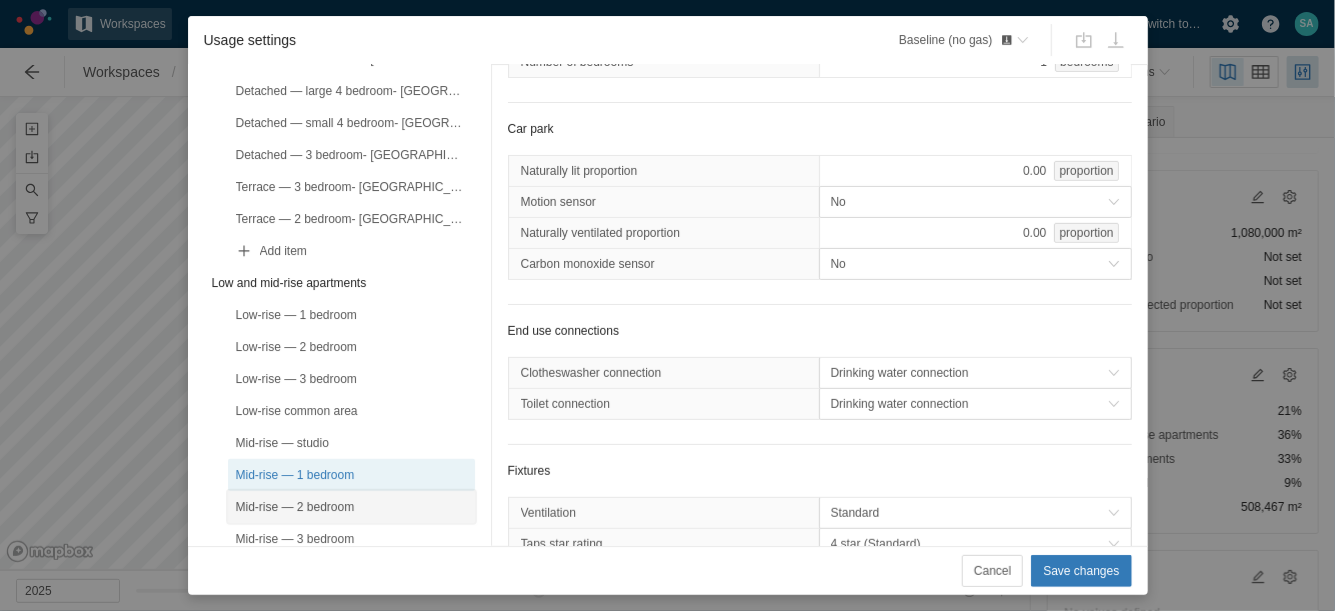 click on "Mid-rise — 2 bedroom" at bounding box center (351, 507) 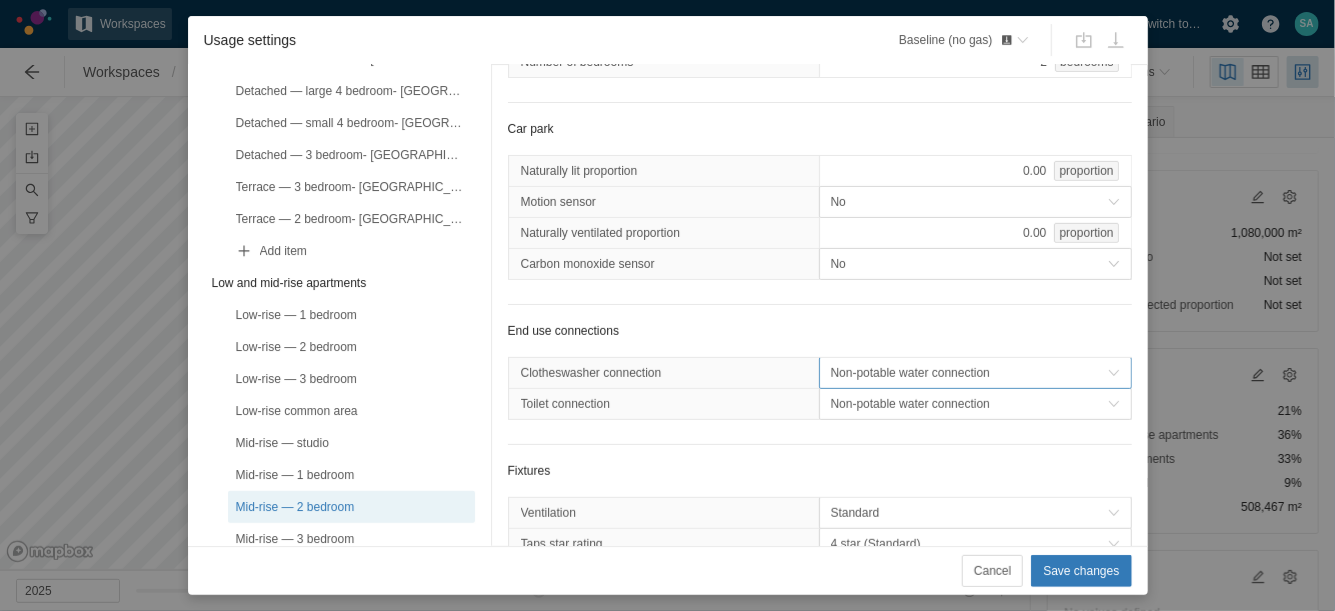 click on "Non-potable water connection" at bounding box center [969, 373] 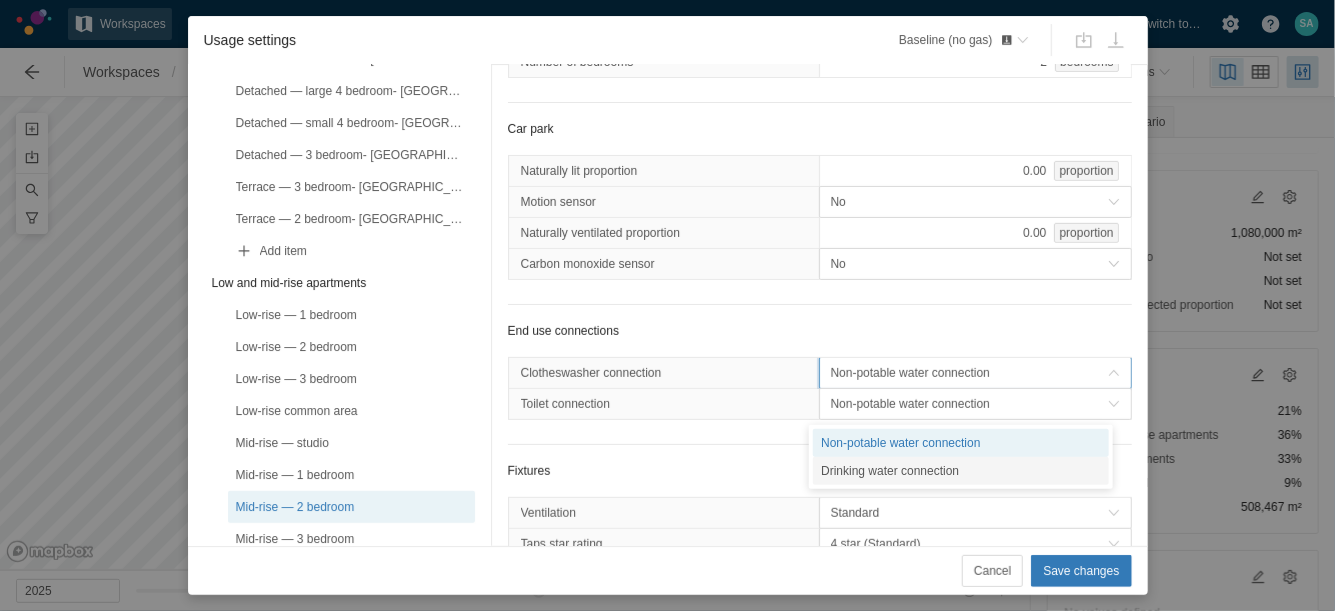 click on "Drinking water connection" at bounding box center (961, 471) 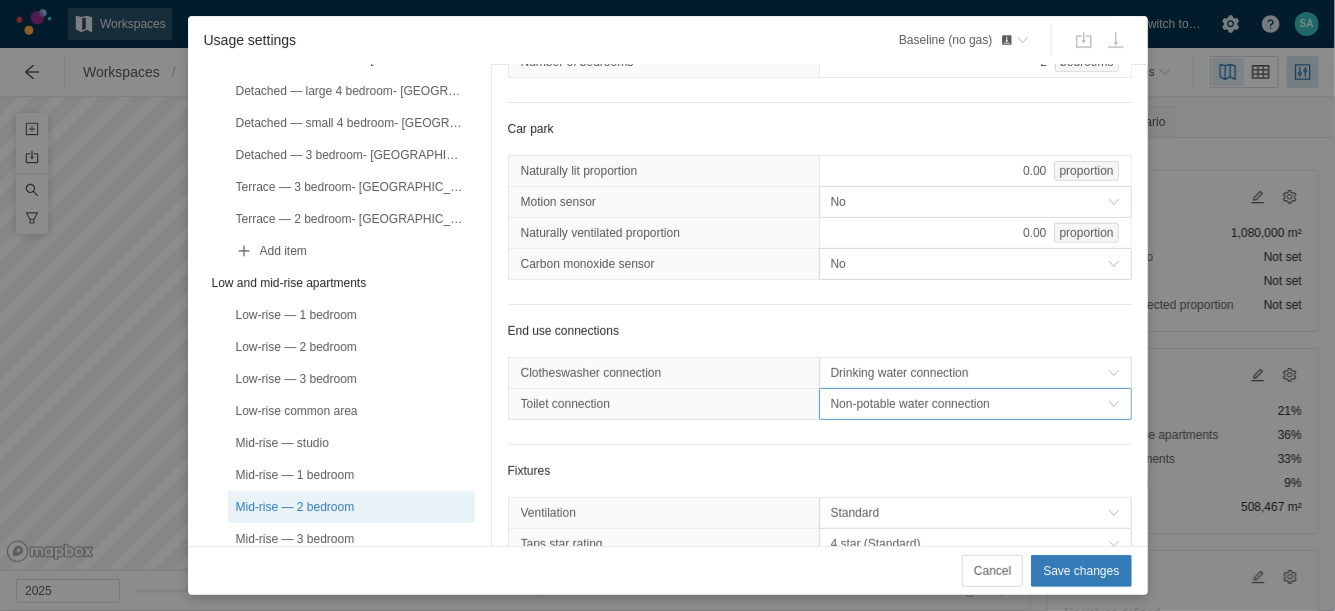 click on "Non-potable water connection" at bounding box center (969, 404) 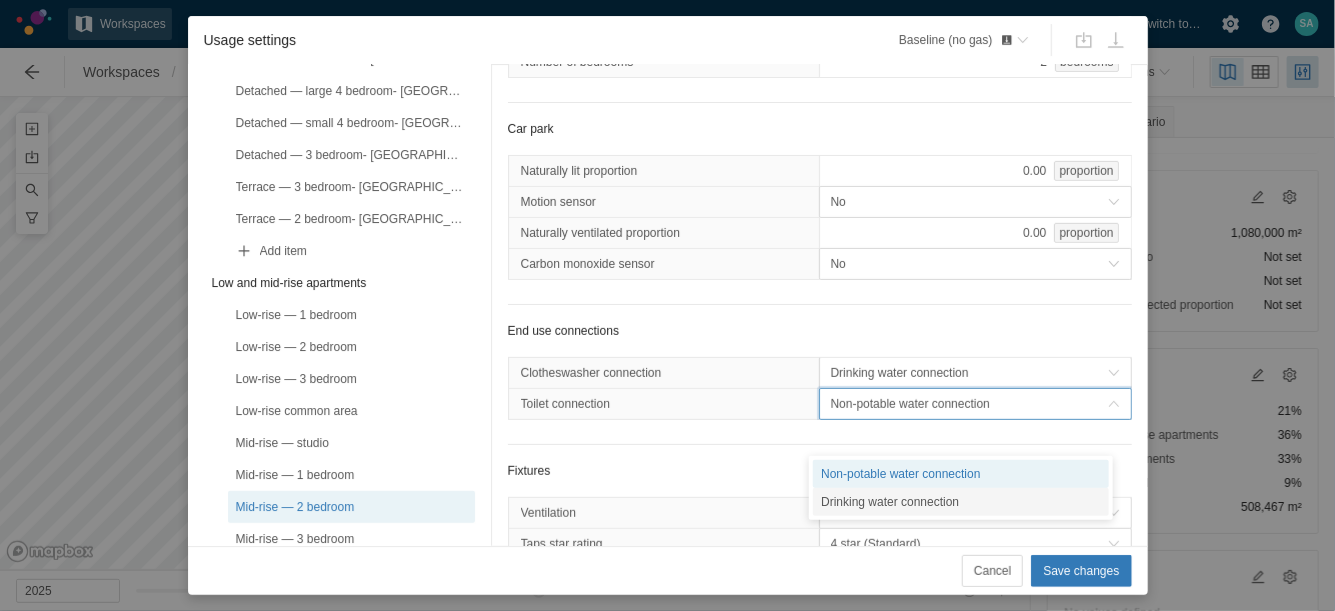 click on "Drinking water connection" at bounding box center (961, 502) 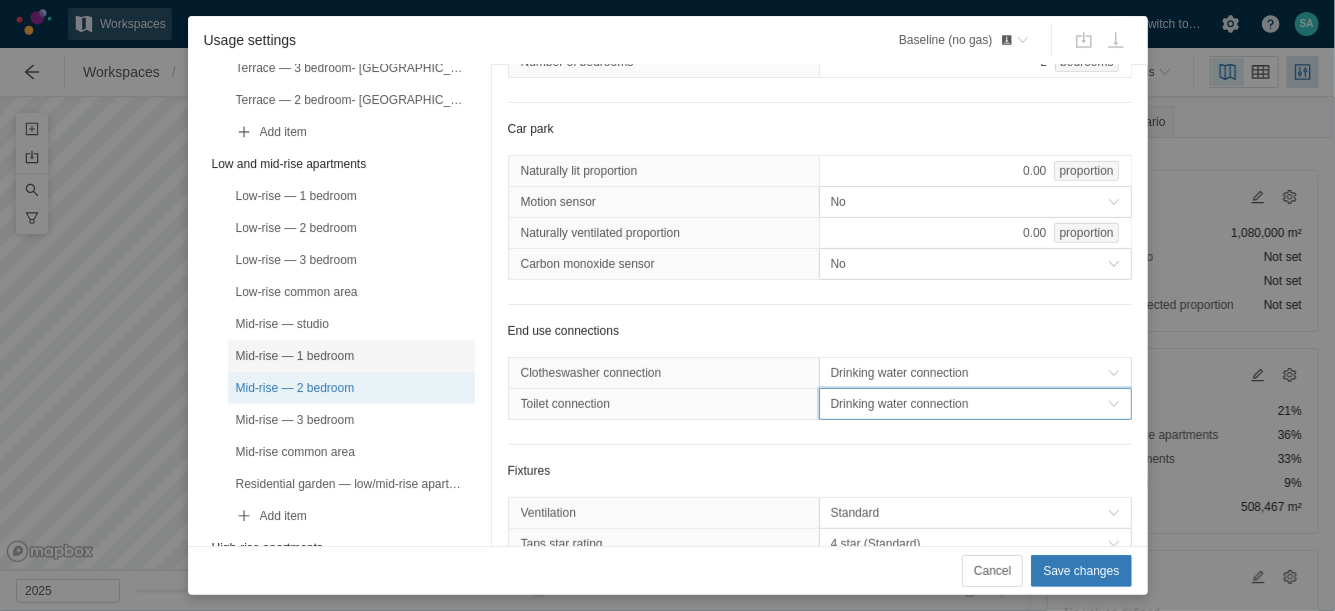 scroll, scrollTop: 342, scrollLeft: 0, axis: vertical 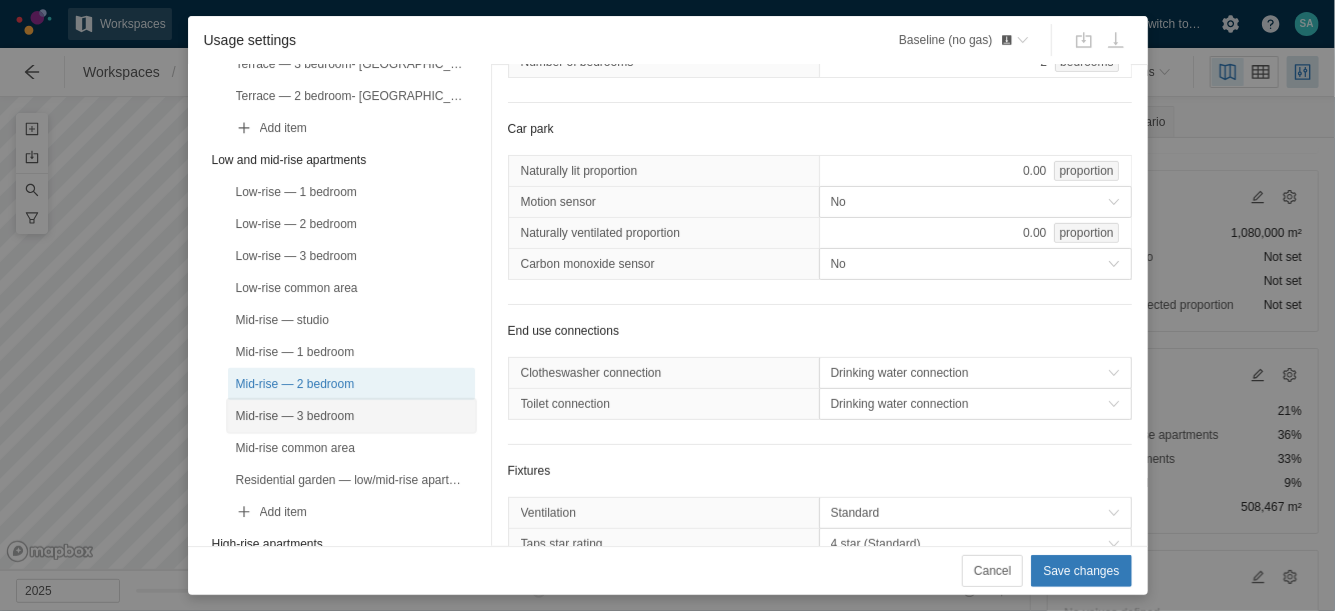 click on "Mid-rise — 3 bedroom" at bounding box center [351, 416] 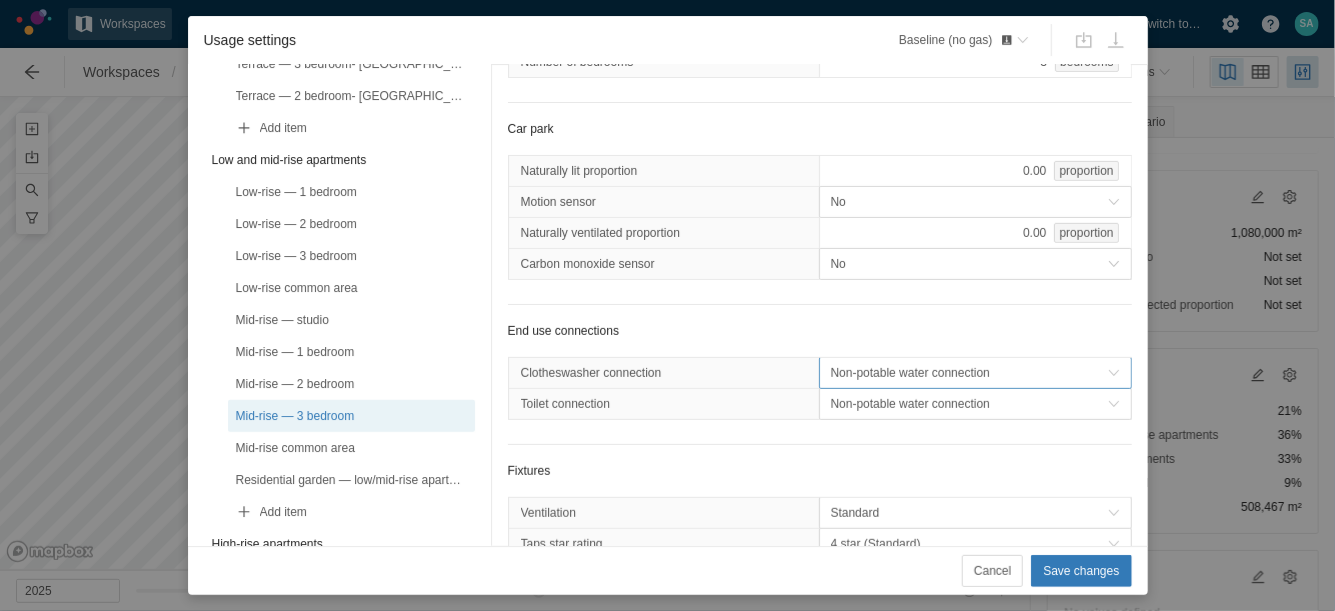 click on "Non-potable water connection" at bounding box center (969, 373) 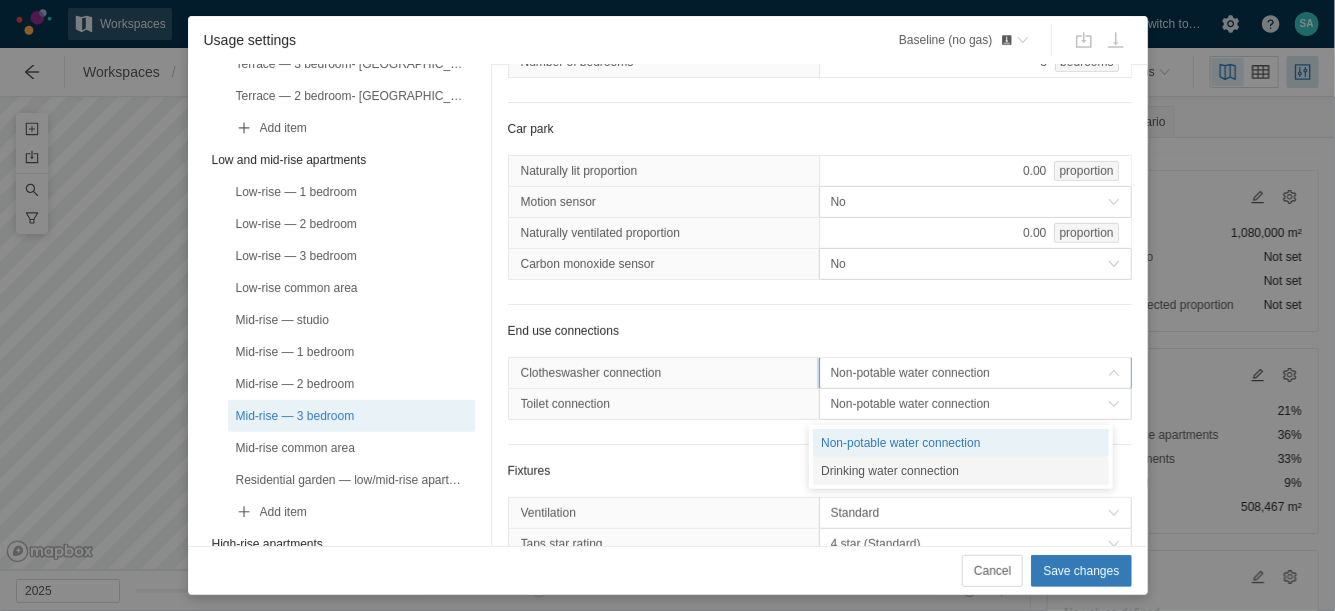 click on "Drinking water connection" at bounding box center (961, 471) 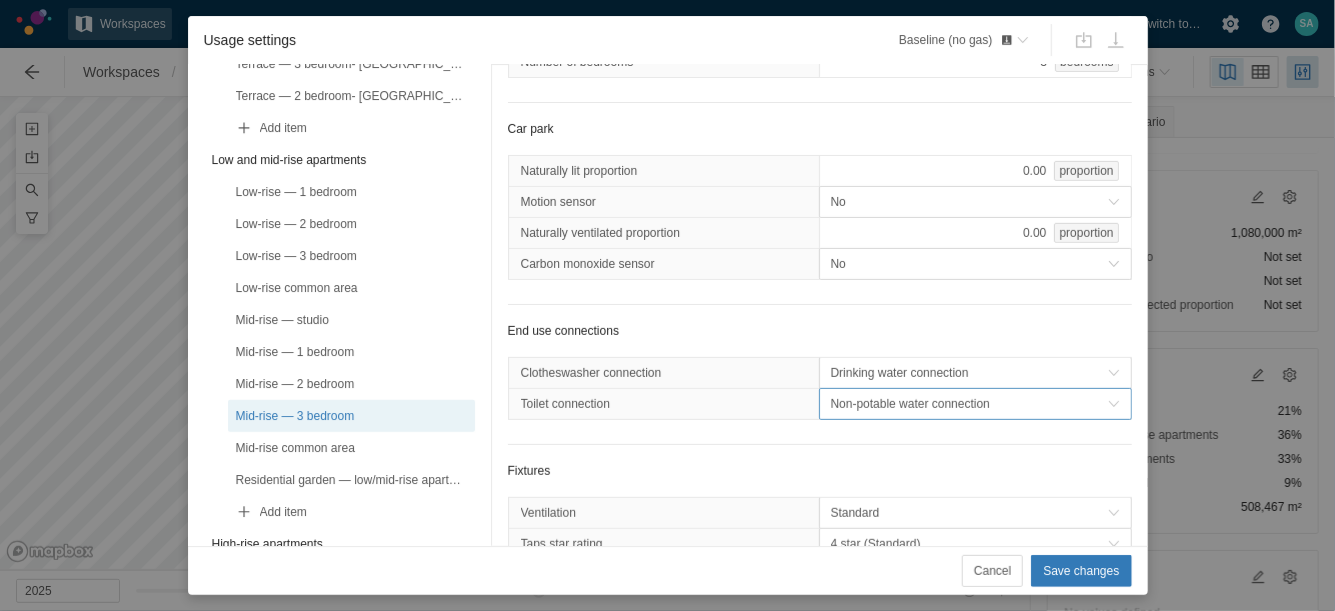 click on "Non-potable water connection" at bounding box center [969, 404] 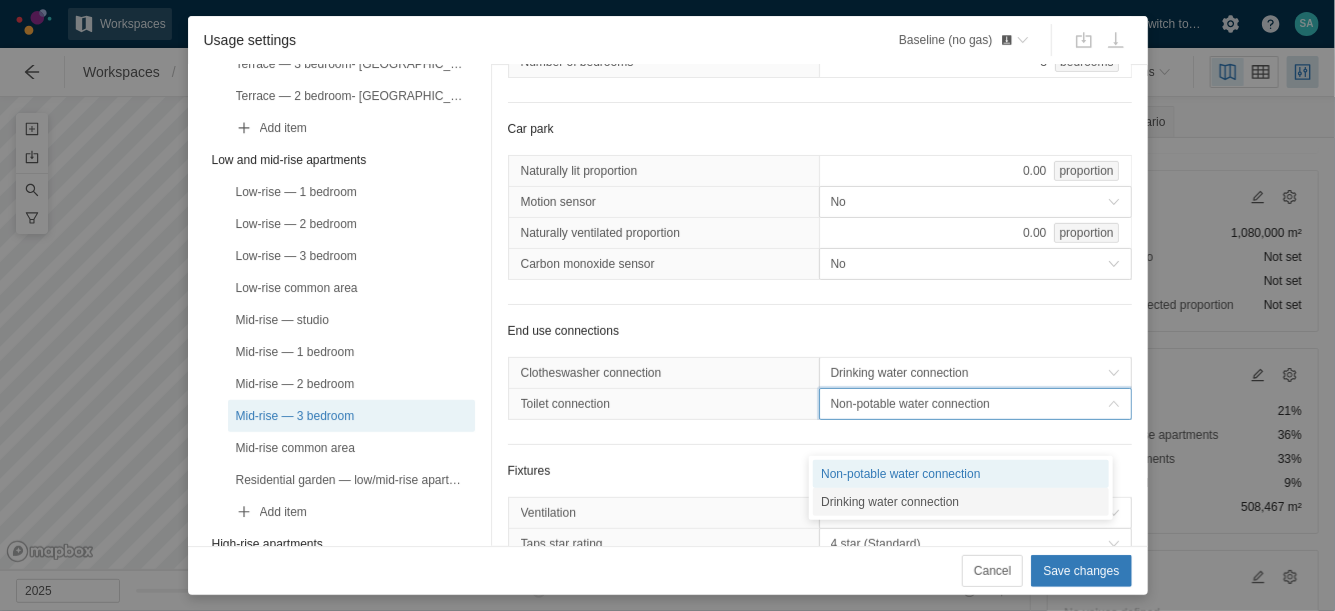click on "Drinking water connection" at bounding box center (961, 502) 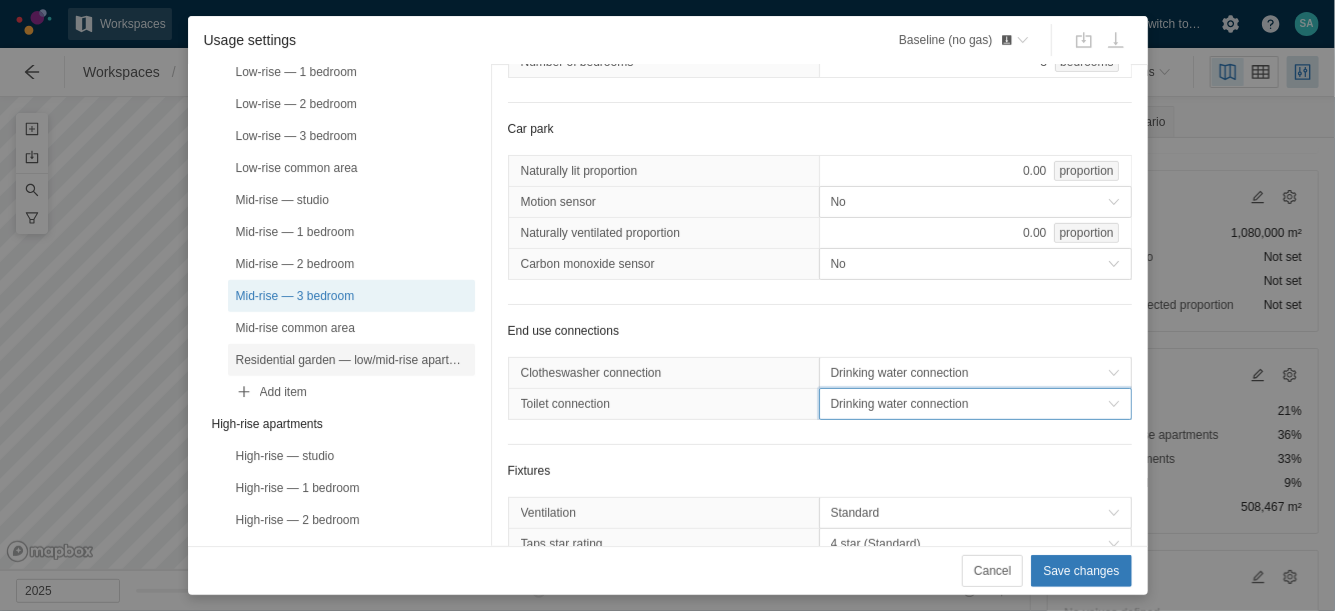 scroll, scrollTop: 474, scrollLeft: 0, axis: vertical 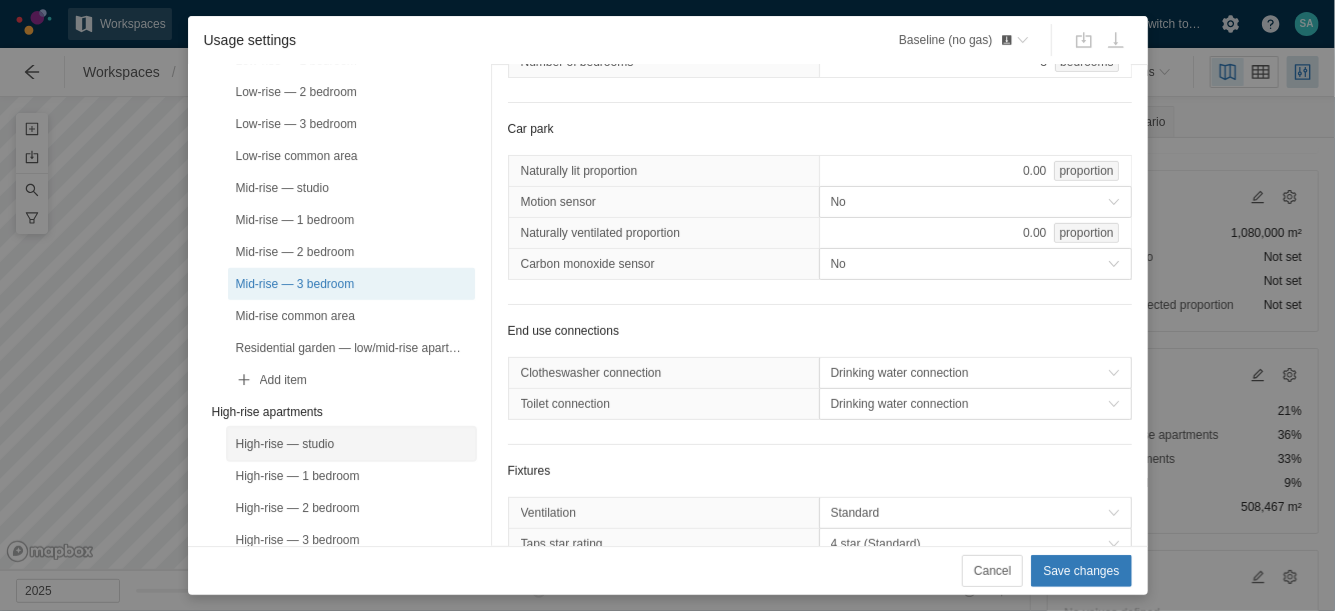 click on "High-rise — studio" at bounding box center [351, 444] 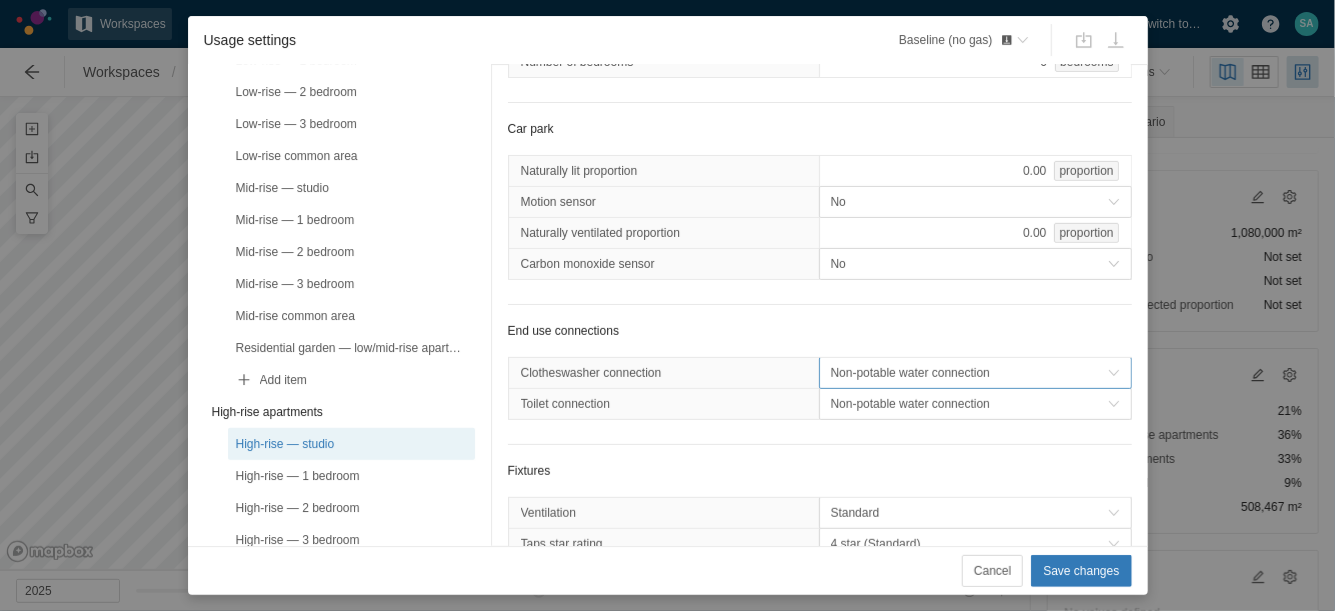 click on "Non-potable water connection" at bounding box center [969, 373] 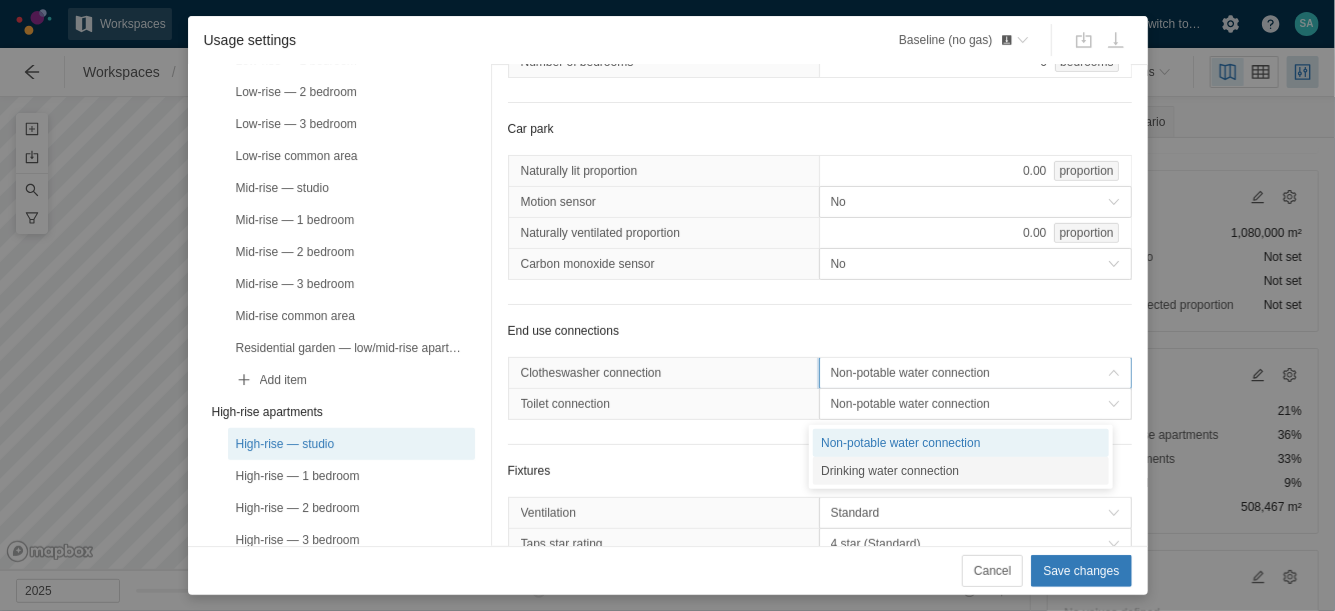 click on "Drinking water connection" at bounding box center [961, 471] 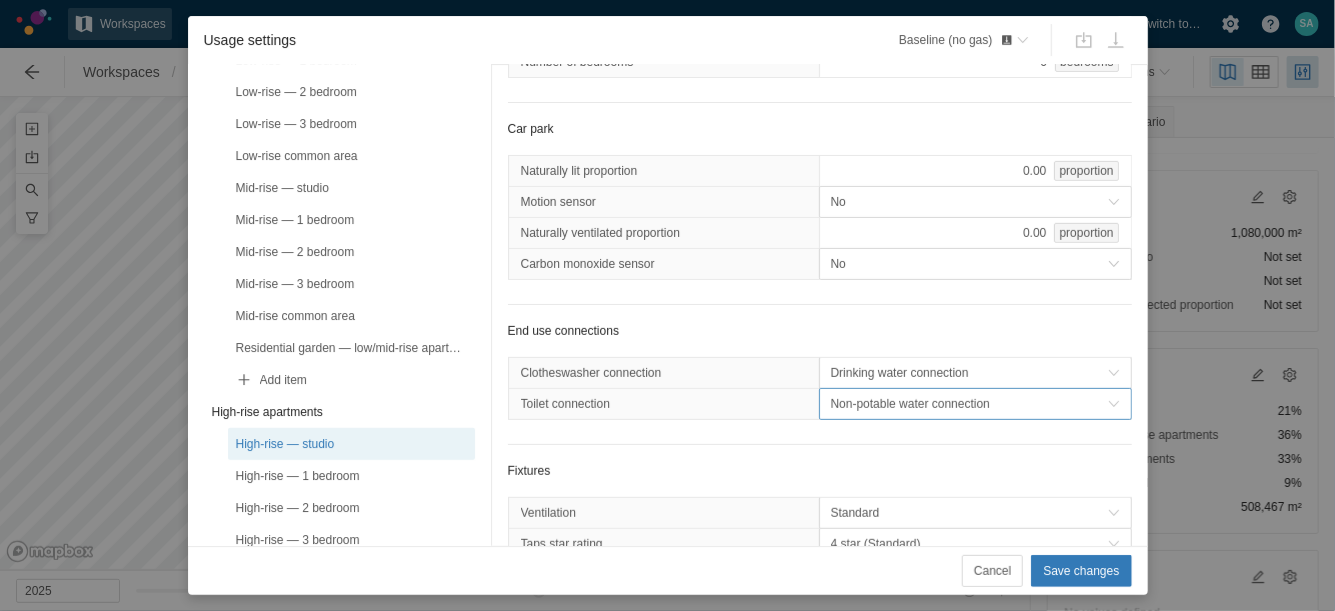 click on "Non-potable water connection" at bounding box center (969, 404) 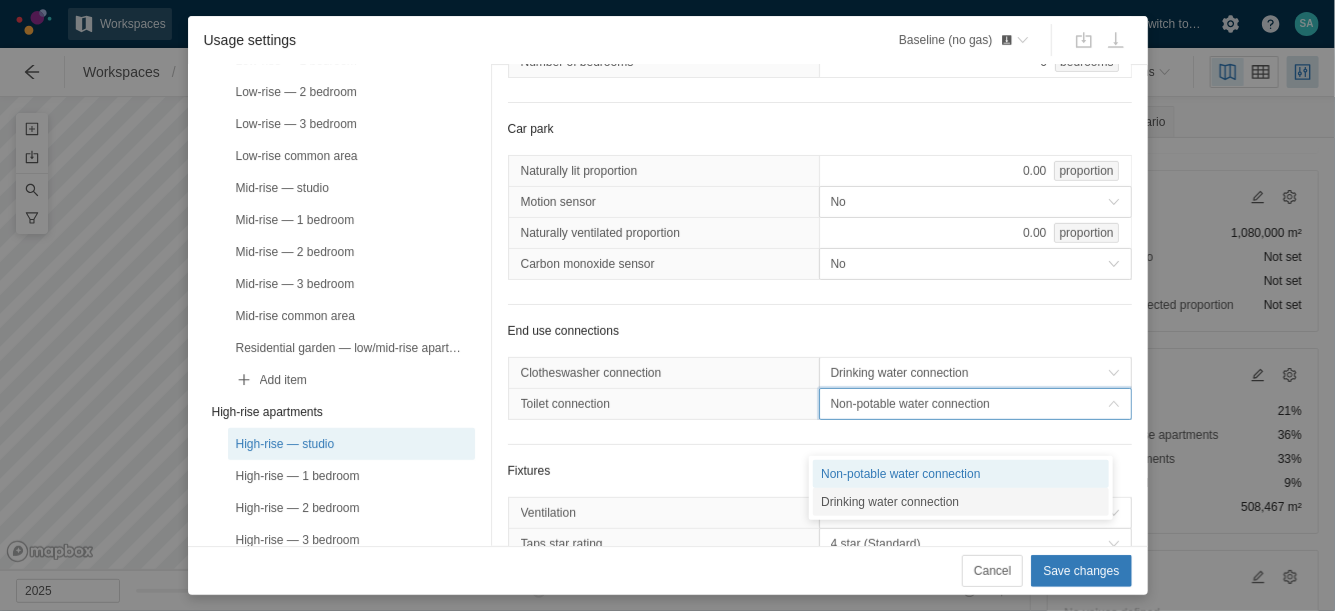 click on "Drinking water connection" at bounding box center (961, 502) 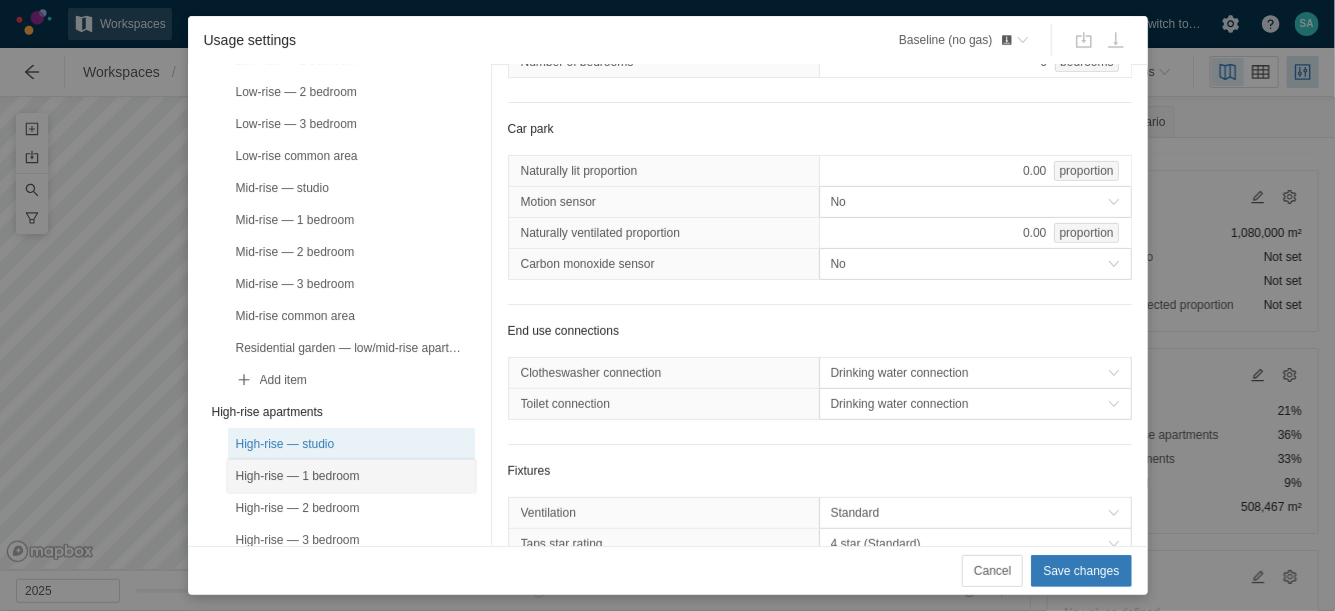 click on "High-rise — 1 bedroom" at bounding box center (351, 476) 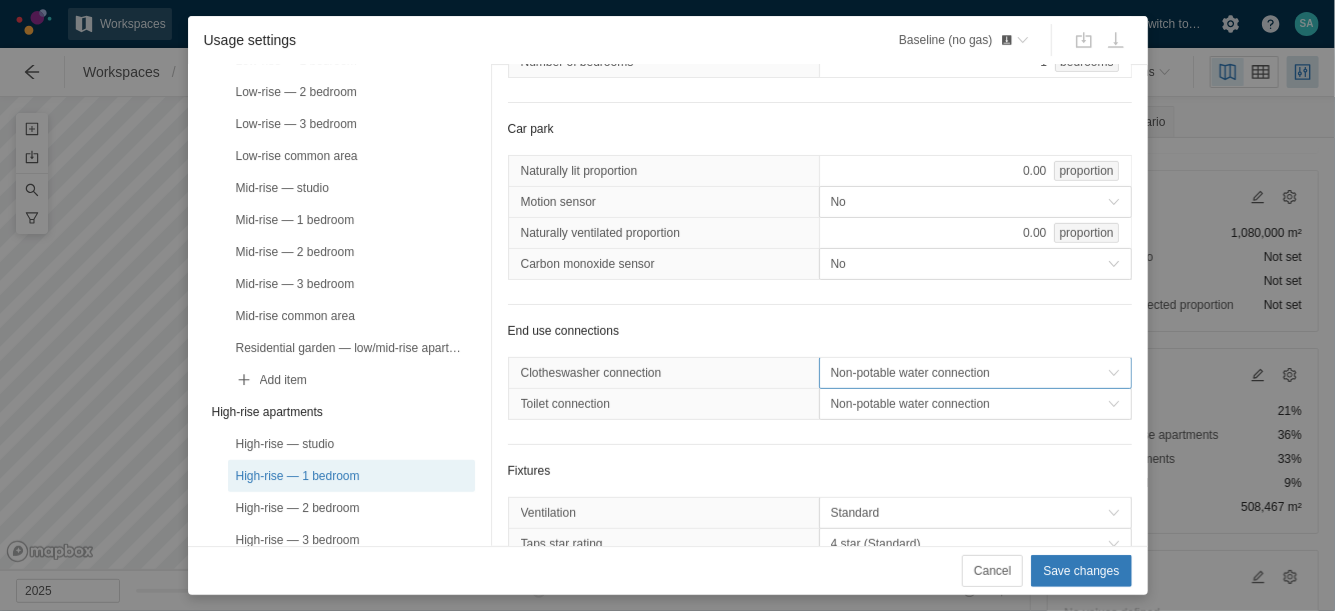 click on "Non-potable water connection" at bounding box center (969, 373) 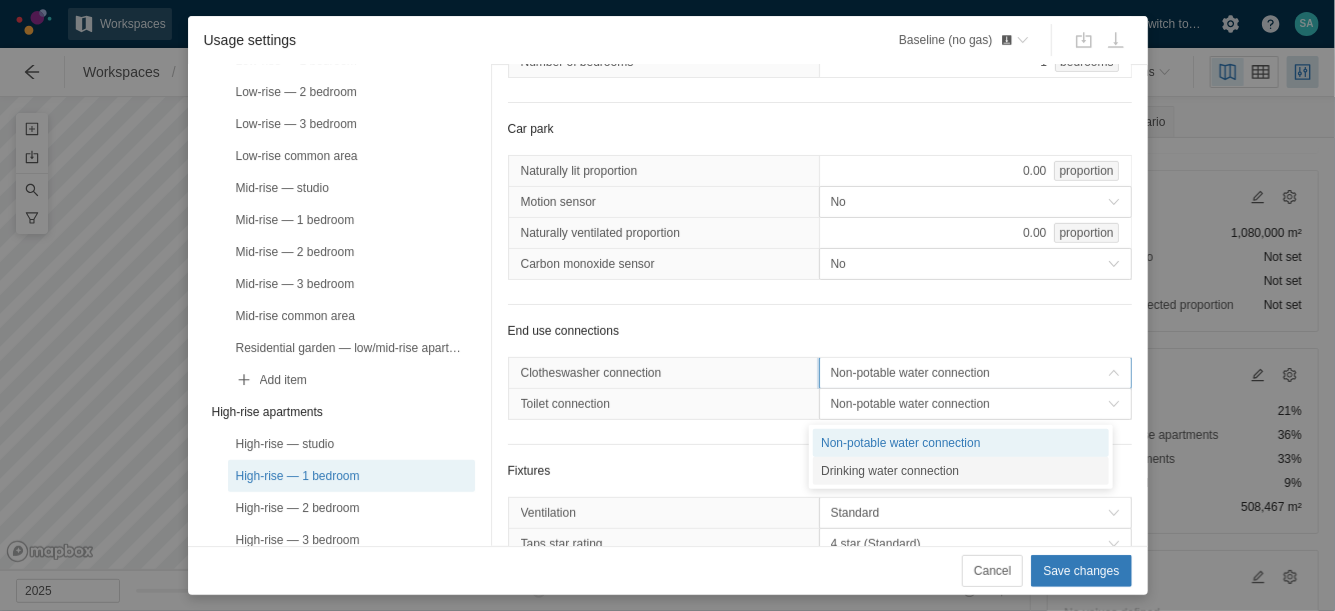 click on "Drinking water connection" at bounding box center (961, 471) 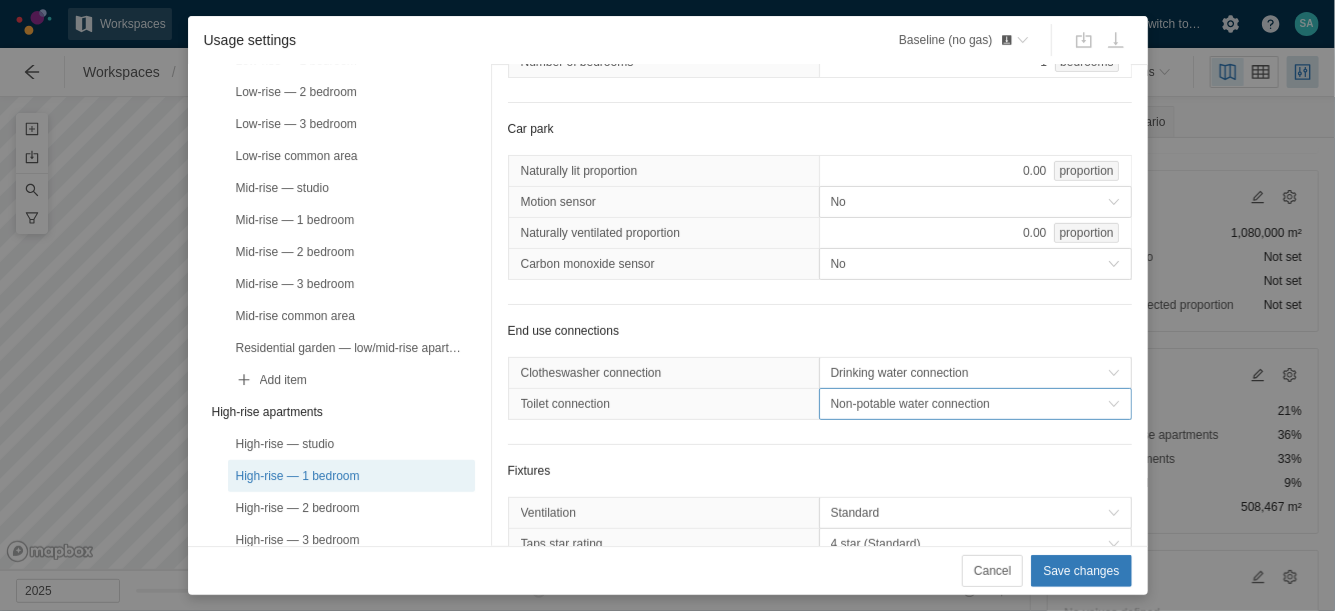 click on "Non-potable water connection" at bounding box center [969, 404] 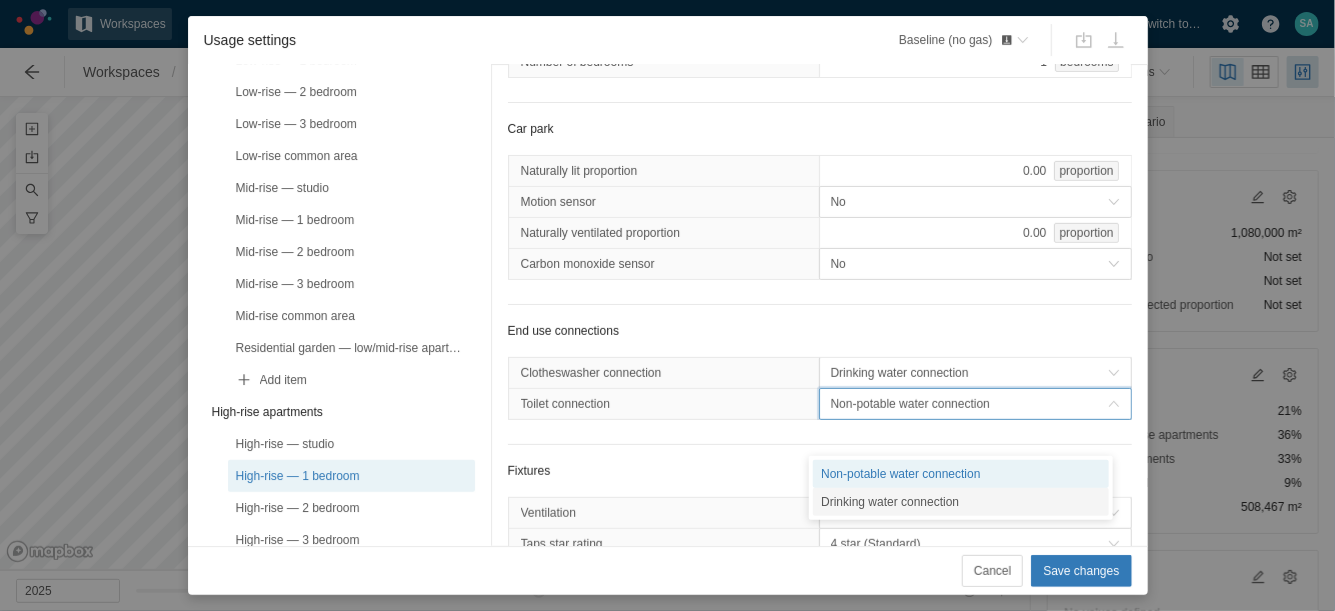click on "Drinking water connection" at bounding box center [961, 502] 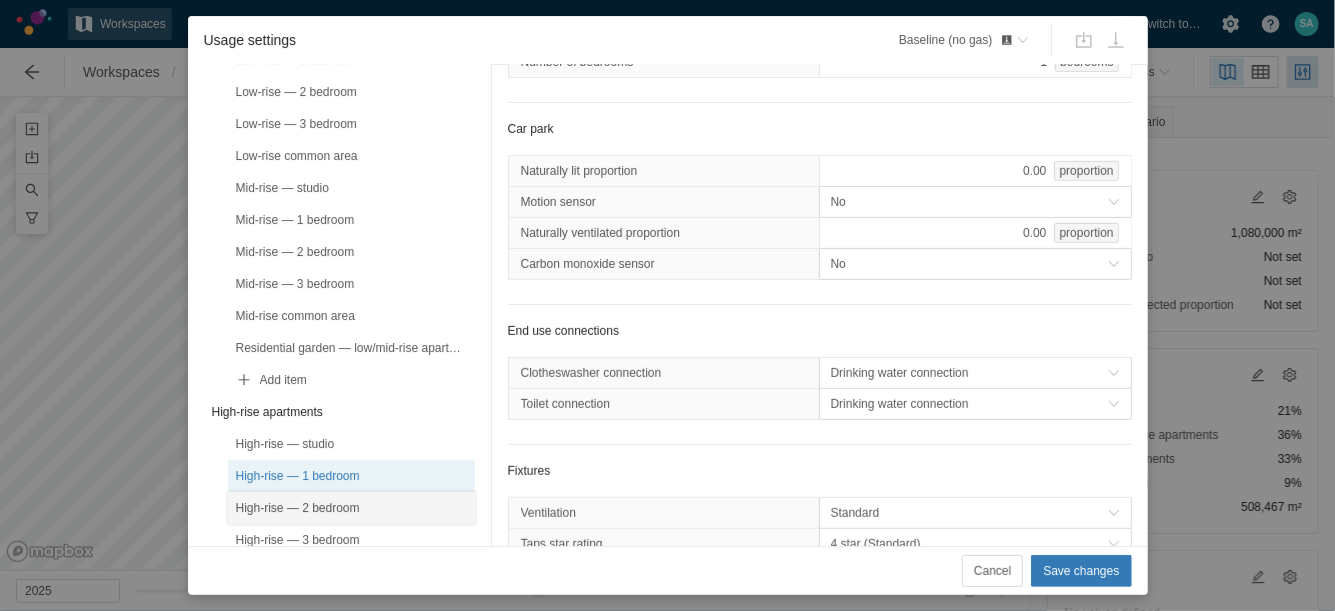 click on "High-rise — 2 bedroom" at bounding box center [351, 508] 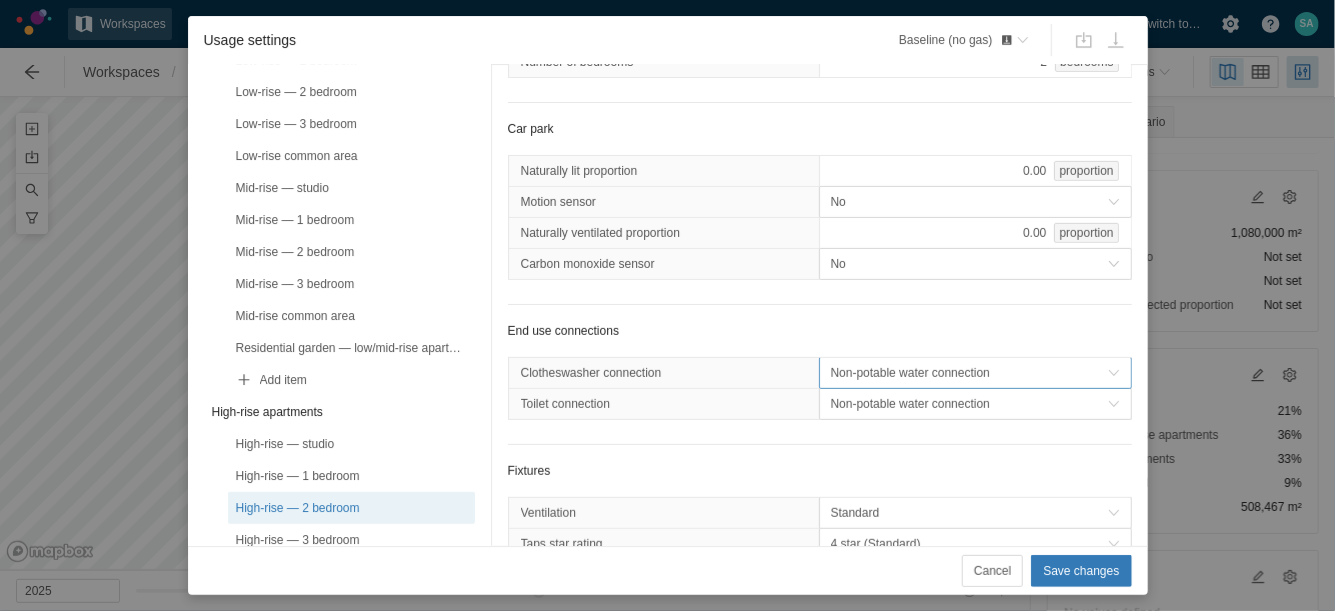 click on "Non-potable water connection" at bounding box center (969, 373) 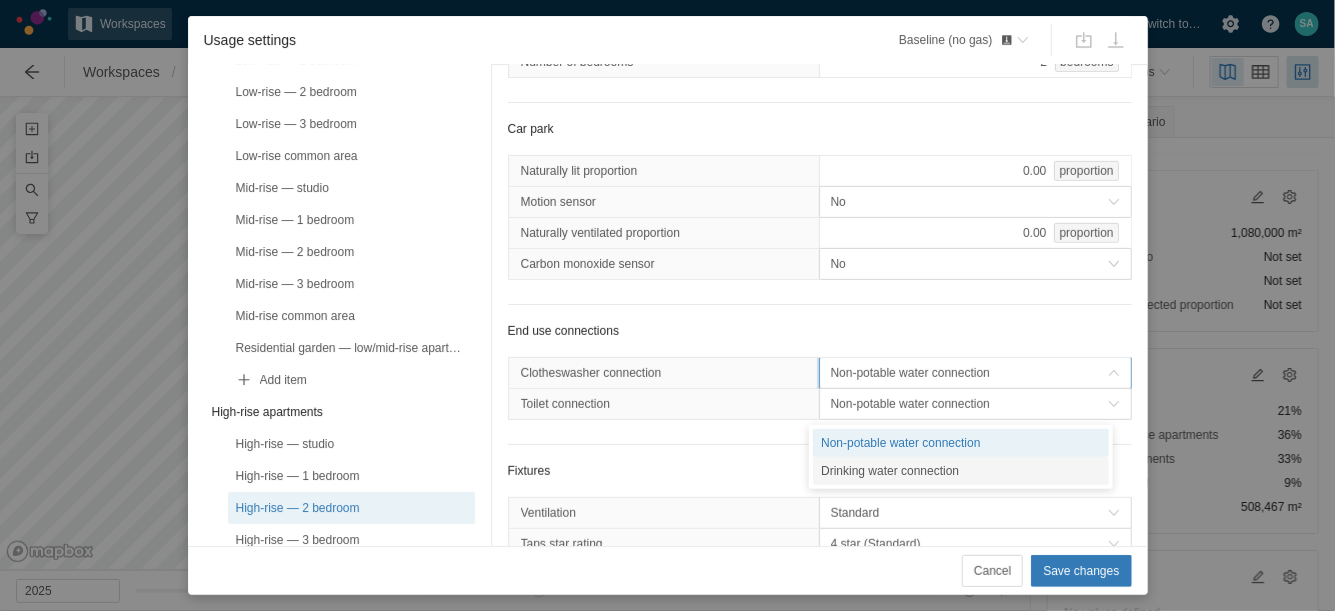 click on "Drinking water connection" at bounding box center [961, 471] 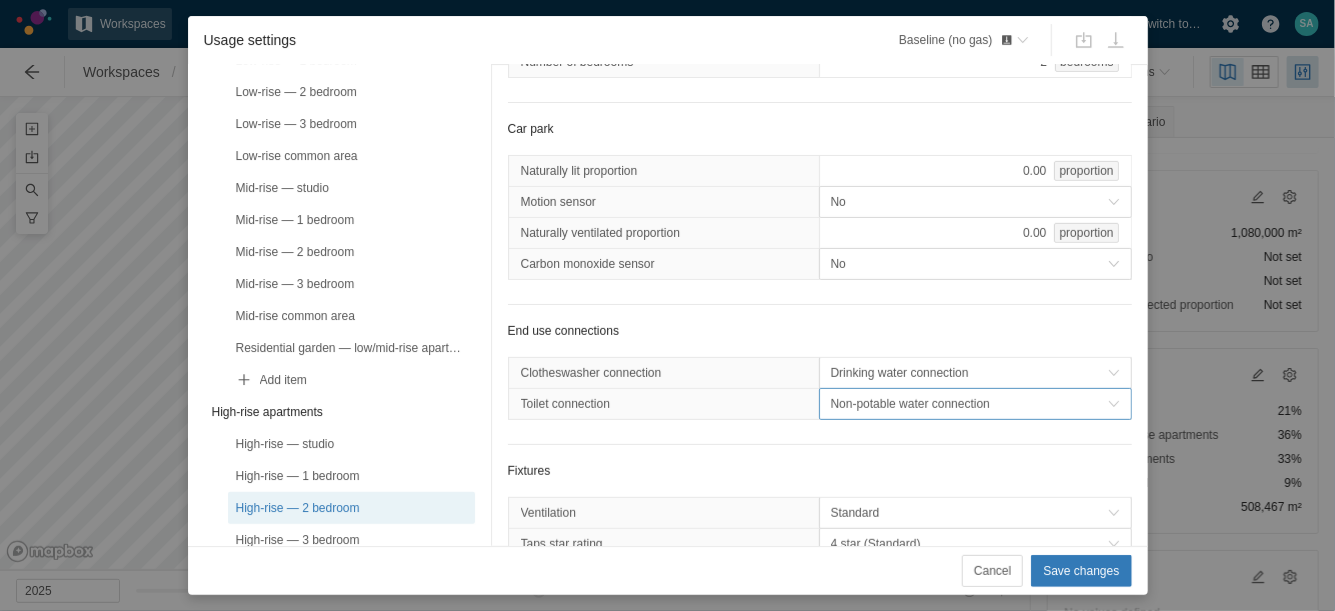 click on "Non-potable water connection" at bounding box center [969, 404] 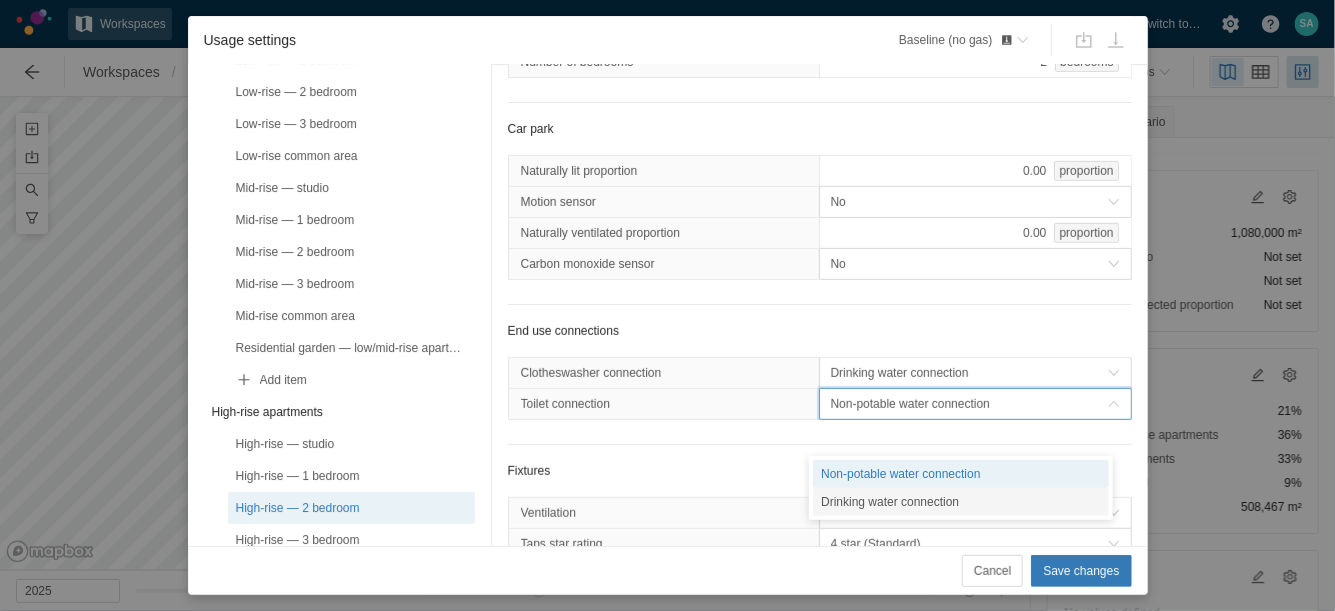 click on "Drinking water connection" at bounding box center [961, 502] 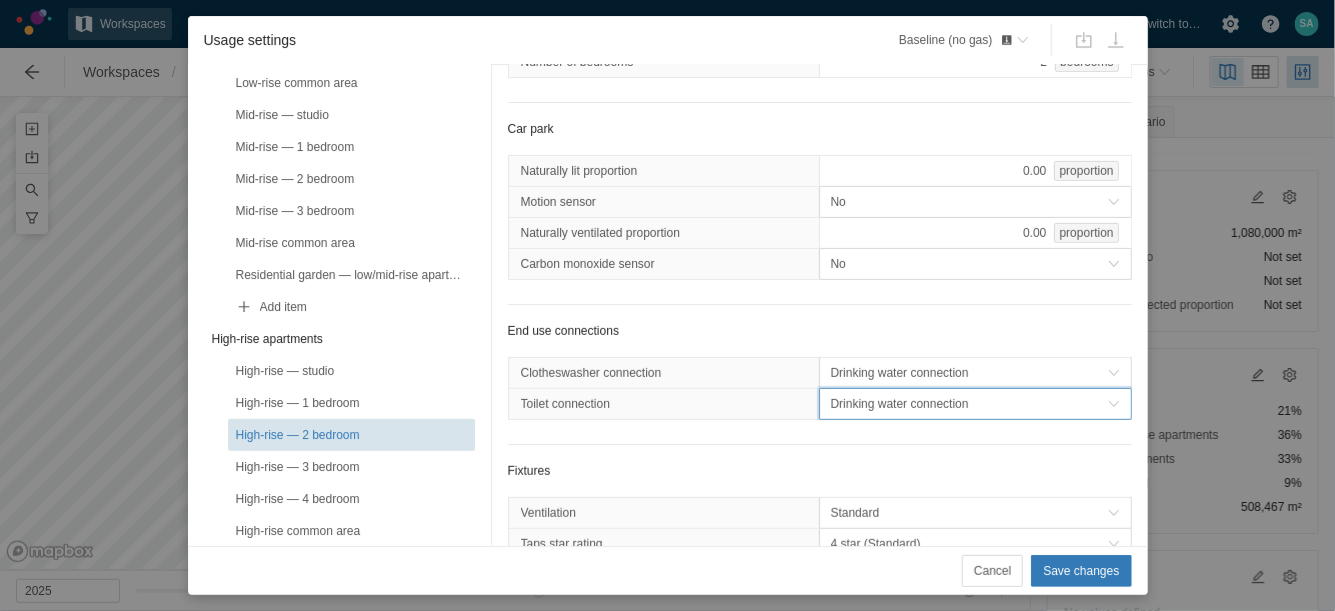 scroll, scrollTop: 549, scrollLeft: 0, axis: vertical 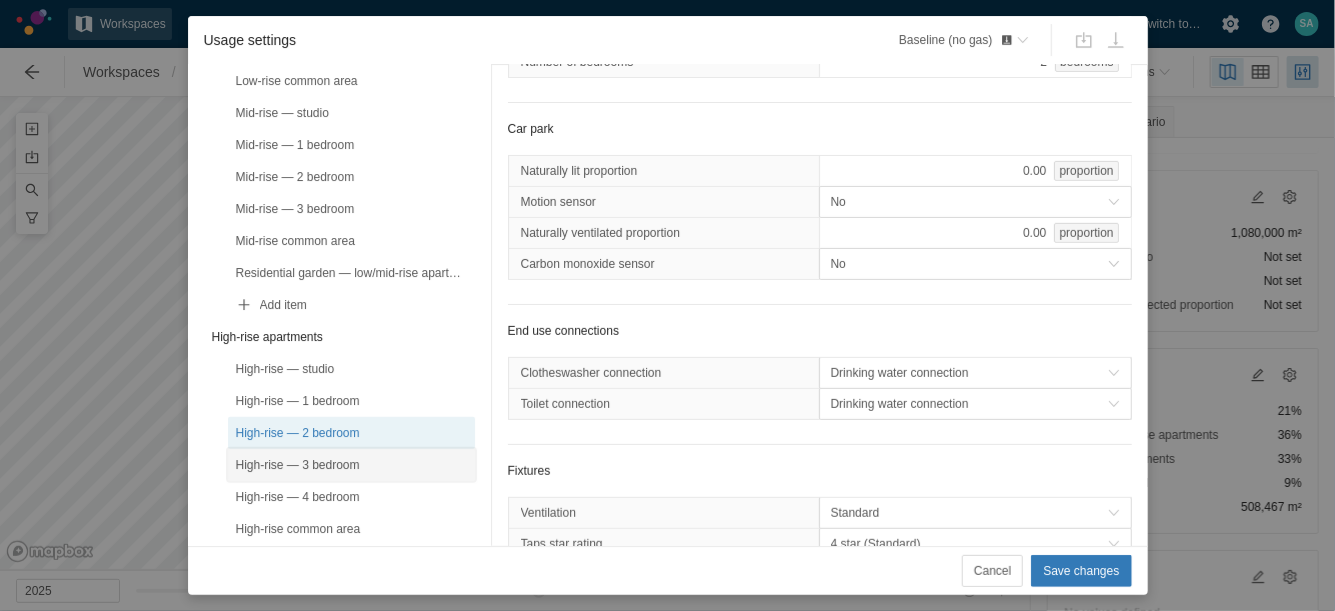 click on "High-rise — 3 bedroom" at bounding box center [351, 465] 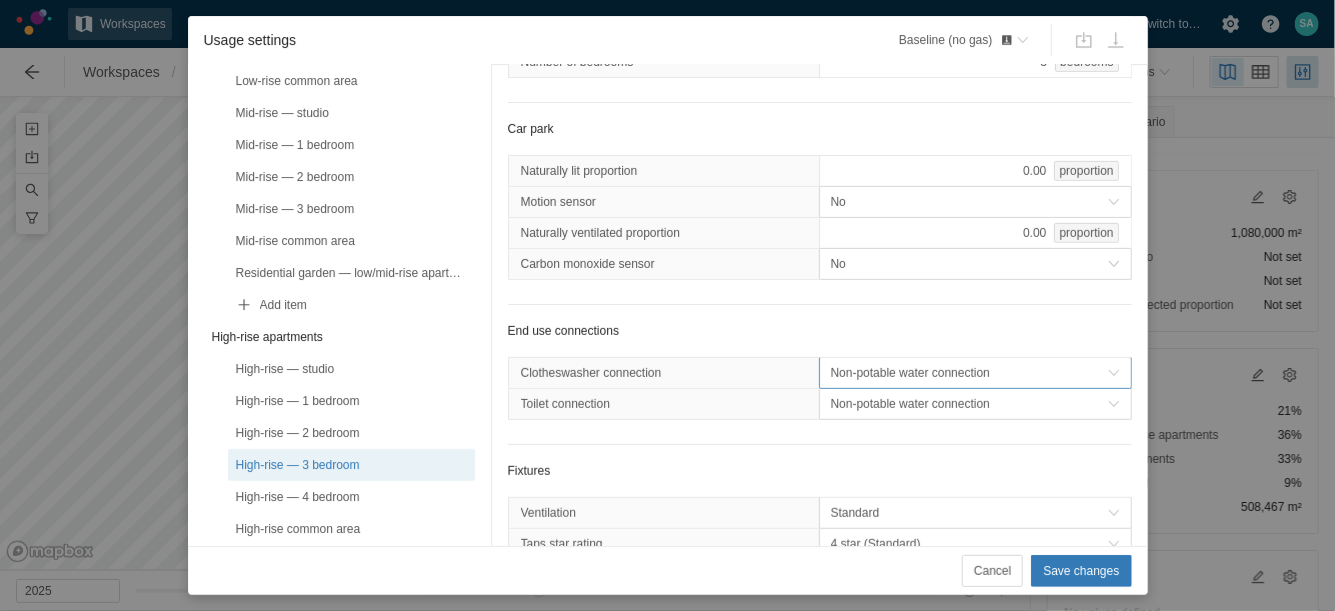 click on "Non-potable water connection" at bounding box center [969, 373] 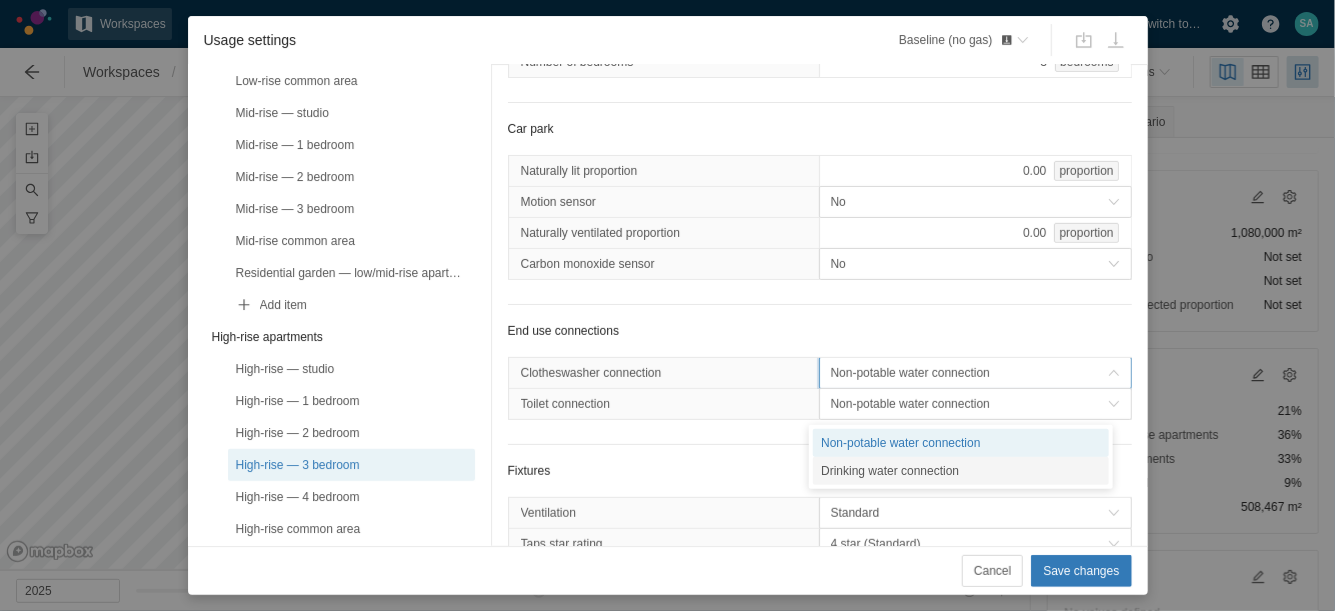 click on "Drinking water connection" at bounding box center (961, 471) 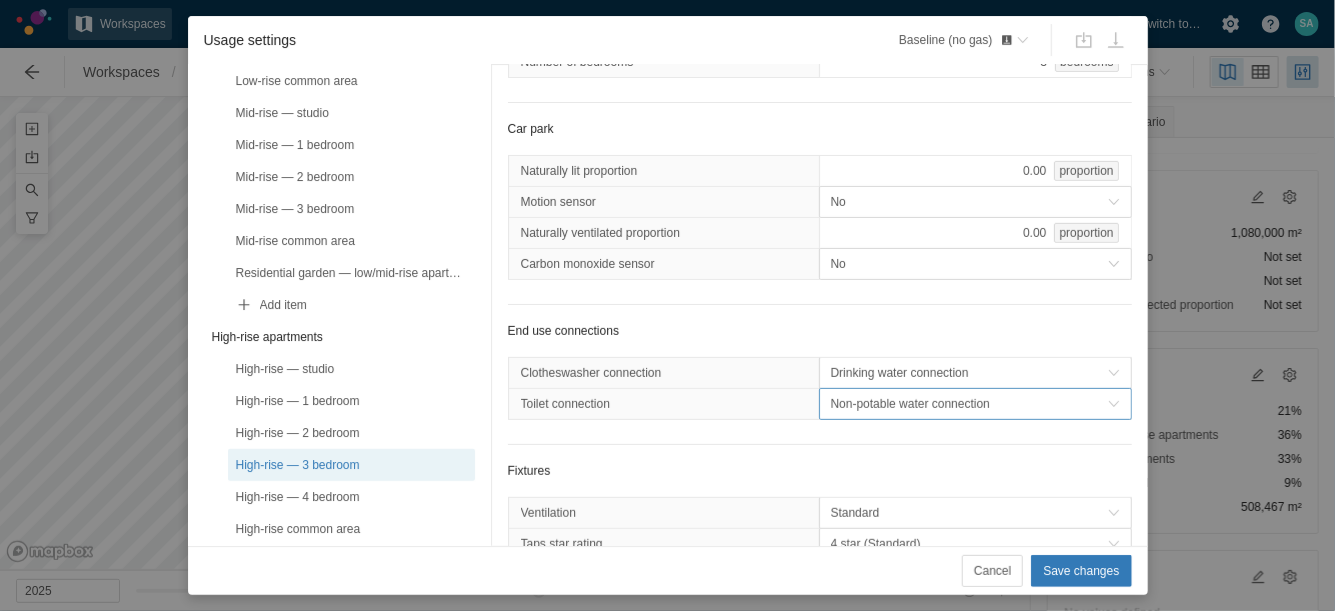 click on "Non-potable water connection" at bounding box center [969, 404] 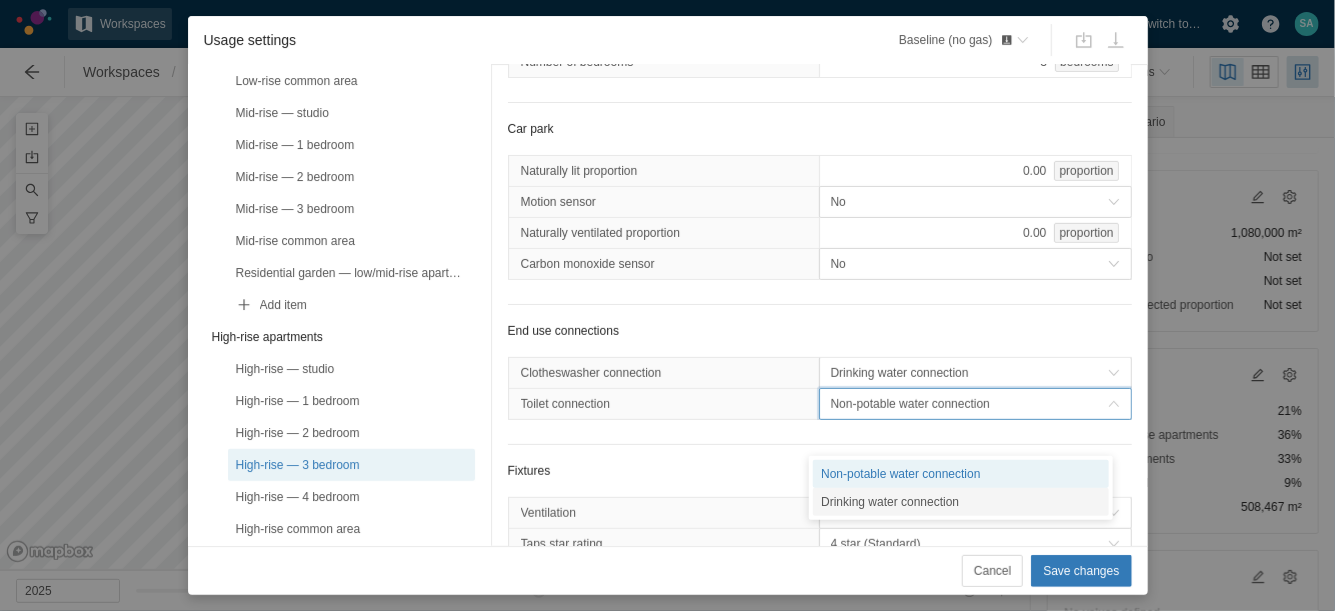 click on "Drinking water connection" at bounding box center [961, 502] 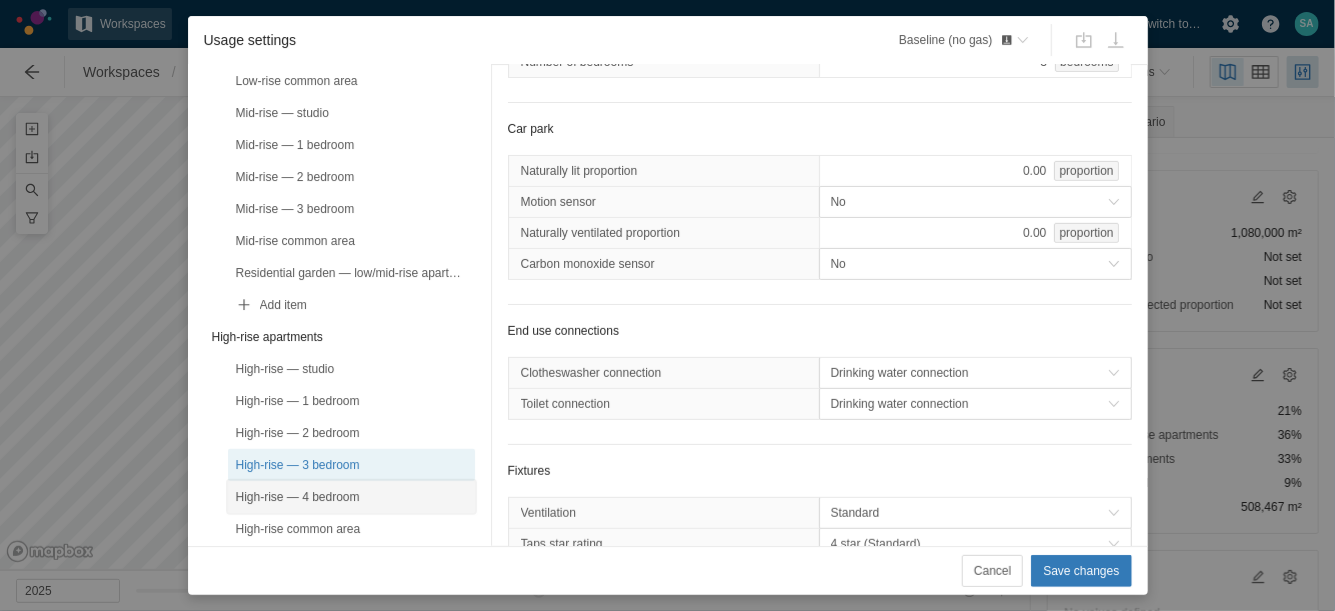 click on "High-rise — 4 bedroom" at bounding box center (351, 497) 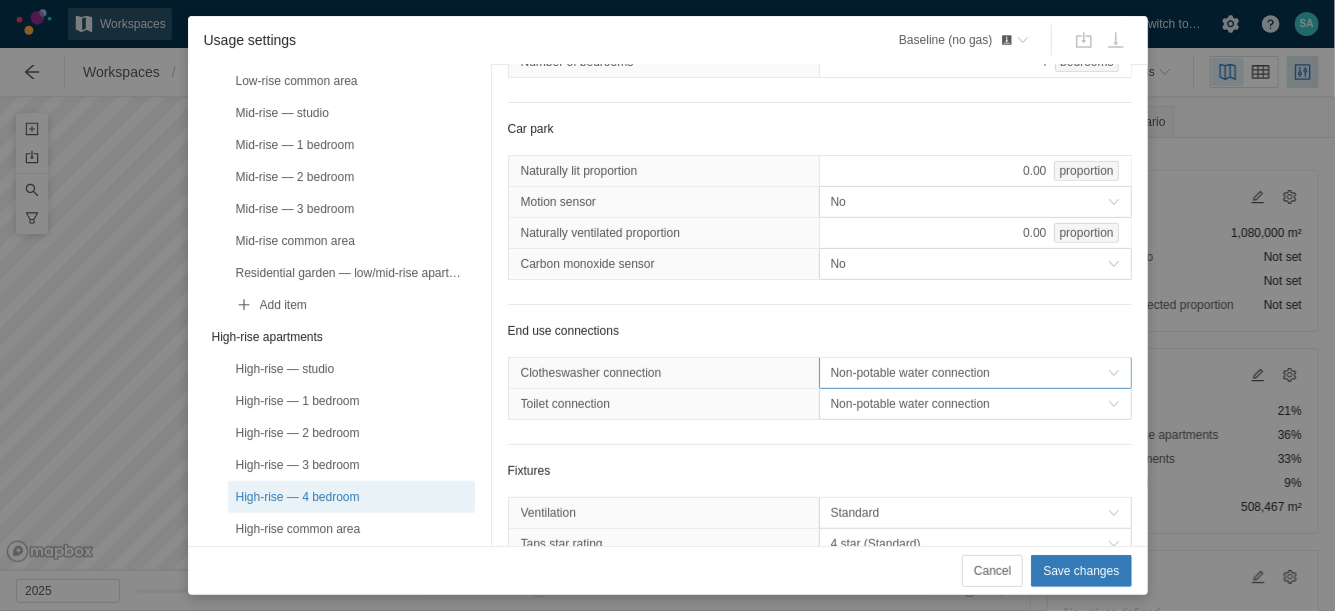 click on "Non-potable water connection" at bounding box center [969, 373] 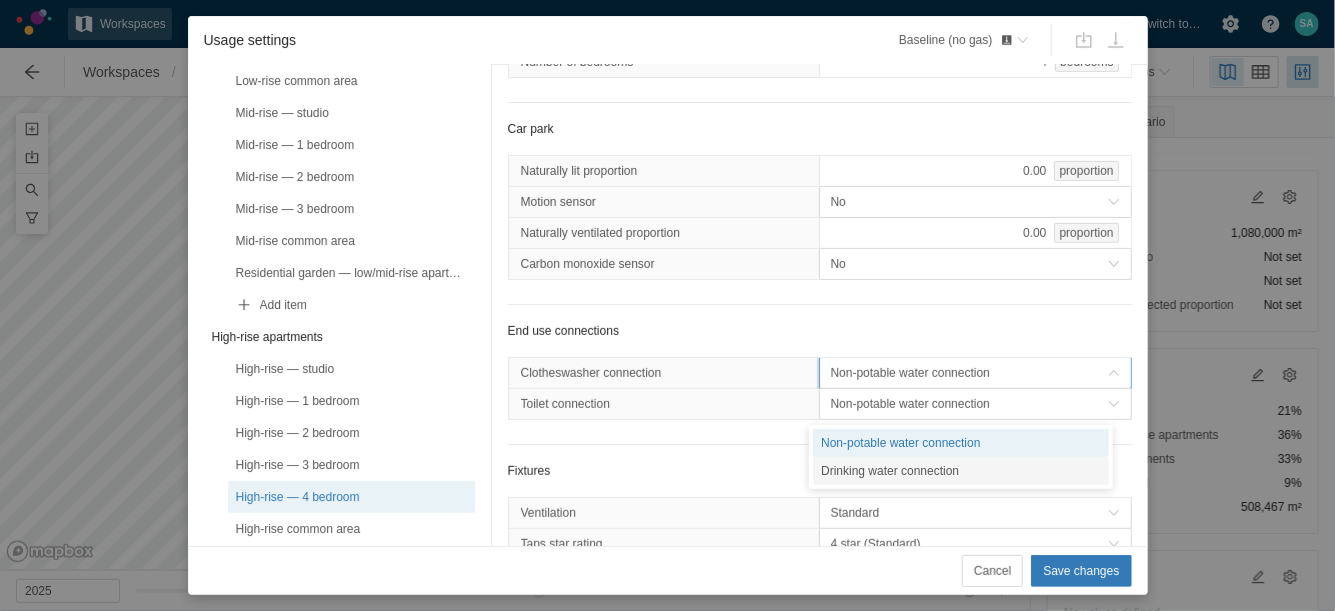 click on "Drinking water connection" at bounding box center [961, 471] 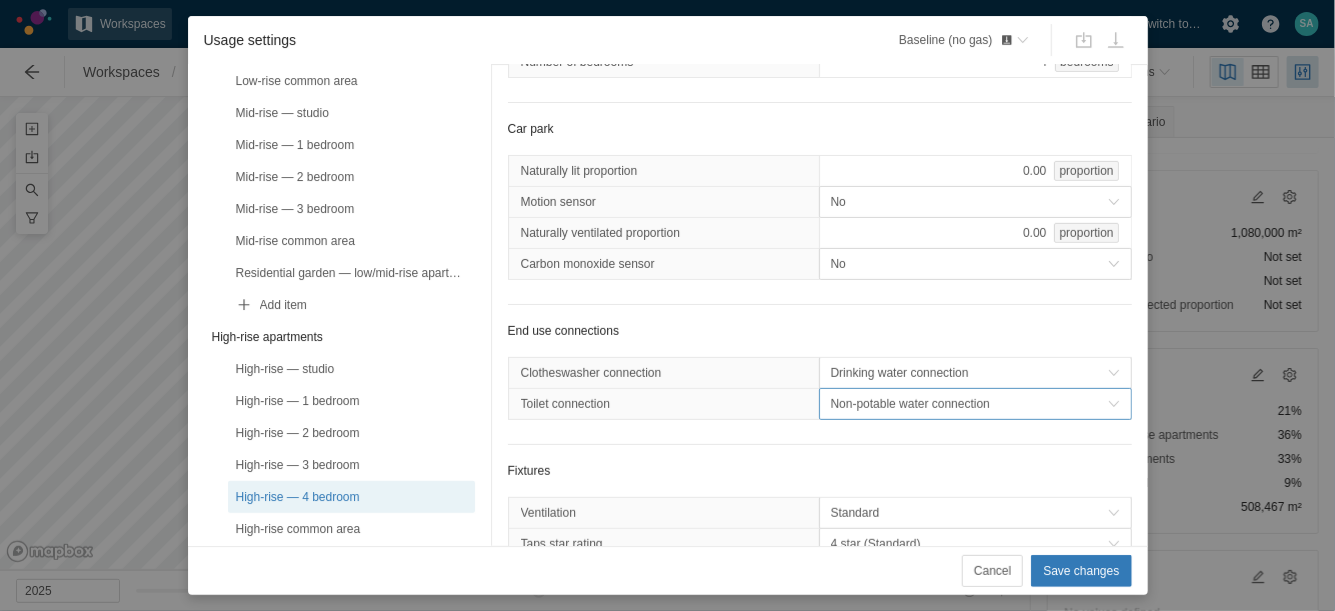 click on "Non-potable water connection" at bounding box center (969, 404) 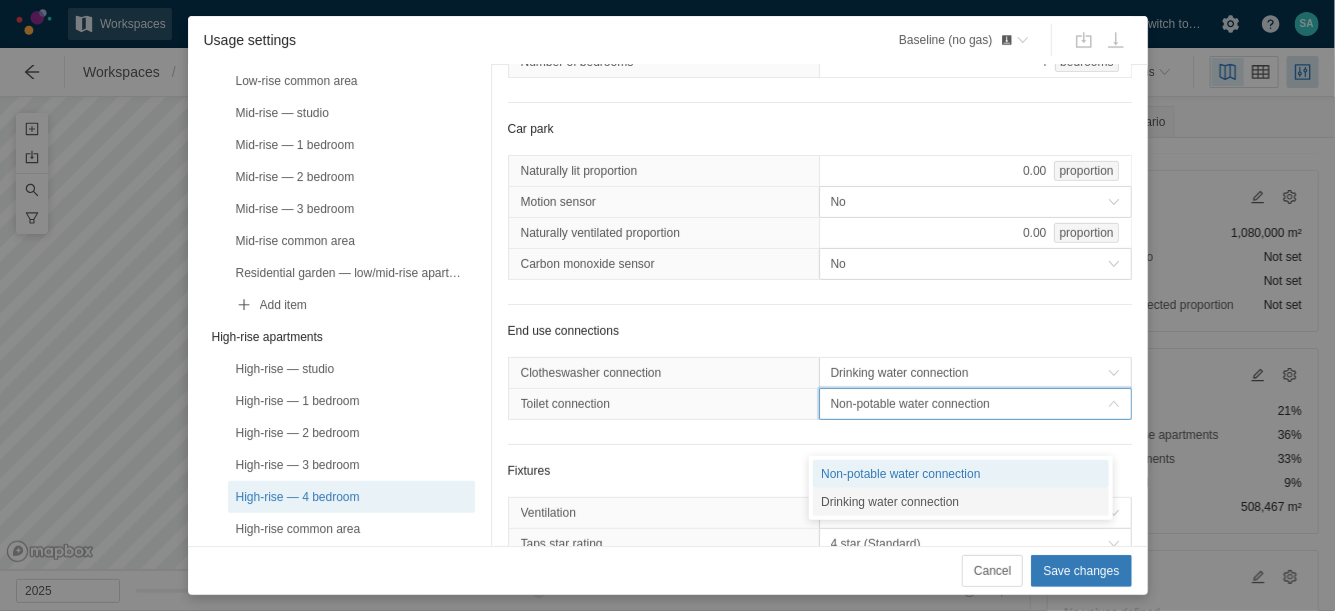 click on "Drinking water connection" at bounding box center (961, 502) 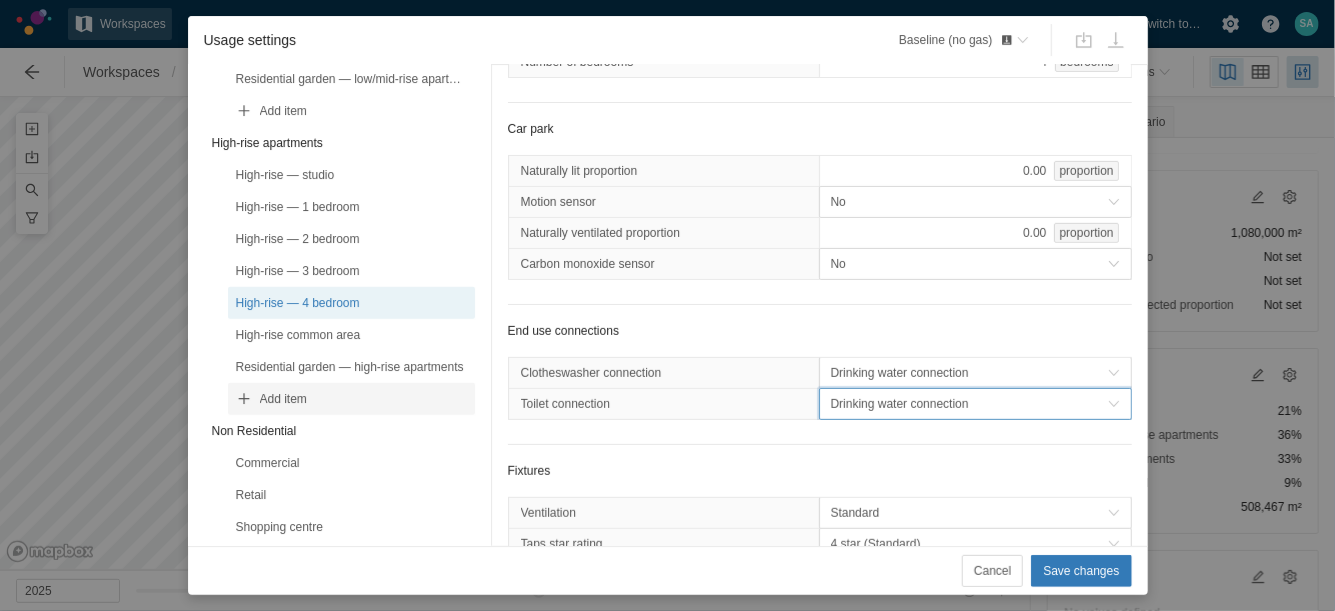 scroll, scrollTop: 766, scrollLeft: 0, axis: vertical 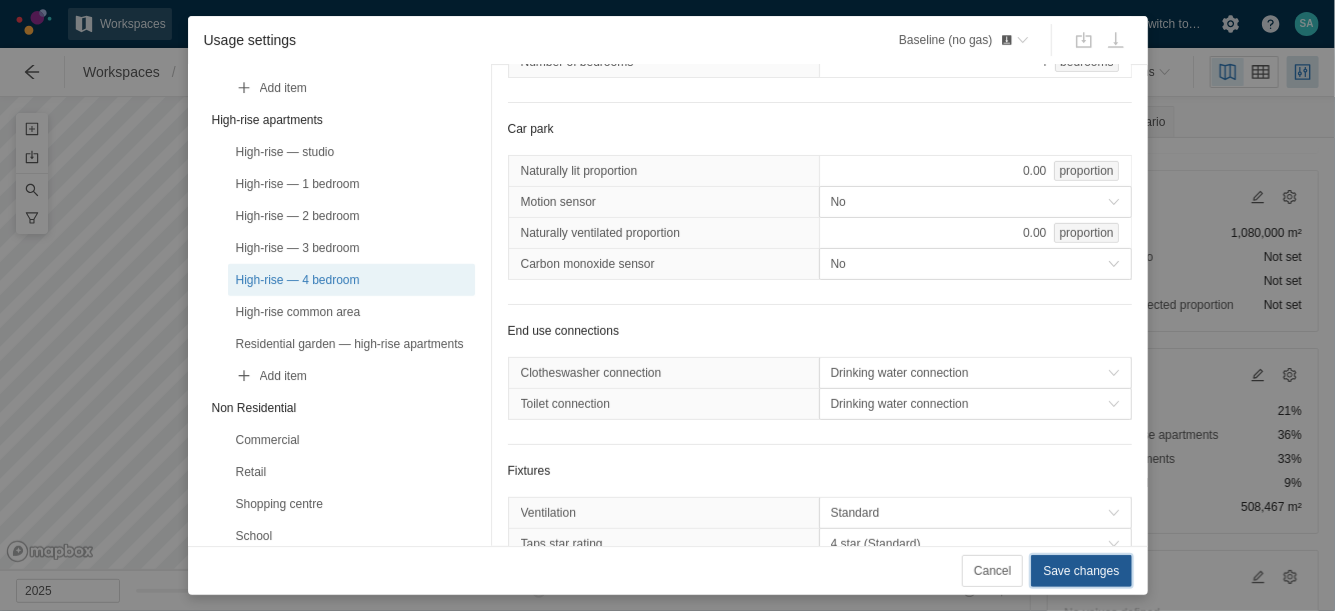 click on "Save changes" at bounding box center (1081, 571) 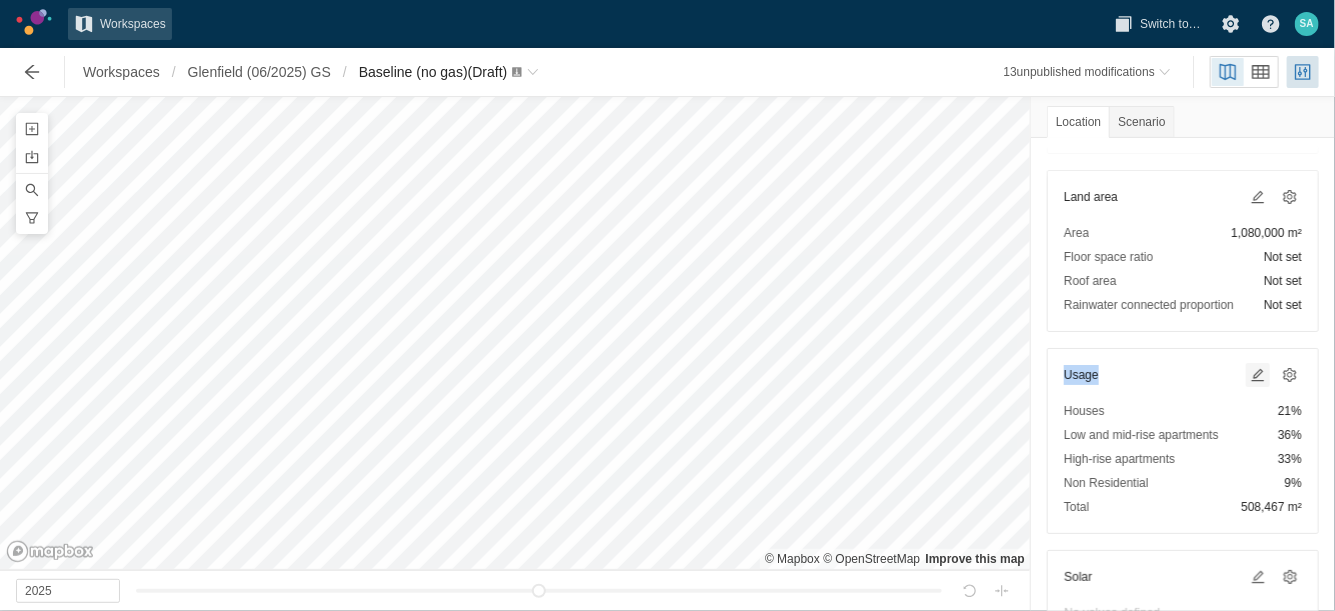 drag, startPoint x: 1235, startPoint y: 358, endPoint x: 1243, endPoint y: 372, distance: 16.124516 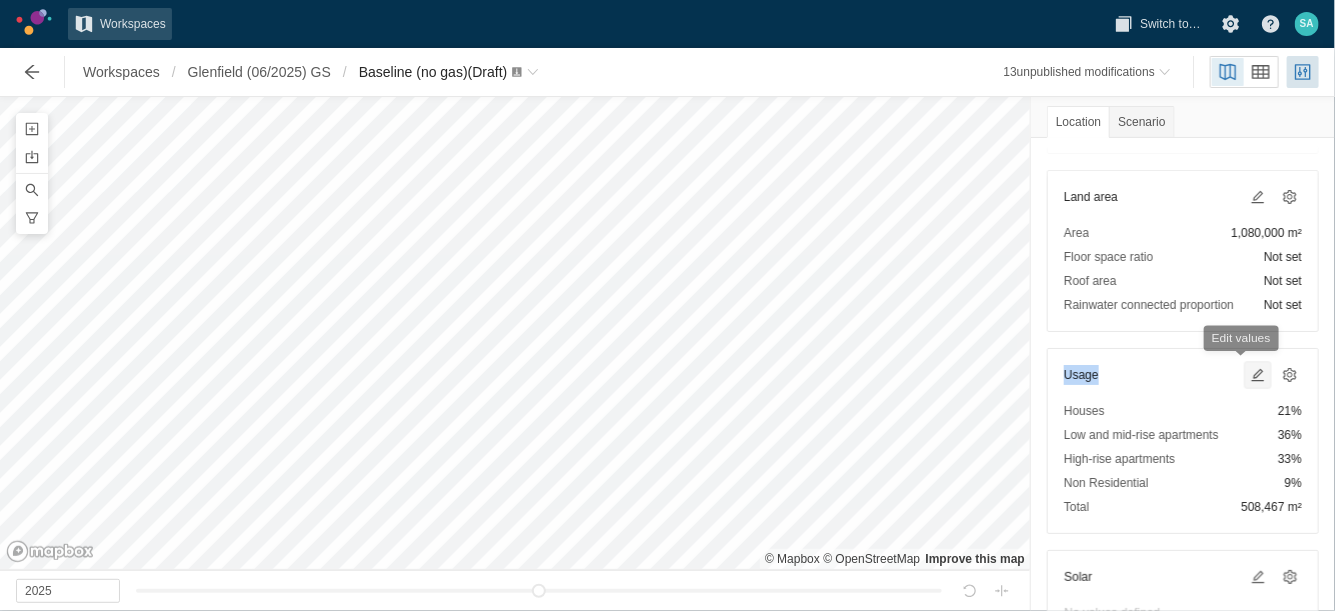 click at bounding box center [1258, 375] 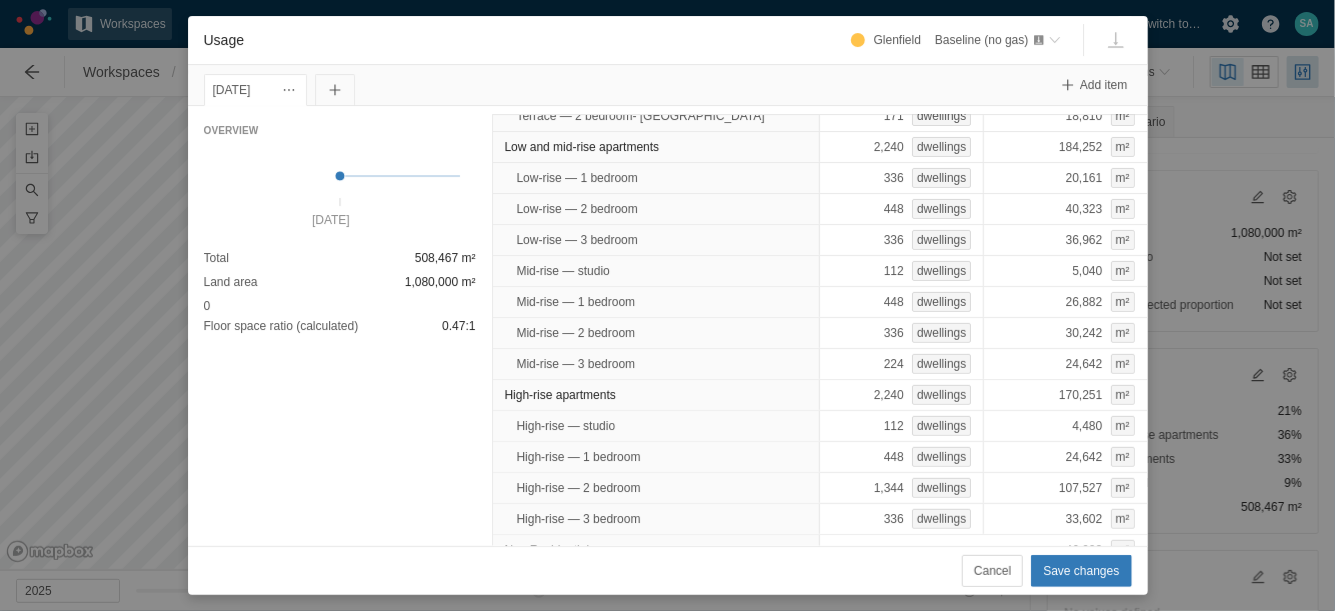 scroll, scrollTop: 243, scrollLeft: 0, axis: vertical 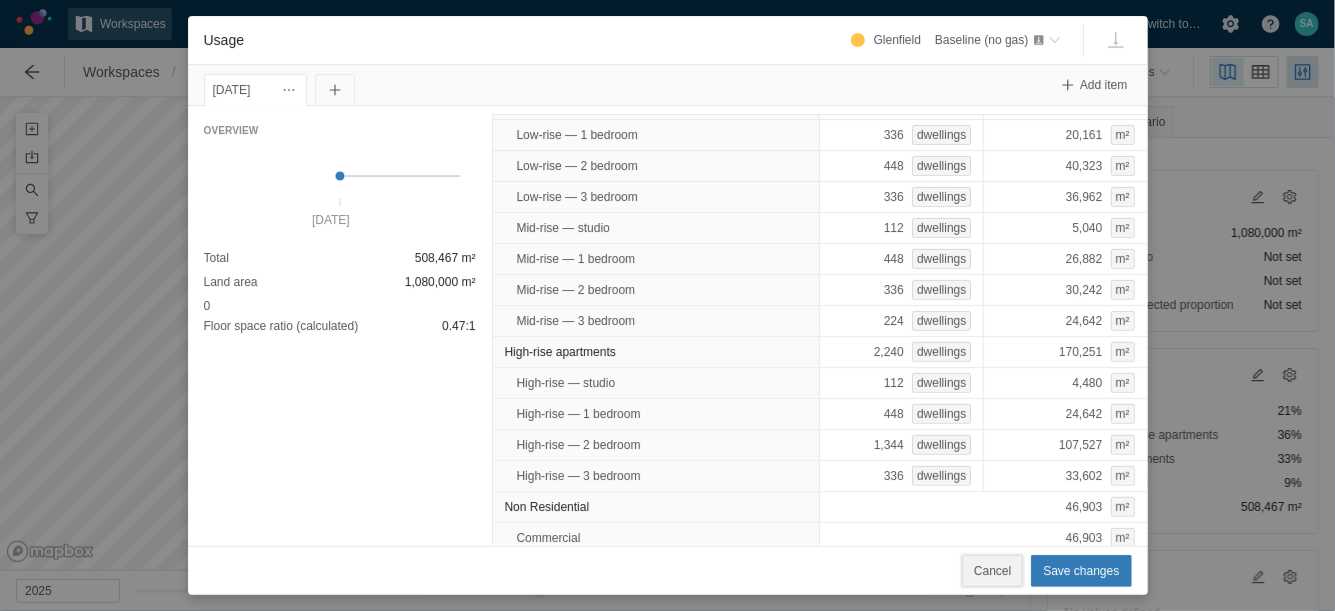 click on "Cancel" at bounding box center [992, 571] 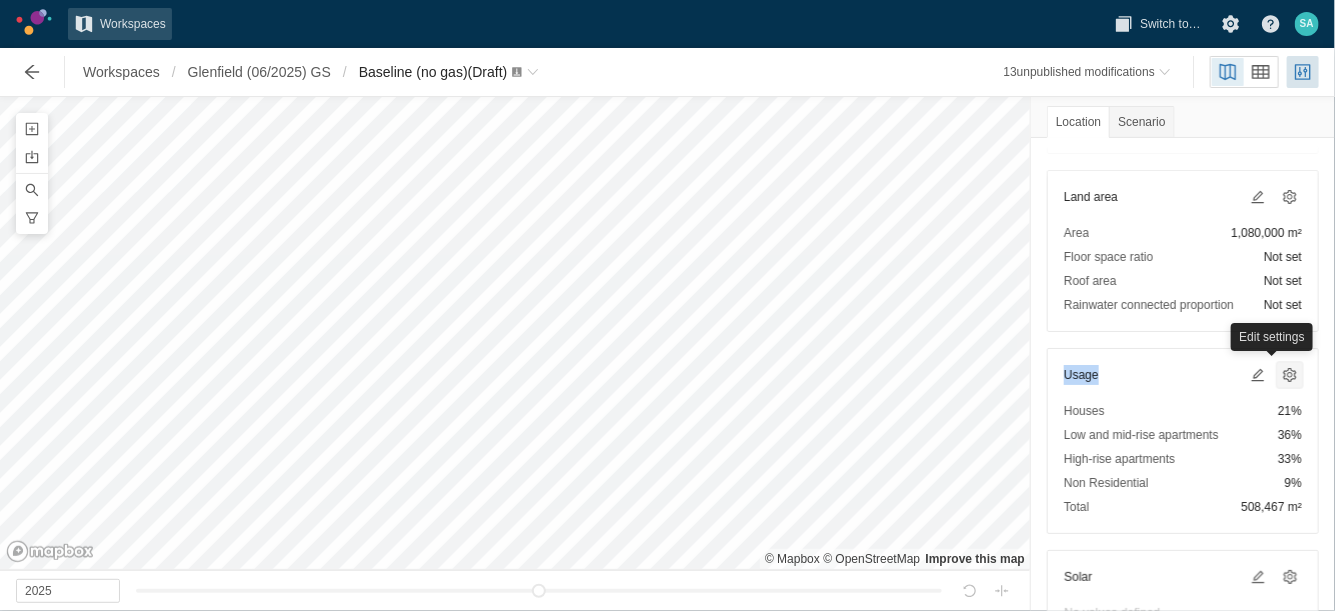 click at bounding box center [1290, 375] 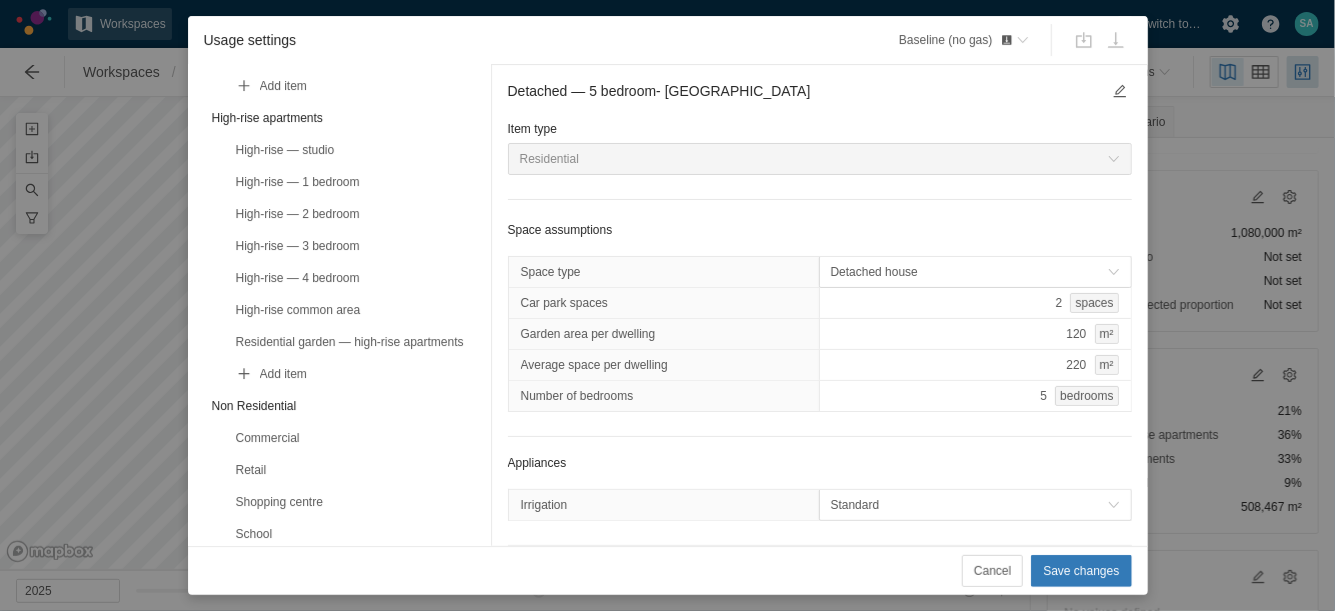 scroll, scrollTop: 775, scrollLeft: 0, axis: vertical 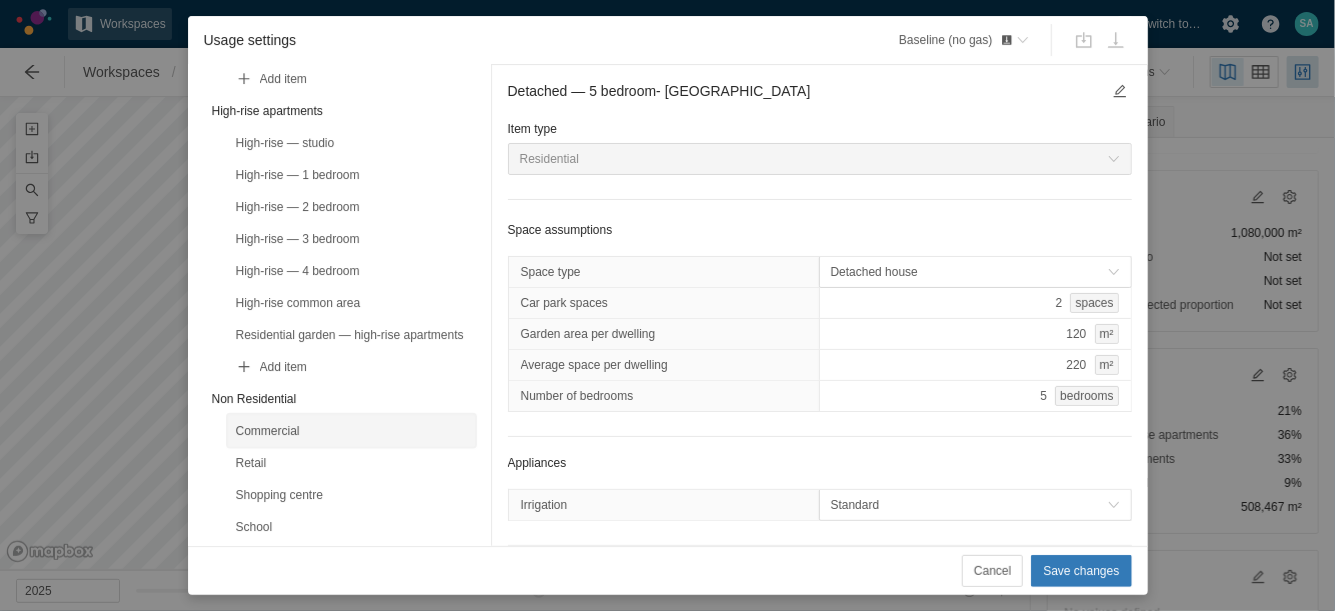 click on "Commercial" at bounding box center [351, 431] 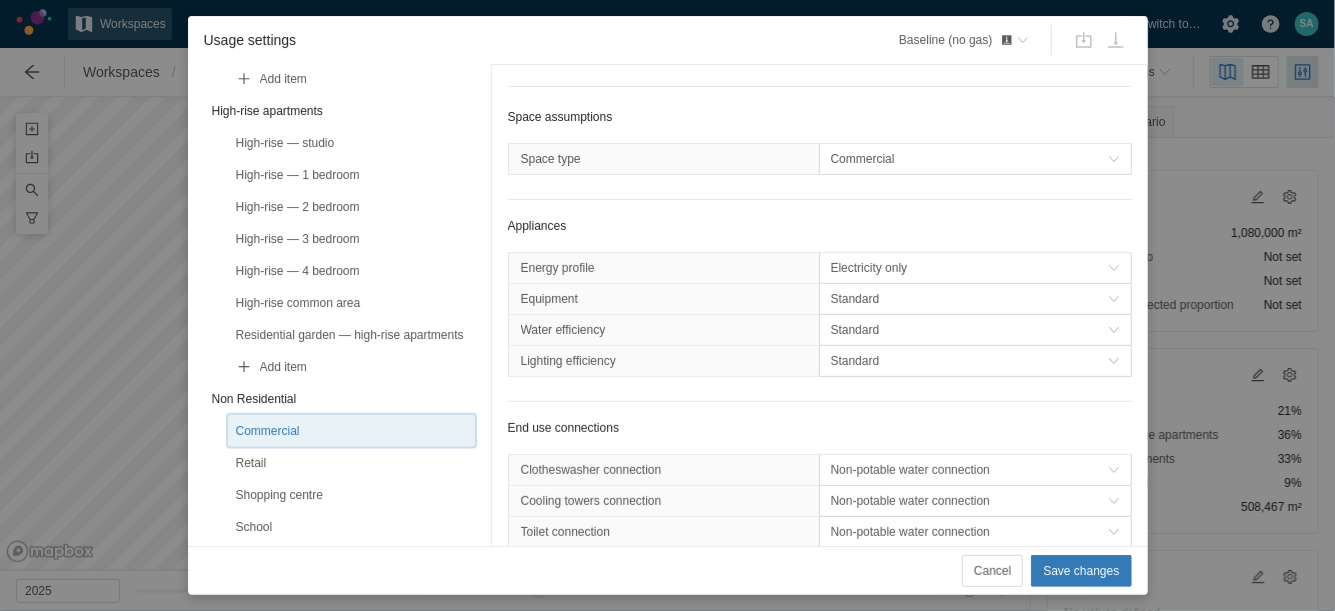 scroll, scrollTop: 125, scrollLeft: 0, axis: vertical 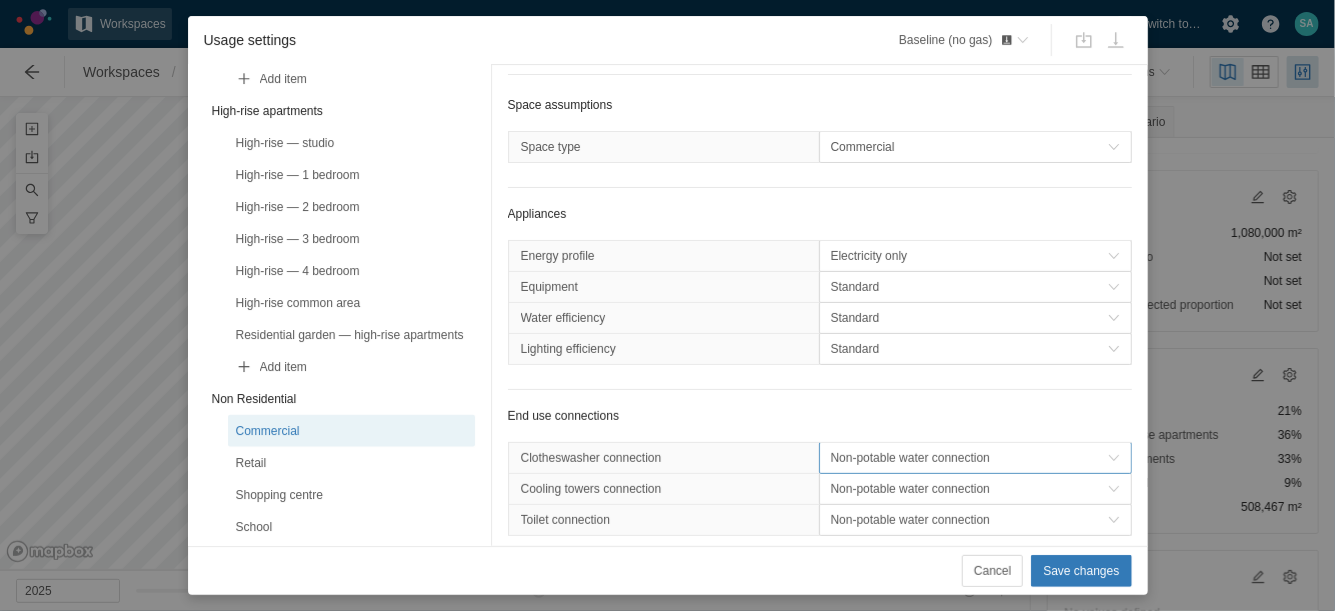 click on "Non-potable water connection" at bounding box center (975, 458) 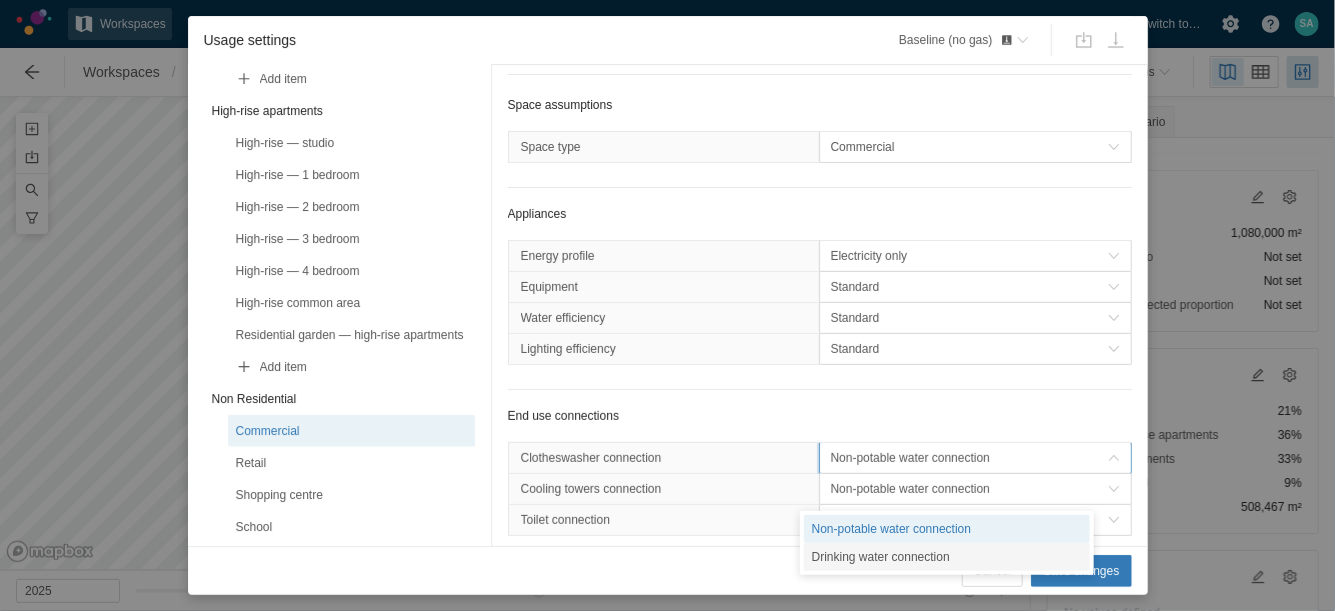 click on "Drinking water connection" at bounding box center (947, 557) 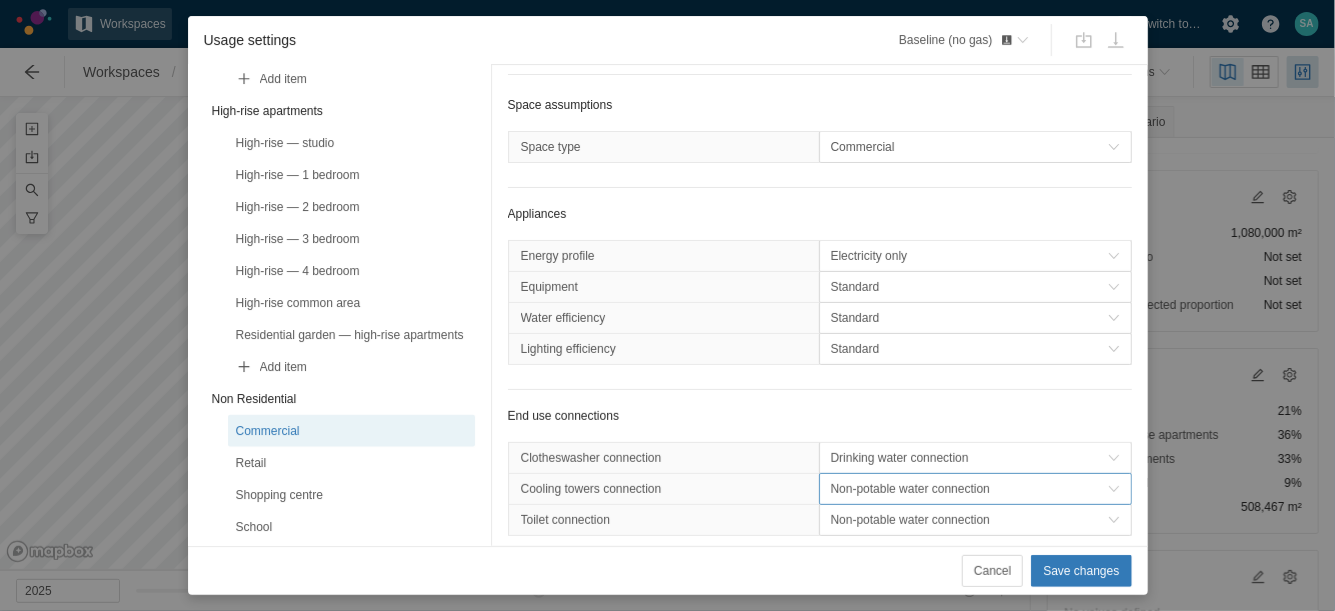 click on "Non-potable water connection" at bounding box center (969, 489) 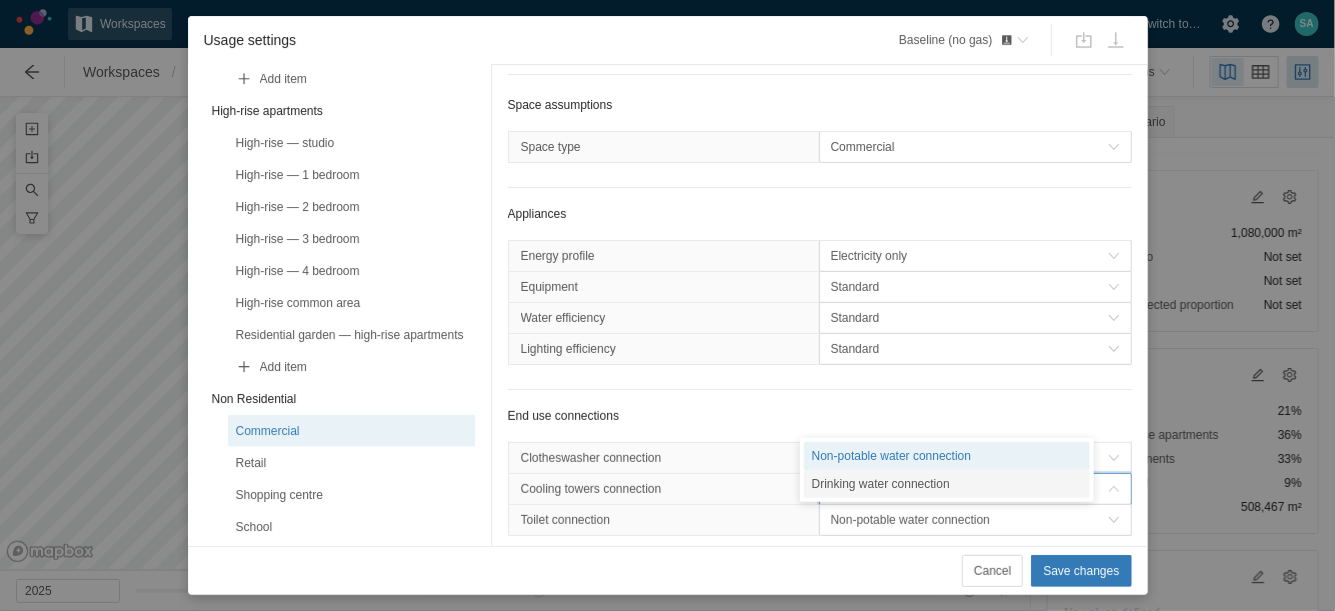 click on "Drinking water connection" at bounding box center (947, 484) 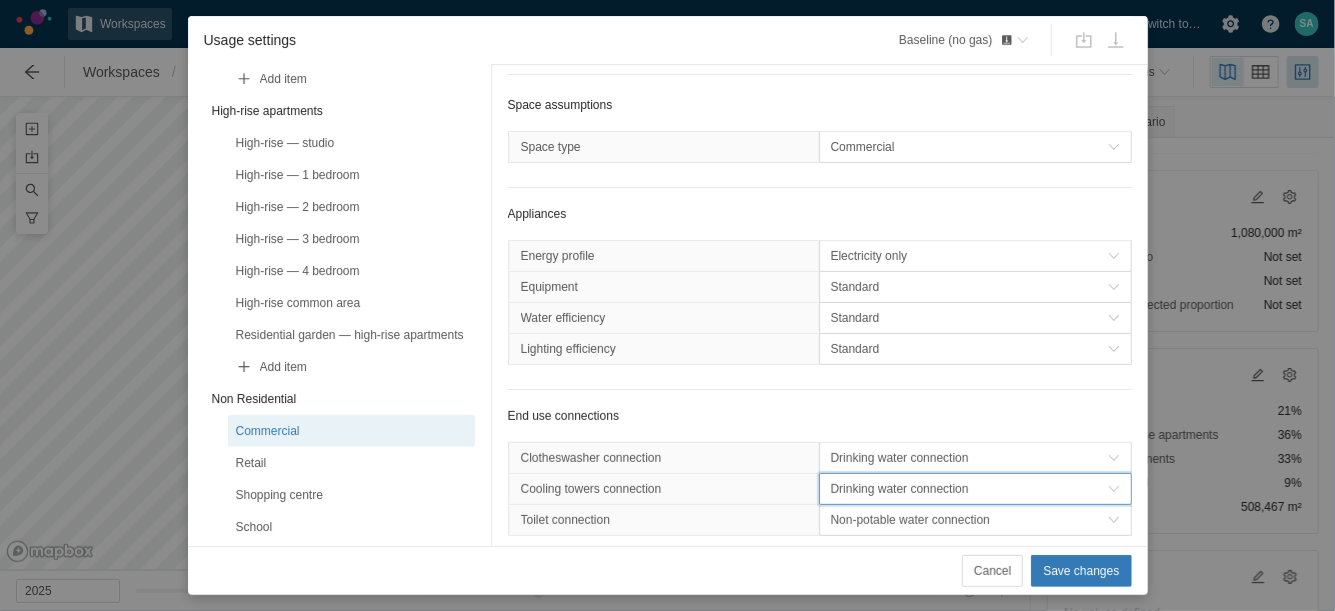 scroll, scrollTop: 299, scrollLeft: 0, axis: vertical 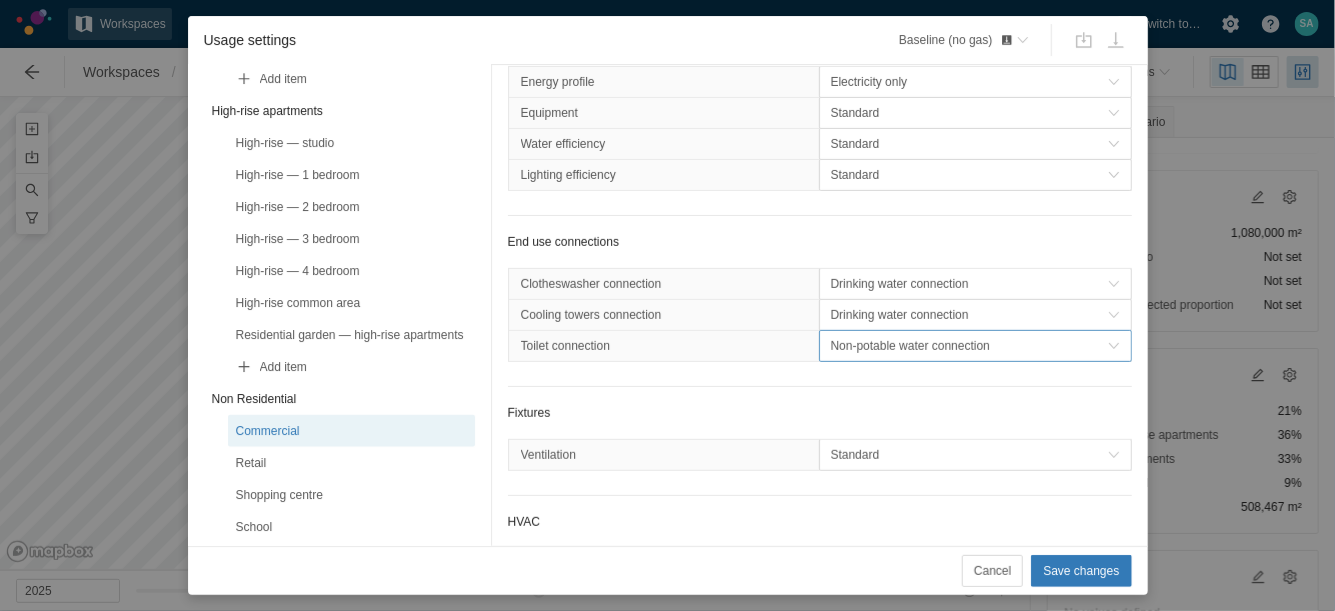 click on "Non-potable water connection" at bounding box center [969, 346] 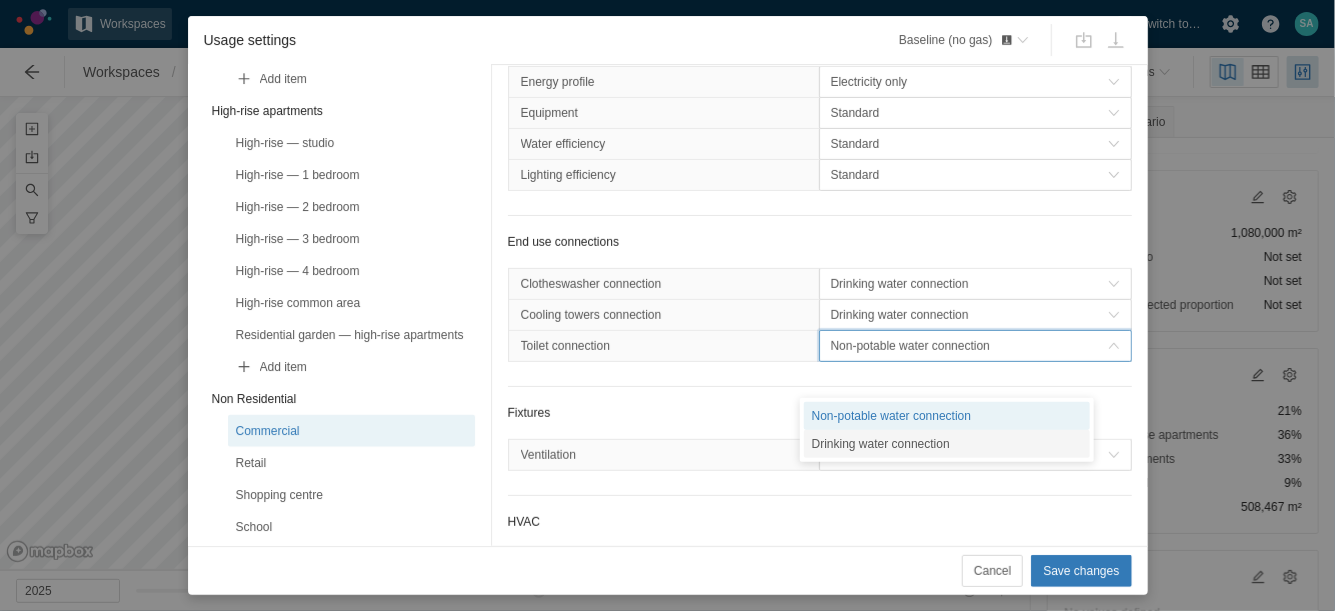 click on "Drinking water connection" at bounding box center (947, 444) 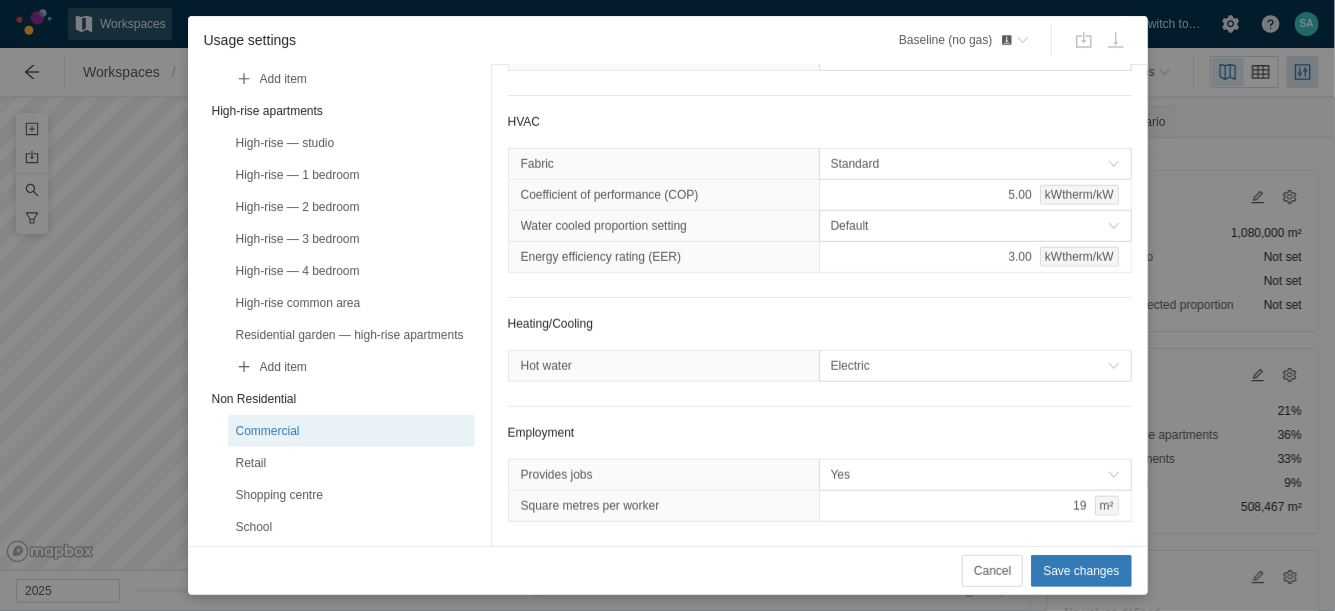 scroll, scrollTop: 820, scrollLeft: 0, axis: vertical 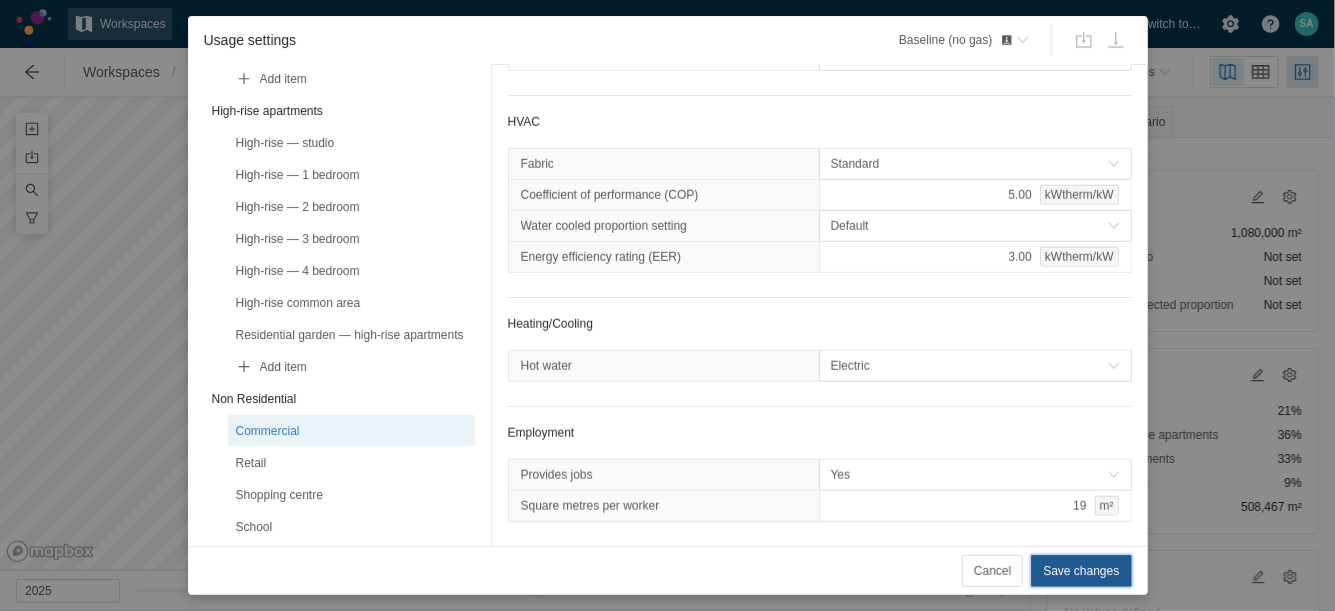 click on "Save changes" at bounding box center [1081, 571] 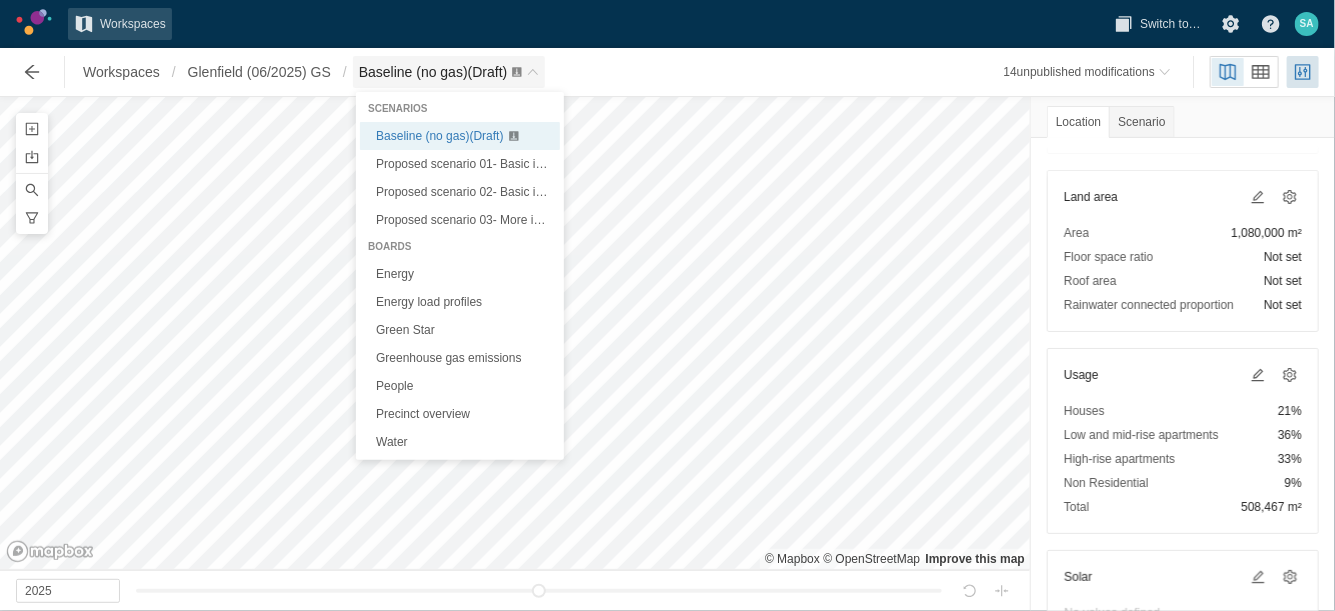 click at bounding box center [533, 72] 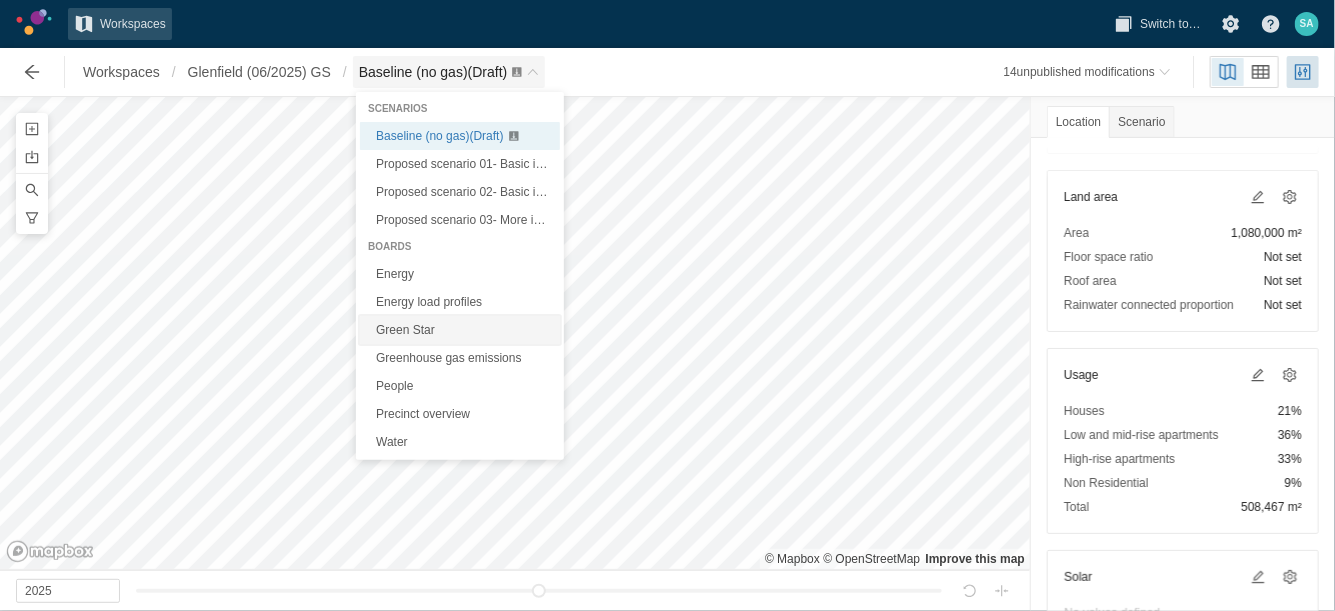 click on "Green Star" at bounding box center (460, 330) 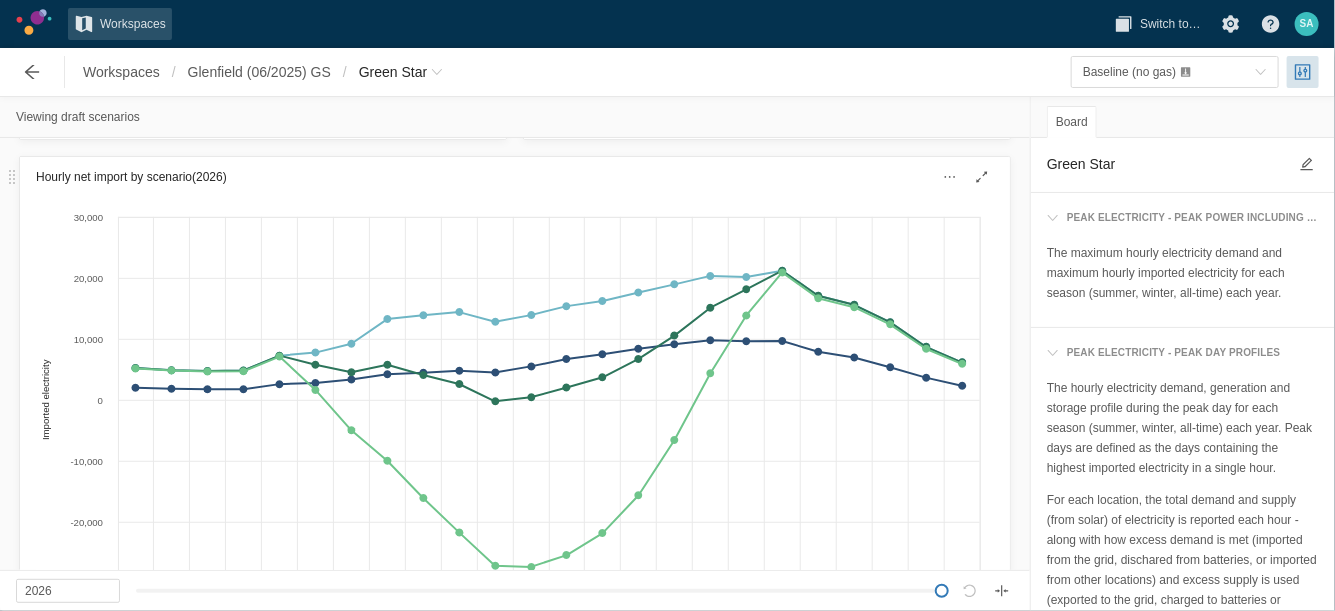 scroll, scrollTop: 307, scrollLeft: 0, axis: vertical 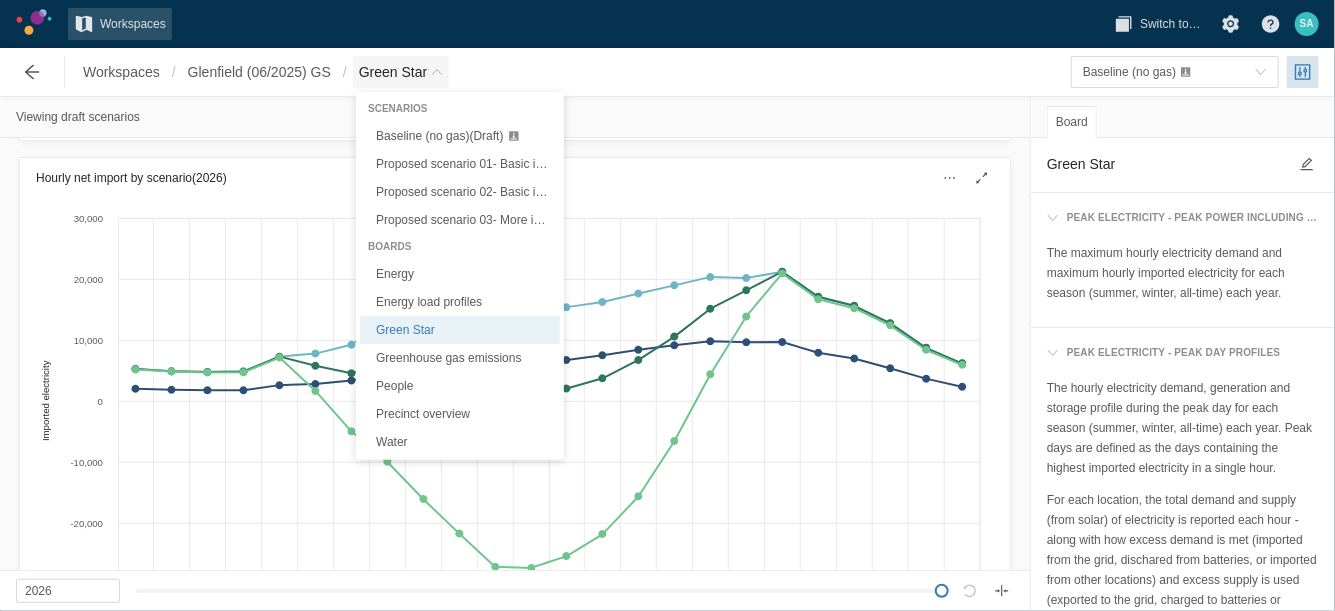 click at bounding box center (437, 72) 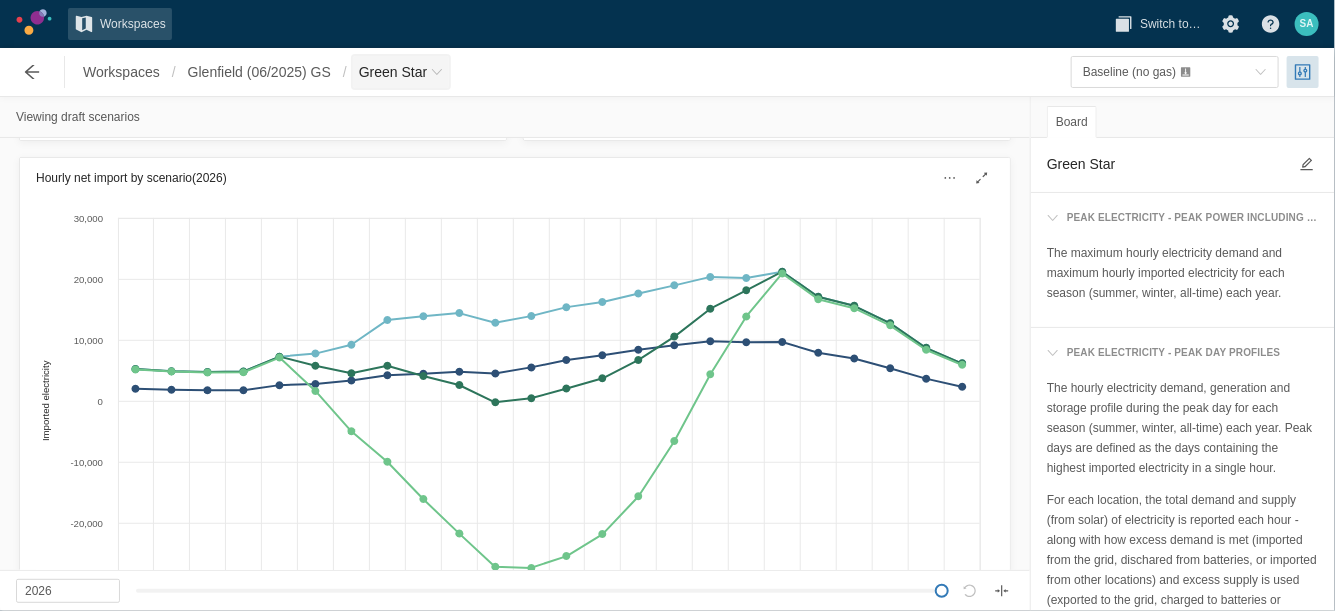 click on "Green Star" at bounding box center (393, 72) 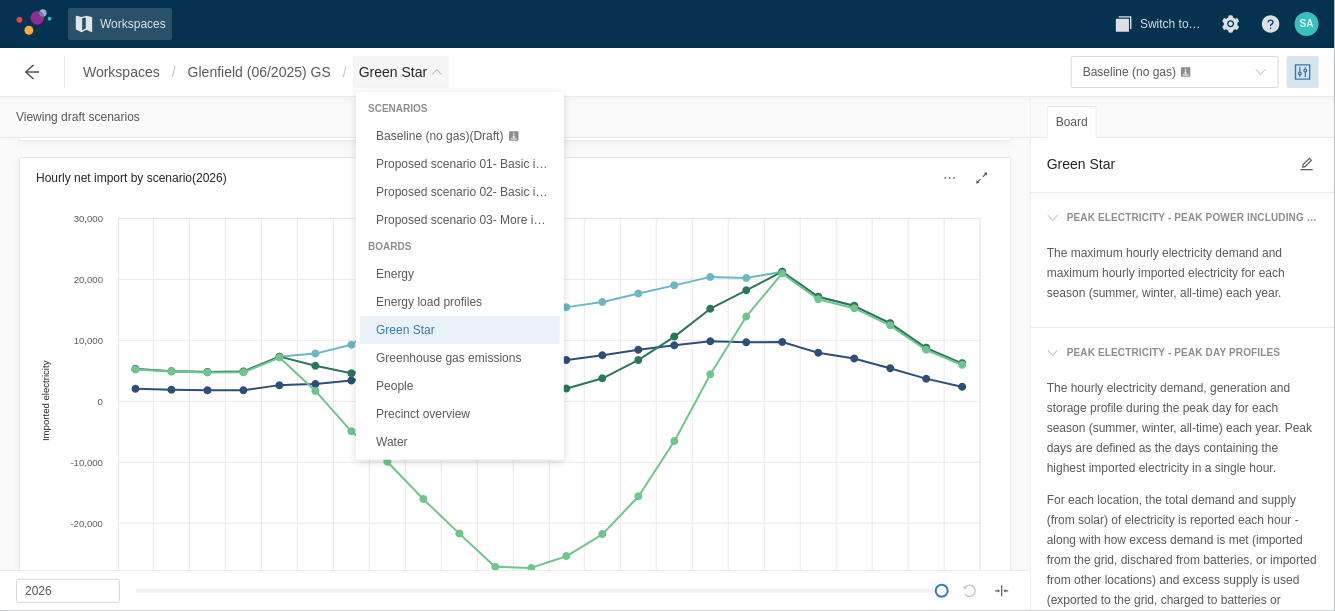 click on "Green Star" at bounding box center (393, 72) 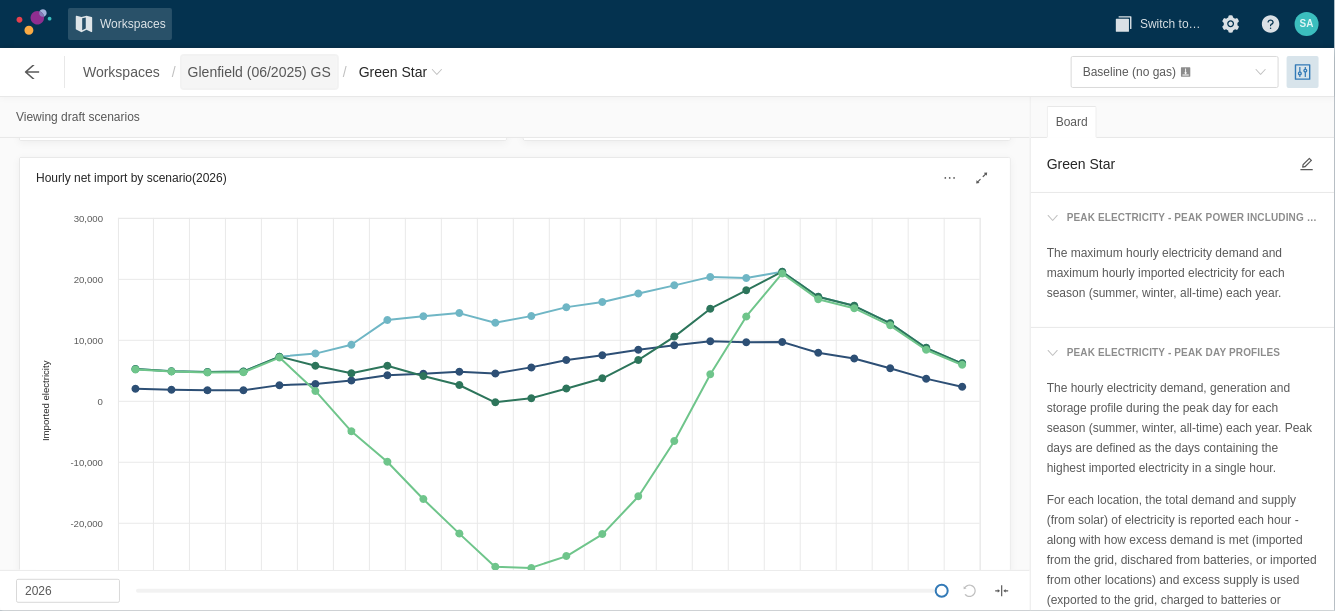 click on "Glenfield (06/2025) GS" at bounding box center [259, 72] 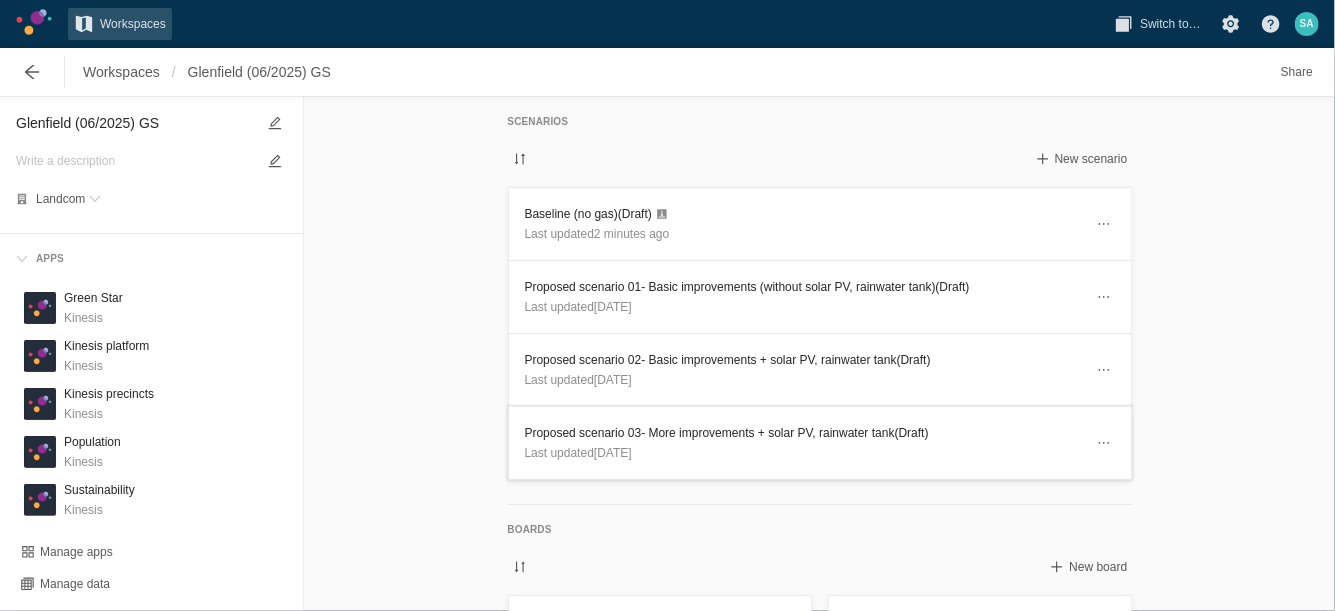 click on "Proposed scenario 03- More improvements + solar PV, rainwater tank  (Draft)" at bounding box center (804, 433) 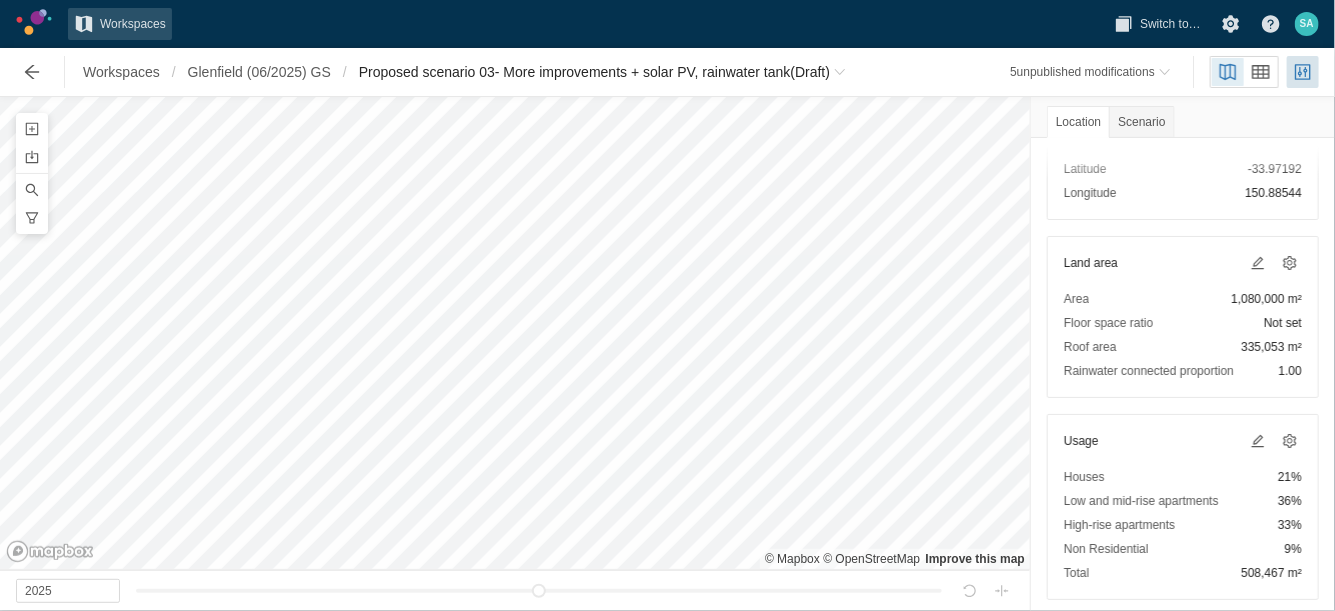 scroll, scrollTop: 177, scrollLeft: 0, axis: vertical 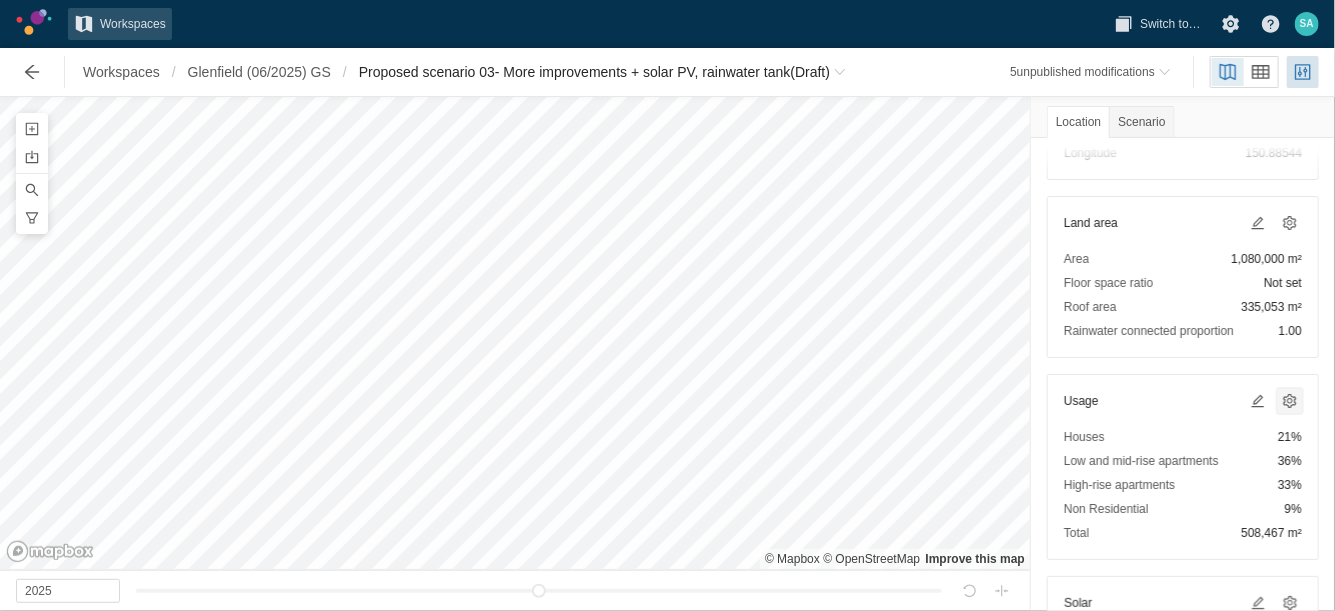 click at bounding box center [1290, 401] 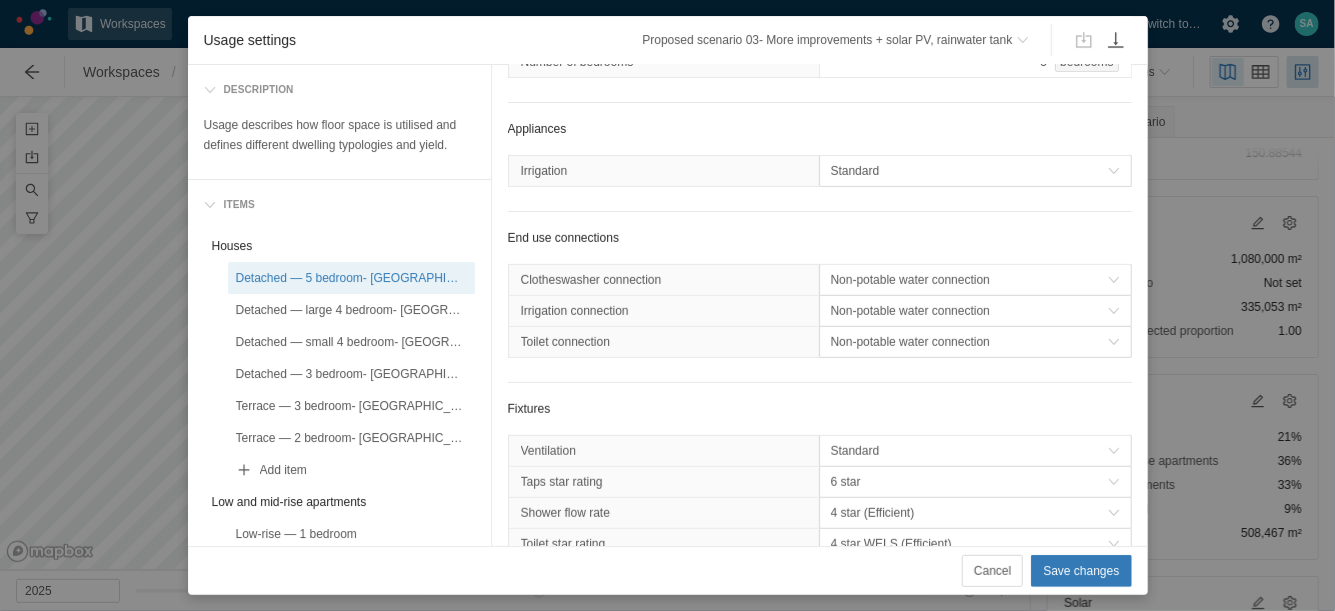 scroll, scrollTop: 338, scrollLeft: 0, axis: vertical 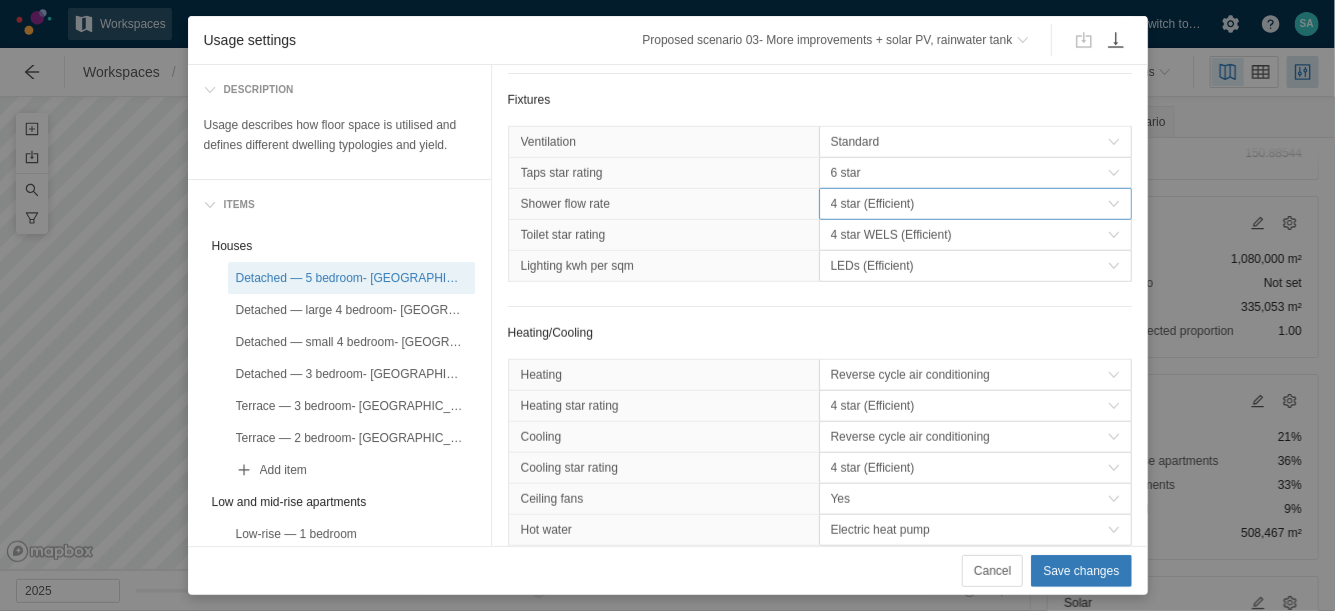 click on "4 star (Efficient)" at bounding box center [969, 204] 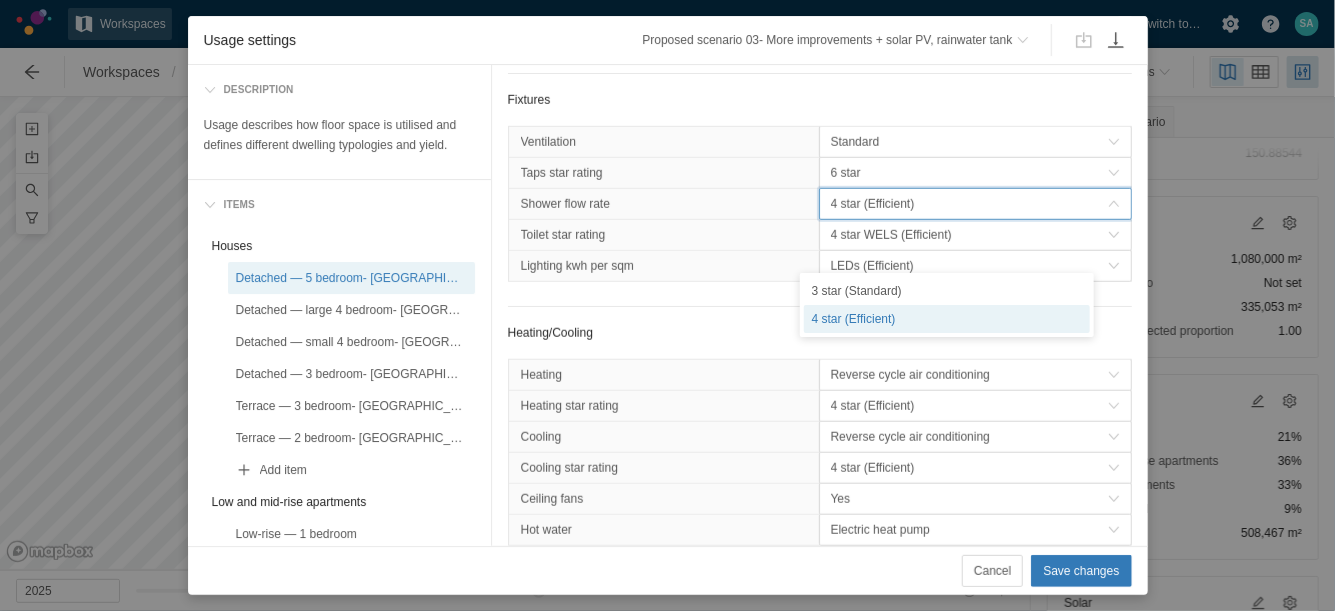 click on "4 star (Efficient)" at bounding box center [969, 204] 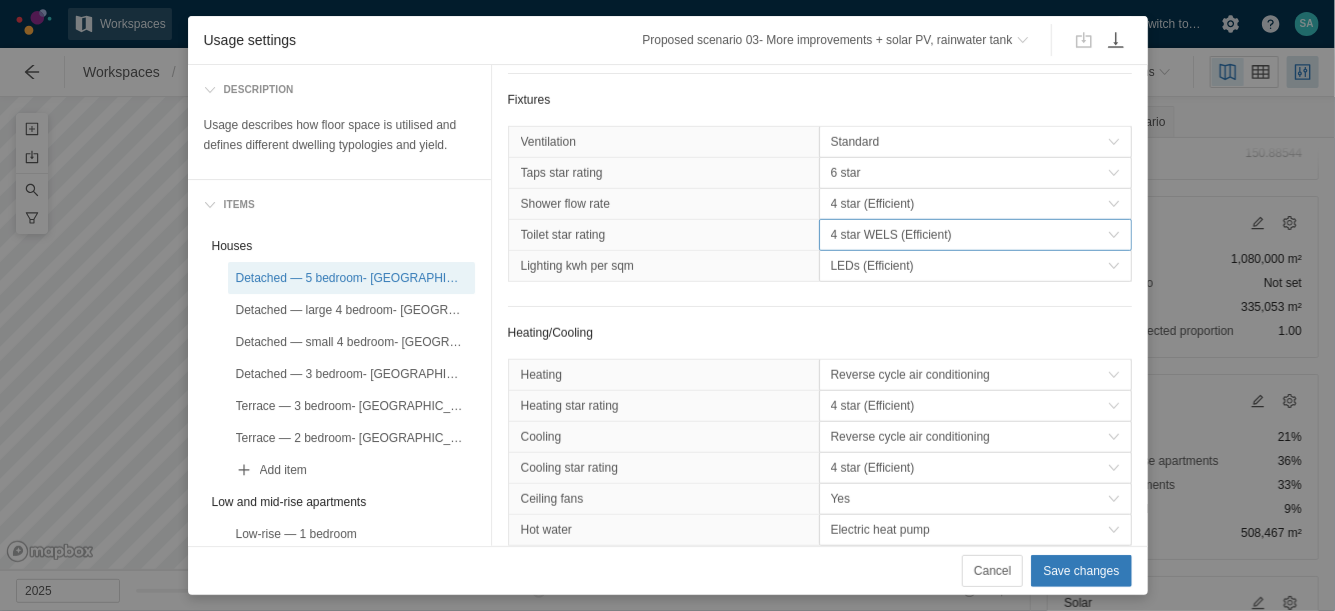 click on "4 star WELS (Efficient)" at bounding box center (969, 235) 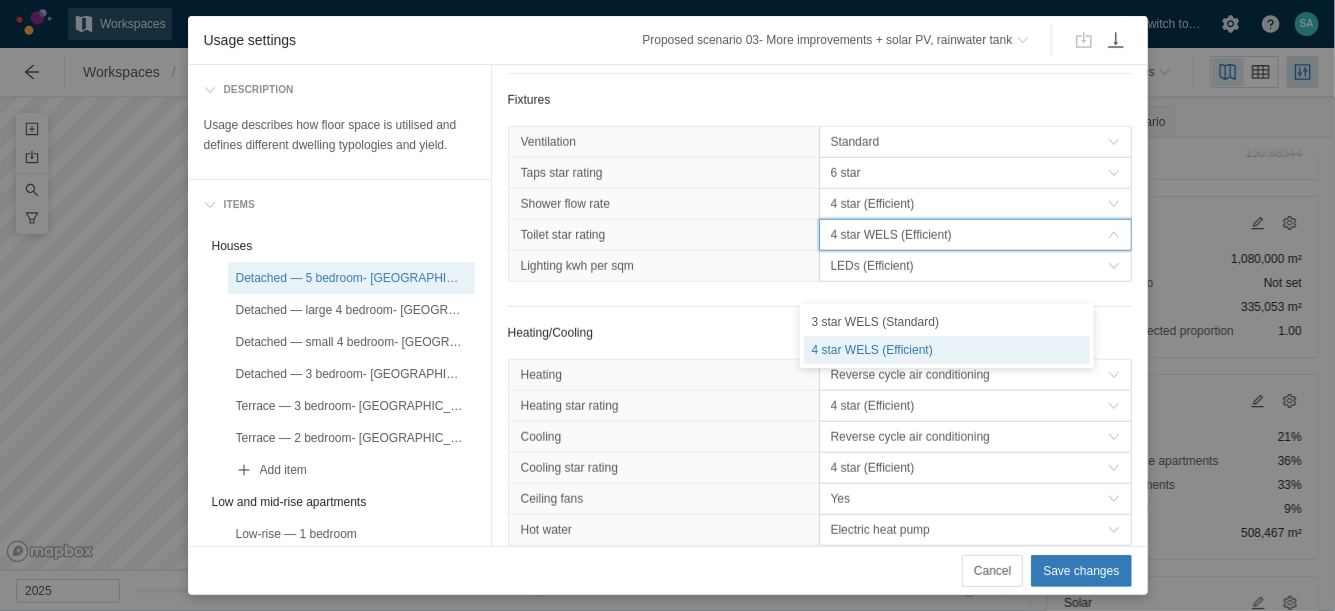 click on "4 star WELS (Efficient)" at bounding box center (969, 235) 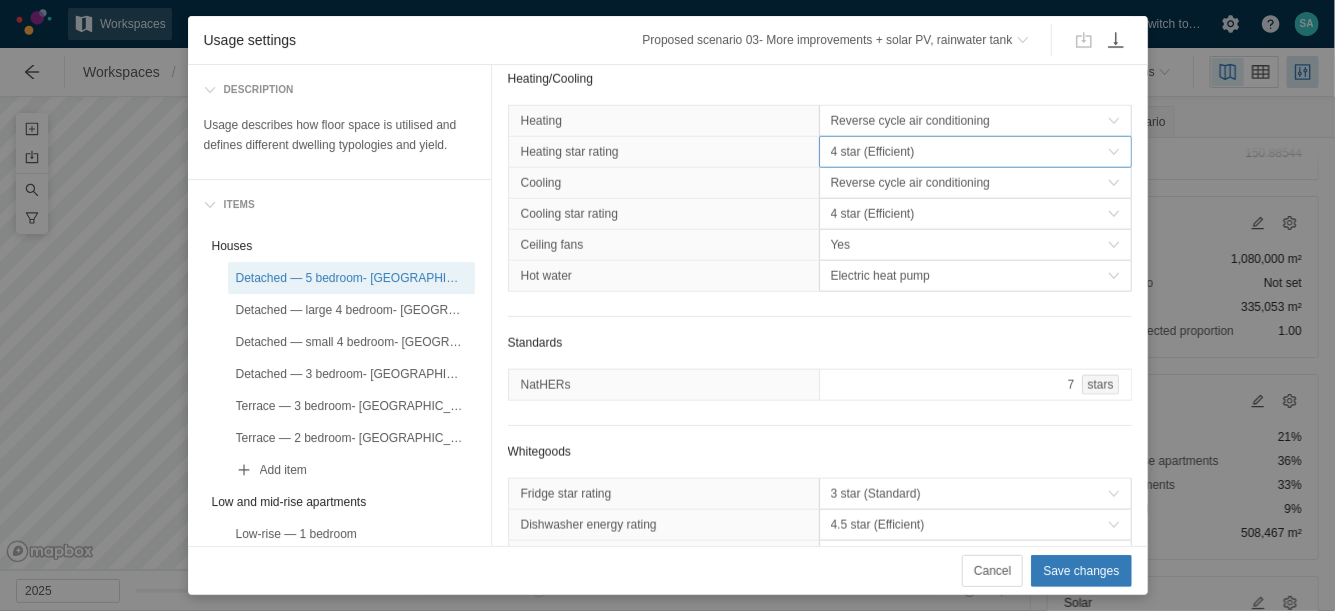 scroll, scrollTop: 1037, scrollLeft: 0, axis: vertical 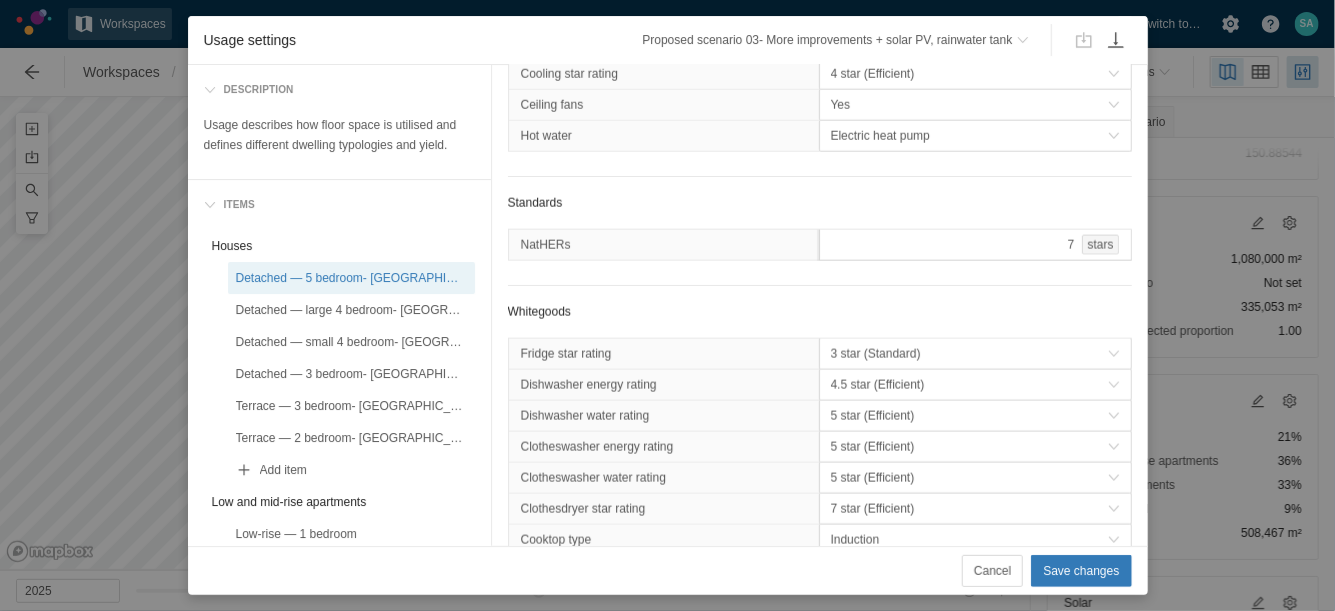 click on "7 stars" at bounding box center [975, 245] 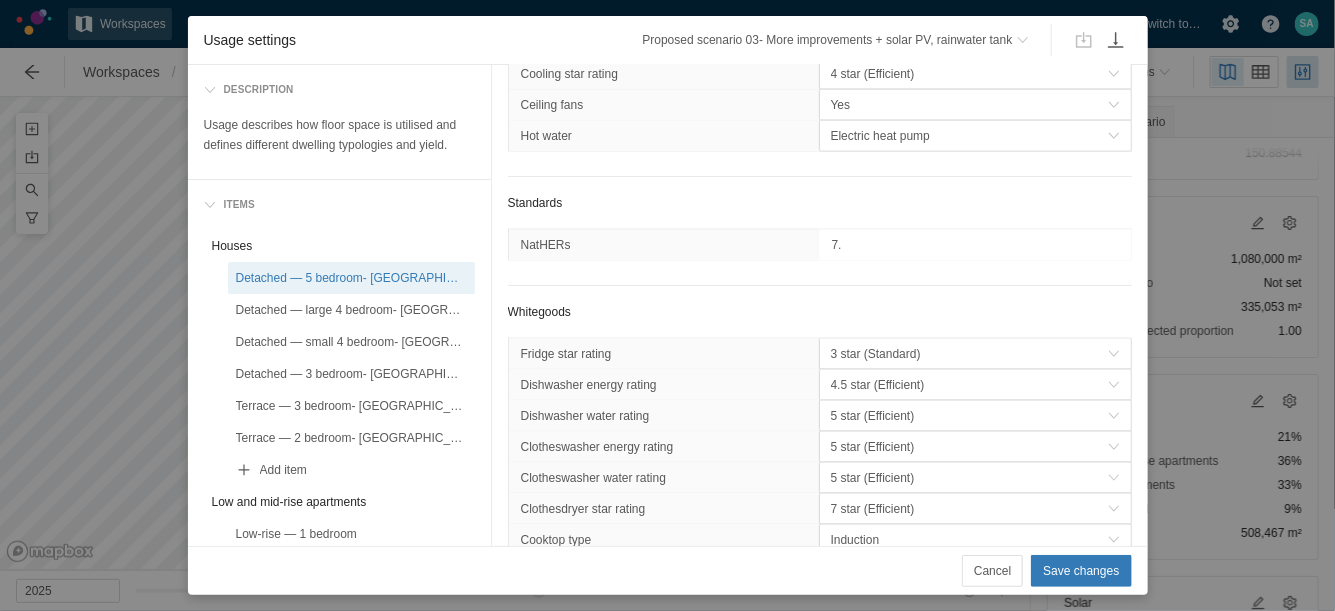 type on "7.1" 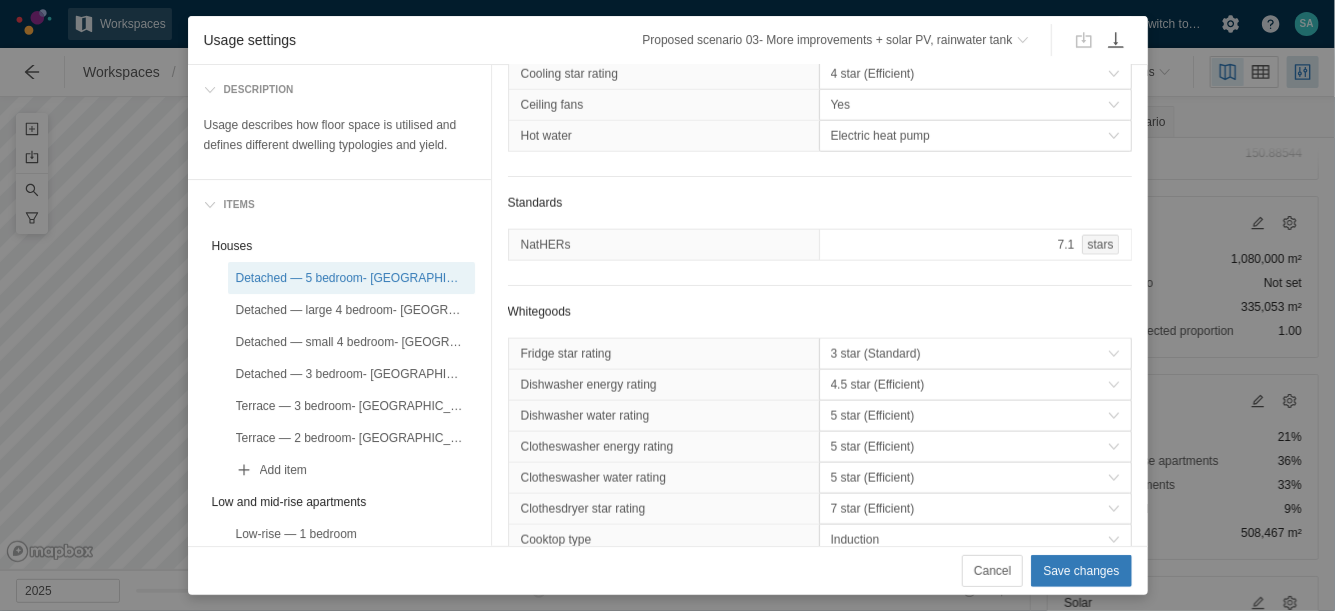 click on "Standards NatHERs 7.1 stars" at bounding box center (820, 239) 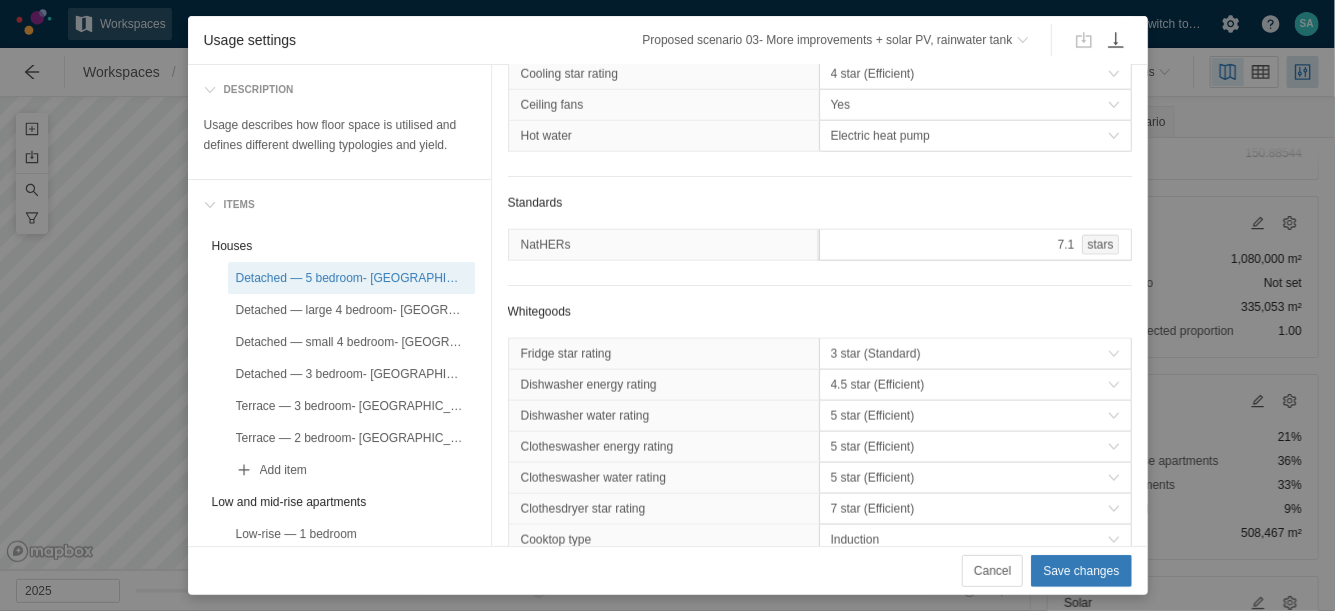 click on "7.1 stars" at bounding box center [975, 245] 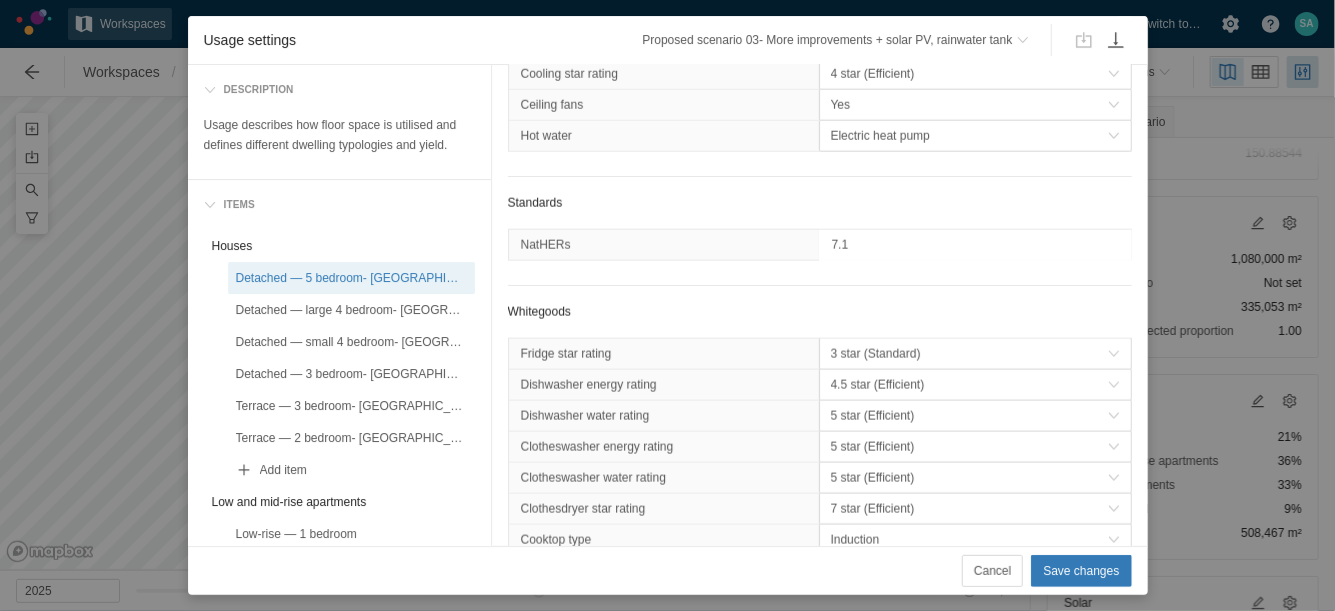click on "7.1" at bounding box center [975, 245] 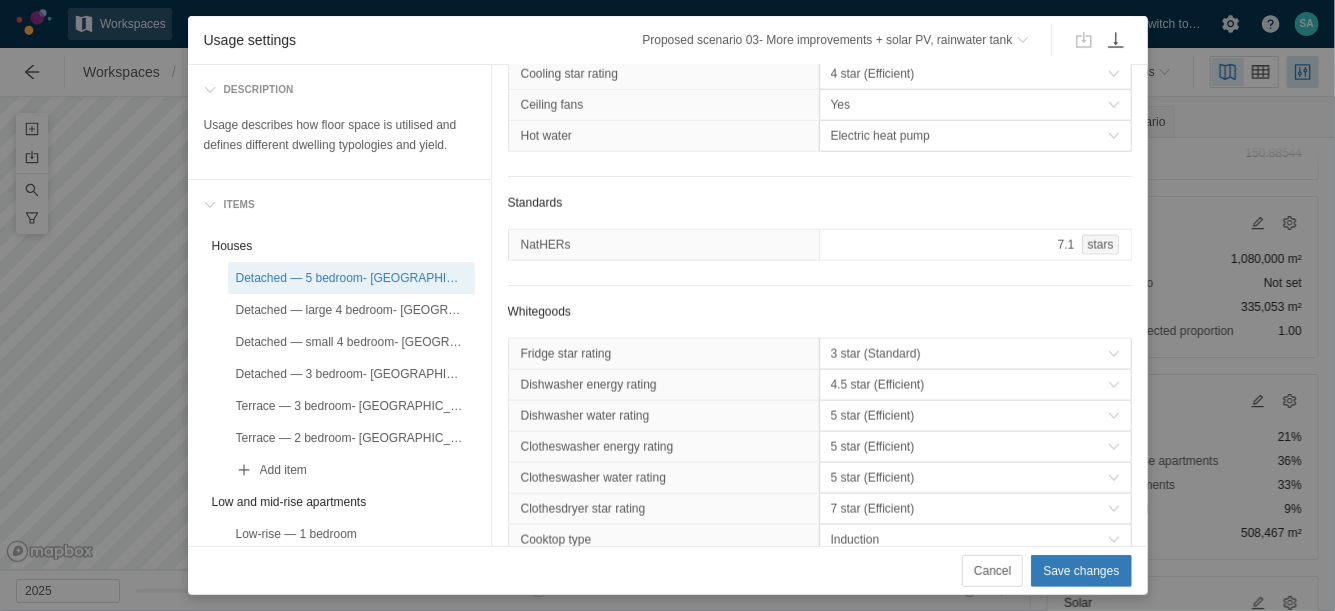 click on "Standards NatHERs 7.1 stars" at bounding box center (820, 239) 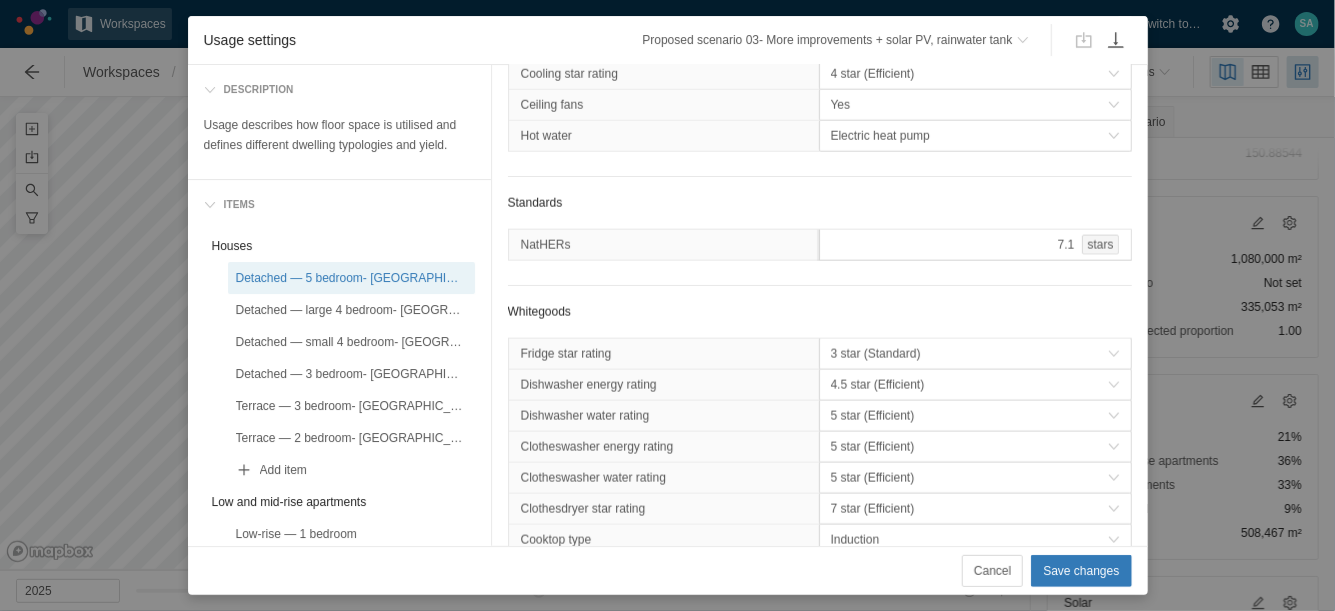 click on "7.1 stars" at bounding box center [975, 245] 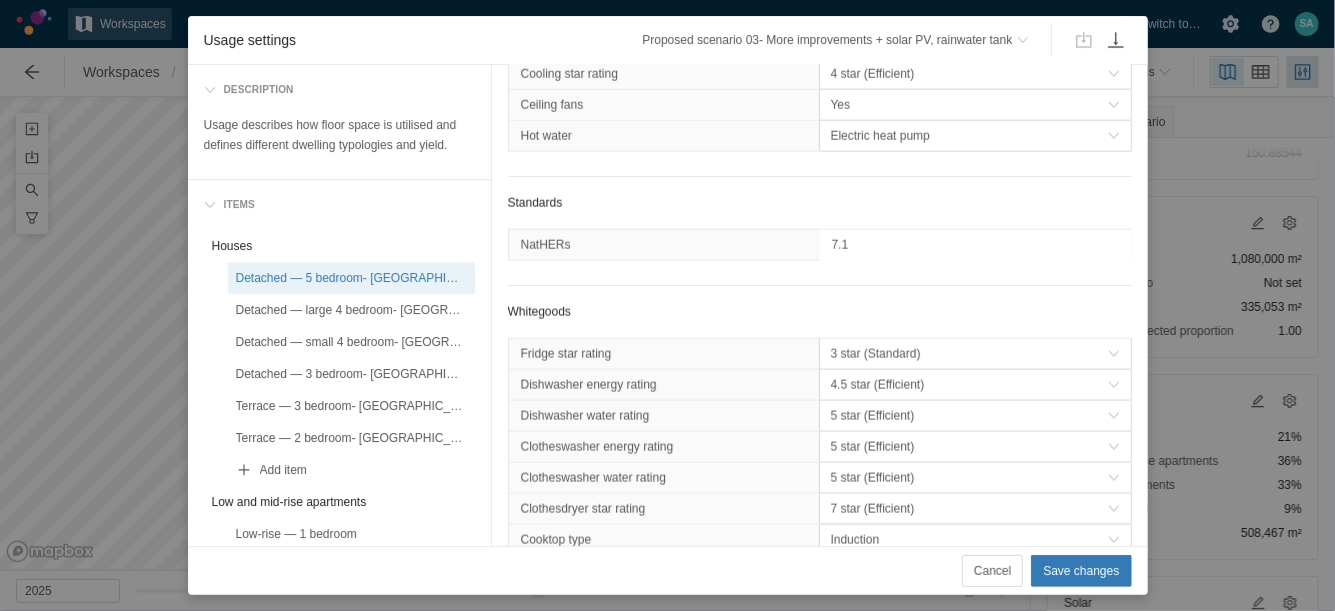 type on "7" 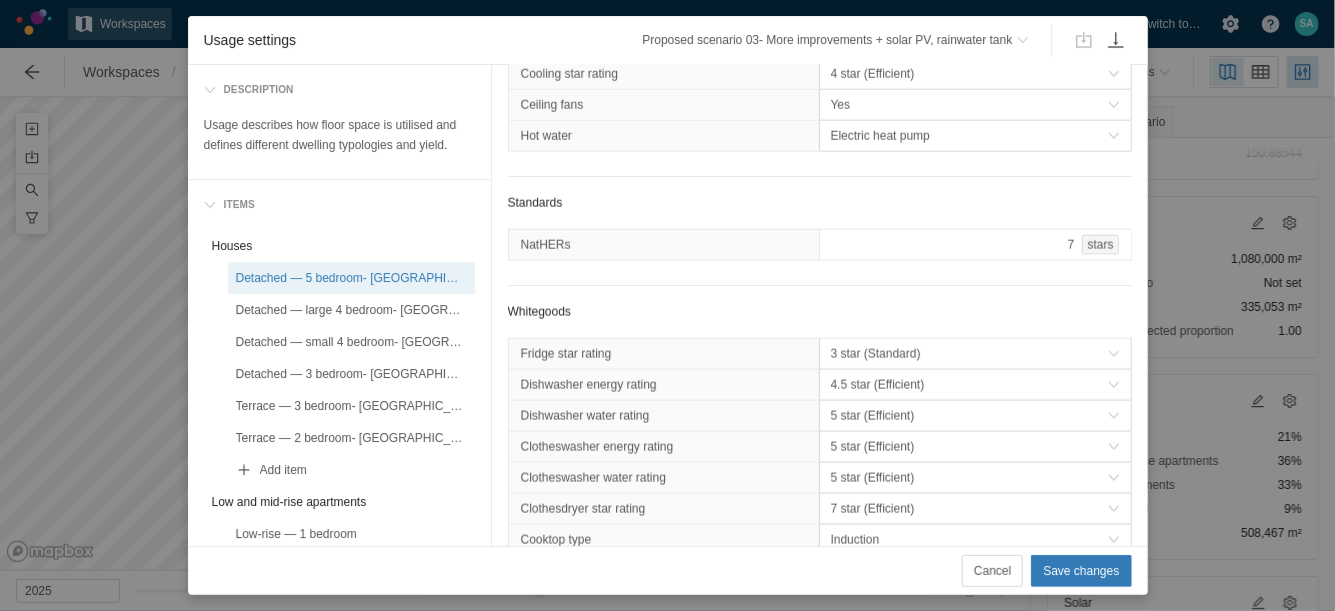 click on "Standards NatHERs 7 stars" at bounding box center (820, 239) 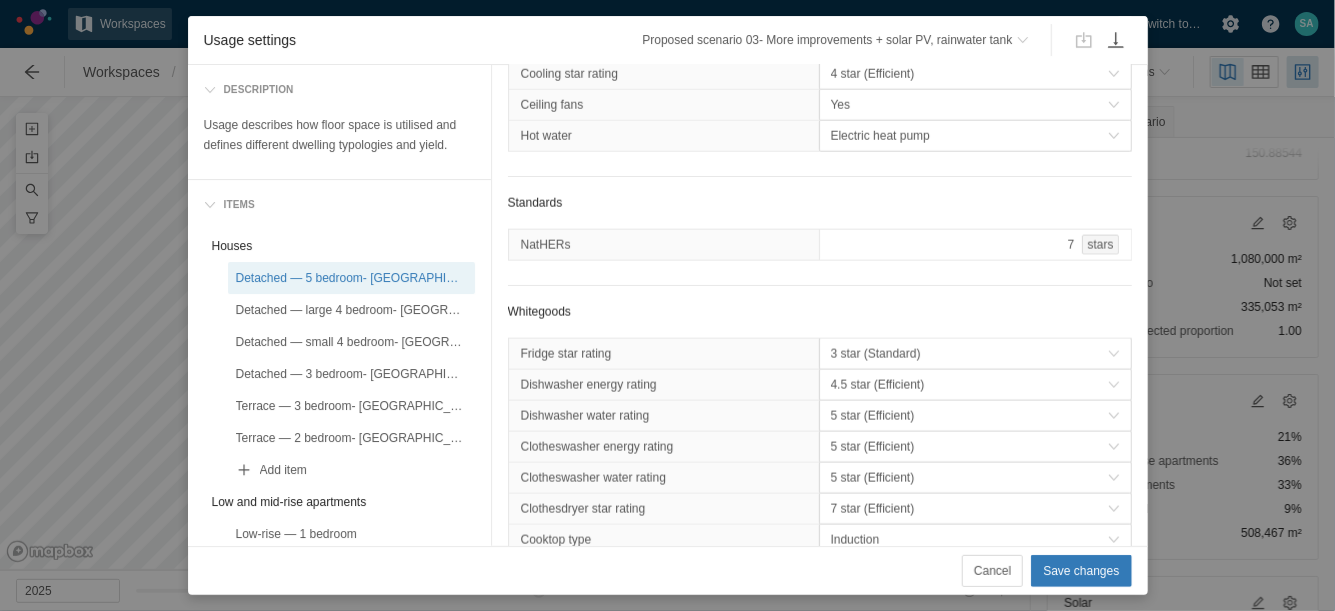 scroll, scrollTop: 0, scrollLeft: 0, axis: both 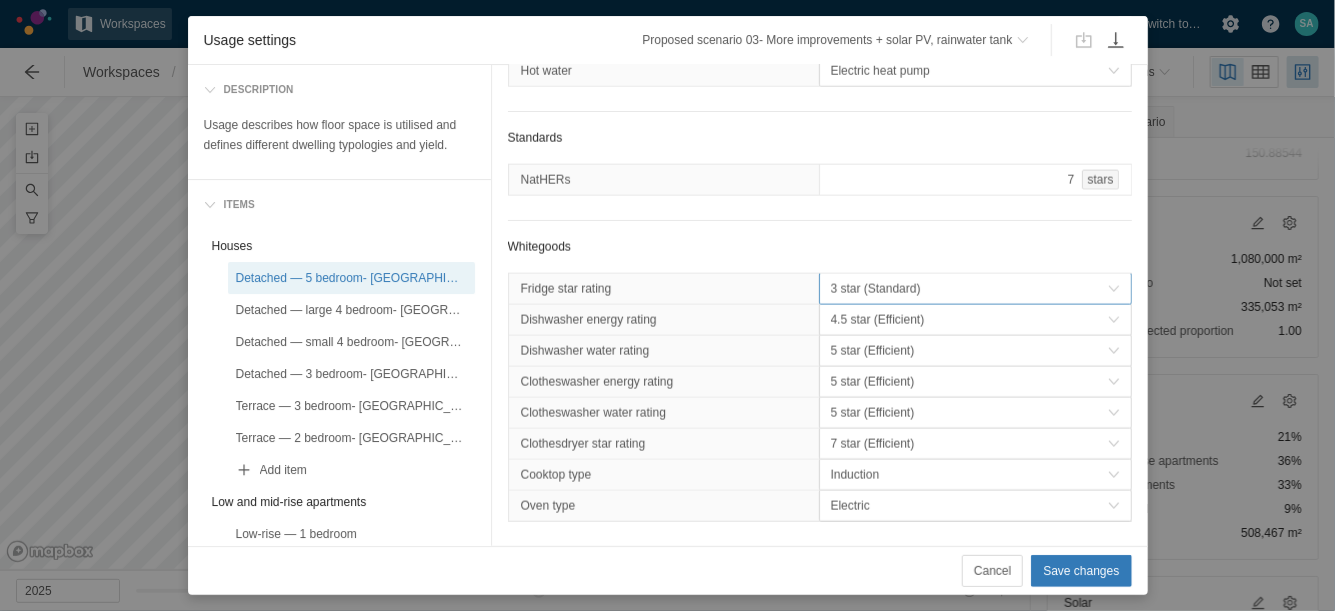 click on "3 star (Standard)" at bounding box center (969, 289) 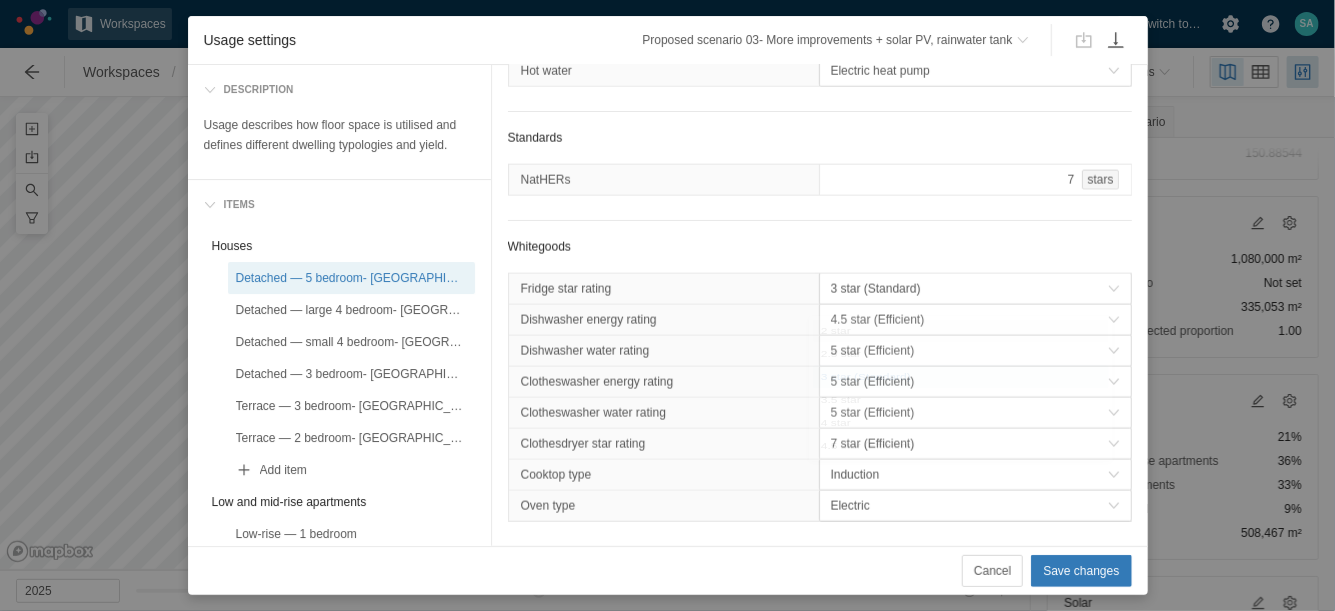 click on "Whitegoods" at bounding box center (820, 247) 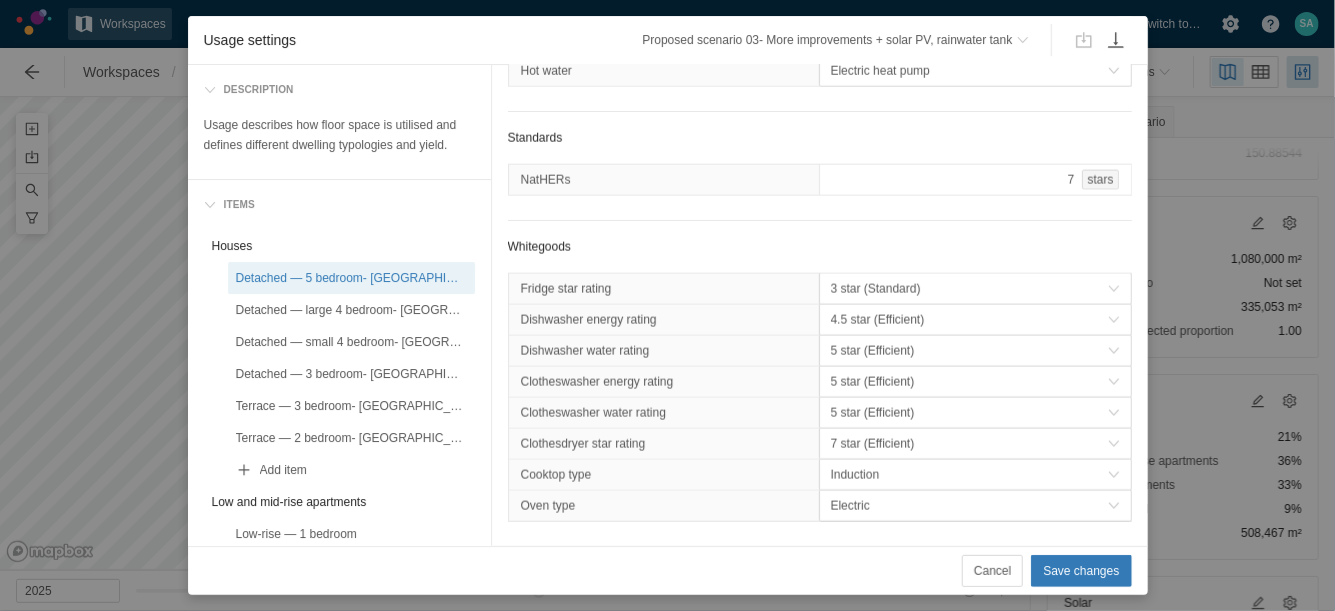 click on "Space assumptions Space type Detached house Car park spaces 2 spaces Garden area per dwelling 120 m² Average space per dwelling 220 m² Number of bedrooms 5 bedrooms Appliances Irrigation Standard End use connections Clotheswasher connection Non-potable water connection Irrigation connection Non-potable water connection Toilet connection Non-potable water connection Fixtures Ventilation Standard Taps star rating 6 star Shower flow rate 4 star (Efficient) Toilet star rating 4 star WELS (Efficient) Lighting kwh per sqm LEDs (Efficient) Heating/Cooling Heating Reverse cycle air conditioning Heating star rating 4 star (Efficient) Cooling Reverse cycle air conditioning Cooling star rating 4 star (Efficient) Ceiling fans Yes Hot water Electric heat pump Standards NatHERs 7 stars Whitegoods Fridge star rating 3 star (Standard) Dishwasher energy rating 4.5 star (Efficient) Dishwasher water rating 5 star (Efficient) Clotheswasher energy rating 5 star (Efficient) Clotheswasher water rating 5 star (Efficient) Induction" at bounding box center [820, -180] 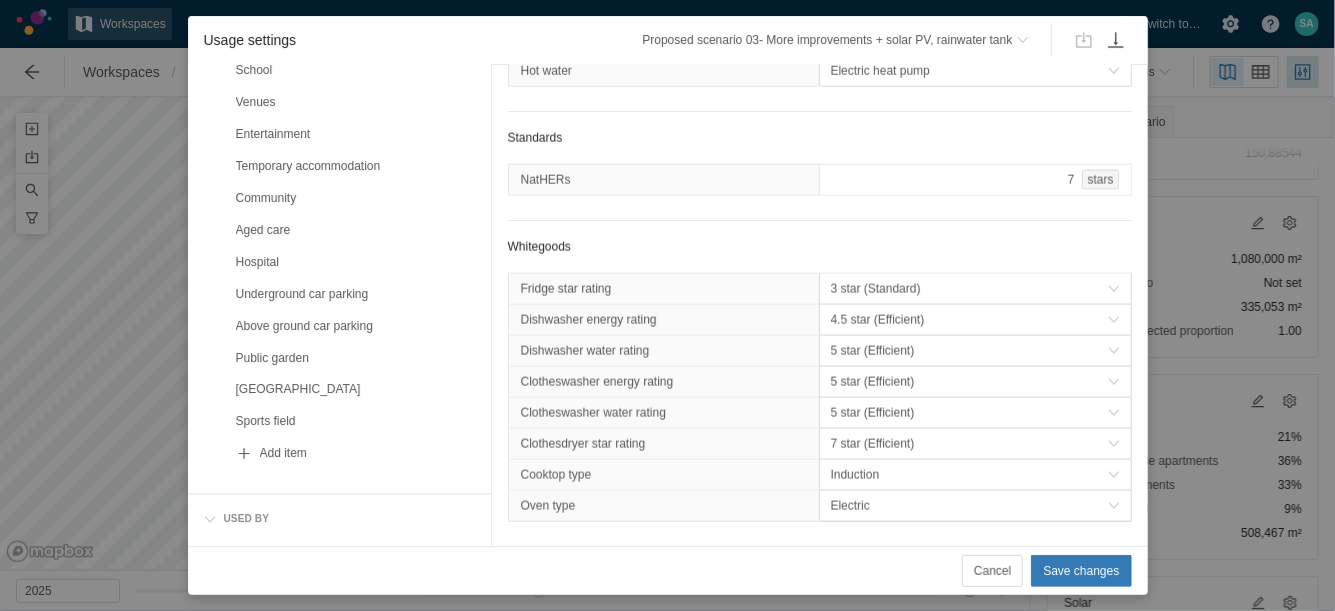 scroll, scrollTop: 1027, scrollLeft: 0, axis: vertical 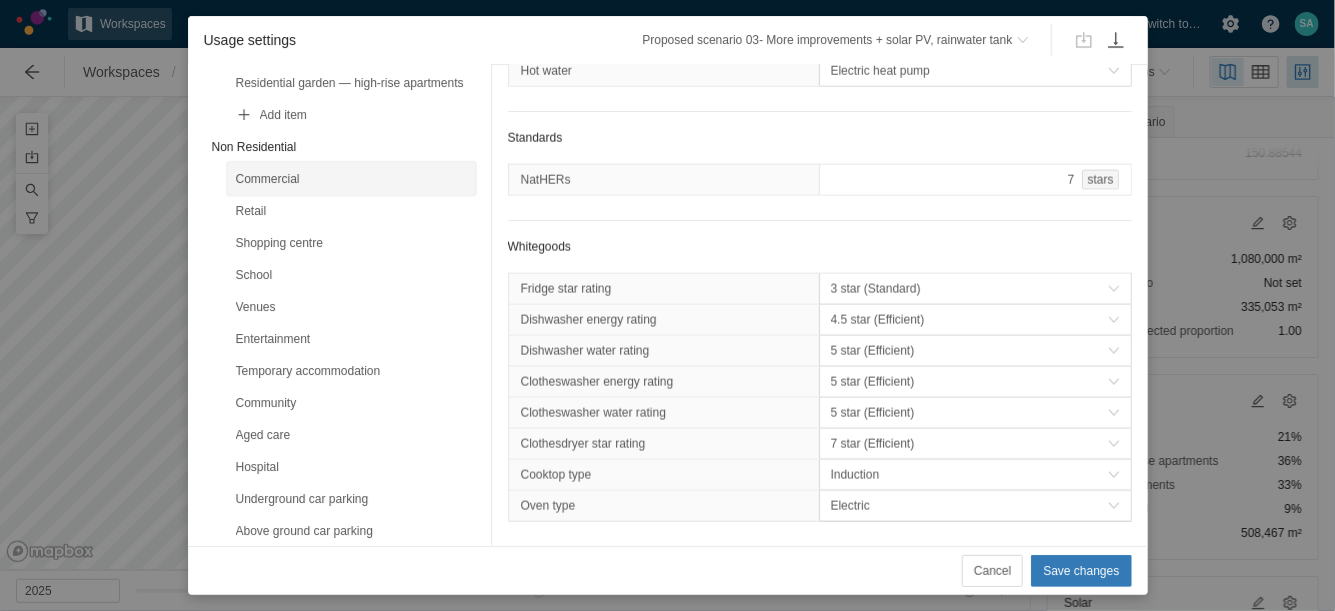 click on "Commercial" at bounding box center [351, 179] 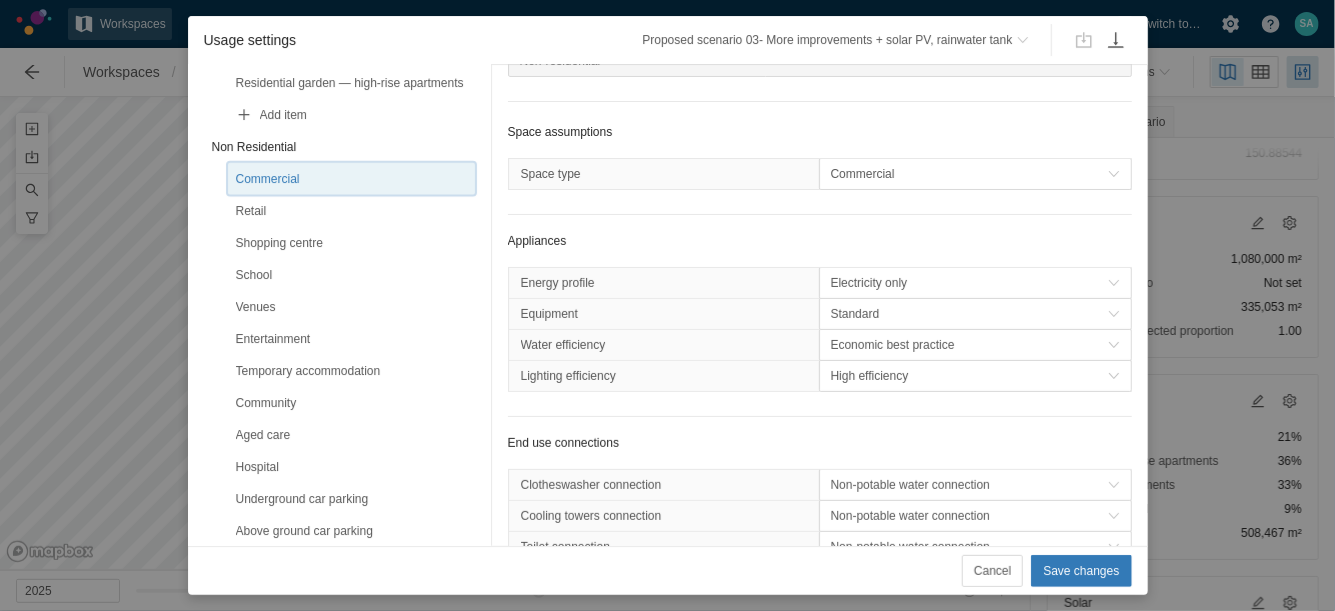 scroll, scrollTop: 119, scrollLeft: 0, axis: vertical 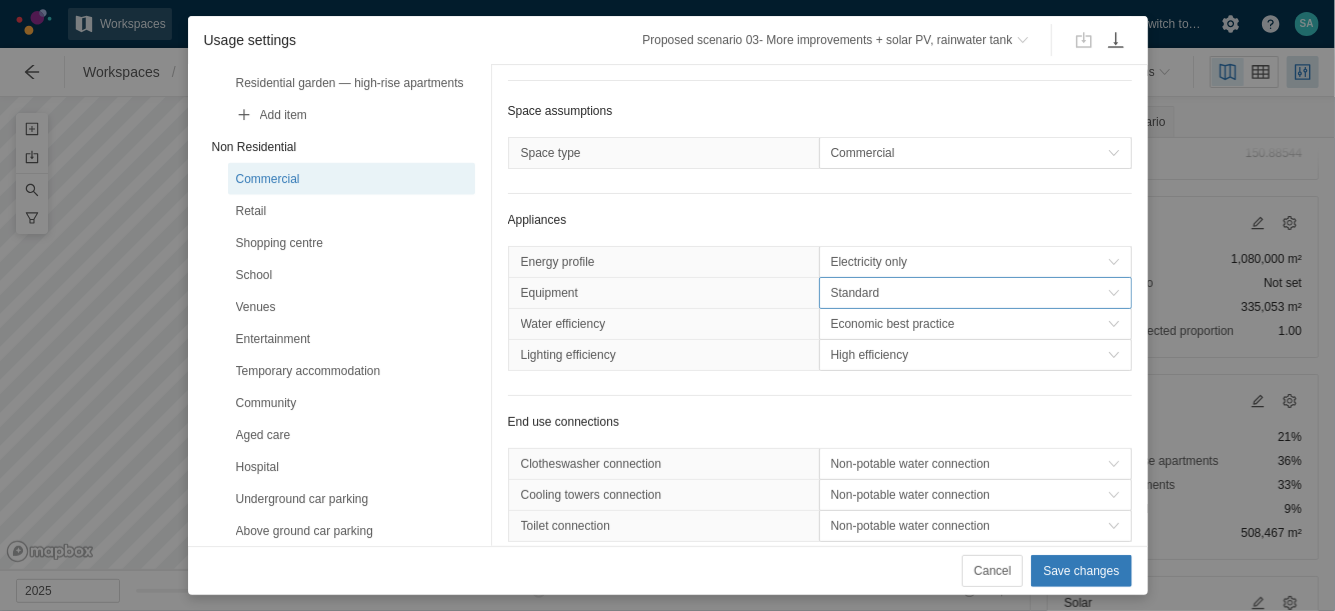 click on "Standard" at bounding box center (969, 293) 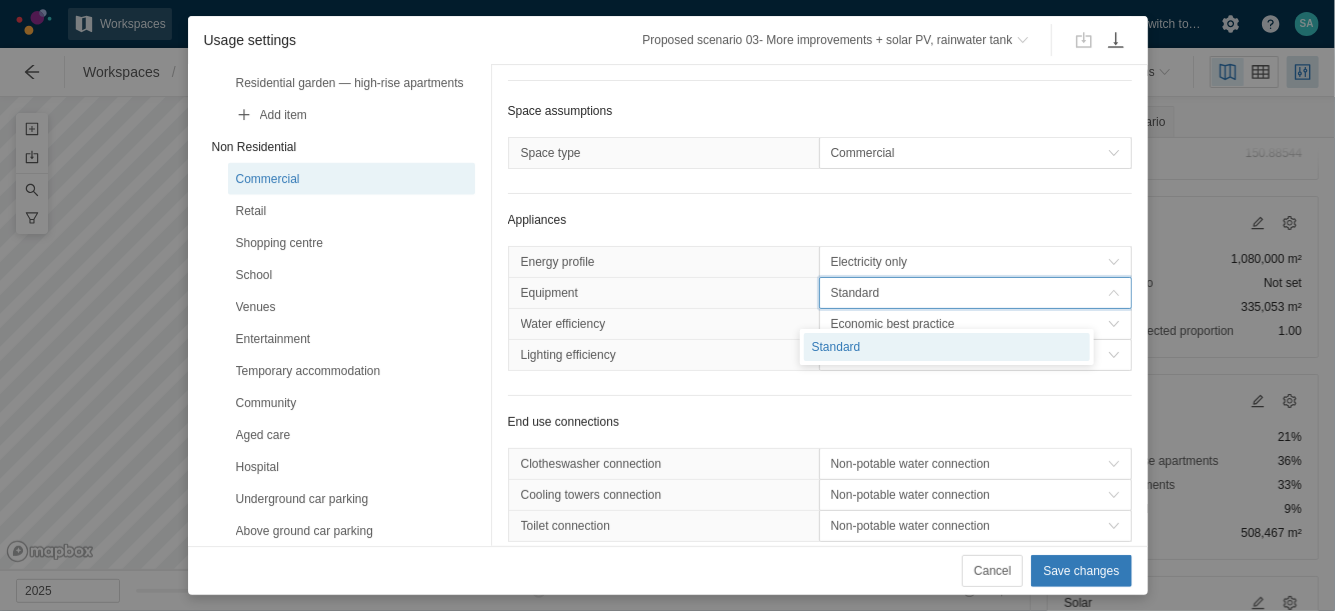 click on "Standard" at bounding box center [969, 293] 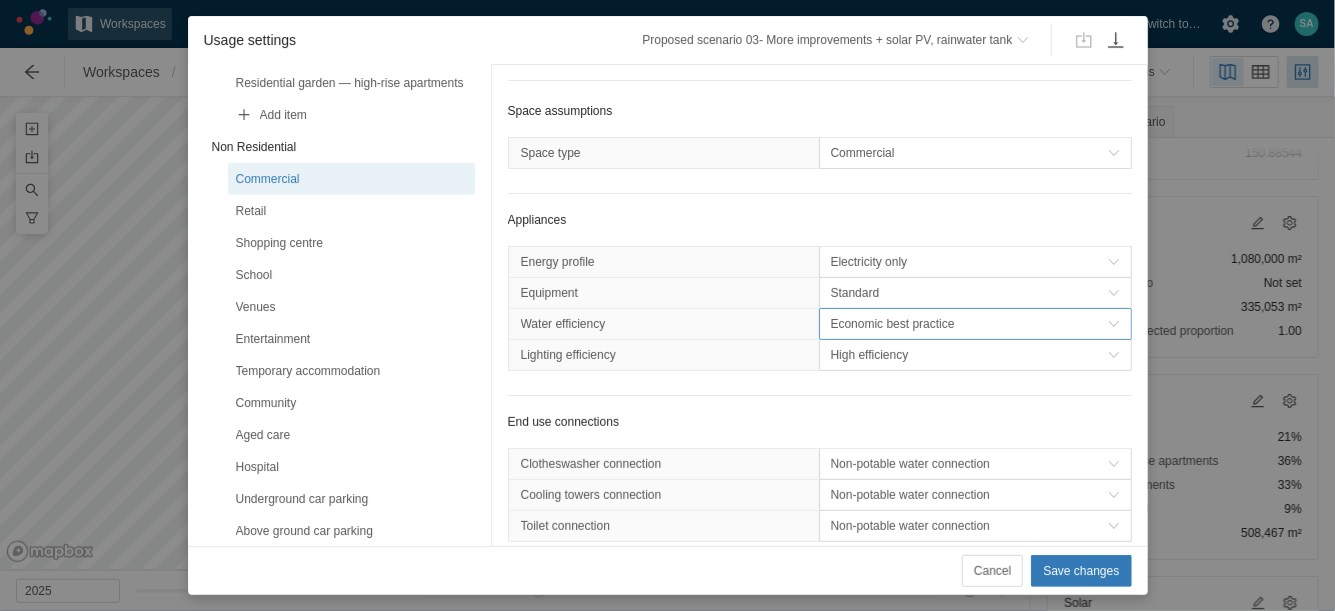 click on "Economic best practice" at bounding box center (969, 324) 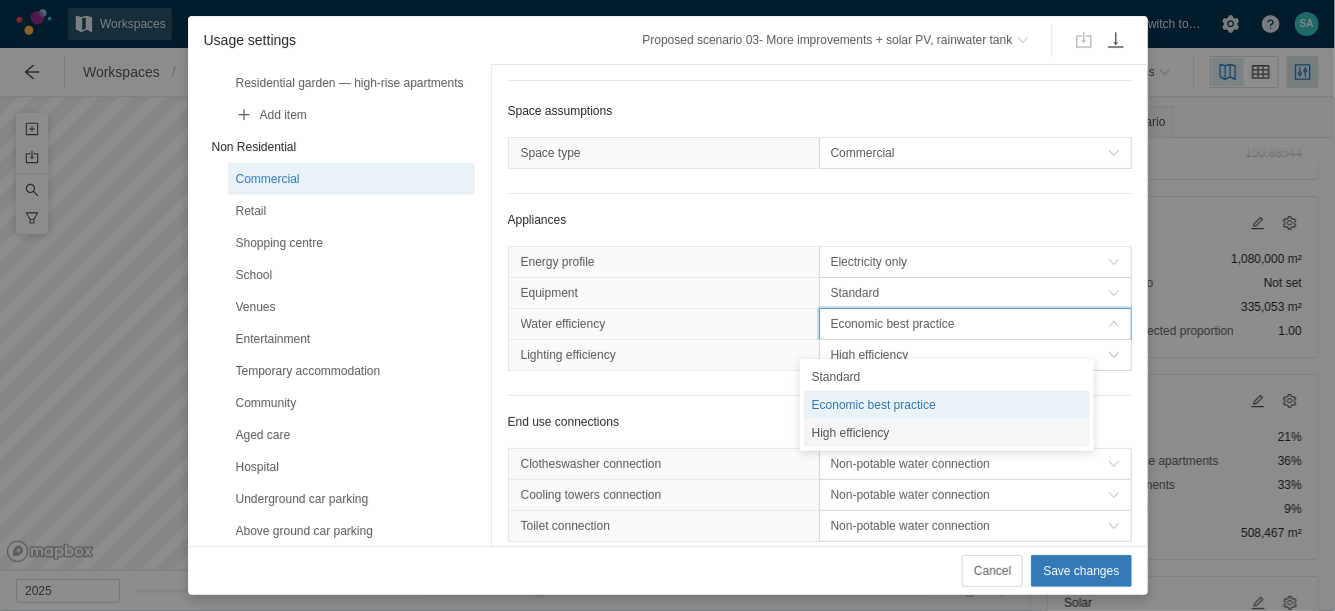 click on "High efficiency" at bounding box center (947, 433) 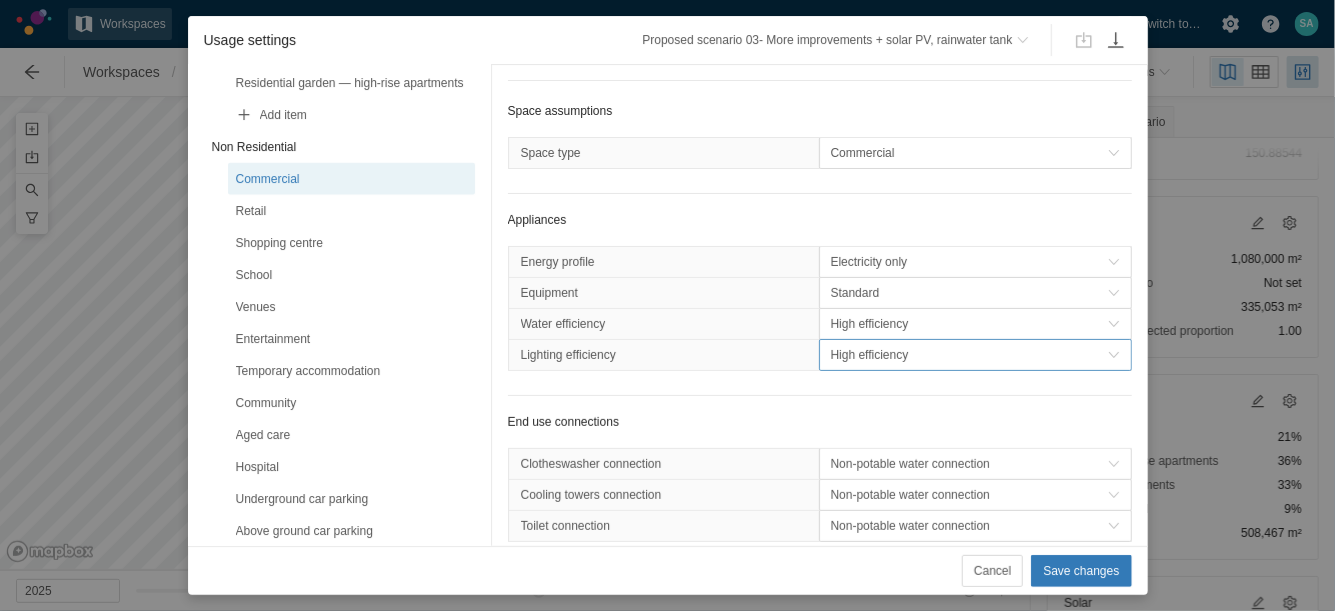 click on "High efficiency" at bounding box center (975, 355) 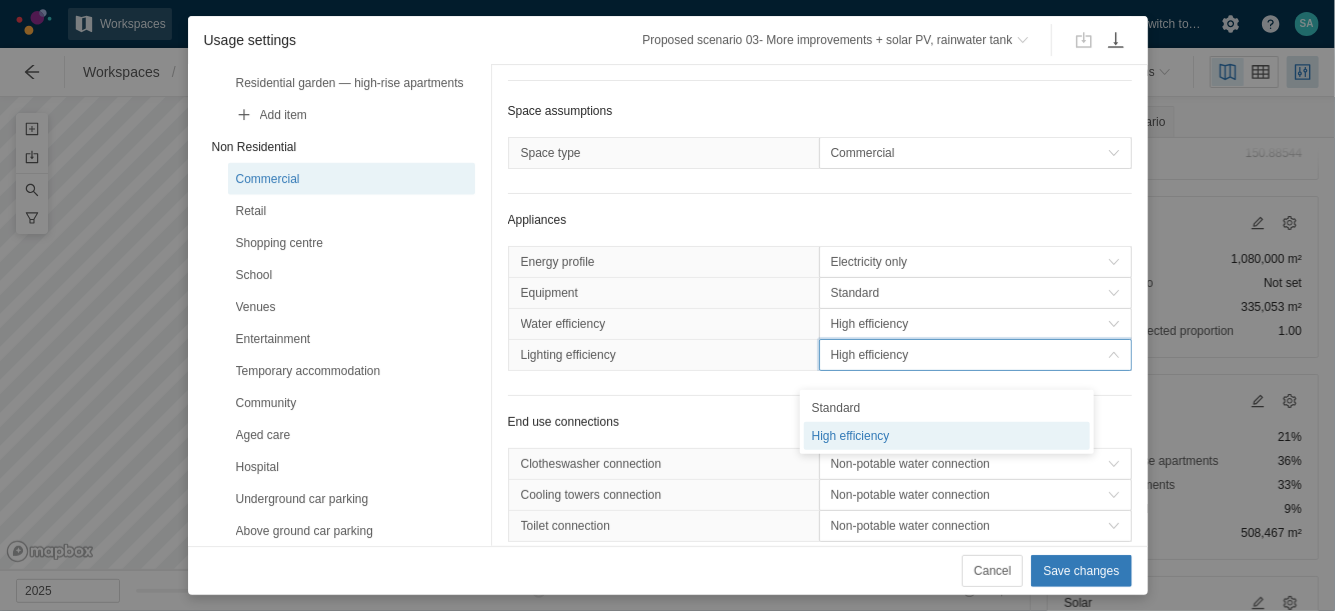 click on "High efficiency" at bounding box center [975, 355] 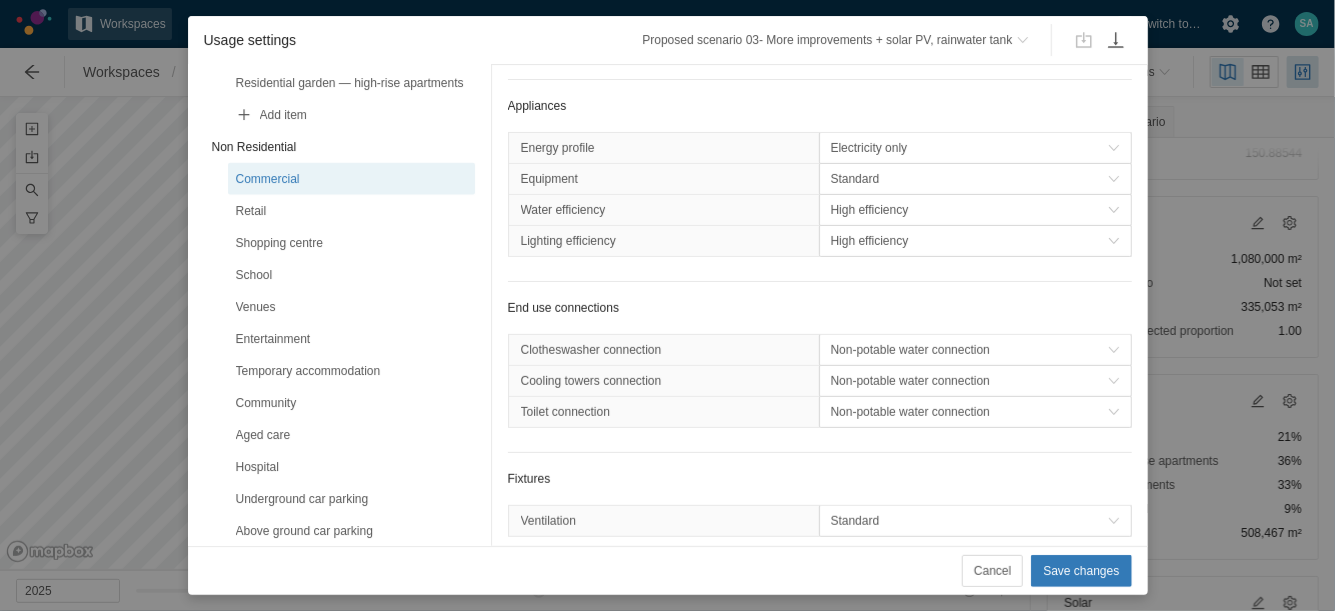 scroll, scrollTop: 238, scrollLeft: 0, axis: vertical 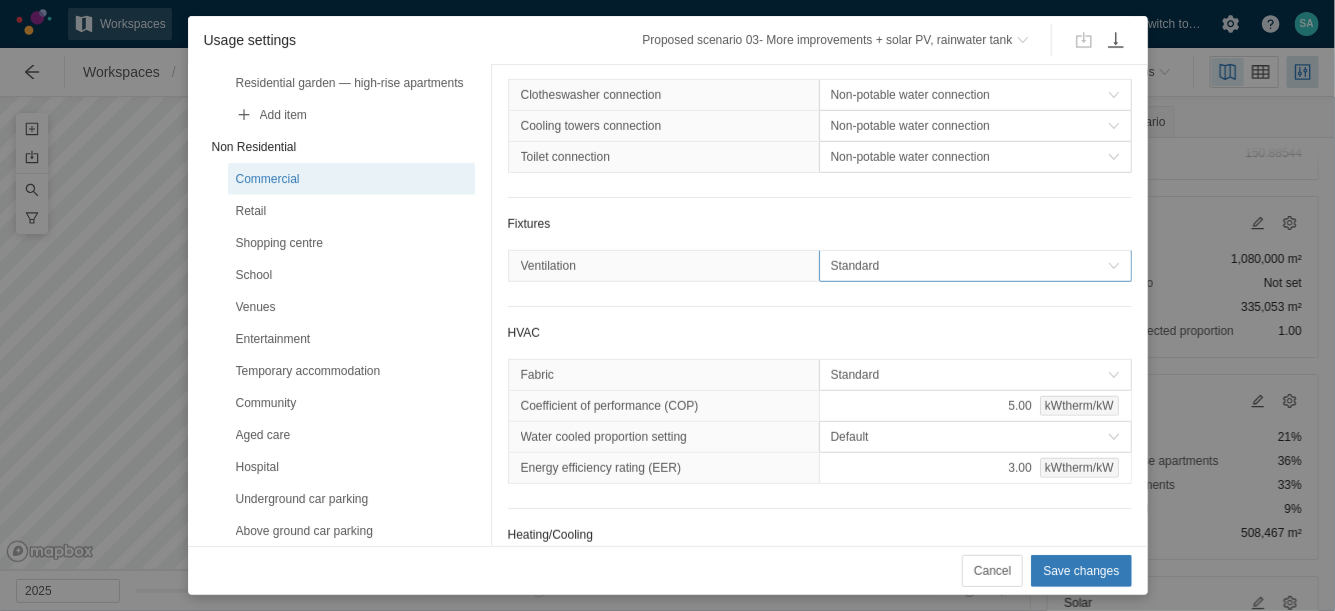 click on "Standard" at bounding box center [969, 266] 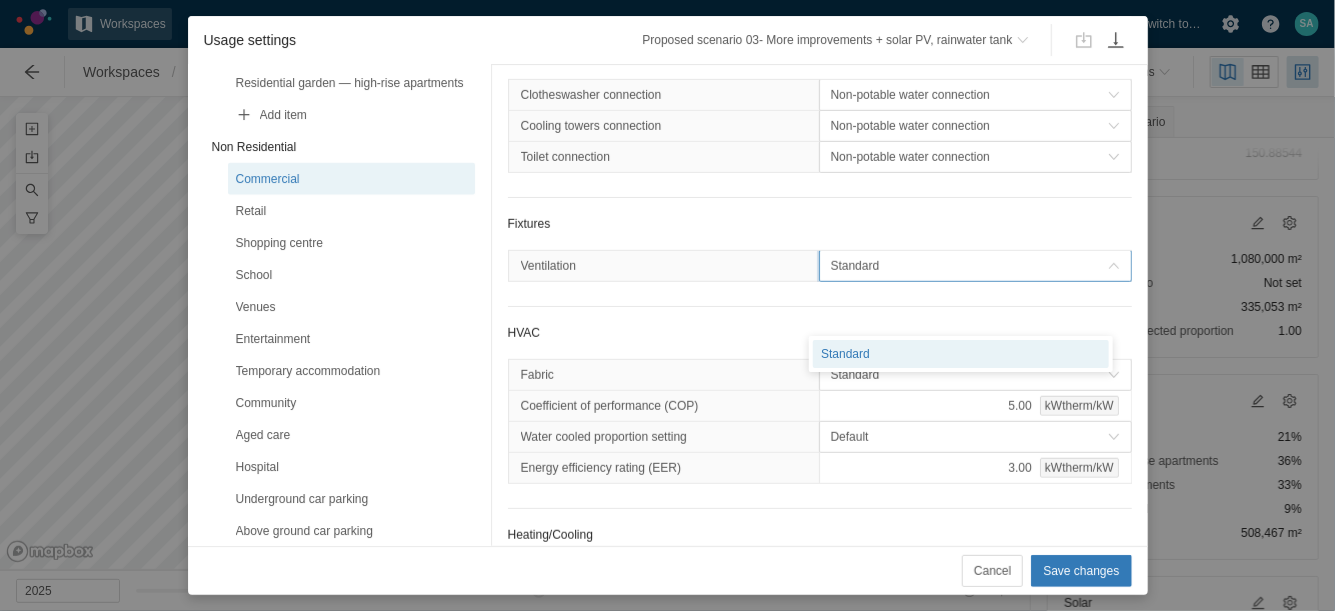 click on "Standard" at bounding box center (969, 266) 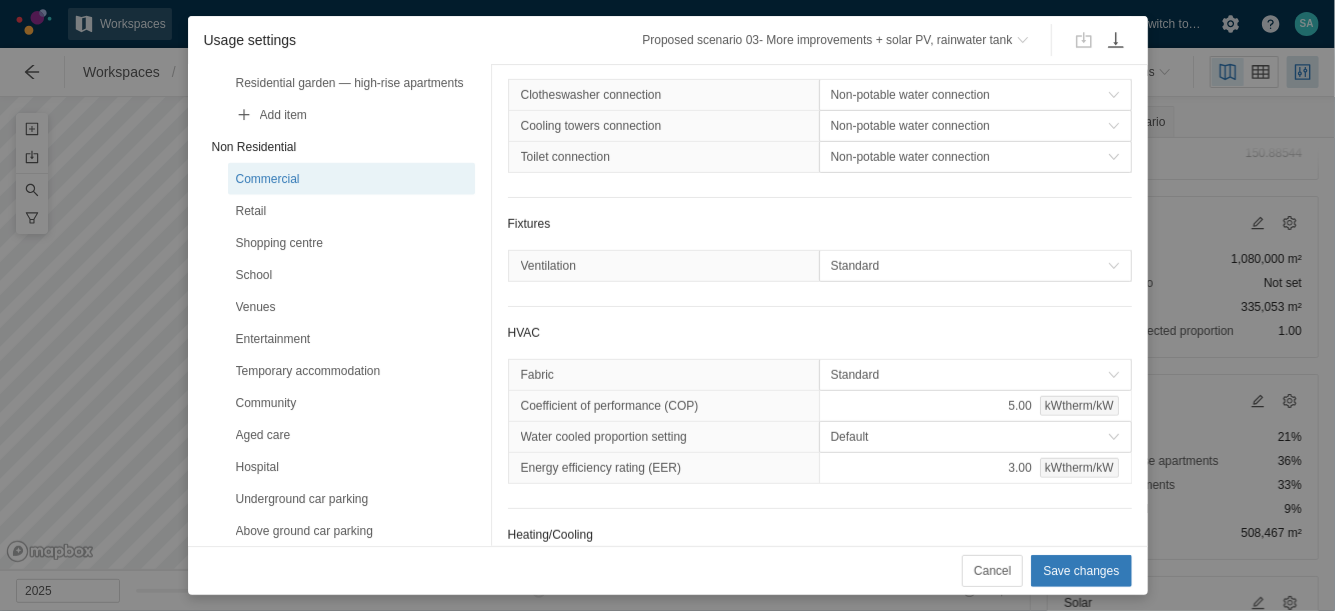 scroll, scrollTop: 0, scrollLeft: 0, axis: both 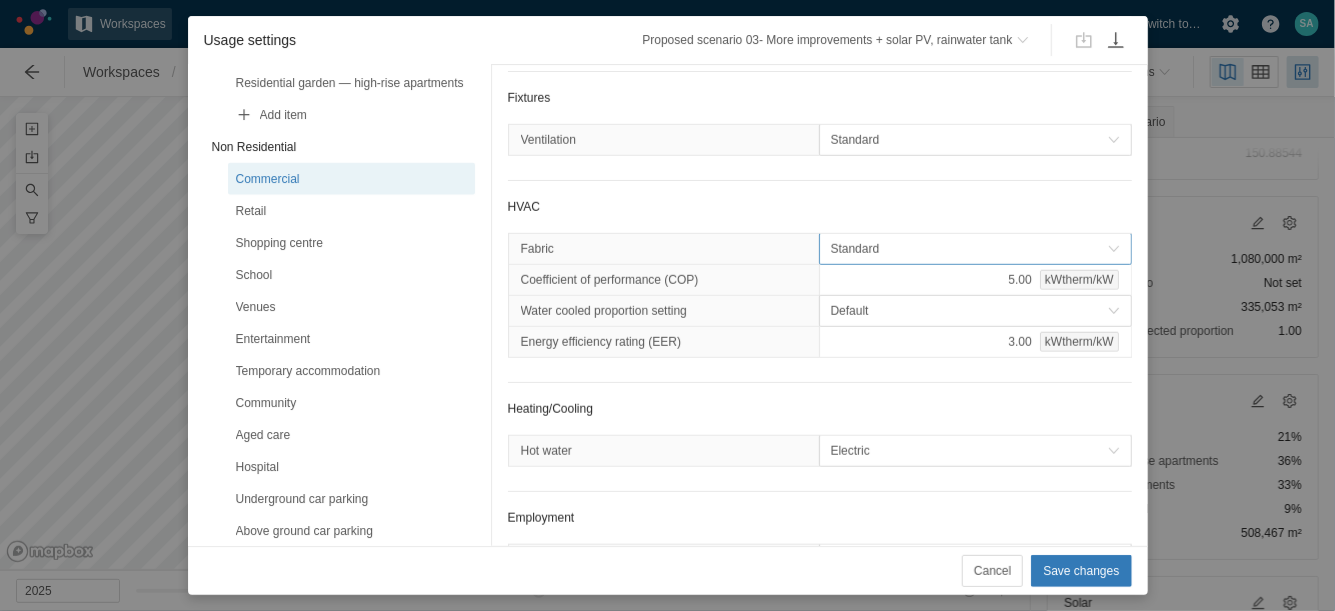 click on "Standard" at bounding box center [969, 249] 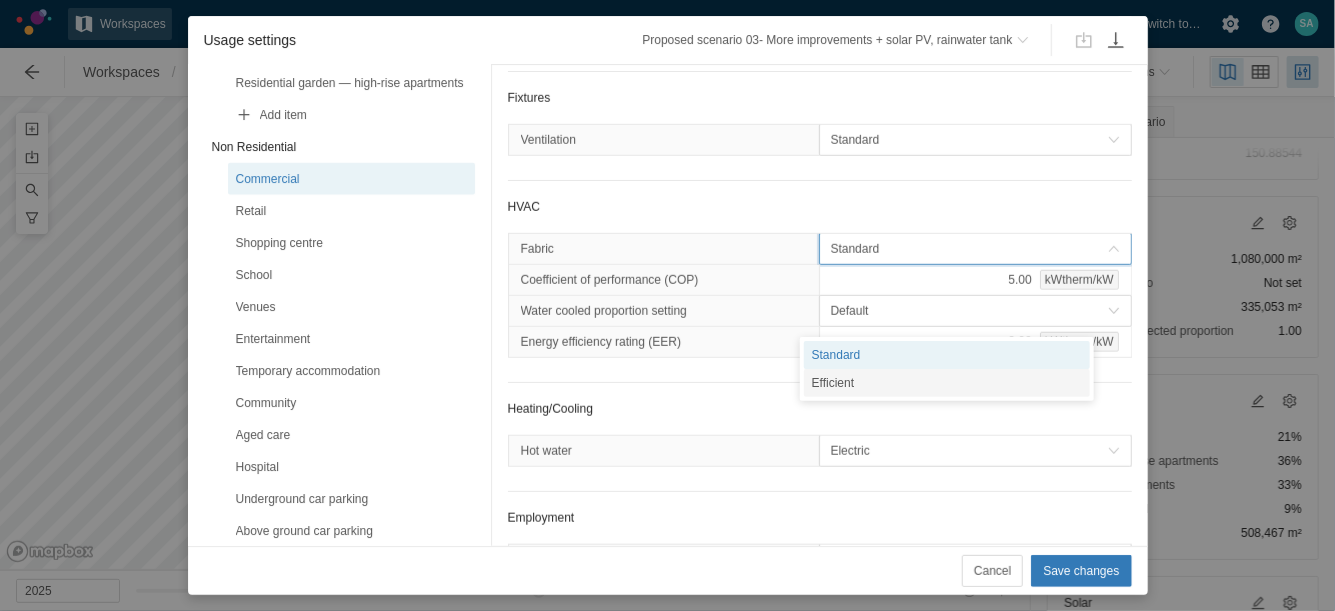 click on "Efficient" at bounding box center [947, 383] 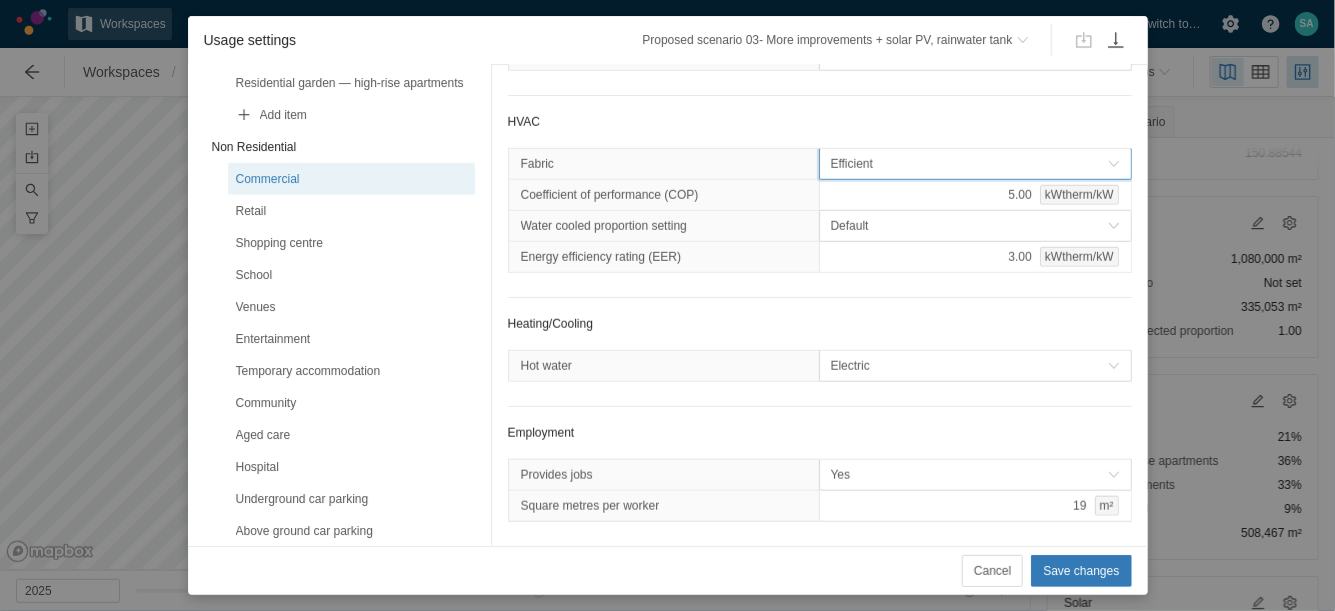 scroll, scrollTop: 772, scrollLeft: 0, axis: vertical 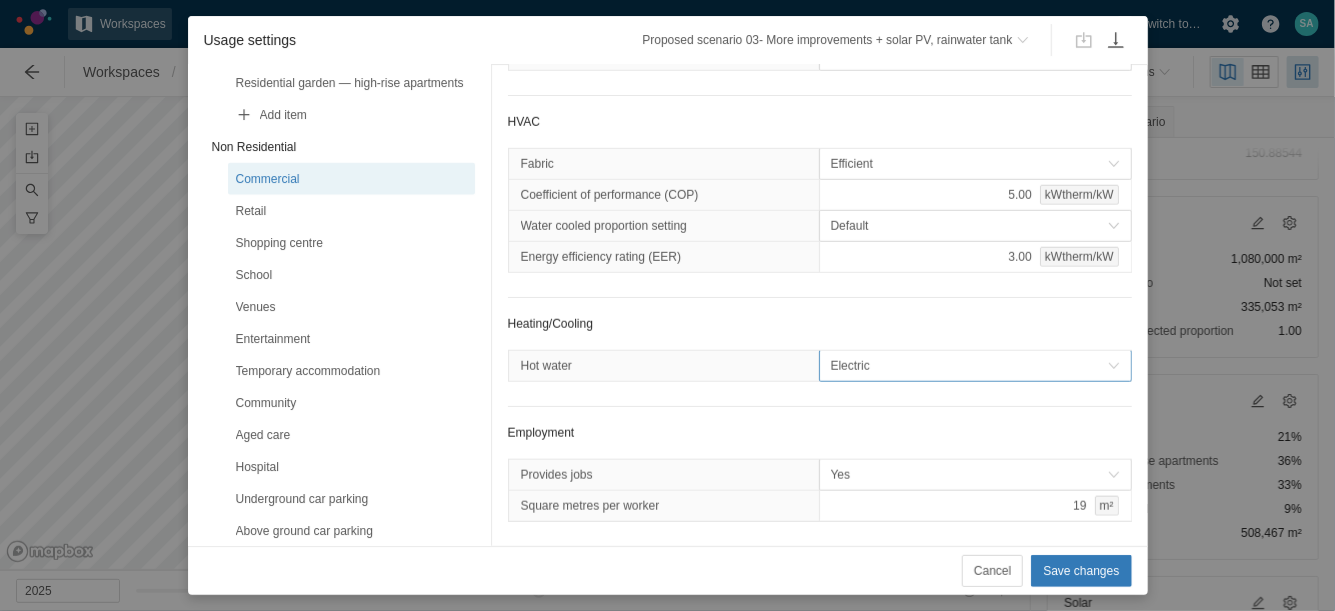 click on "Electric" at bounding box center [969, 366] 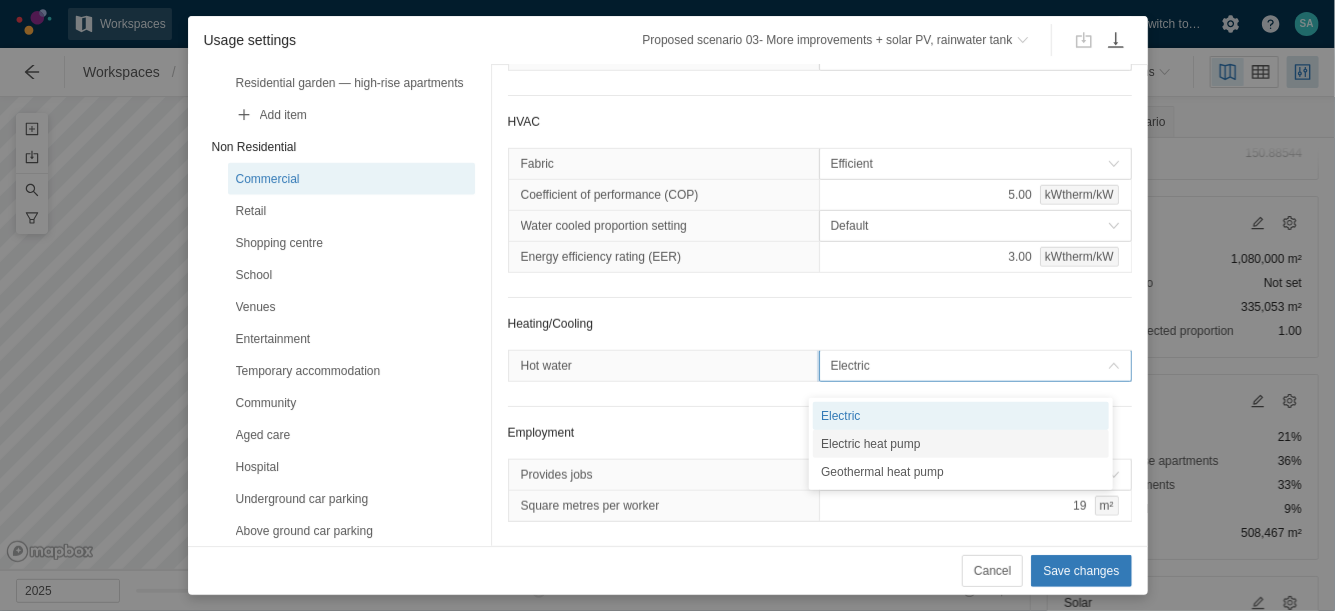 click on "Electric heat pump" at bounding box center [961, 444] 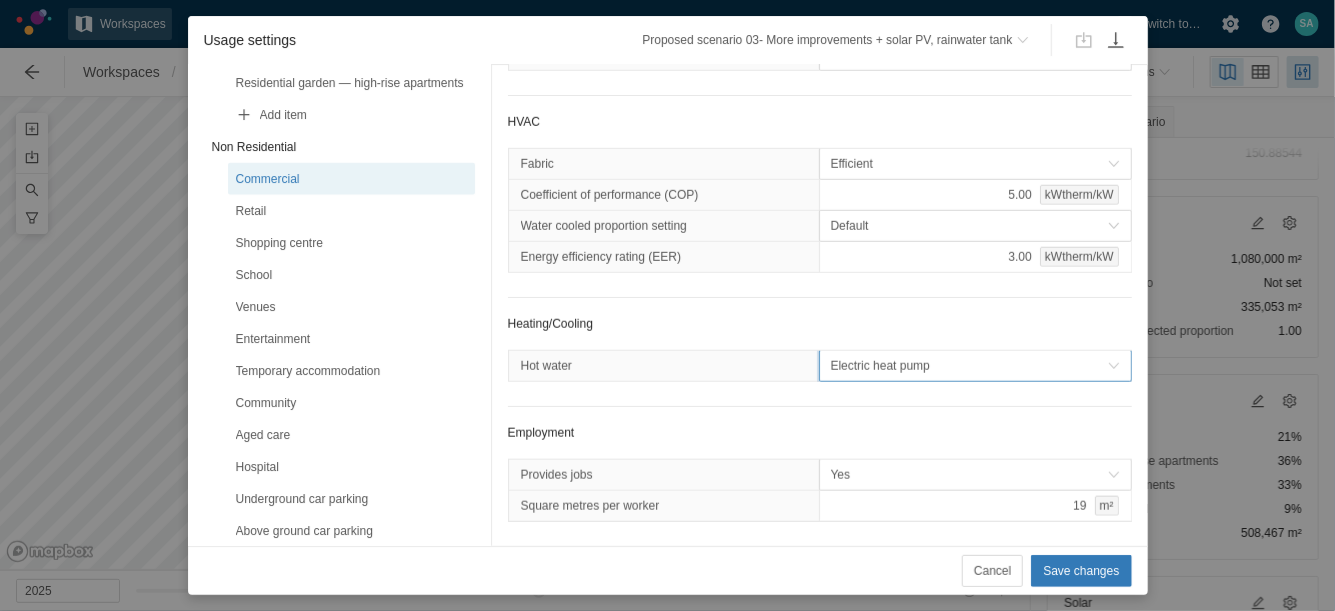 scroll, scrollTop: 820, scrollLeft: 0, axis: vertical 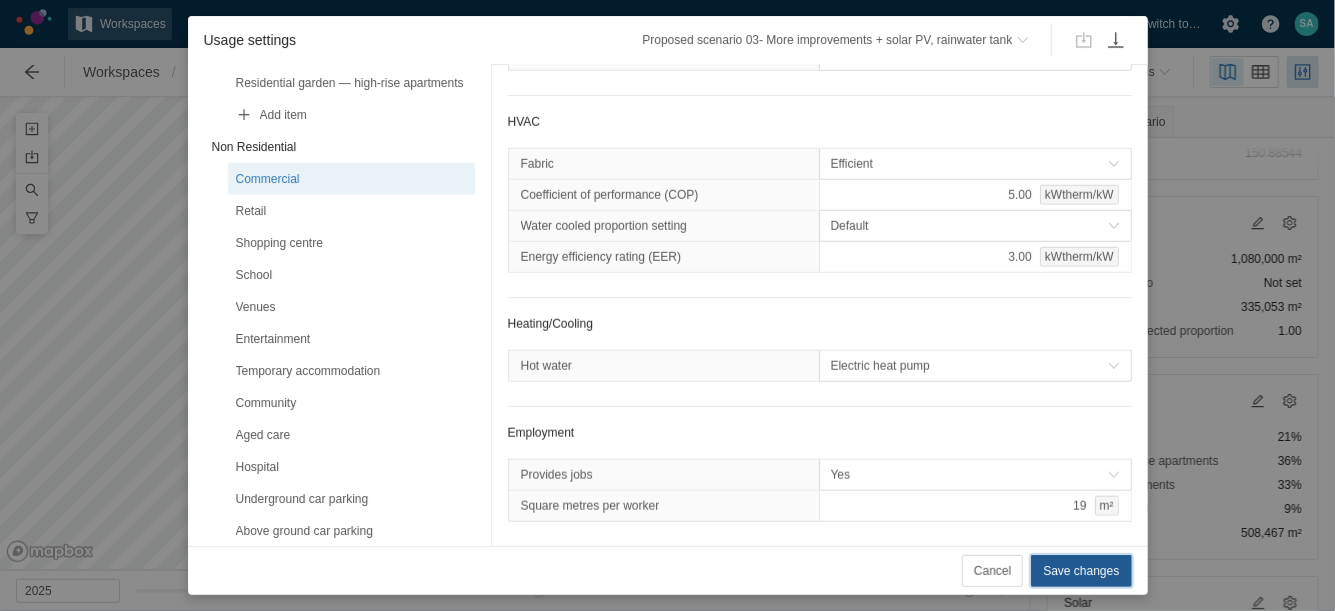 click on "Save changes" at bounding box center (1081, 571) 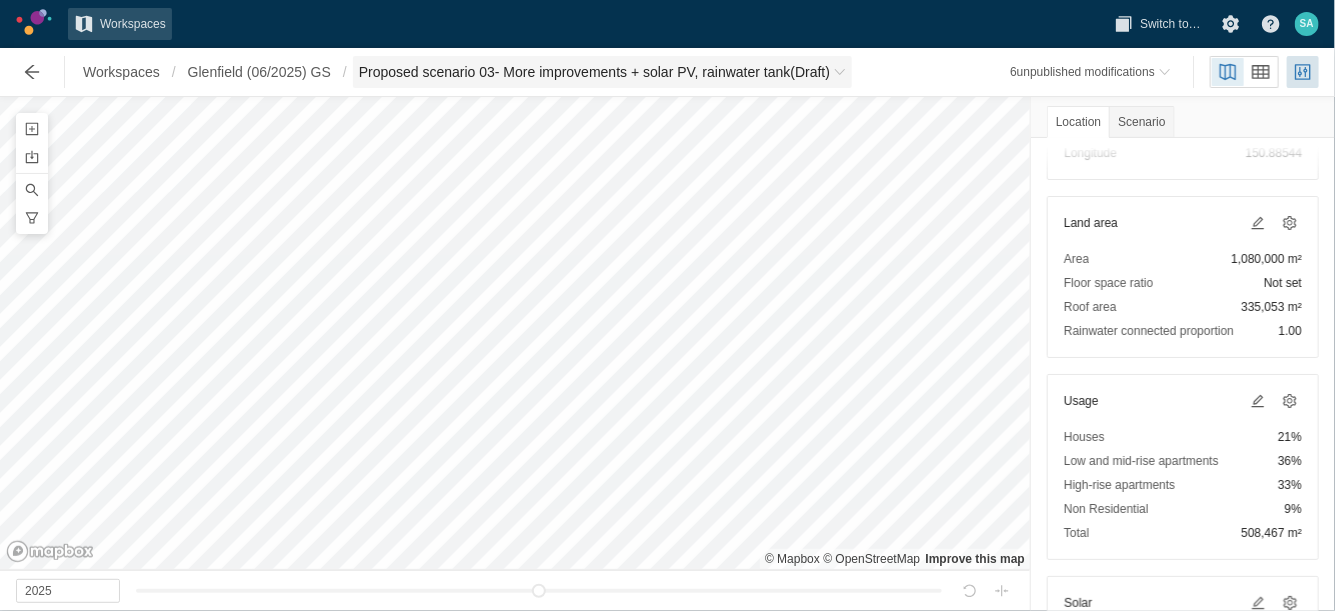 click on "Proposed scenario 03- More improvements + solar PV, rainwater tank  (Draft)" at bounding box center (594, 72) 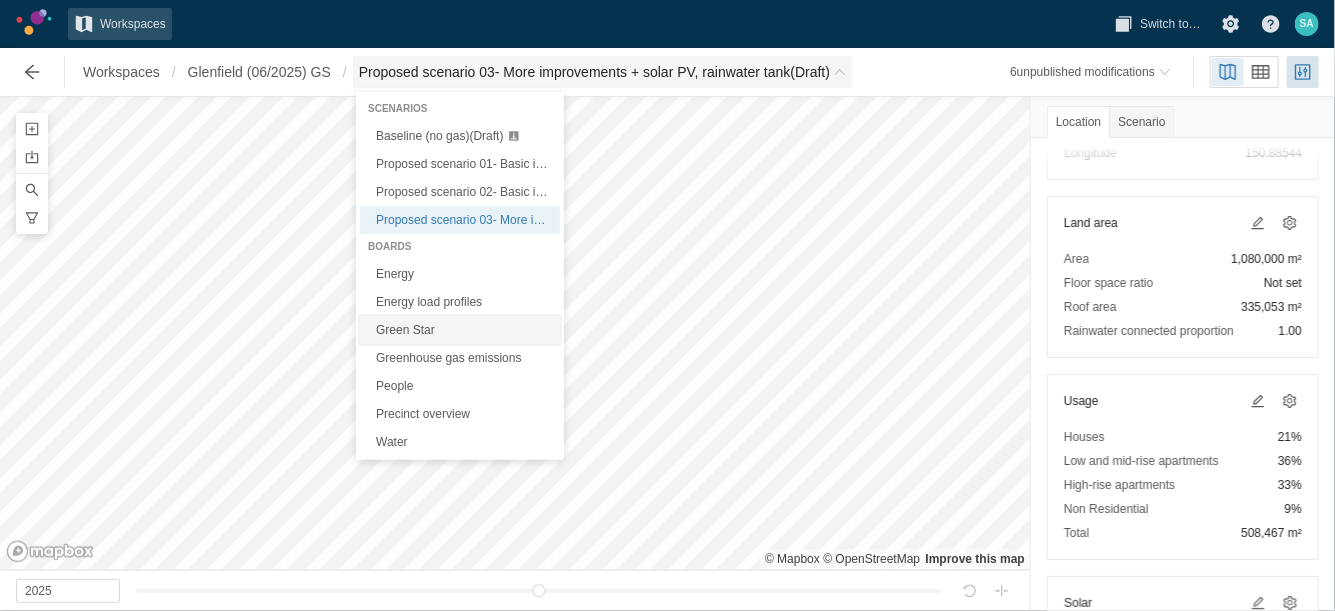 click on "Green Star" at bounding box center [460, 330] 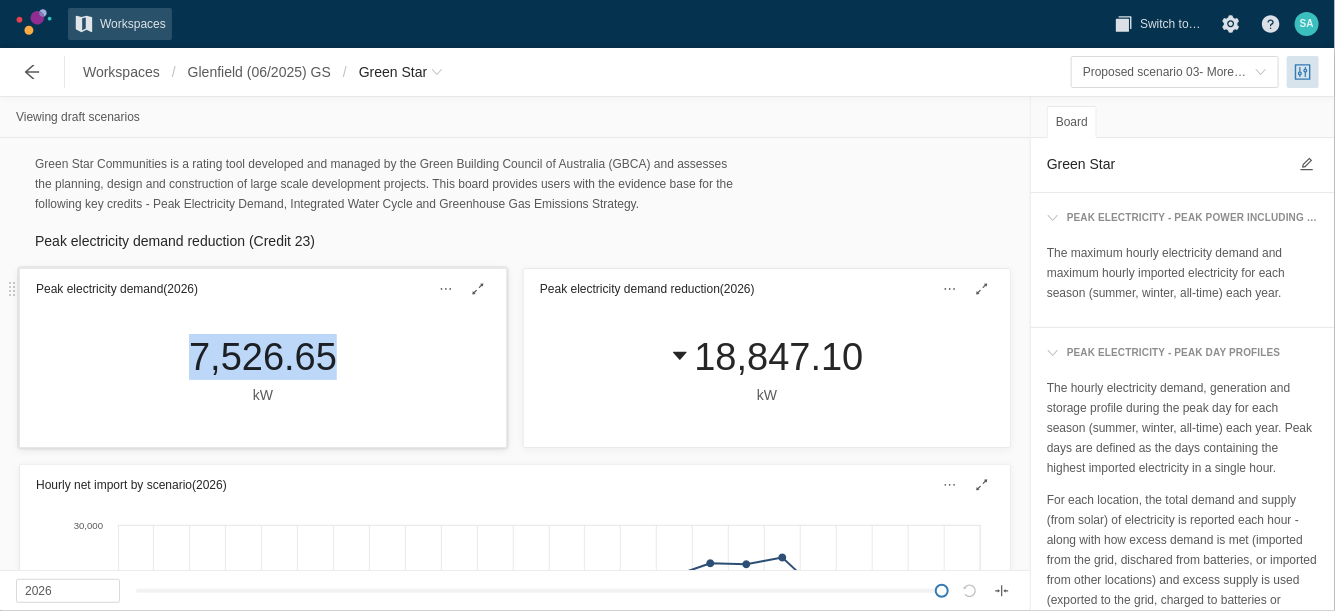 drag, startPoint x: 180, startPoint y: 355, endPoint x: 326, endPoint y: 354, distance: 146.00342 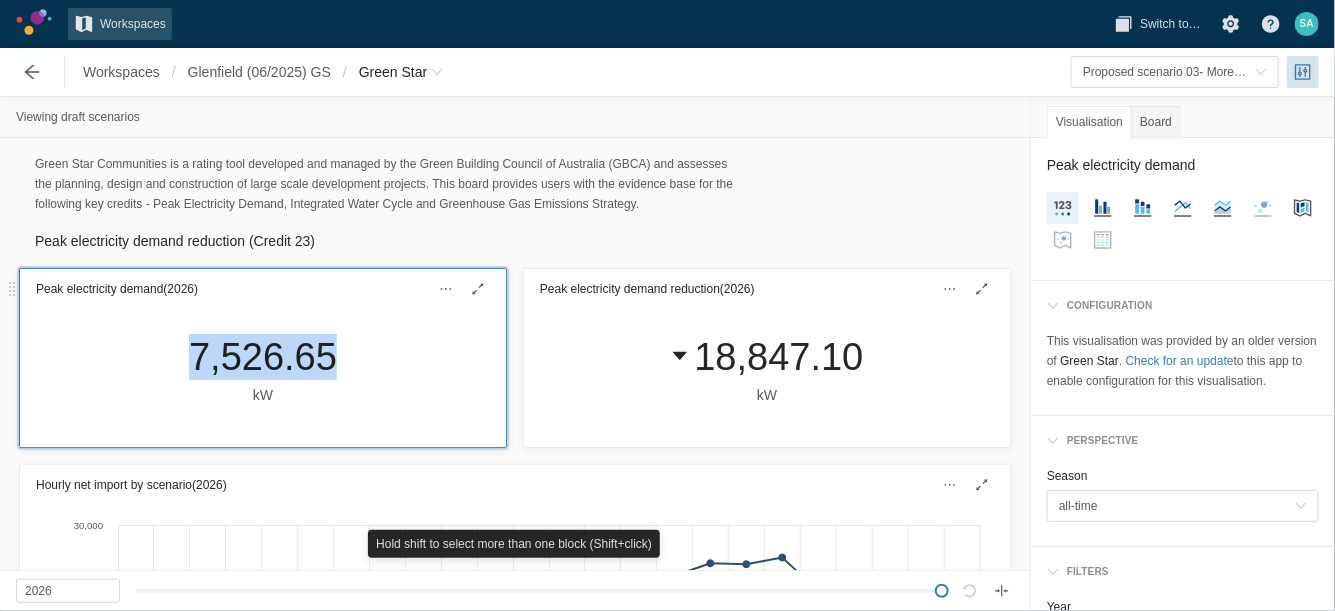 copy on "7,526.65" 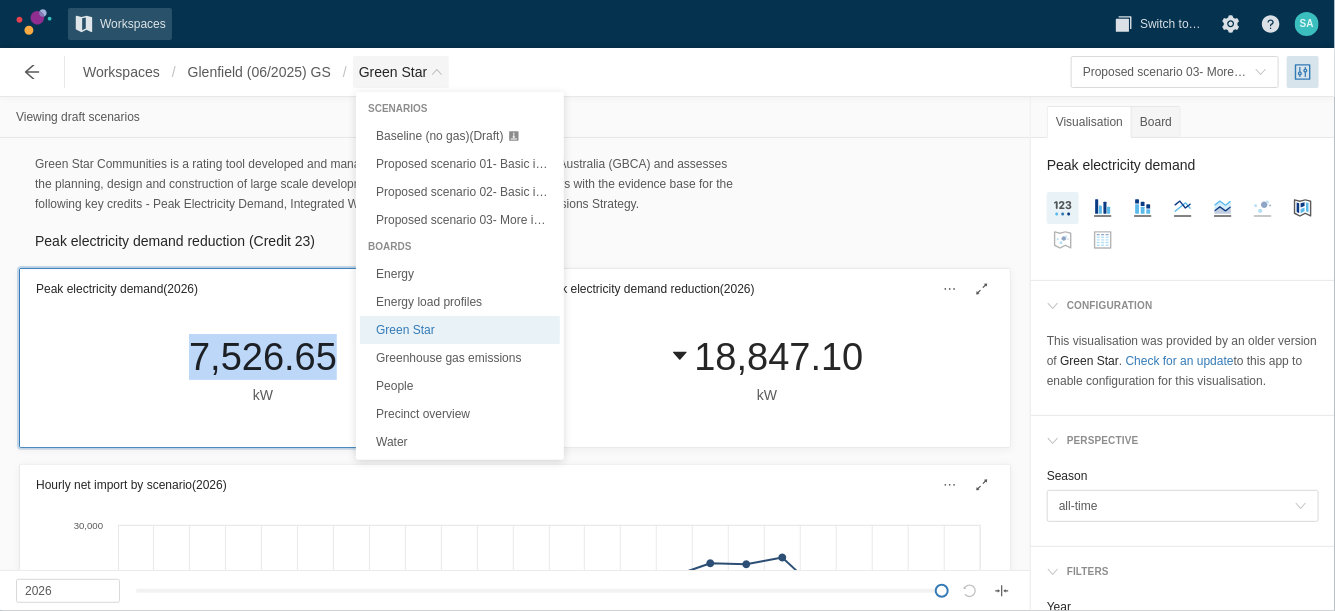 click on "Green Star" at bounding box center [401, 72] 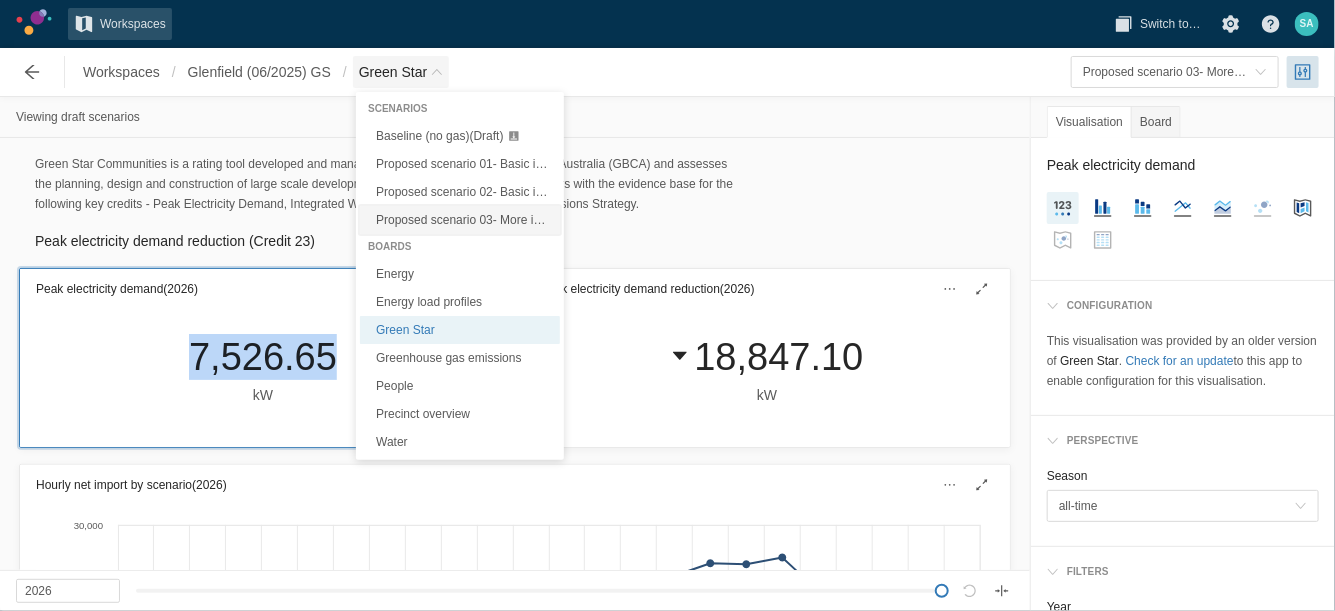 click on "Proposed scenario 03- More improvements + solar PV, rainwater tank  (Draft)" at bounding box center [578, 220] 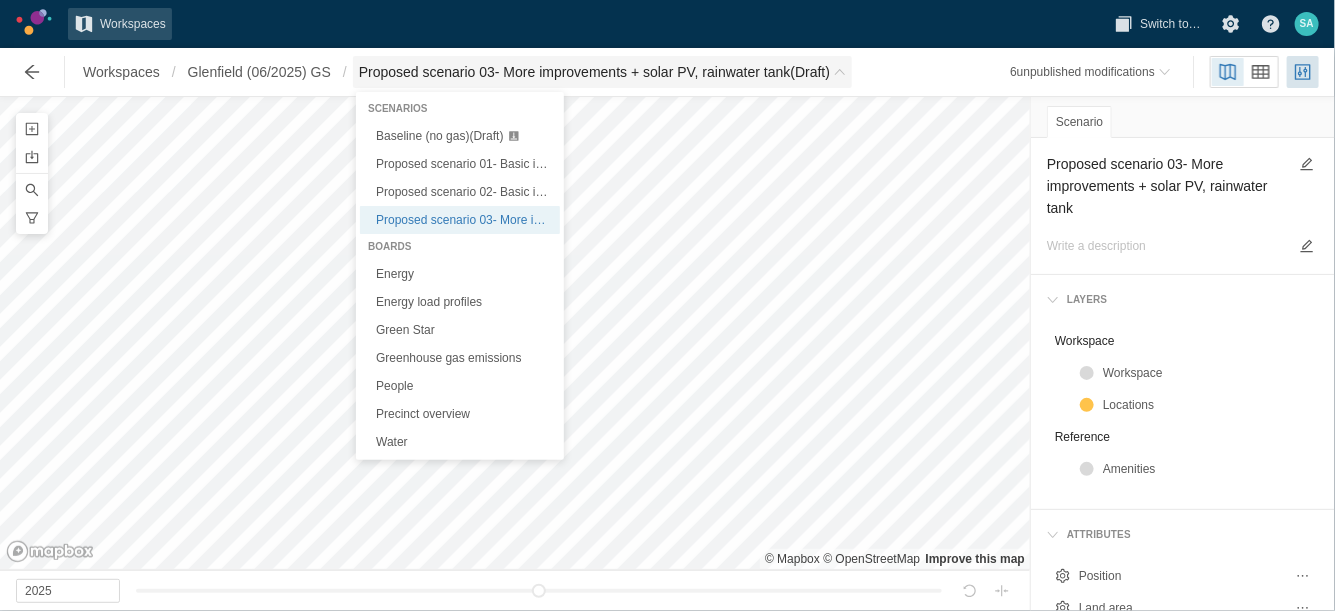 click on "Proposed scenario 03- More improvements + solar PV, rainwater tank  (Draft)" at bounding box center (594, 72) 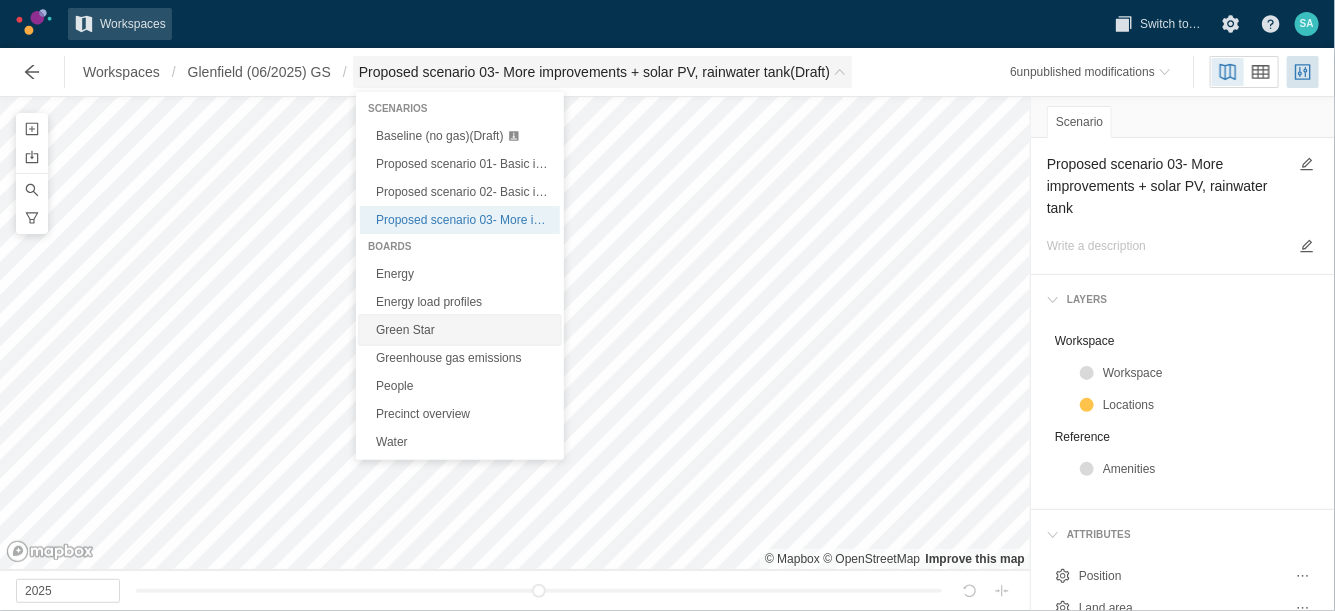 click on "Green Star" at bounding box center (460, 330) 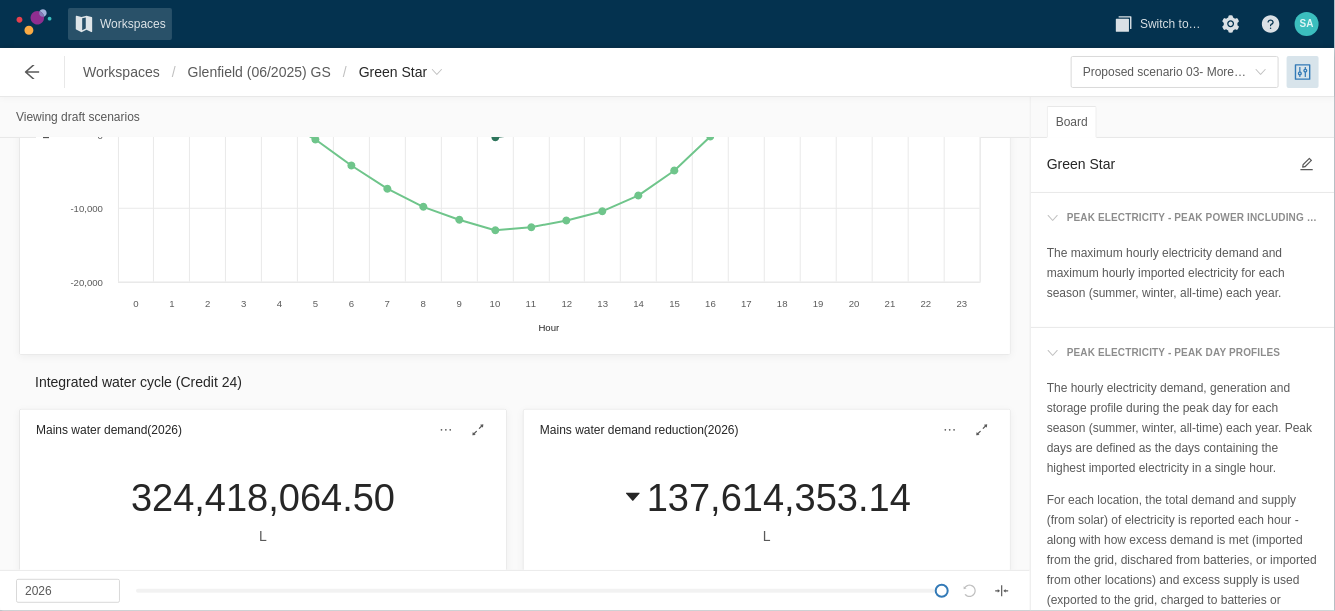 scroll, scrollTop: 770, scrollLeft: 0, axis: vertical 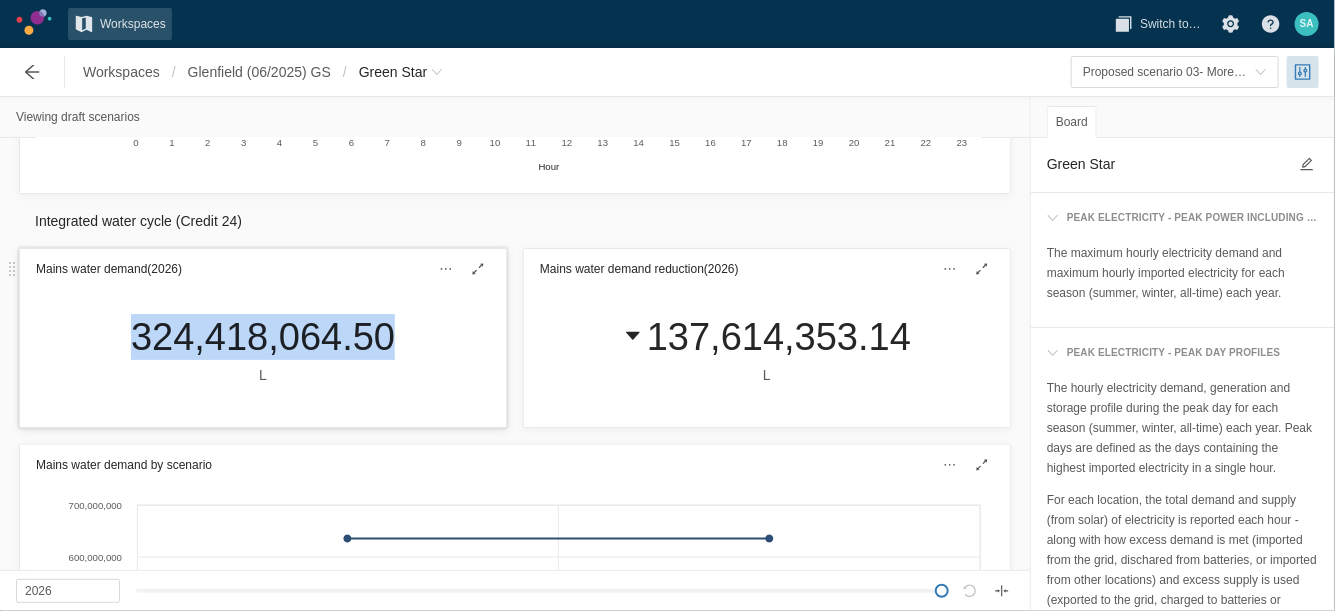 drag, startPoint x: 111, startPoint y: 336, endPoint x: 383, endPoint y: 352, distance: 272.47018 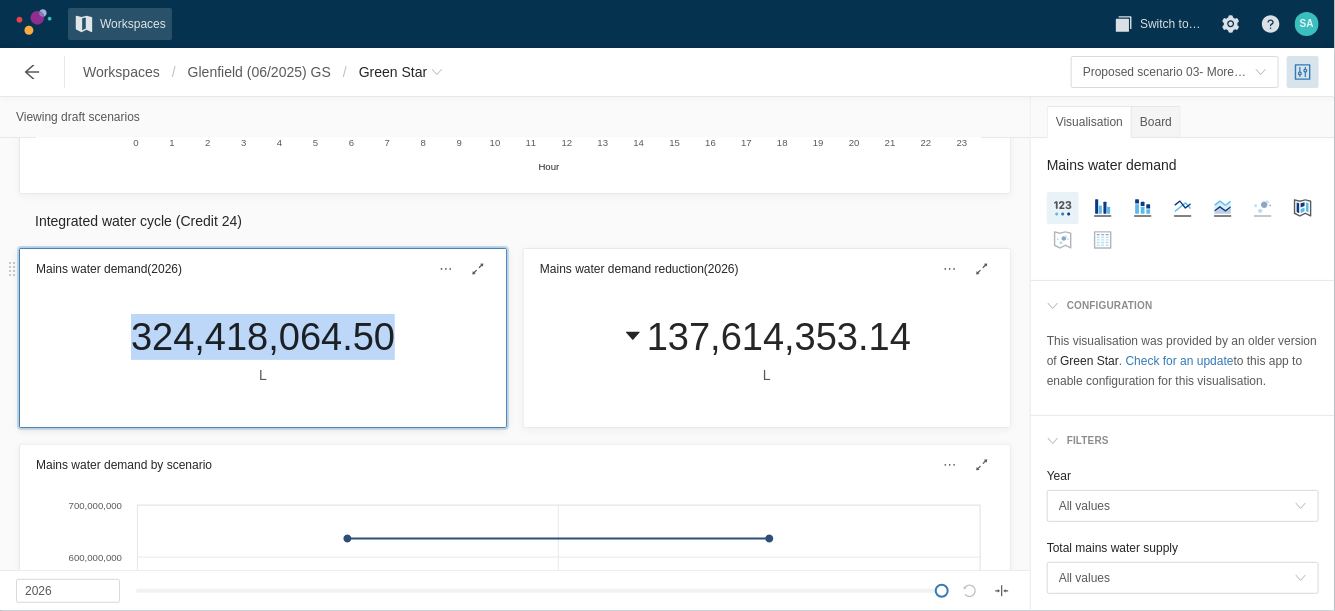 copy on "324,418,064.50" 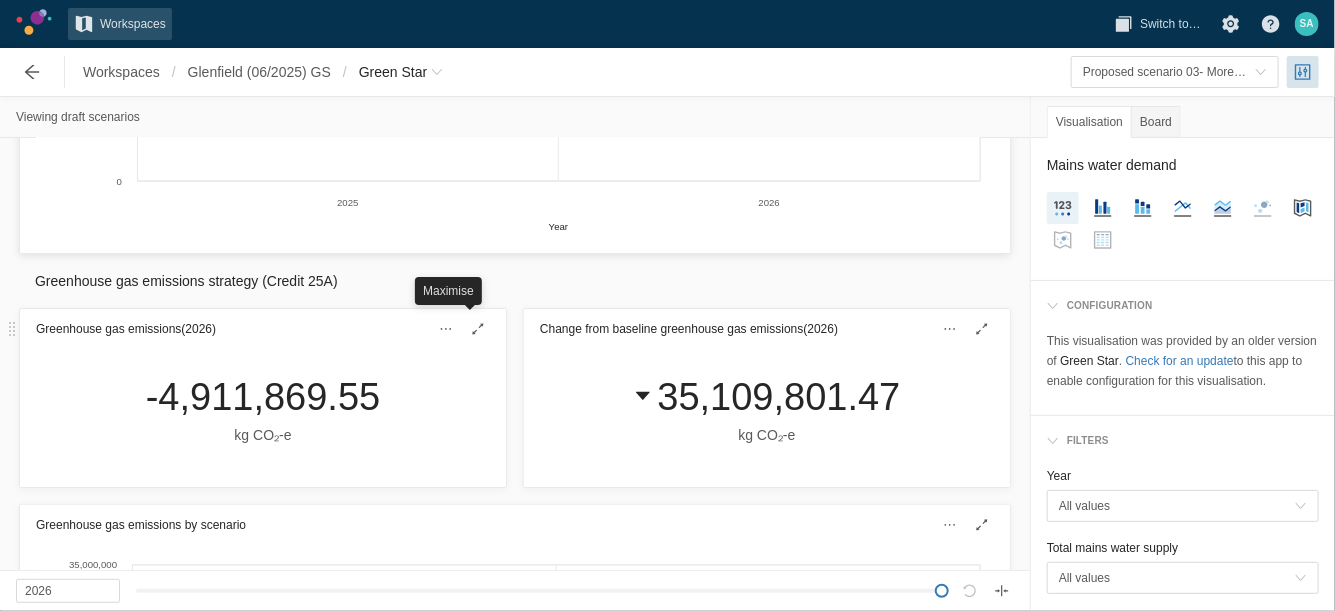 scroll, scrollTop: 1461, scrollLeft: 0, axis: vertical 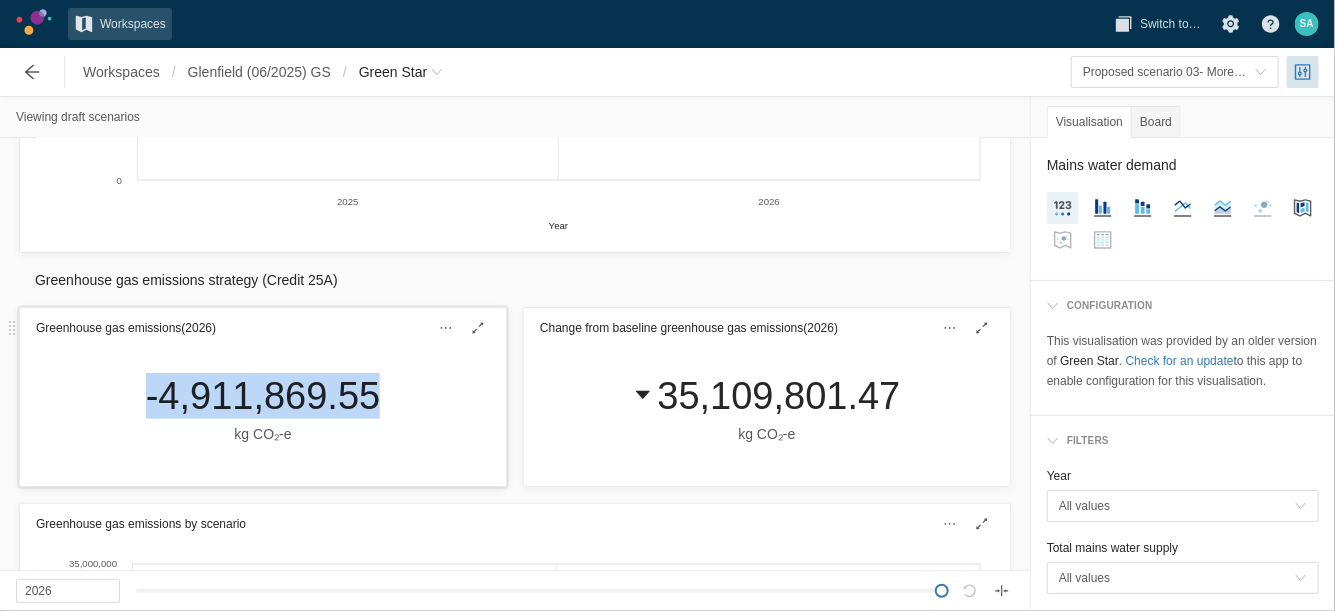 drag, startPoint x: 128, startPoint y: 399, endPoint x: 360, endPoint y: 400, distance: 232.00215 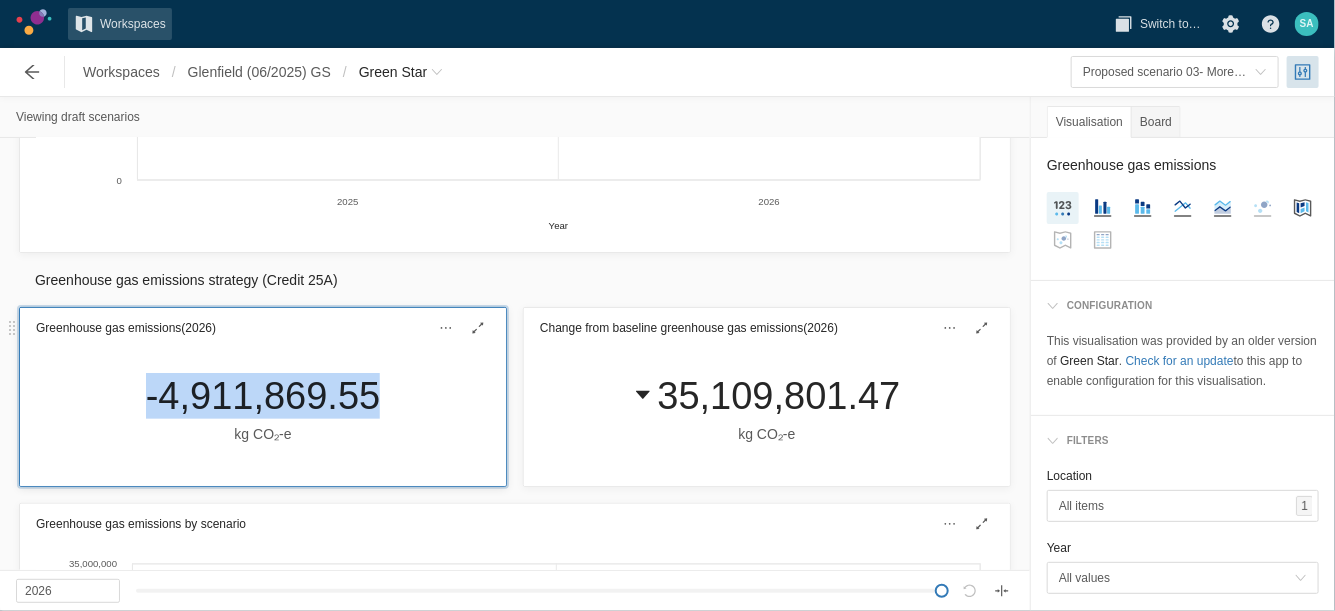 copy on "-4,911,869.55" 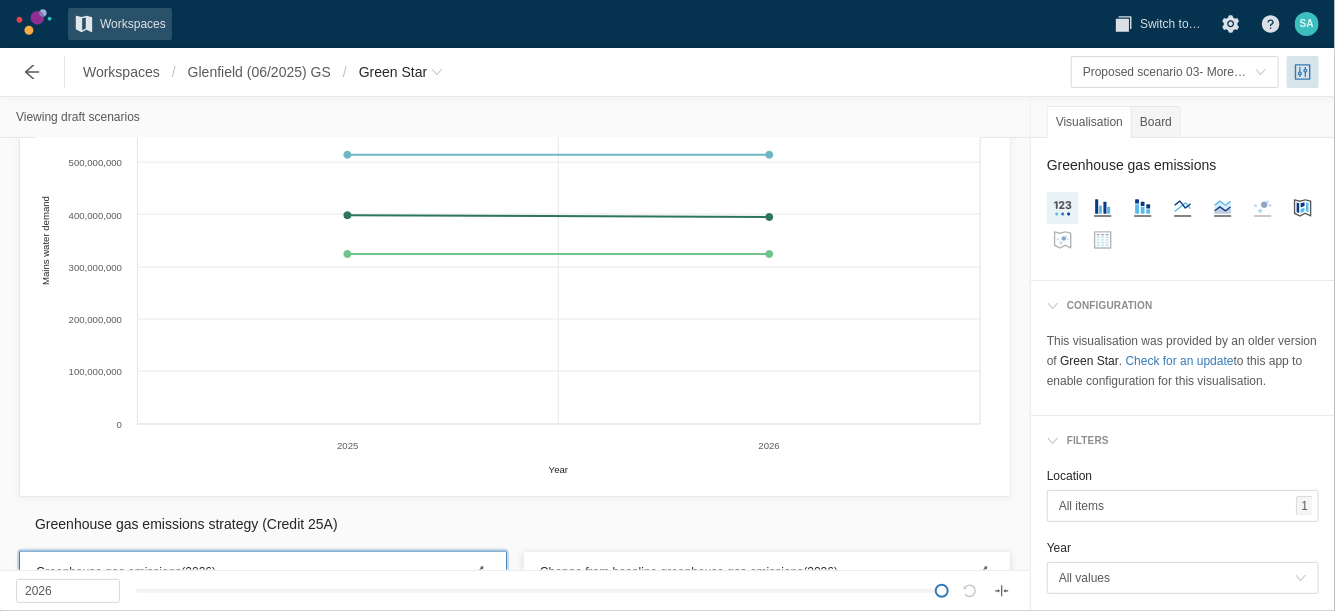 scroll, scrollTop: 1197, scrollLeft: 0, axis: vertical 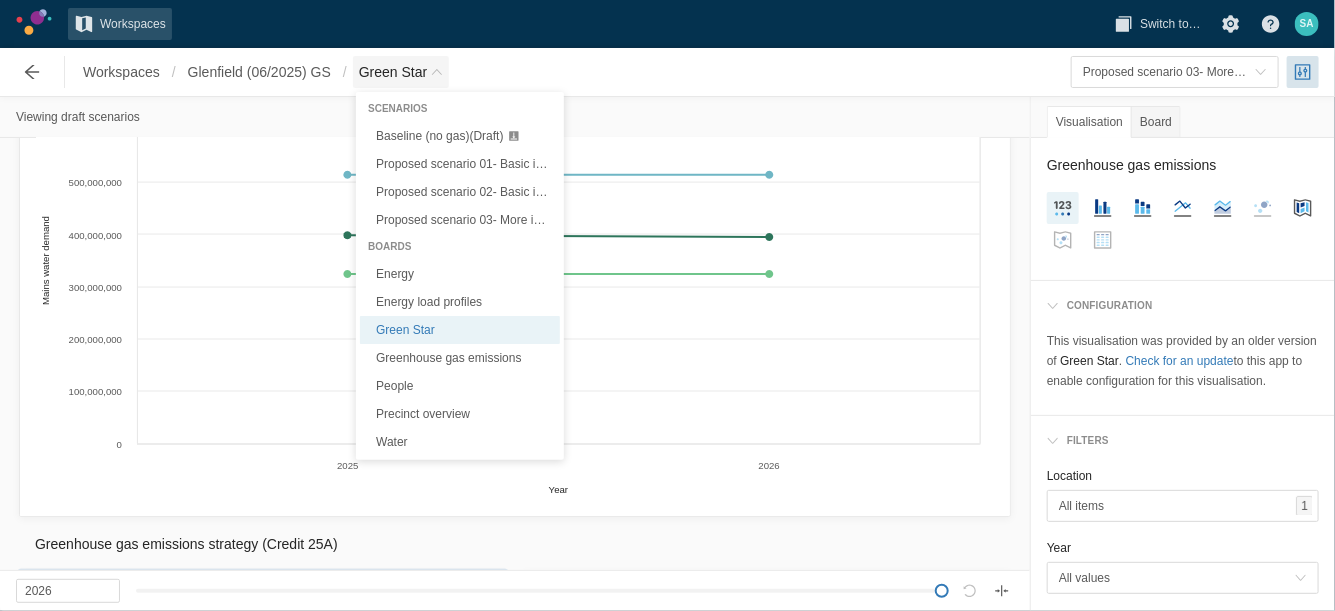 click on "Green Star" at bounding box center (393, 72) 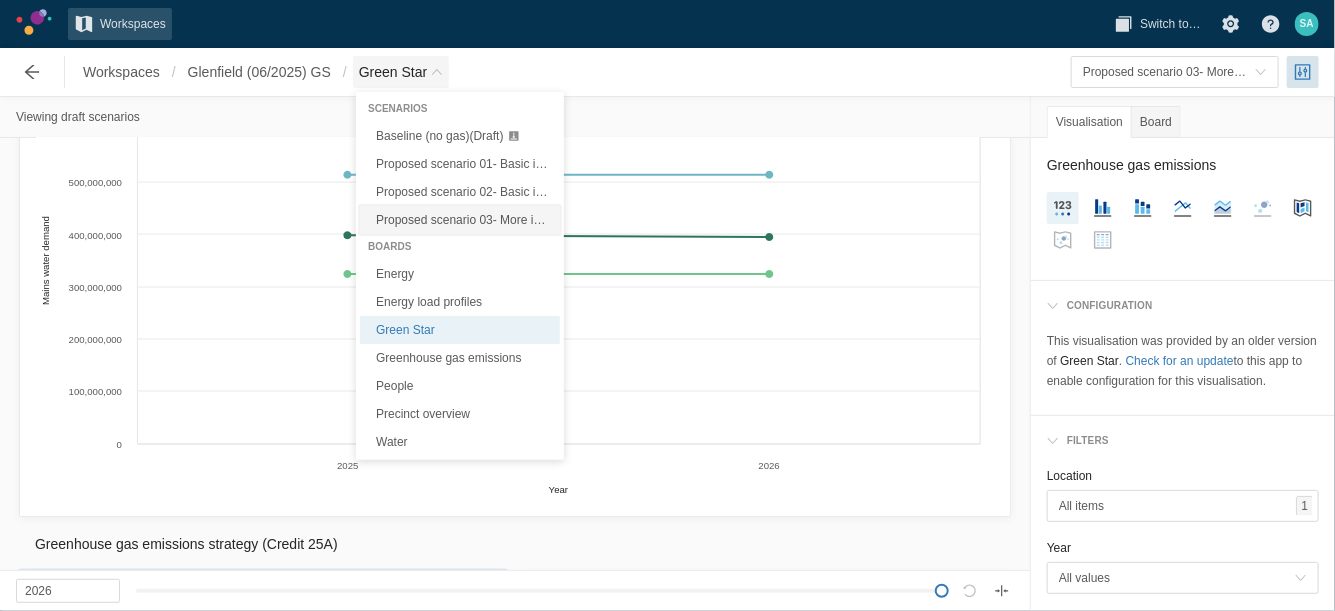 click on "Proposed scenario 03- More improvements + solar PV, rainwater tank  (Draft)" at bounding box center (578, 220) 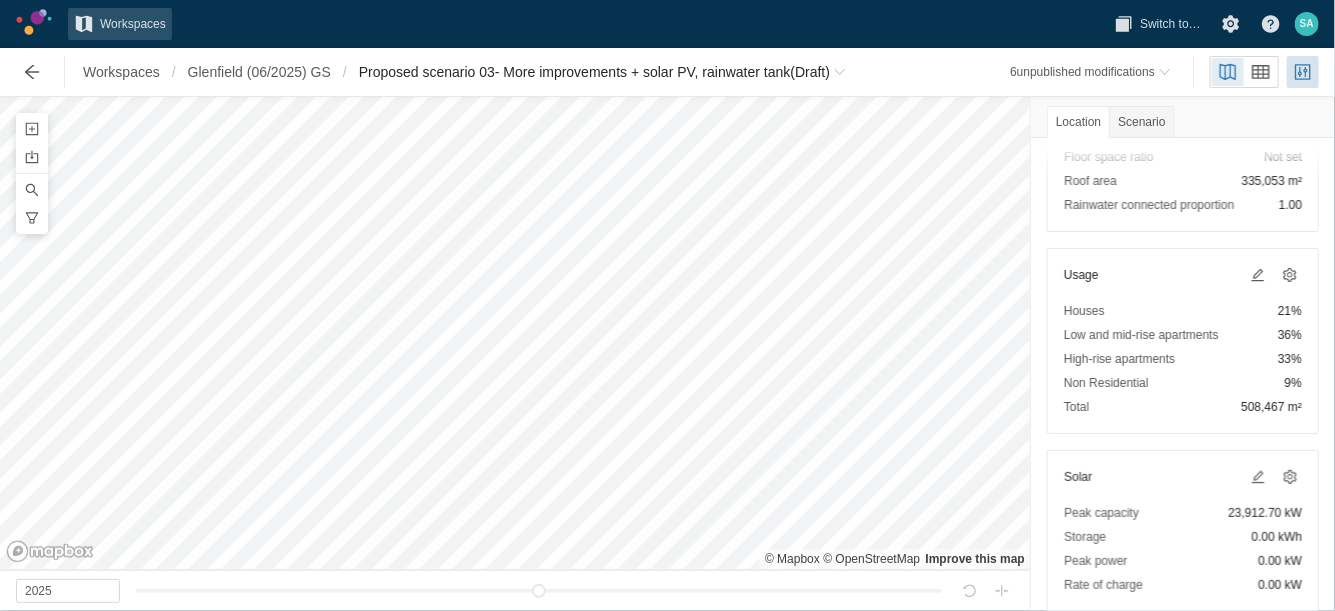 scroll, scrollTop: 567, scrollLeft: 0, axis: vertical 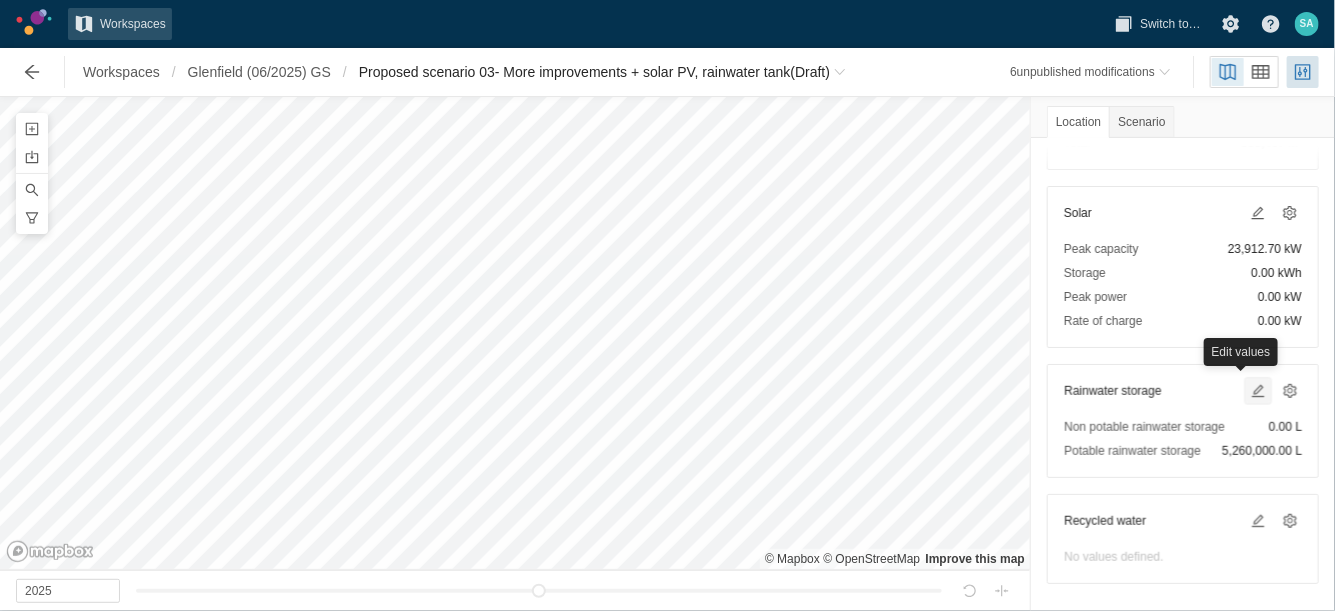 click at bounding box center (1258, 391) 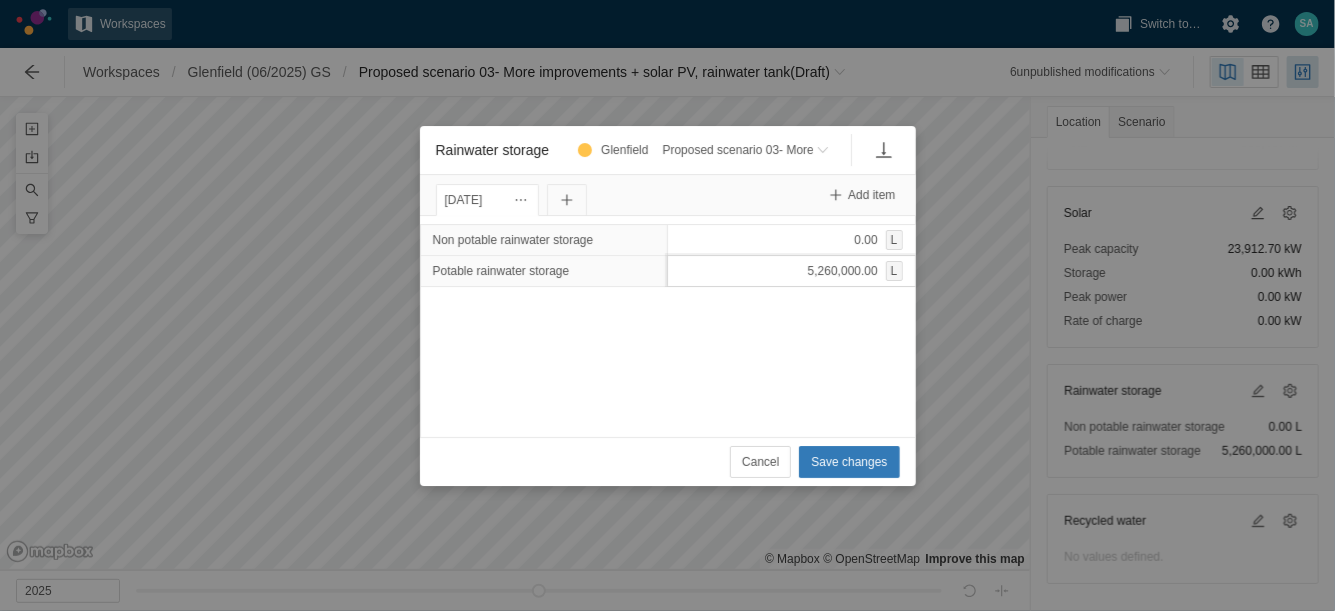 click on "5,260,000.00 L" at bounding box center [791, 271] 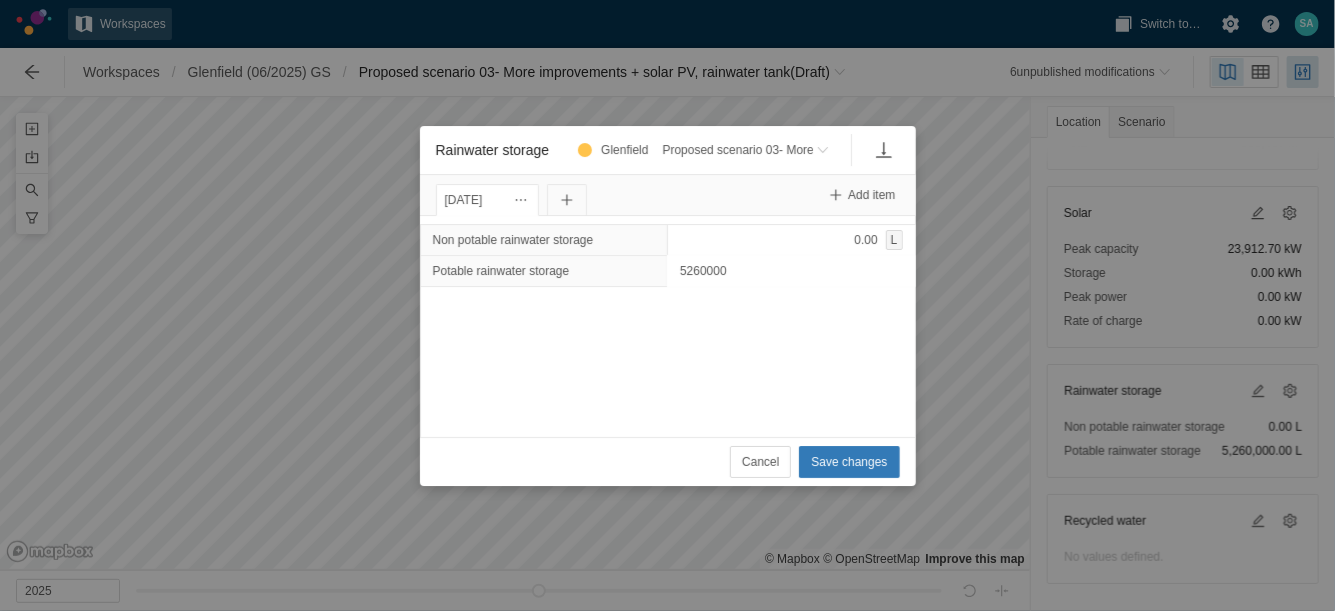 click on "5260000" at bounding box center [791, 271] 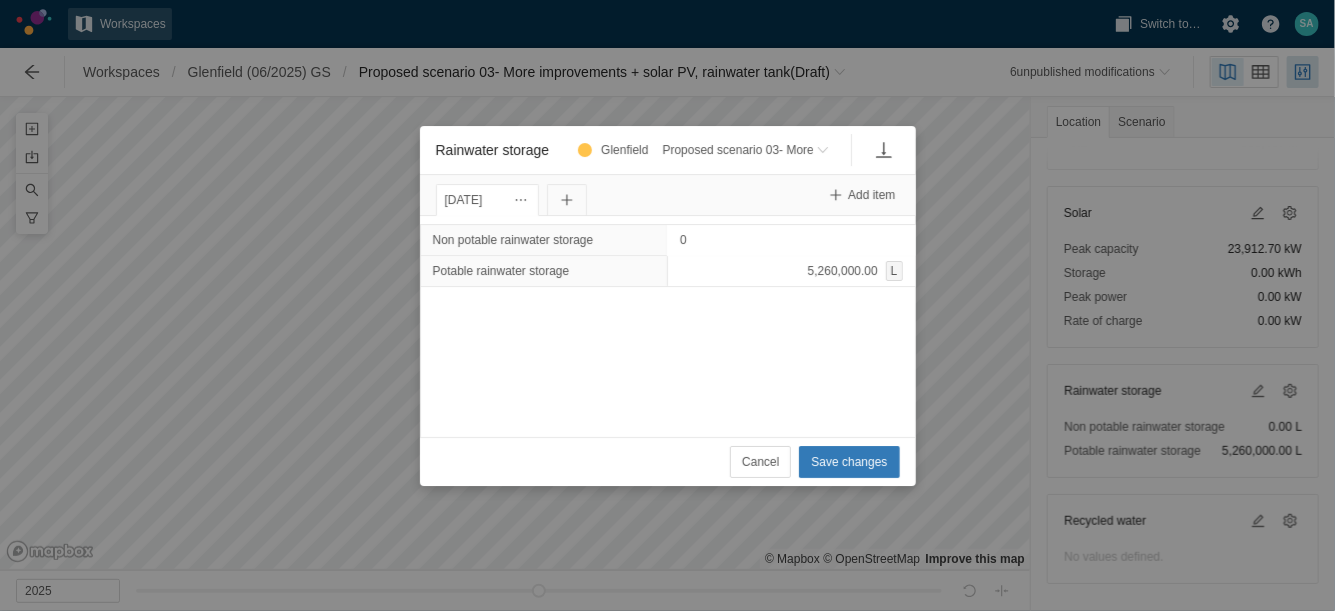 type on "5260000" 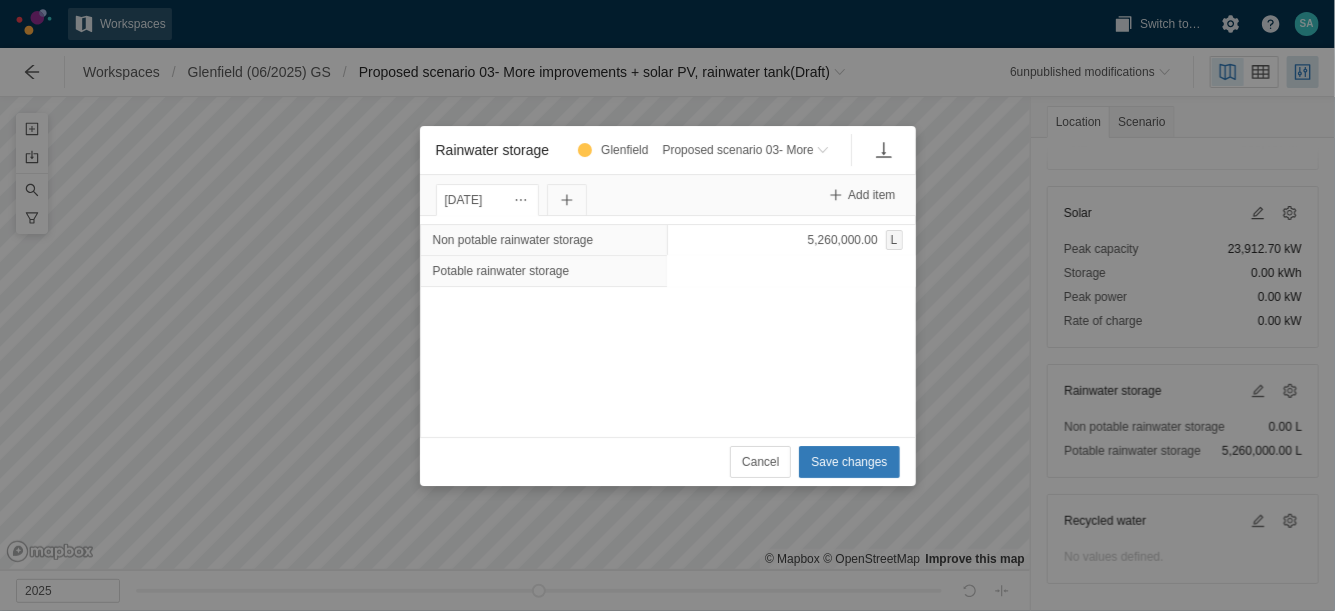 type on "0" 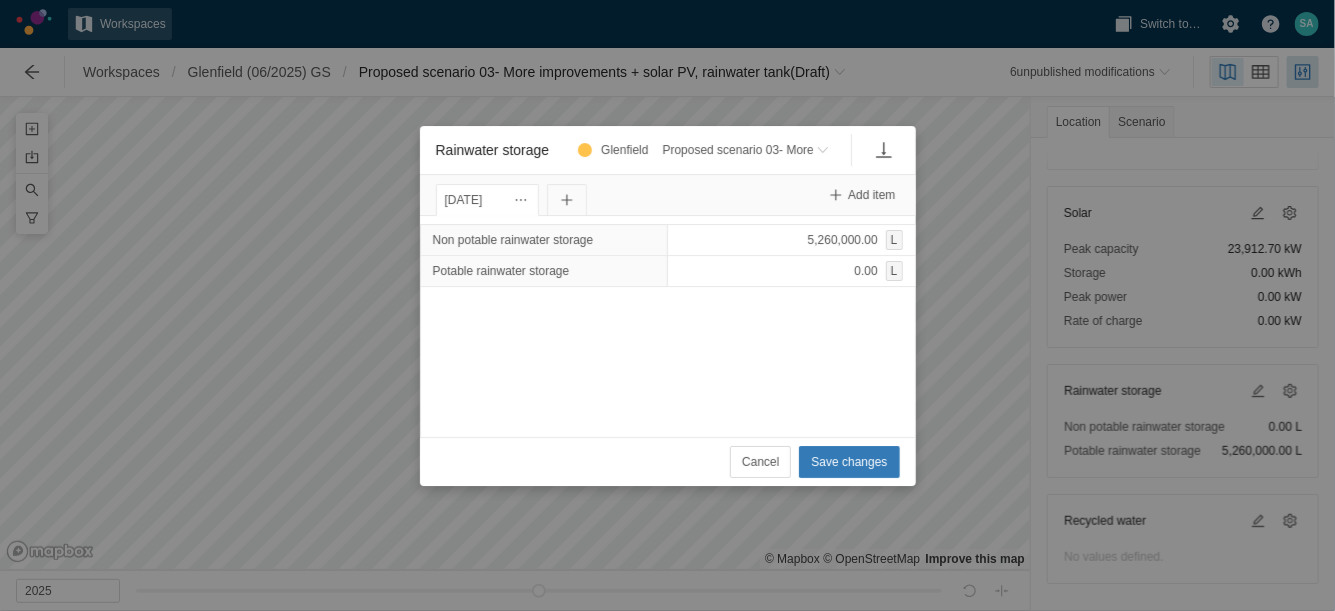 click on "Non potable rainwater storage 5,260,000.00 L Potable rainwater storage 0.00 L" at bounding box center (668, 326) 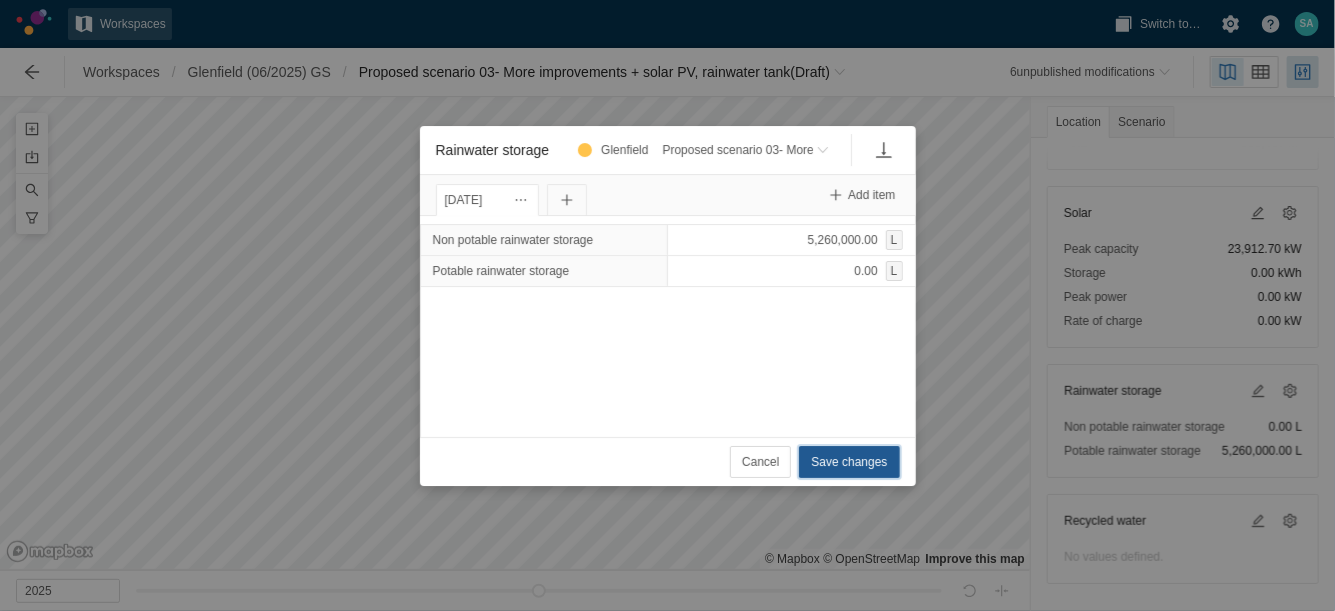 click on "Save changes" at bounding box center (849, 462) 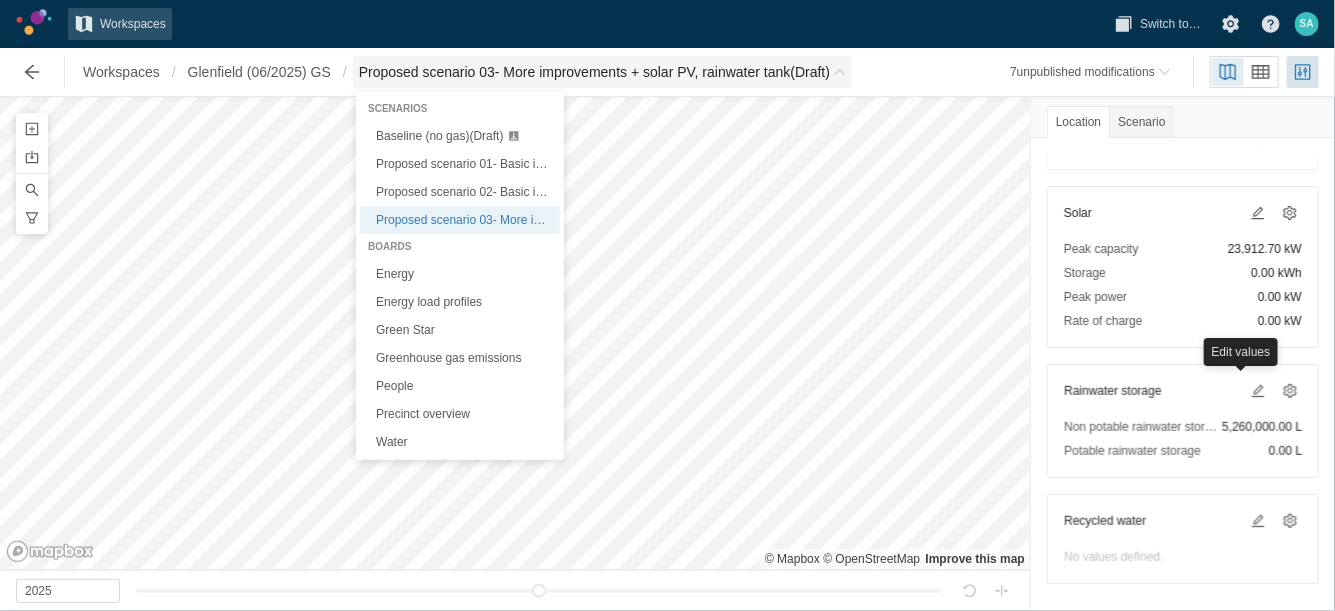 click on "Proposed scenario 03- More improvements + solar PV, rainwater tank  (Draft)" at bounding box center [602, 72] 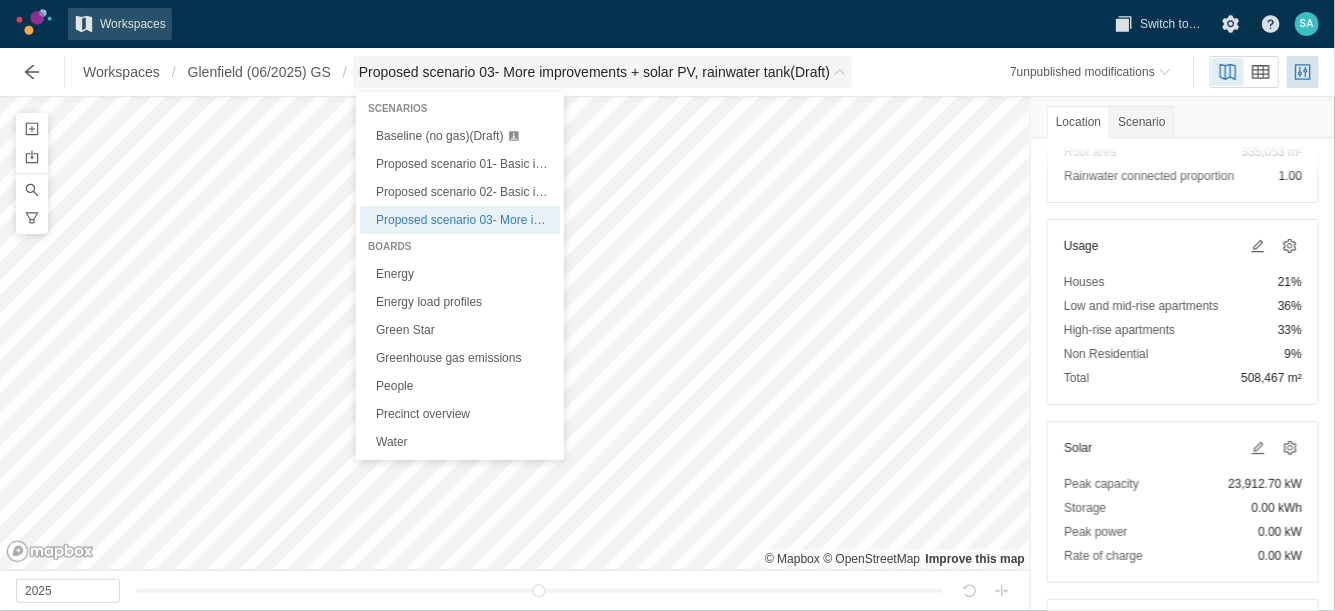 scroll, scrollTop: 331, scrollLeft: 0, axis: vertical 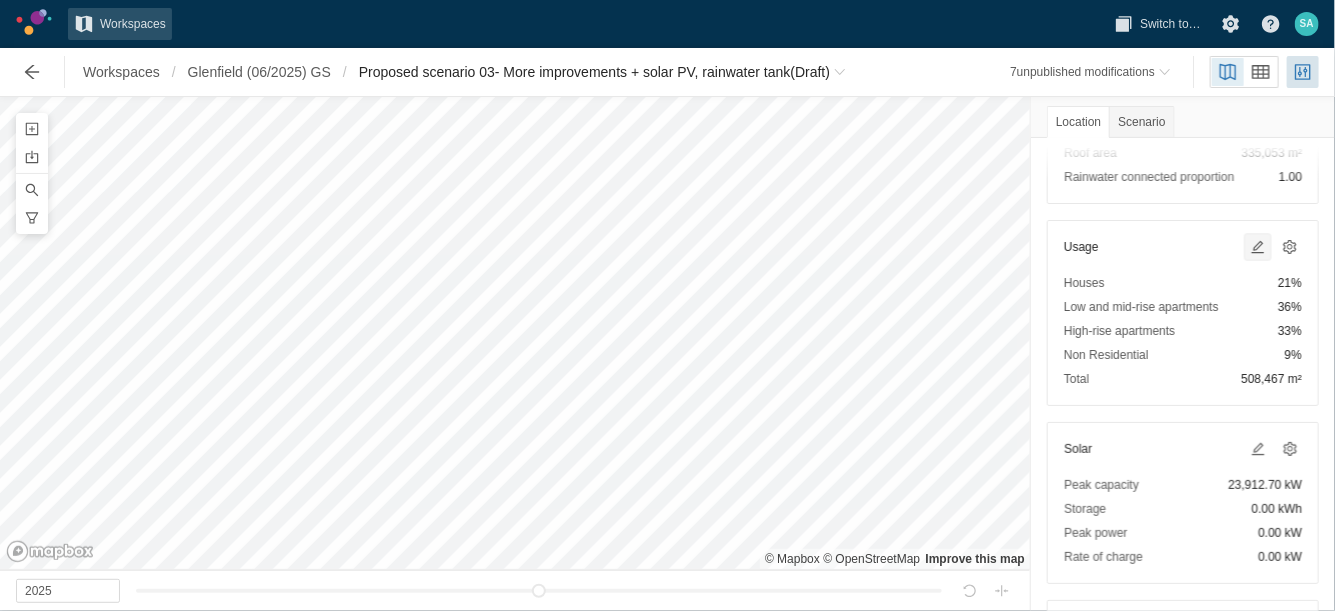 click at bounding box center [1258, 247] 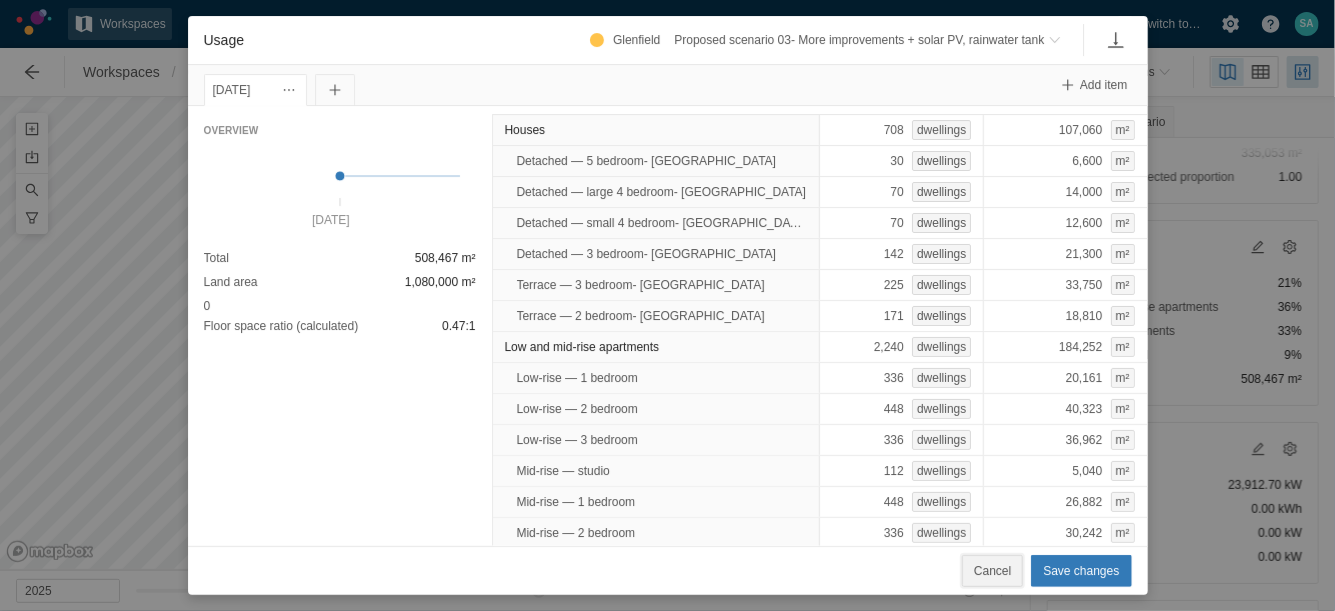 click on "Cancel" at bounding box center (992, 571) 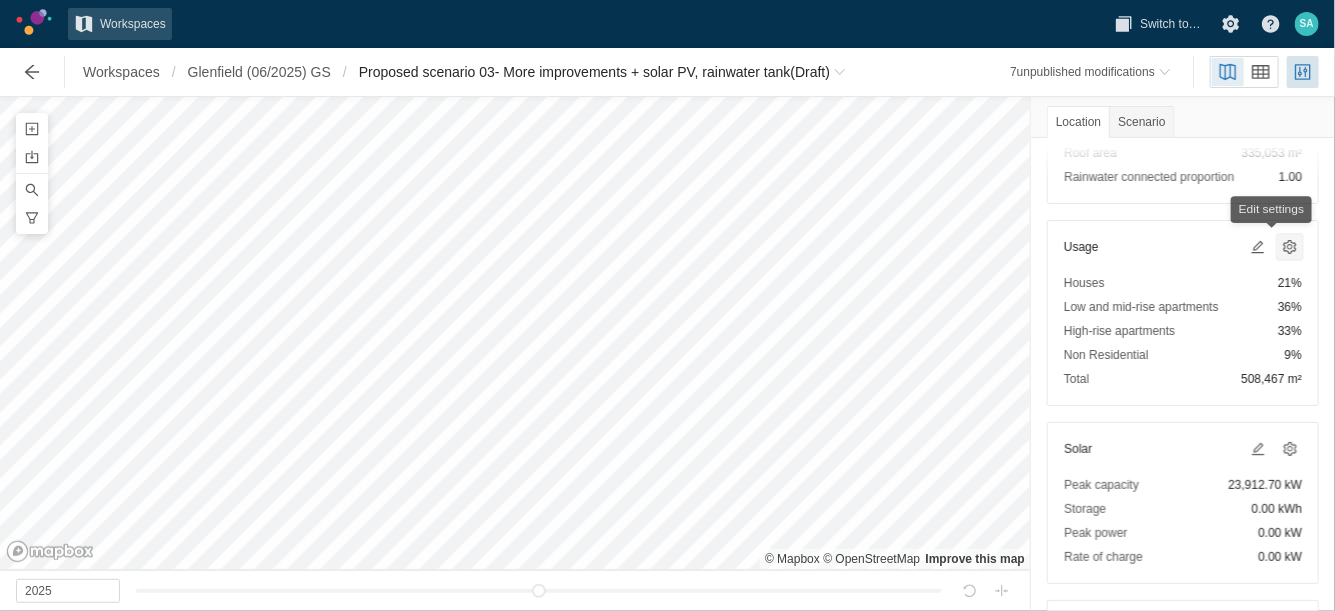 click at bounding box center (1290, 247) 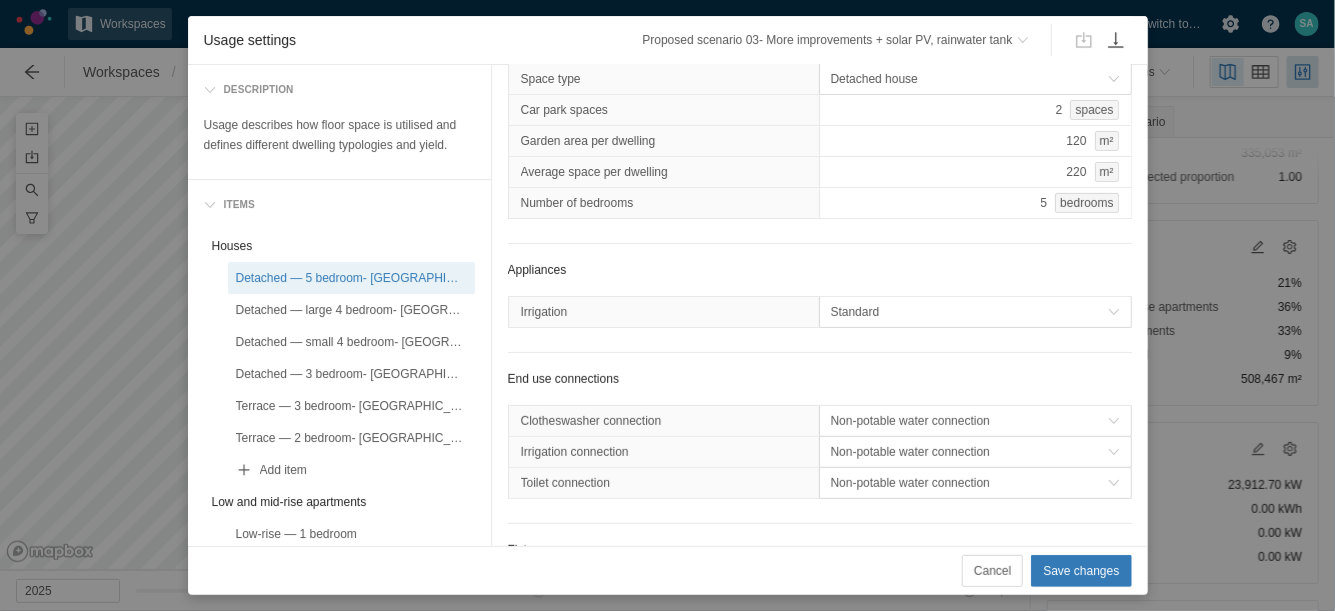 scroll, scrollTop: 318, scrollLeft: 0, axis: vertical 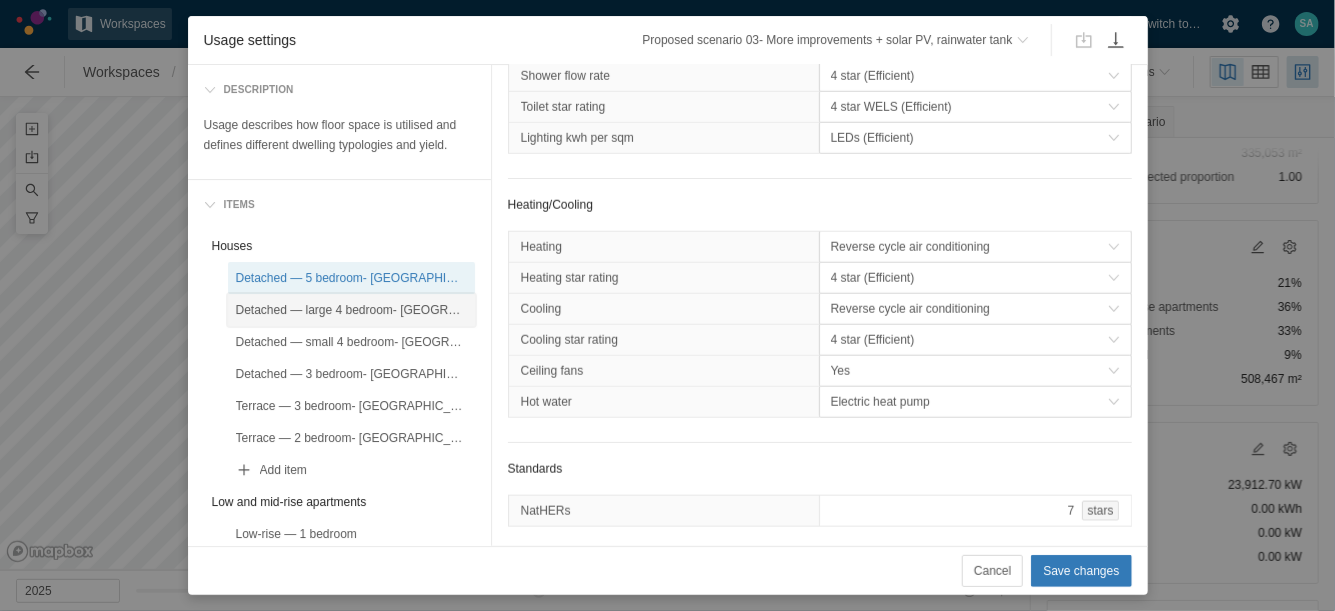click on "Detached — large 4 bedroom- [GEOGRAPHIC_DATA]" at bounding box center [351, 310] 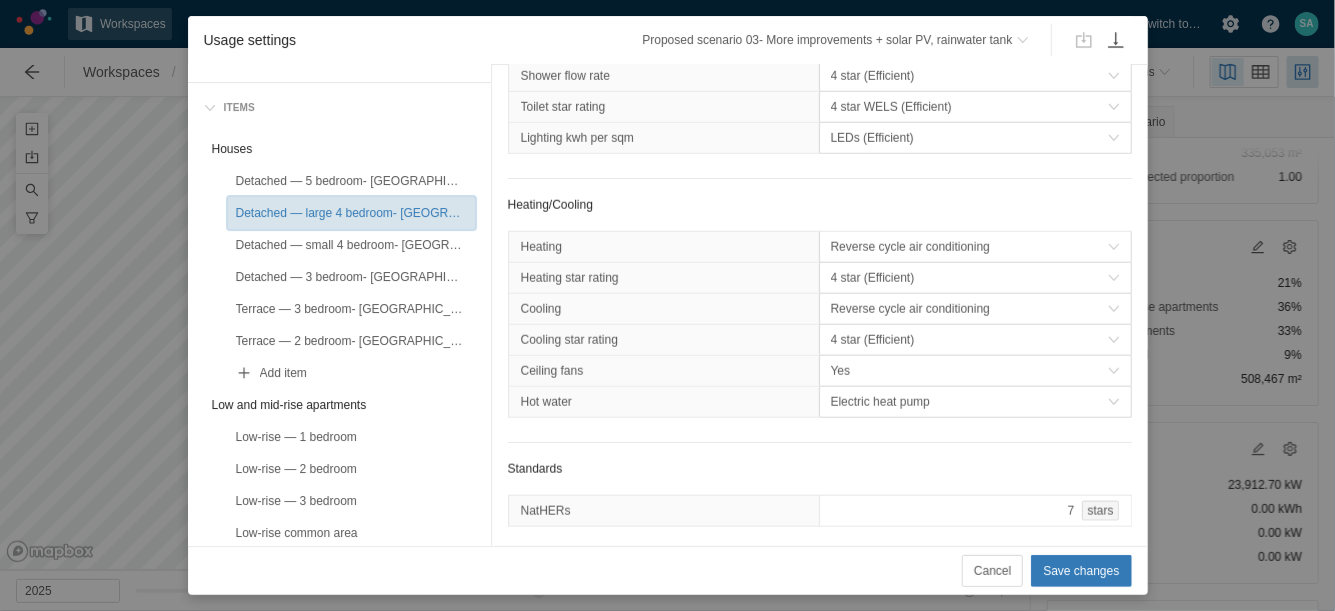 scroll, scrollTop: 99, scrollLeft: 0, axis: vertical 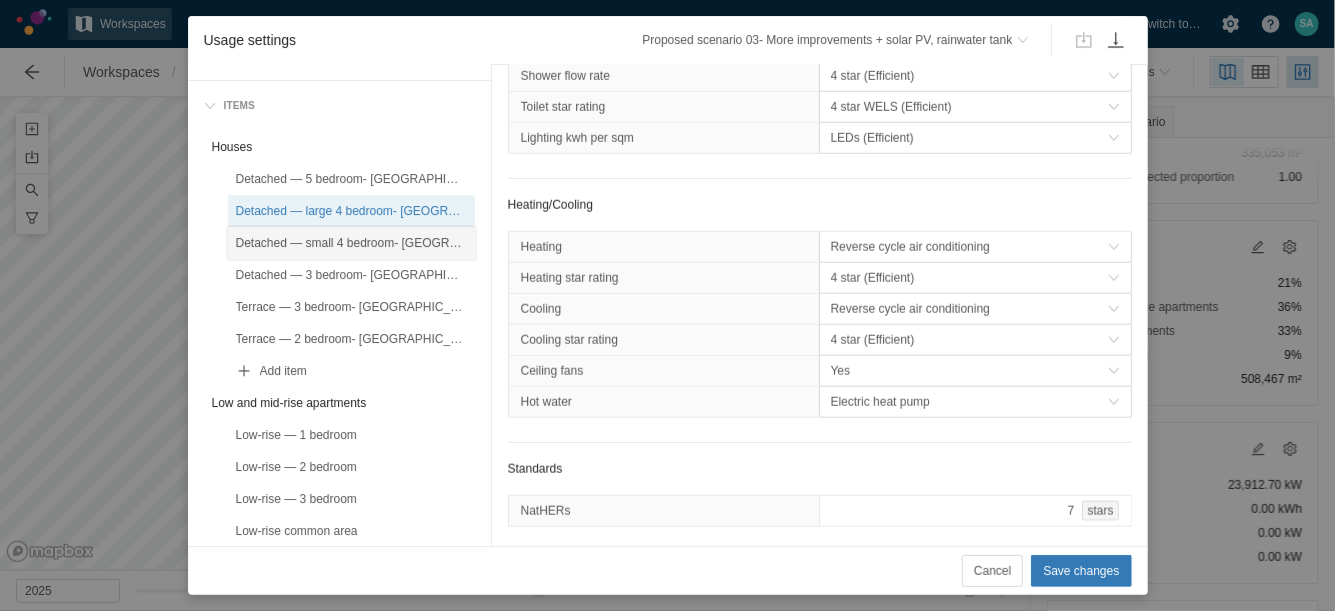 click on "Detached — small 4 bedroom- [GEOGRAPHIC_DATA]" at bounding box center [351, 243] 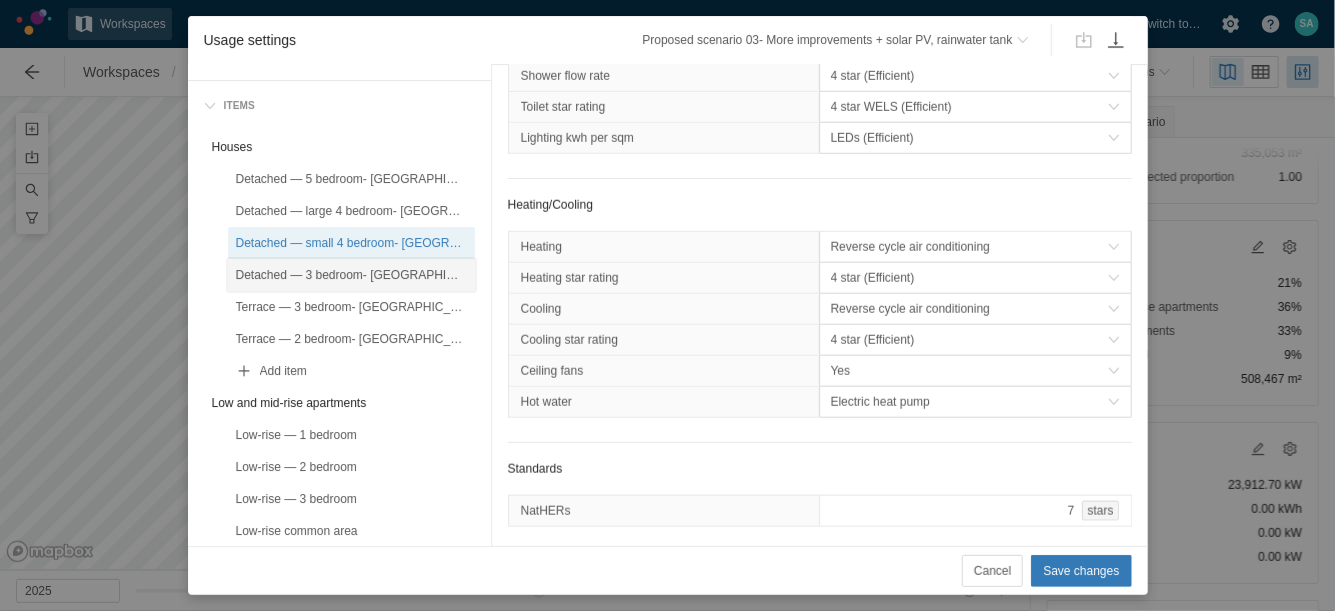 click on "Detached — 3 bedroom- [GEOGRAPHIC_DATA]" at bounding box center (351, 275) 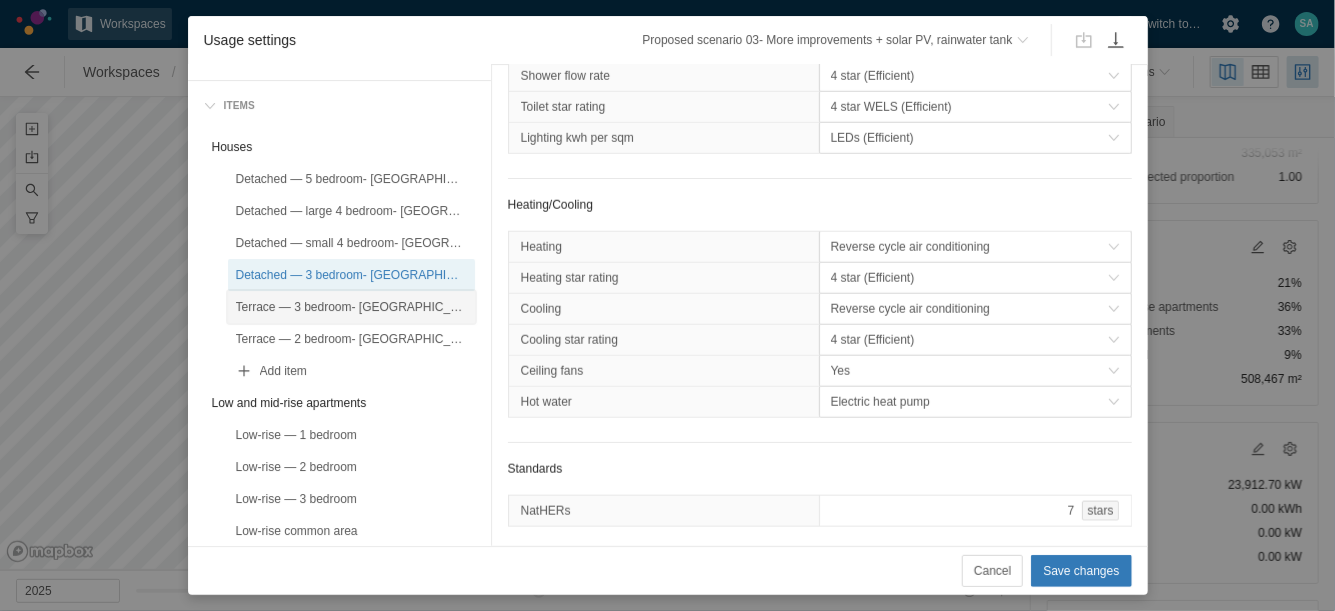 click on "Terrace — 3 bedroom- [GEOGRAPHIC_DATA]" at bounding box center [351, 307] 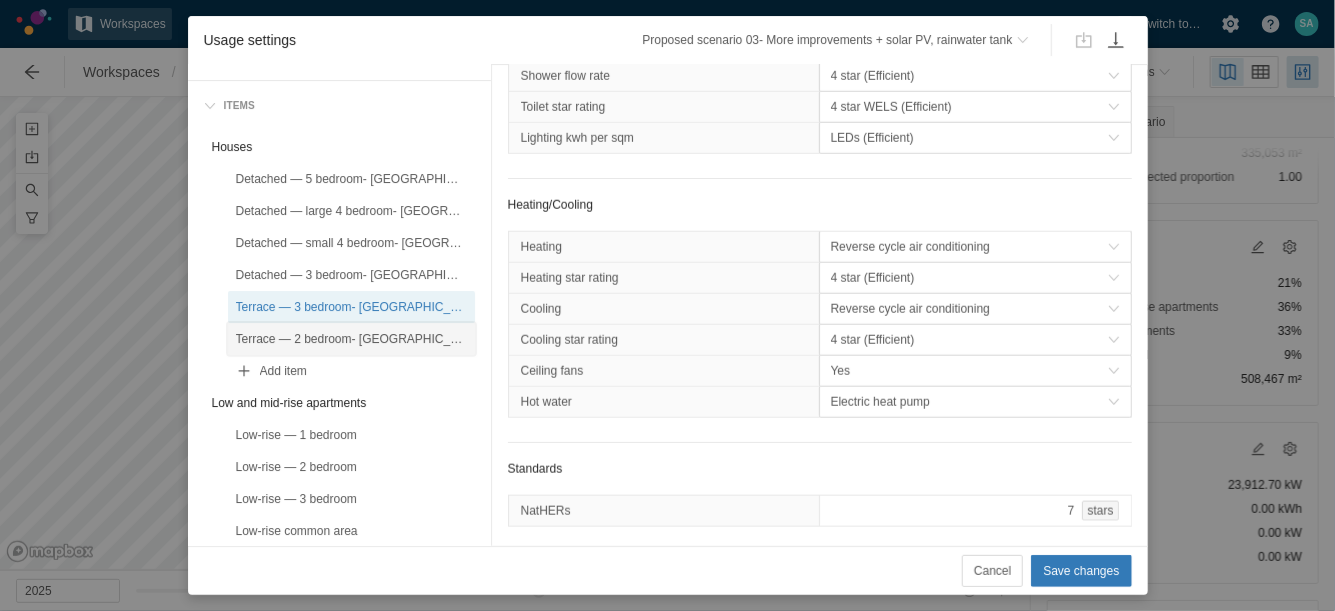 click on "Terrace — 2 bedroom- [GEOGRAPHIC_DATA]" at bounding box center [351, 339] 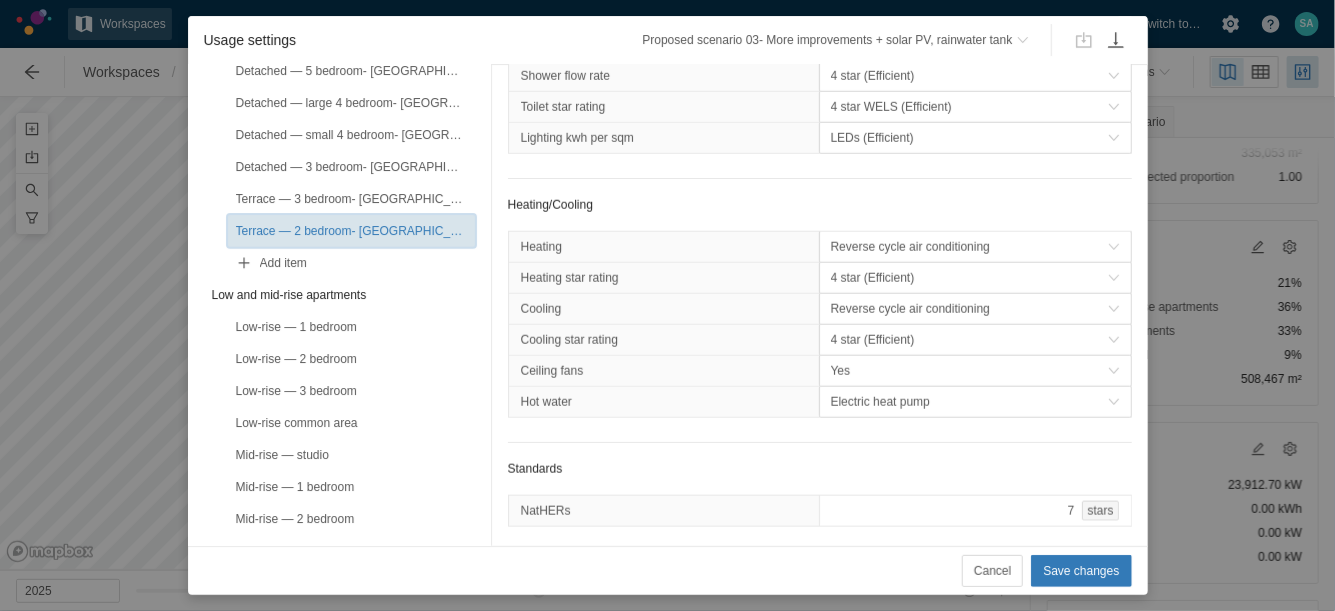 scroll, scrollTop: 229, scrollLeft: 0, axis: vertical 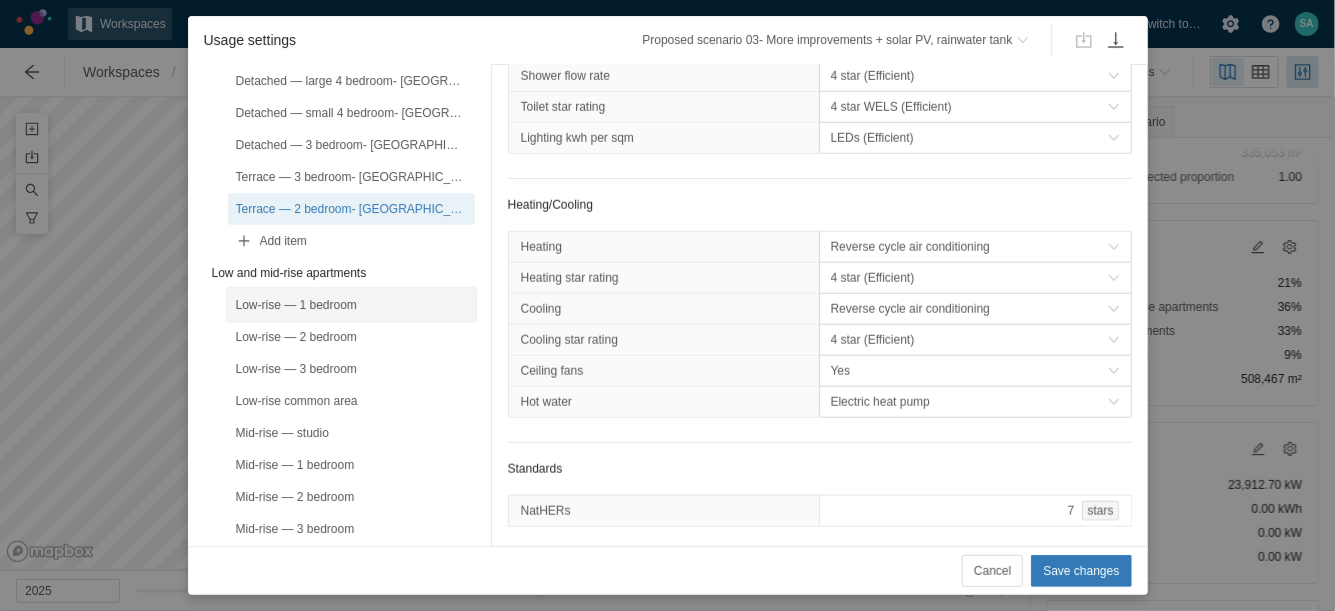 click on "Low-rise — 1 bedroom" at bounding box center [351, 305] 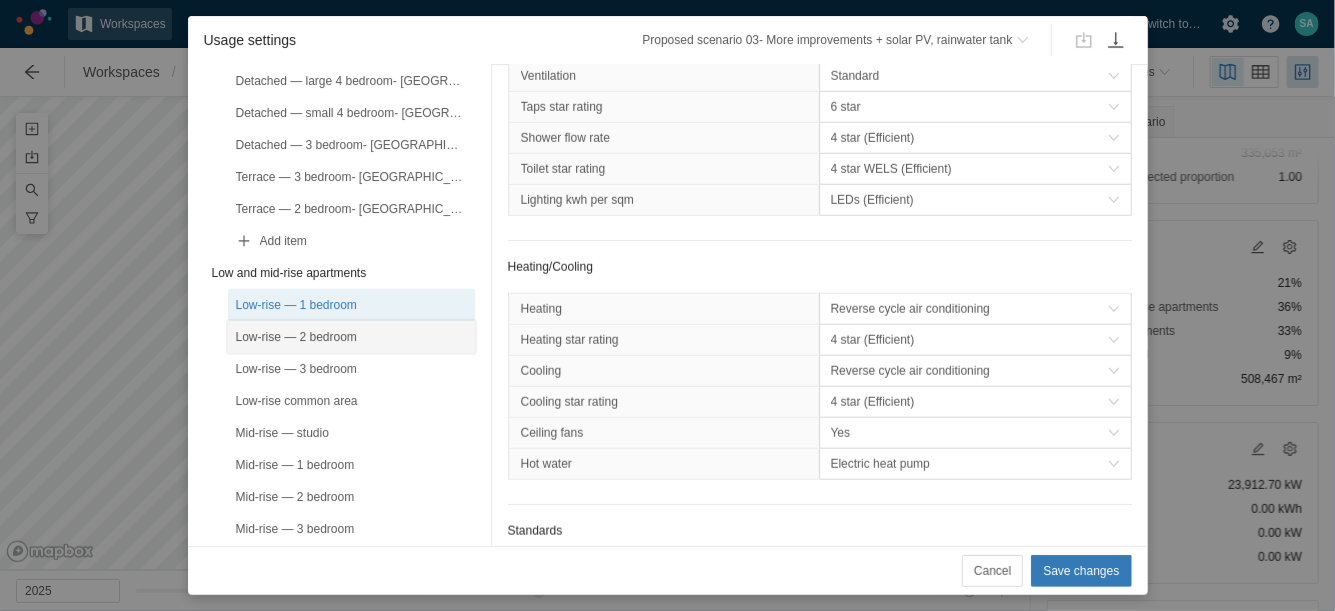 click on "Low-rise — 2 bedroom" at bounding box center (351, 337) 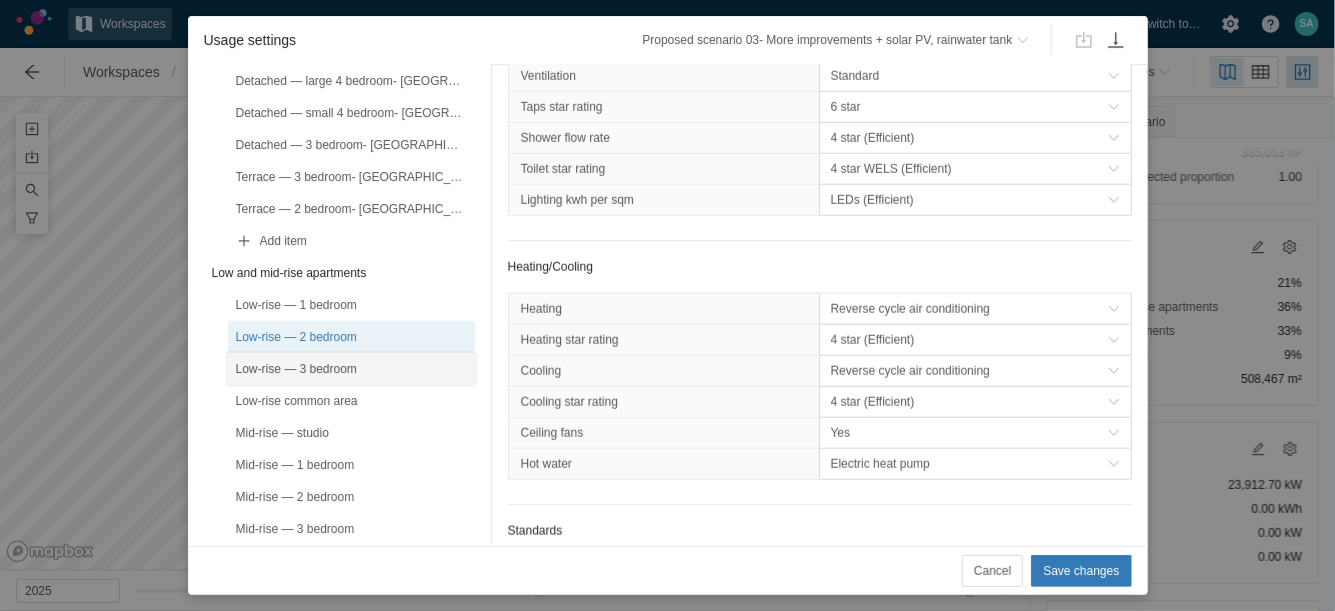 click on "Low-rise — 3 bedroom" at bounding box center (351, 369) 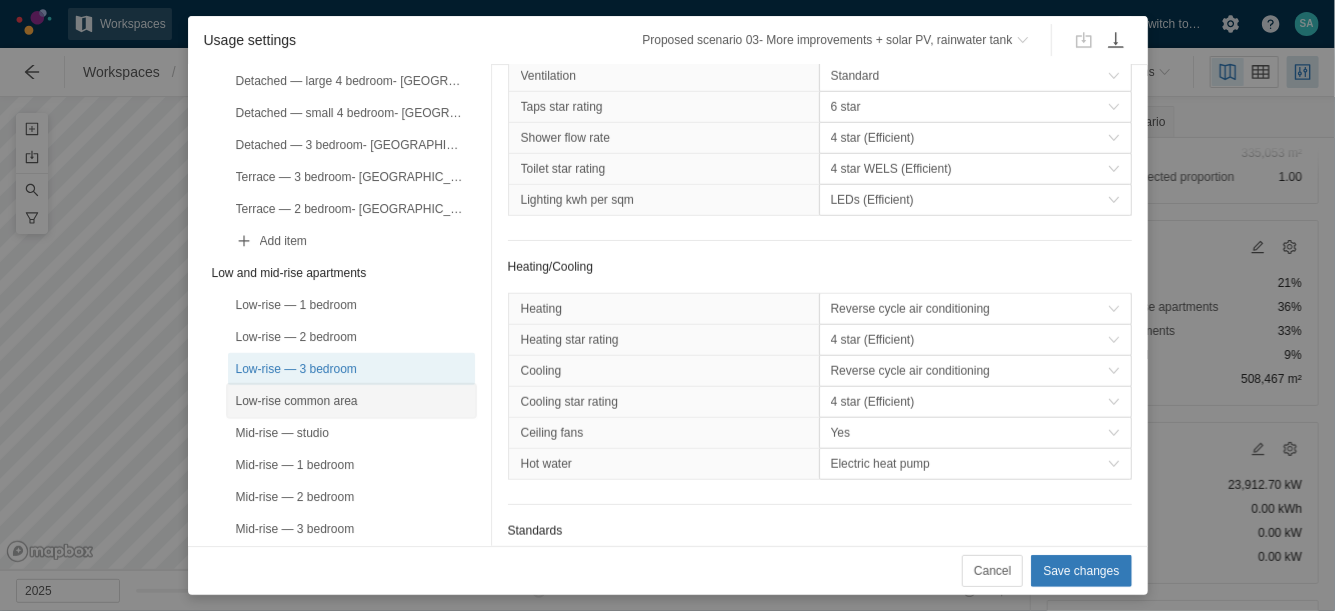 click on "Low-rise common area" at bounding box center (351, 401) 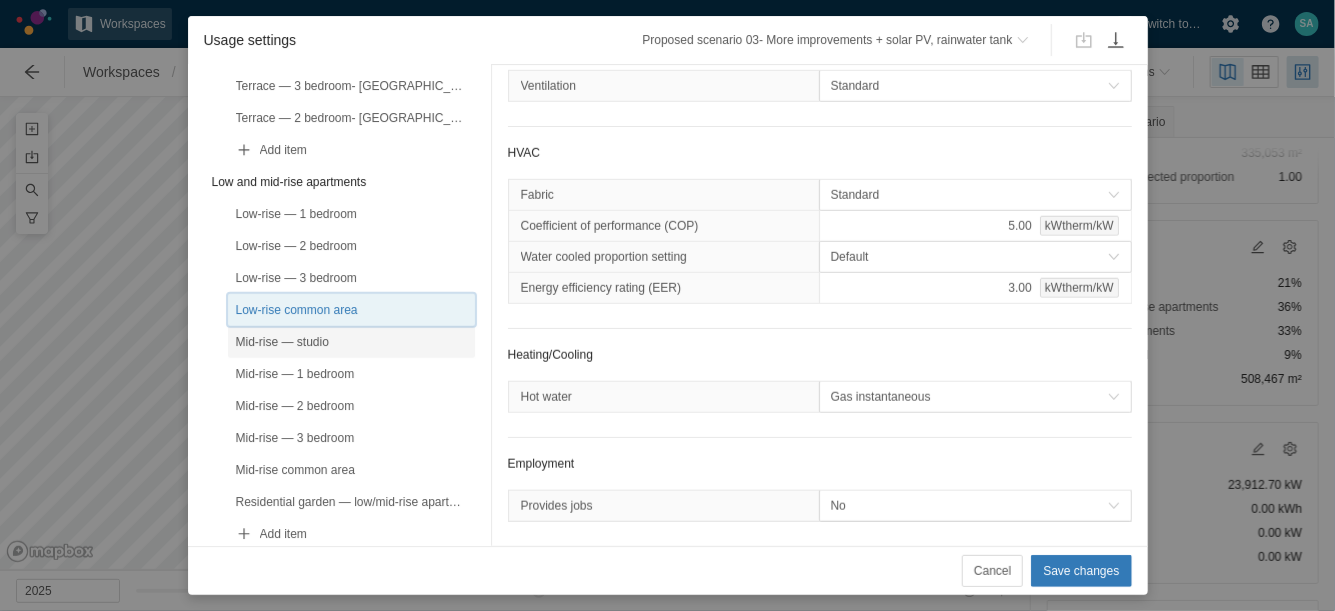scroll, scrollTop: 341, scrollLeft: 0, axis: vertical 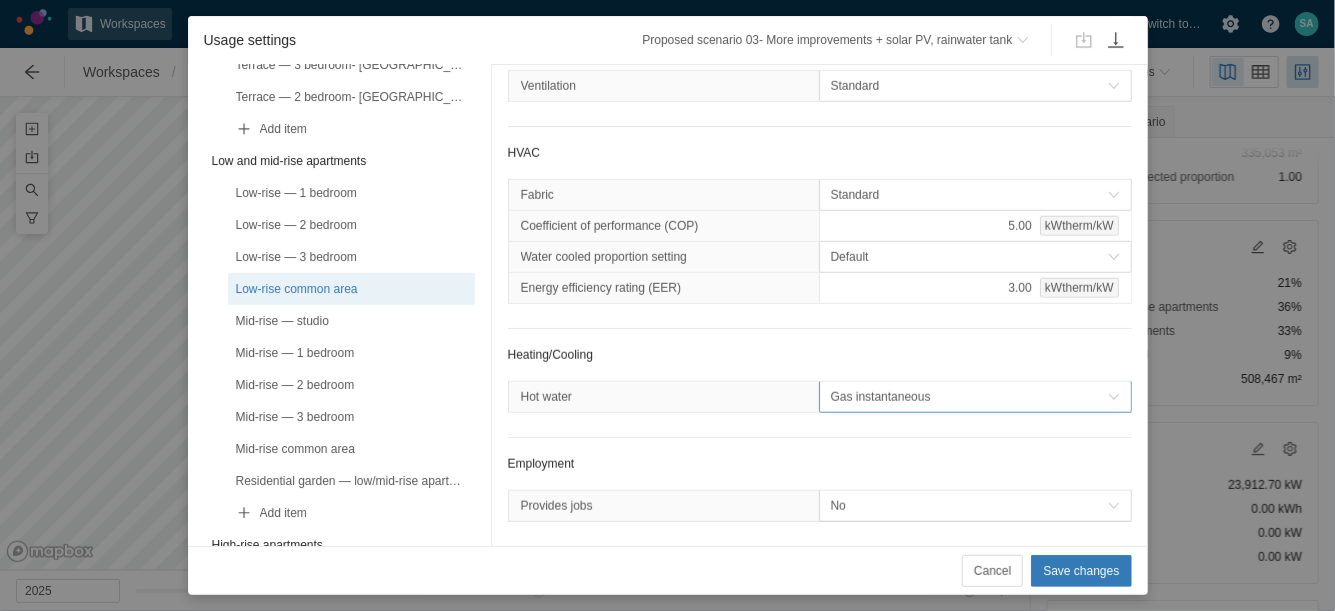 click on "Gas instantaneous" at bounding box center (969, 397) 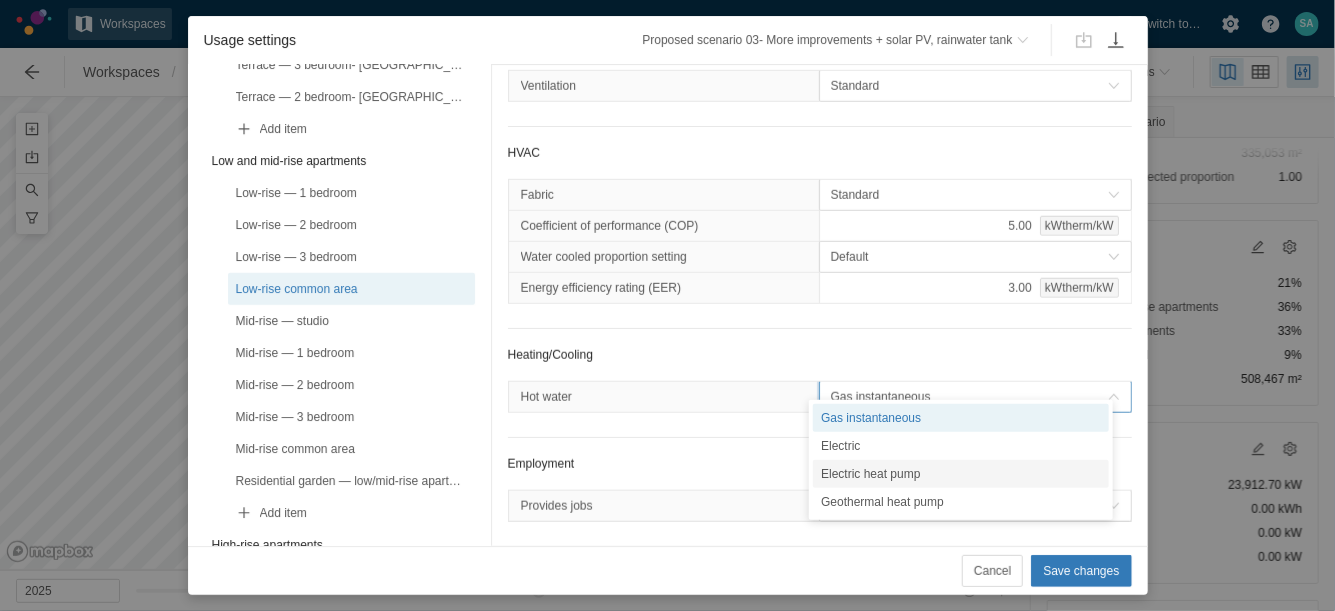 click on "Electric heat pump" at bounding box center (961, 474) 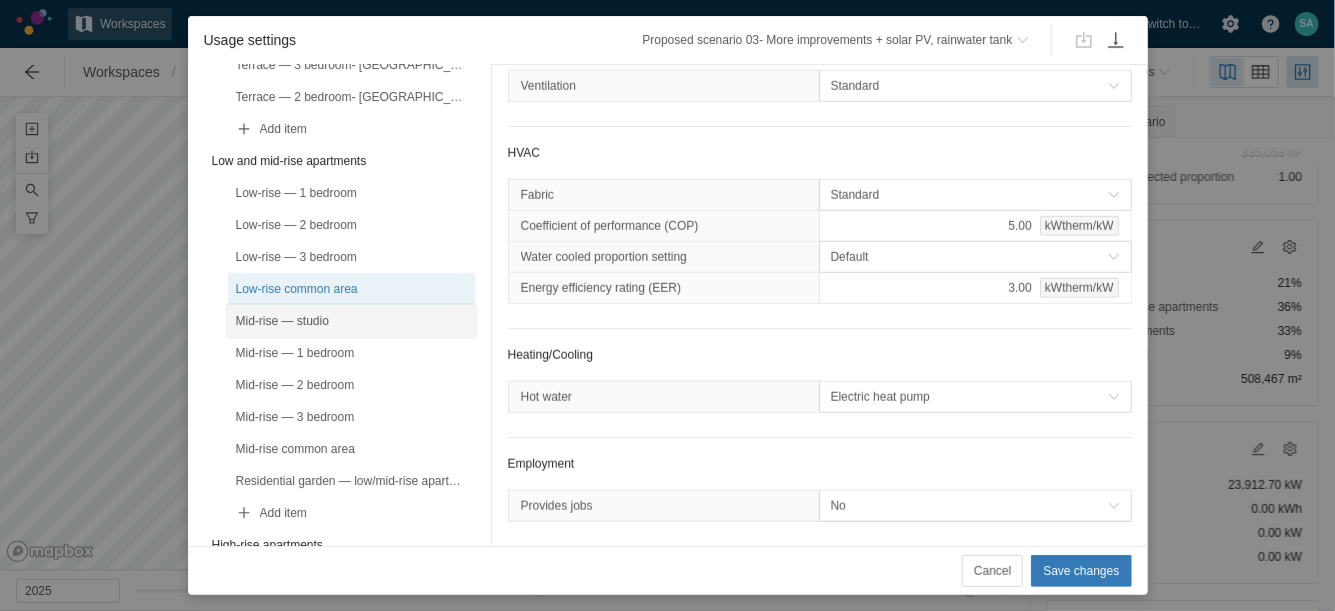 click on "Mid-rise — studio" at bounding box center [351, 321] 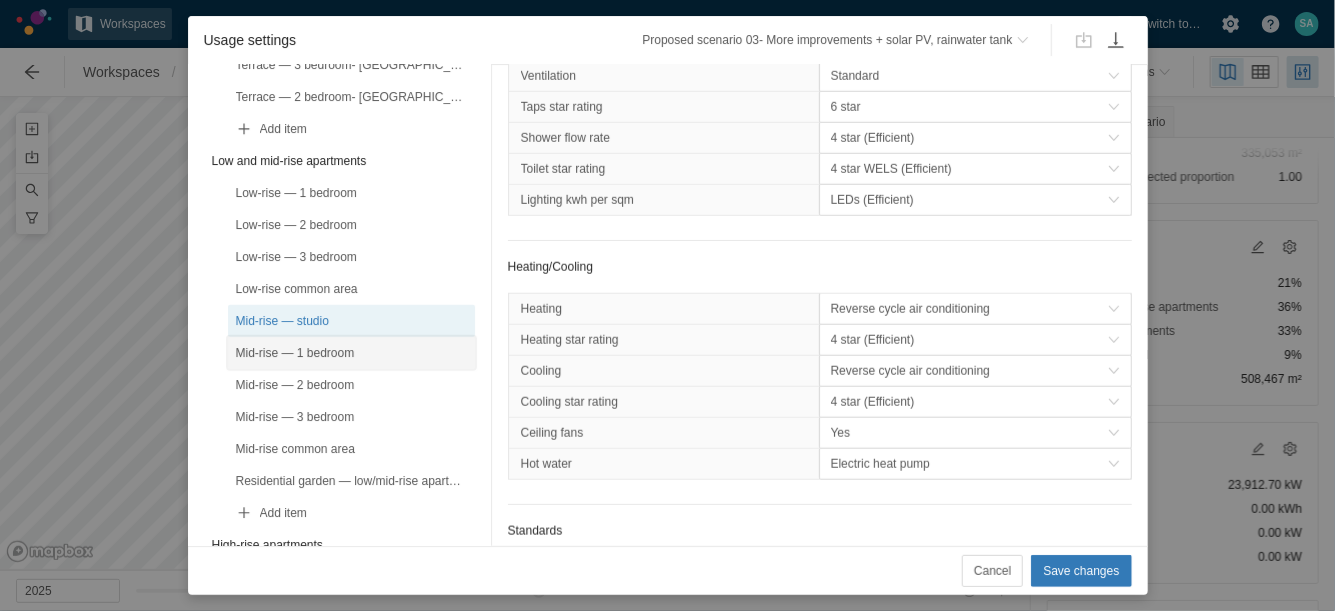 click on "Mid-rise — 1 bedroom" at bounding box center (351, 353) 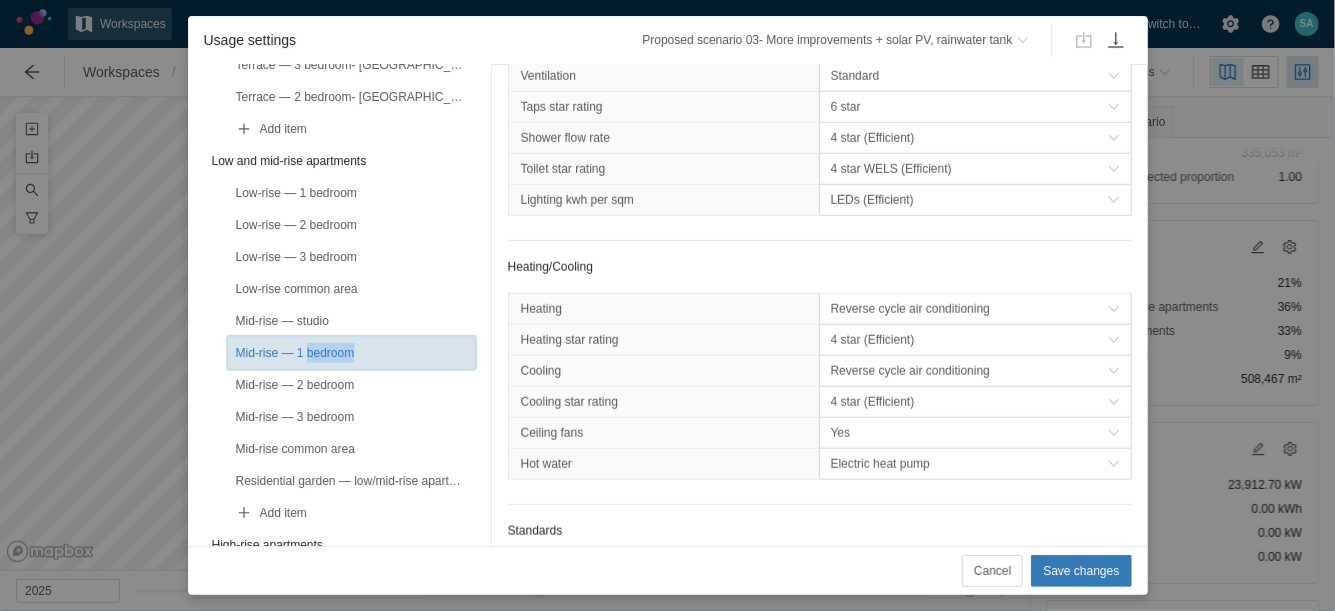 click on "Mid-rise — 1 bedroom" at bounding box center (351, 353) 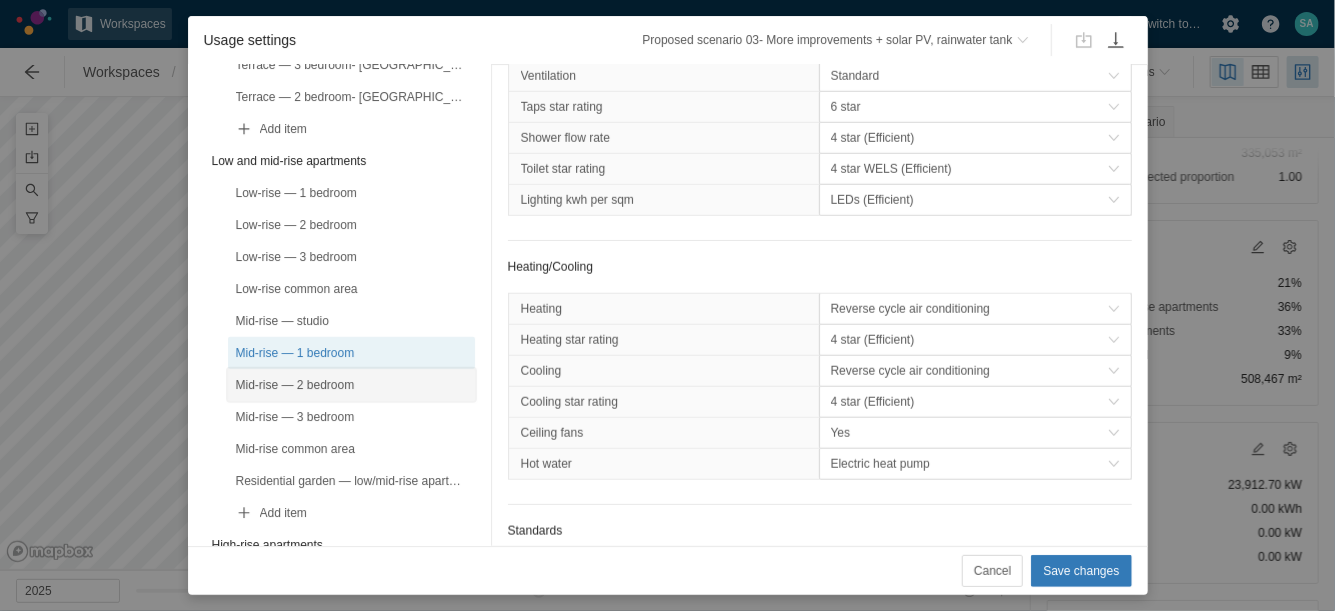 drag, startPoint x: 345, startPoint y: 365, endPoint x: 332, endPoint y: 393, distance: 30.870699 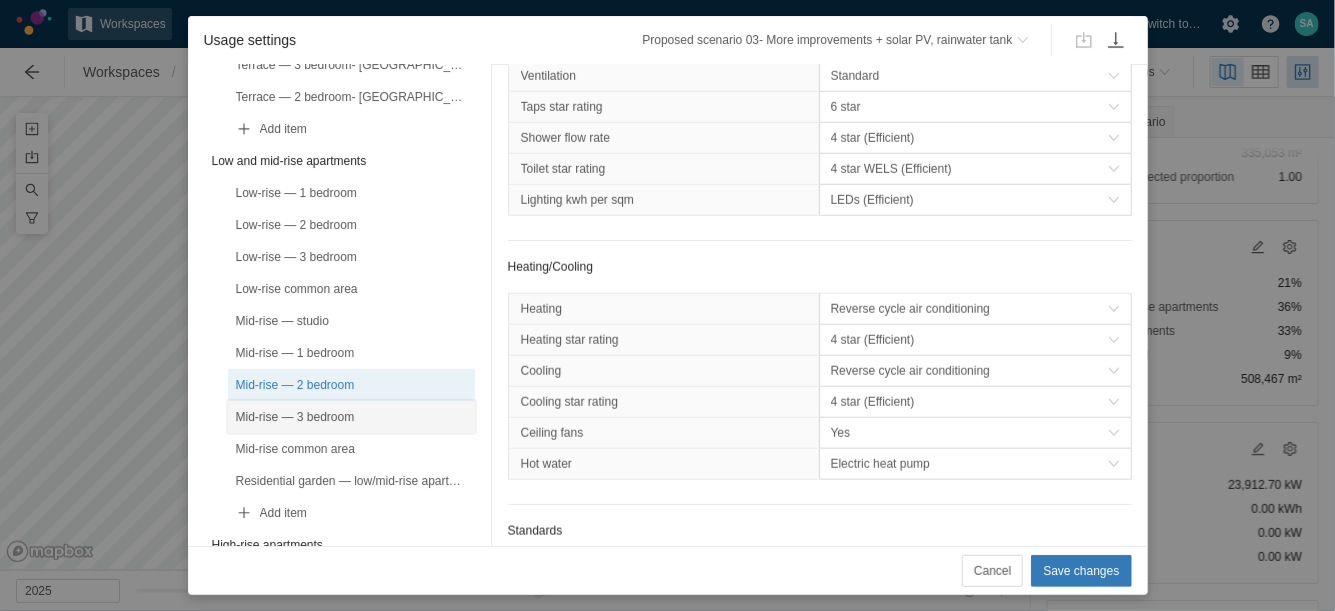 click on "Mid-rise — 3 bedroom" at bounding box center (351, 417) 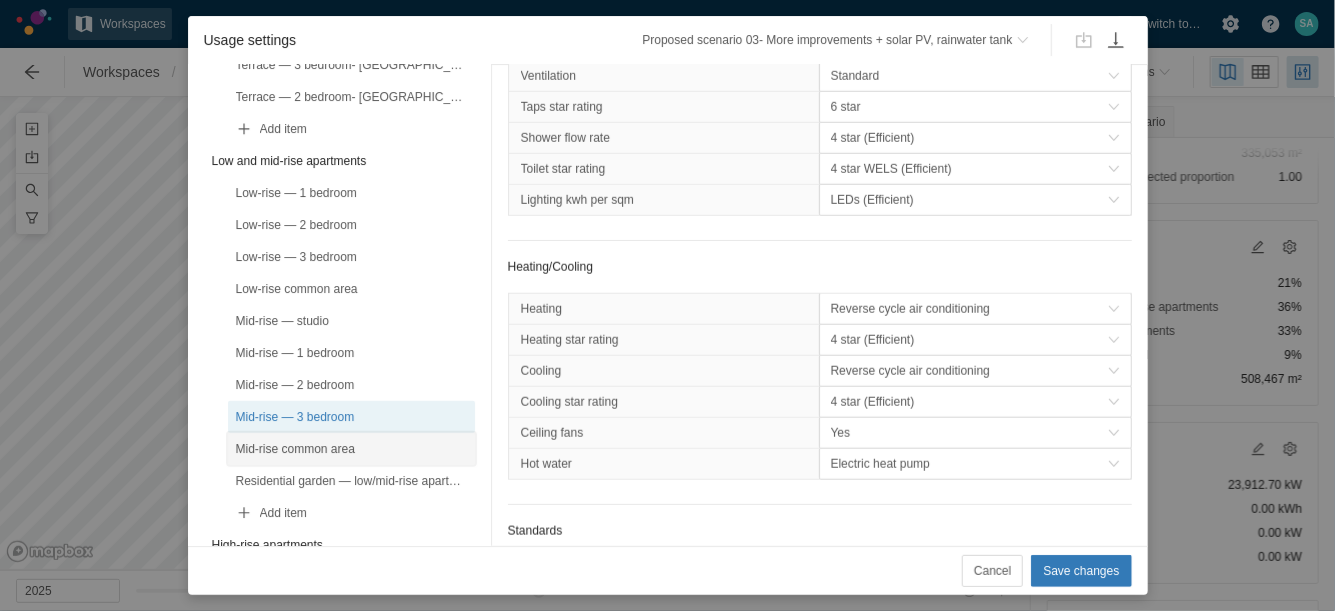 click on "Mid-rise common area" at bounding box center [351, 449] 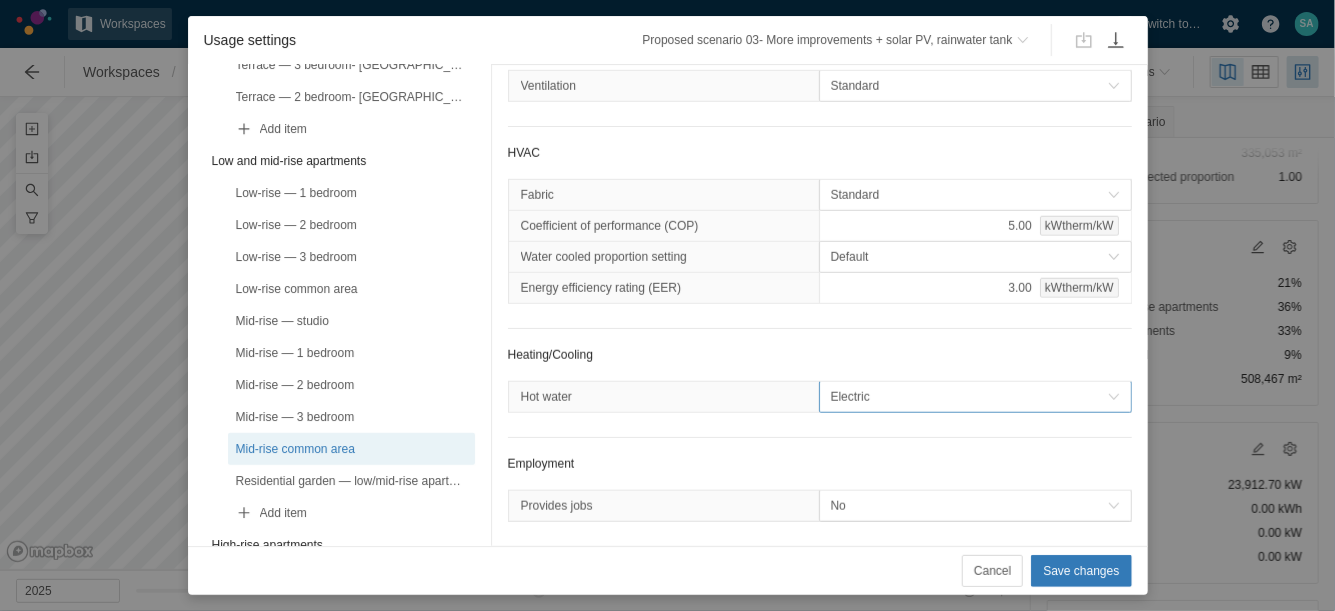 click on "Electric" at bounding box center (969, 397) 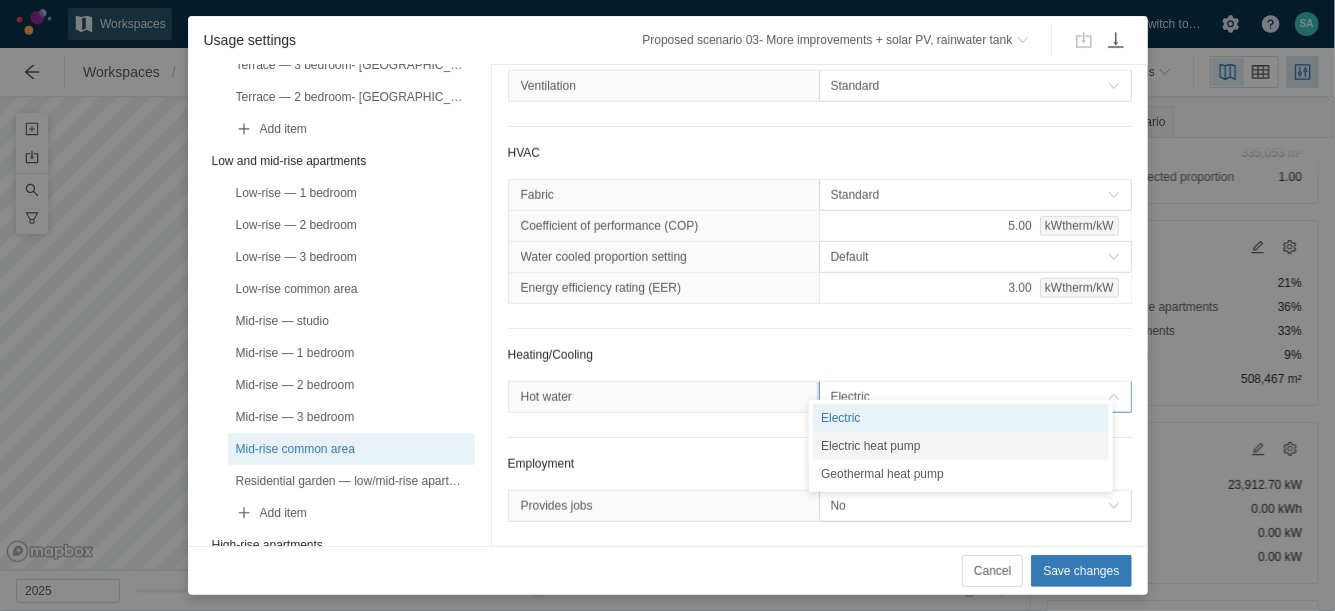 click on "Electric heat pump" at bounding box center [961, 446] 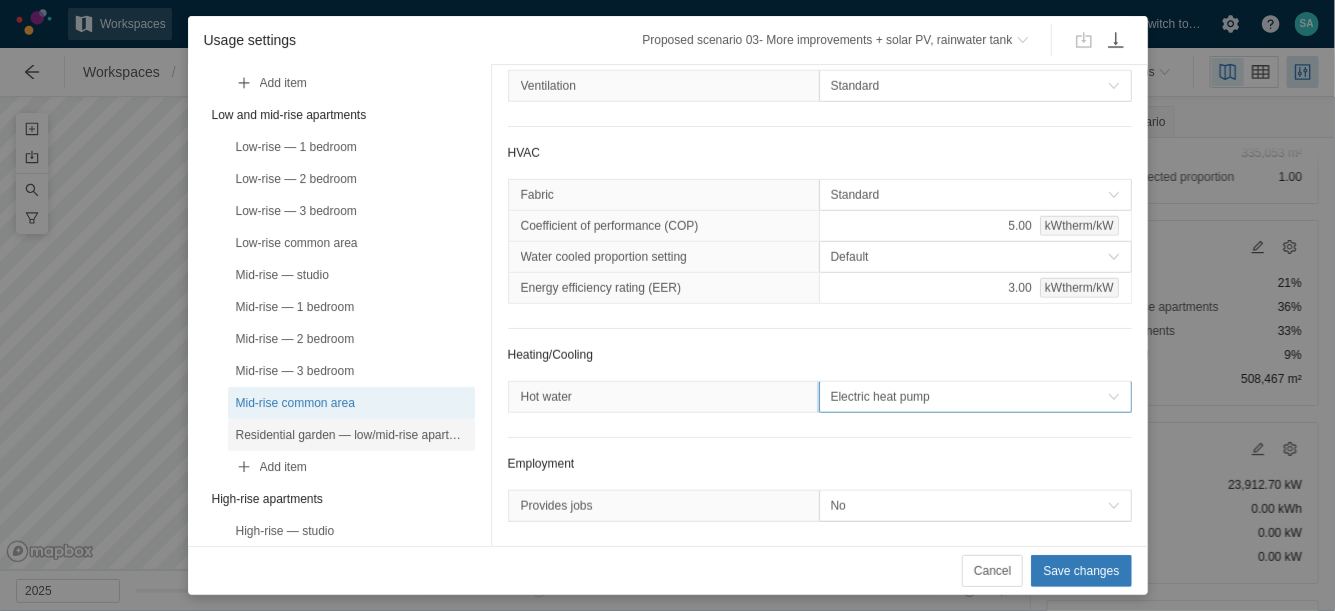 scroll, scrollTop: 441, scrollLeft: 0, axis: vertical 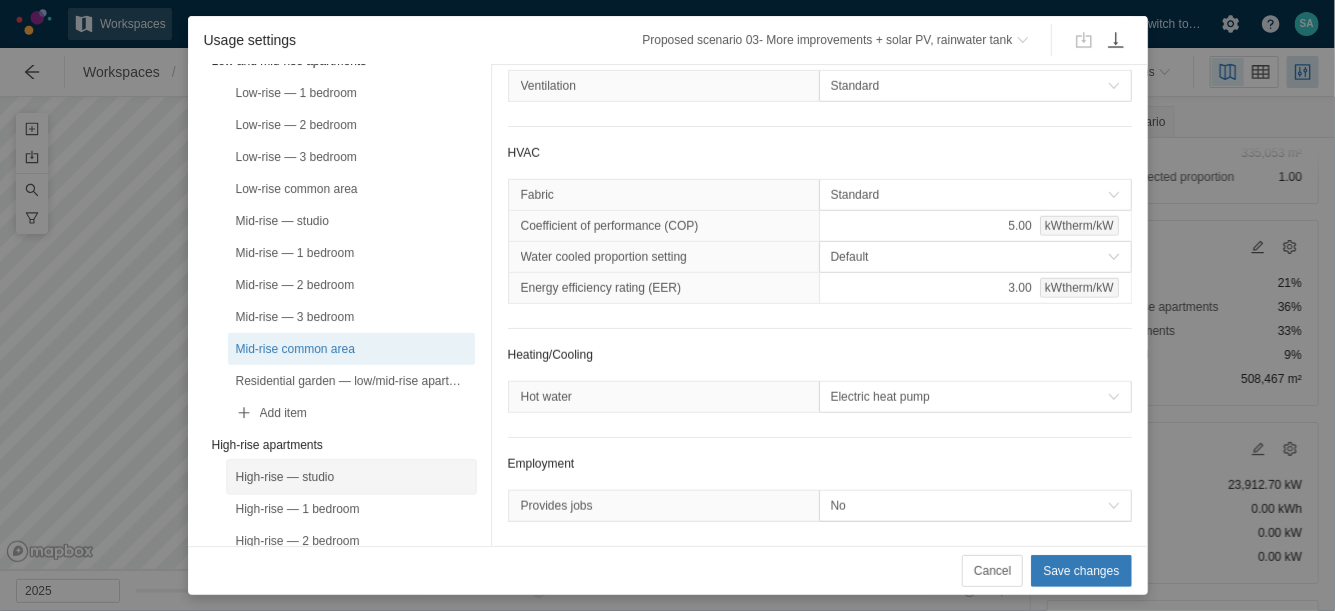 click on "High-rise — studio" at bounding box center (351, 477) 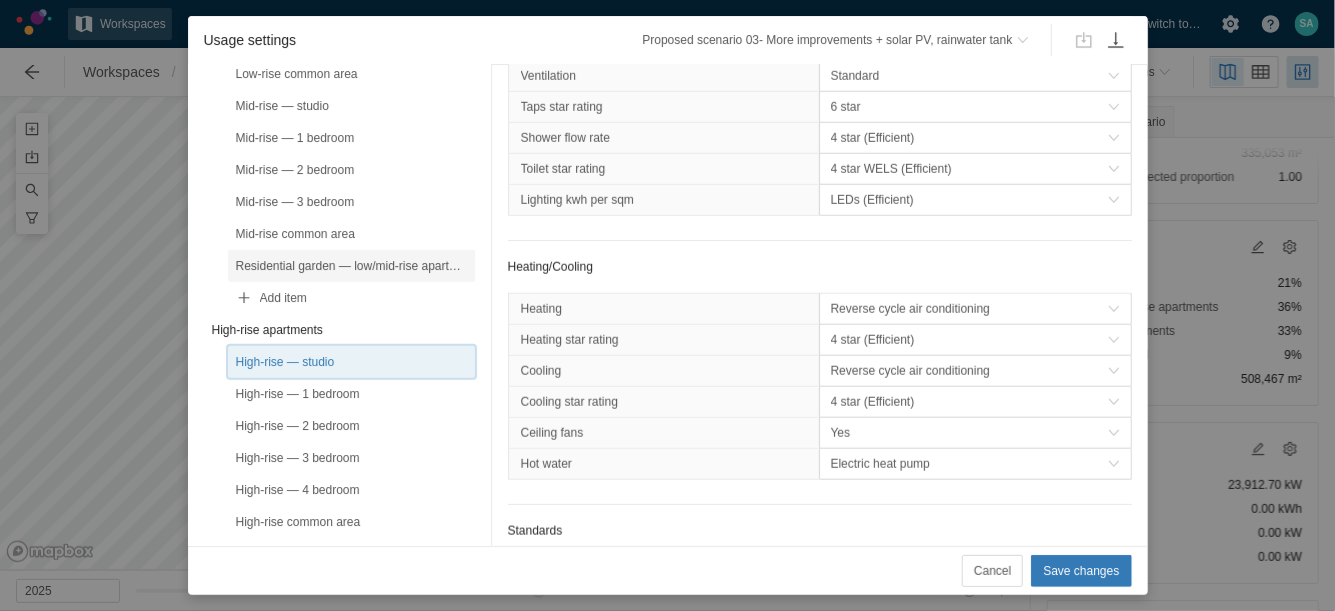 scroll, scrollTop: 563, scrollLeft: 0, axis: vertical 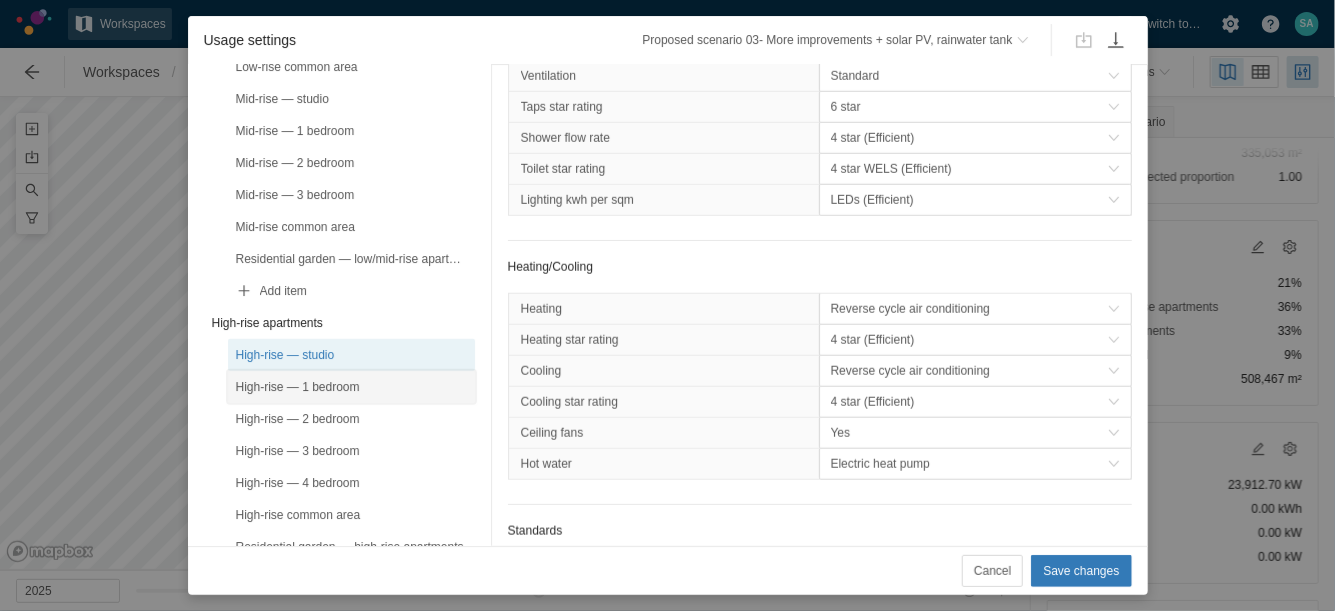 click on "High-rise — 1 bedroom" at bounding box center (351, 387) 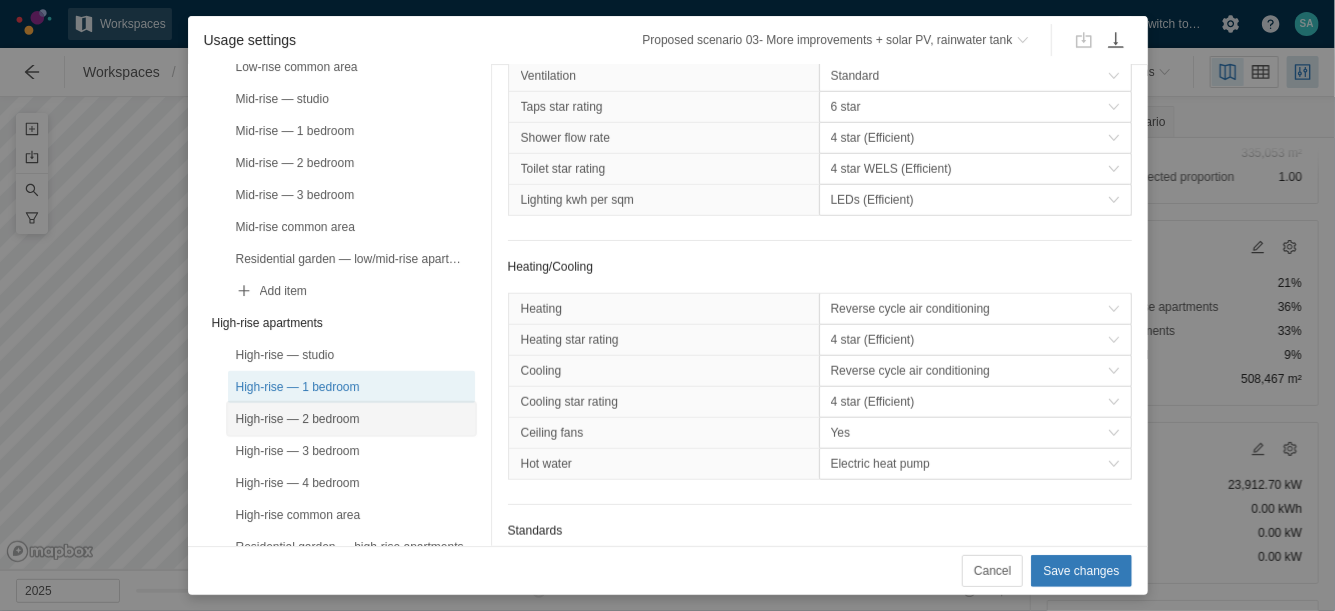 click on "High-rise — 2 bedroom" at bounding box center (351, 419) 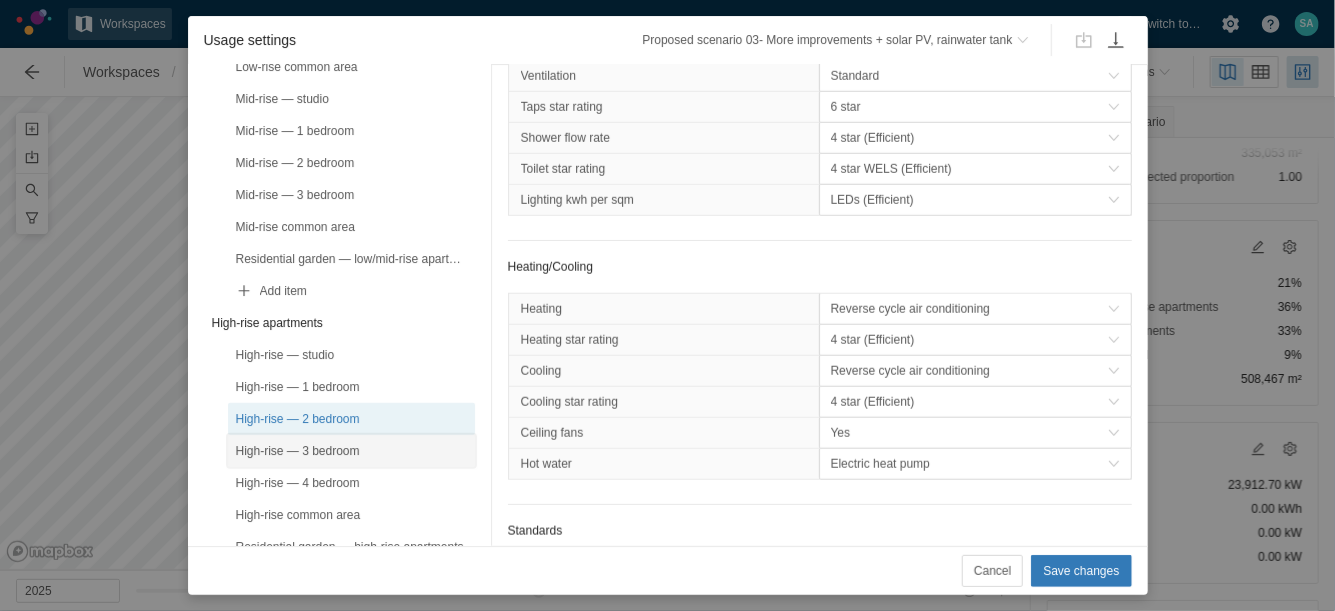 click on "High-rise — 3 bedroom" at bounding box center [351, 451] 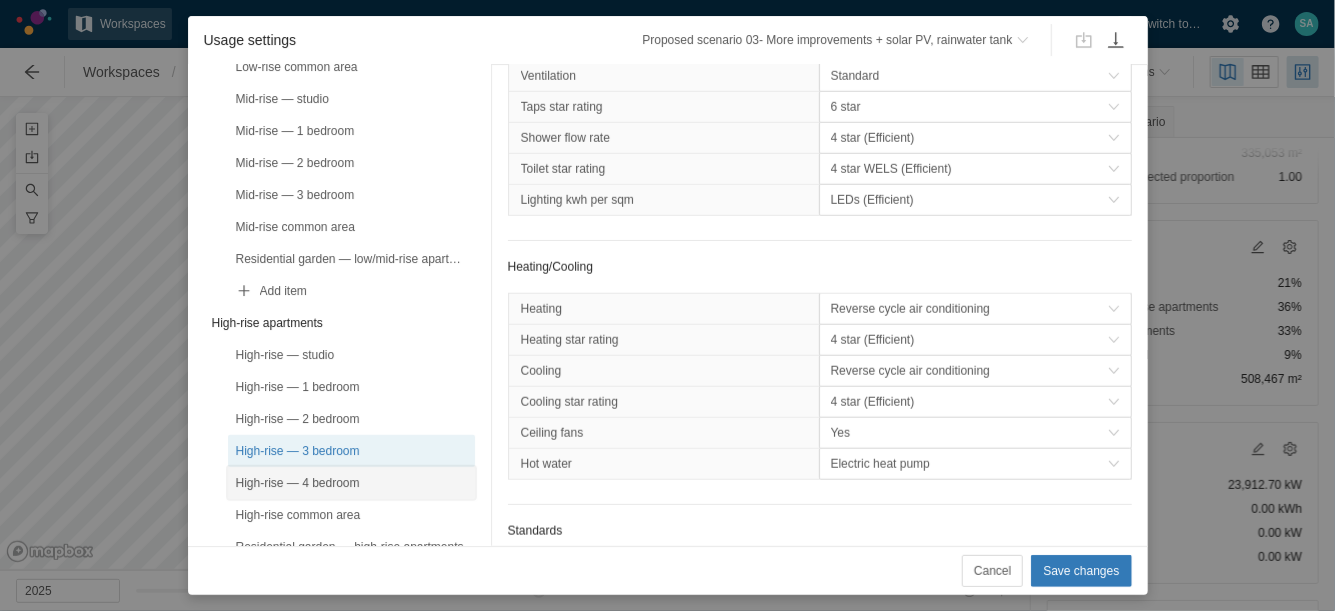 click on "High-rise — 4 bedroom" at bounding box center (351, 483) 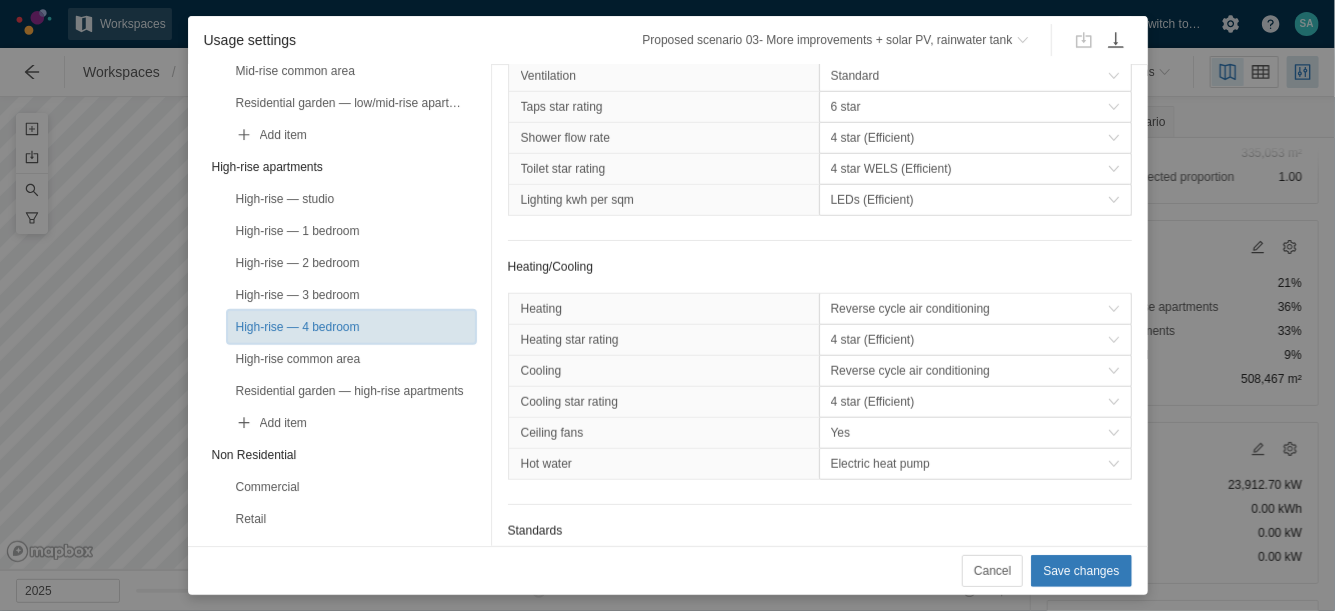scroll, scrollTop: 721, scrollLeft: 0, axis: vertical 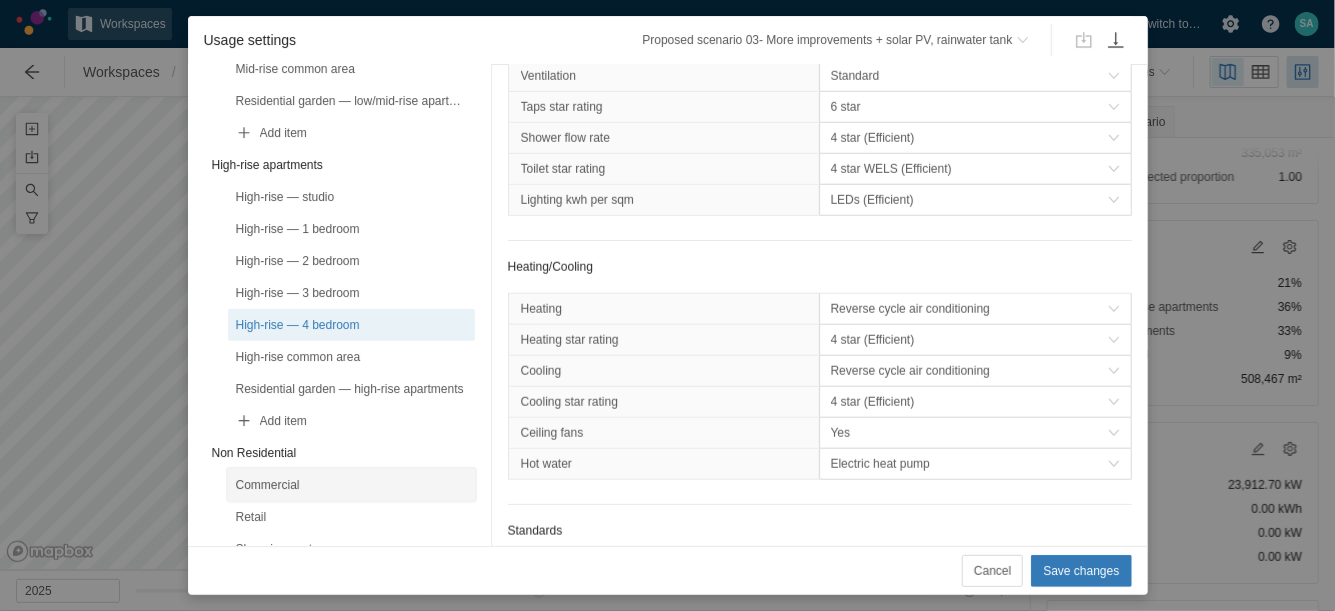 click on "Commercial" at bounding box center (351, 485) 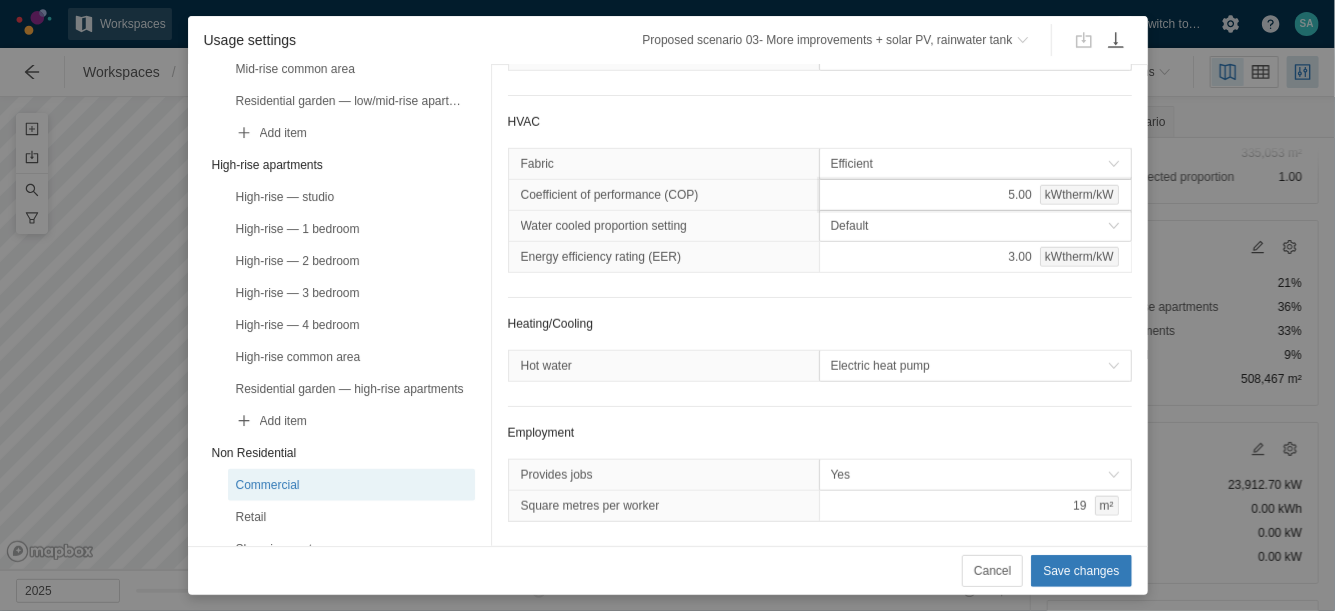 click on "5.00 kWtherm/kW" at bounding box center [975, 195] 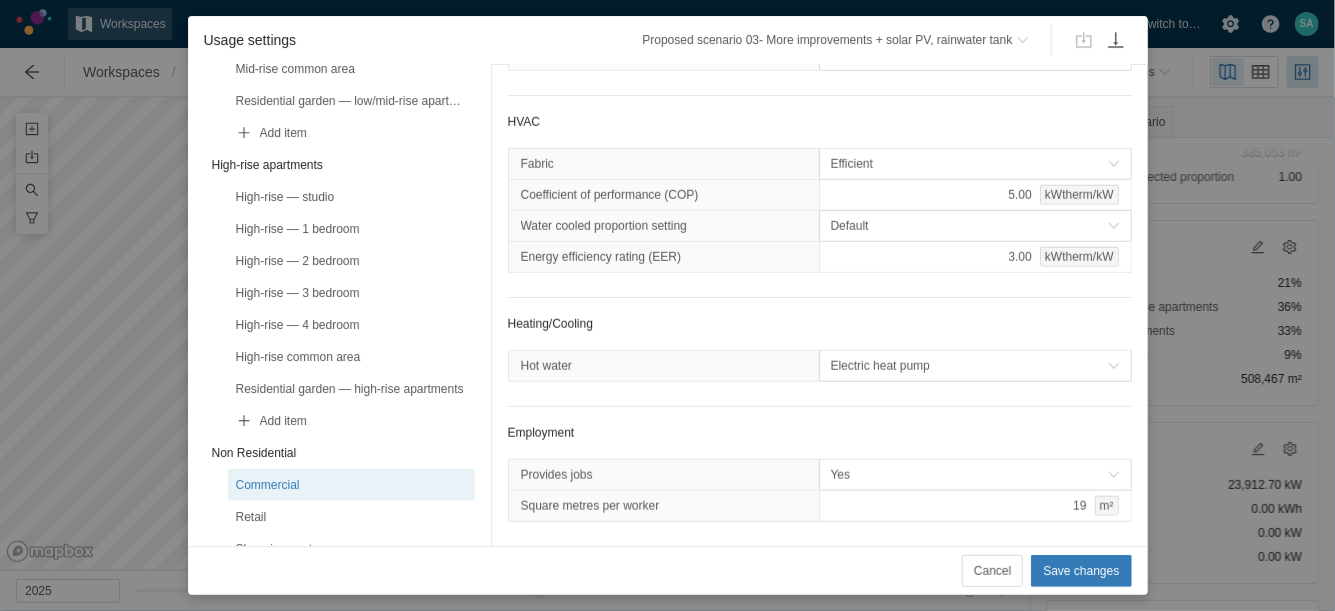 click on "Space assumptions Space type Commercial Appliances Energy profile Electricity only Equipment Standard Water efficiency High efficiency Lighting efficiency High efficiency End use connections Clotheswasher connection Non-potable water connection Cooling towers connection Non-potable water connection Toilet connection Non-potable water connection Fixtures Ventilation Standard HVAC Fabric Efficient Coefficient of performance (COP) 5.00 kWtherm/kW Water cooled proportion setting Default Energy efficiency rating (EER) 3.00 kWtherm/kW Heating/Cooling Hot water Electric heat pump Employment Provides jobs Yes Square metres per worker 19 m²" at bounding box center [820, 21] 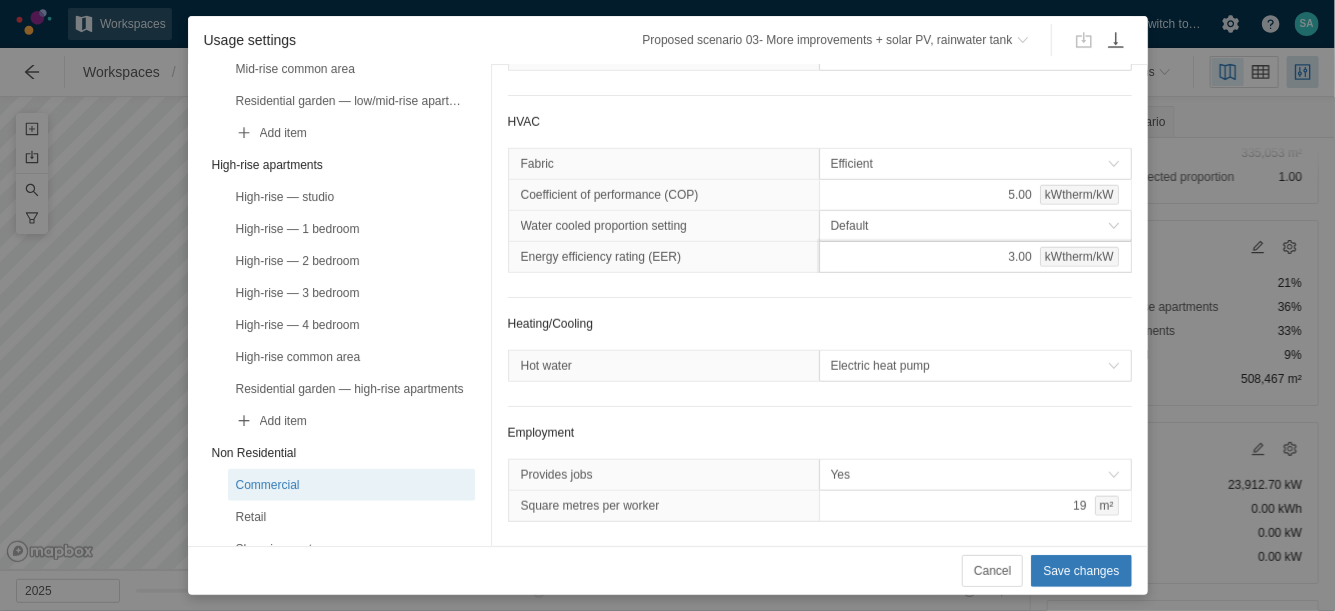 click on "3.00 kWtherm/kW" at bounding box center (975, 257) 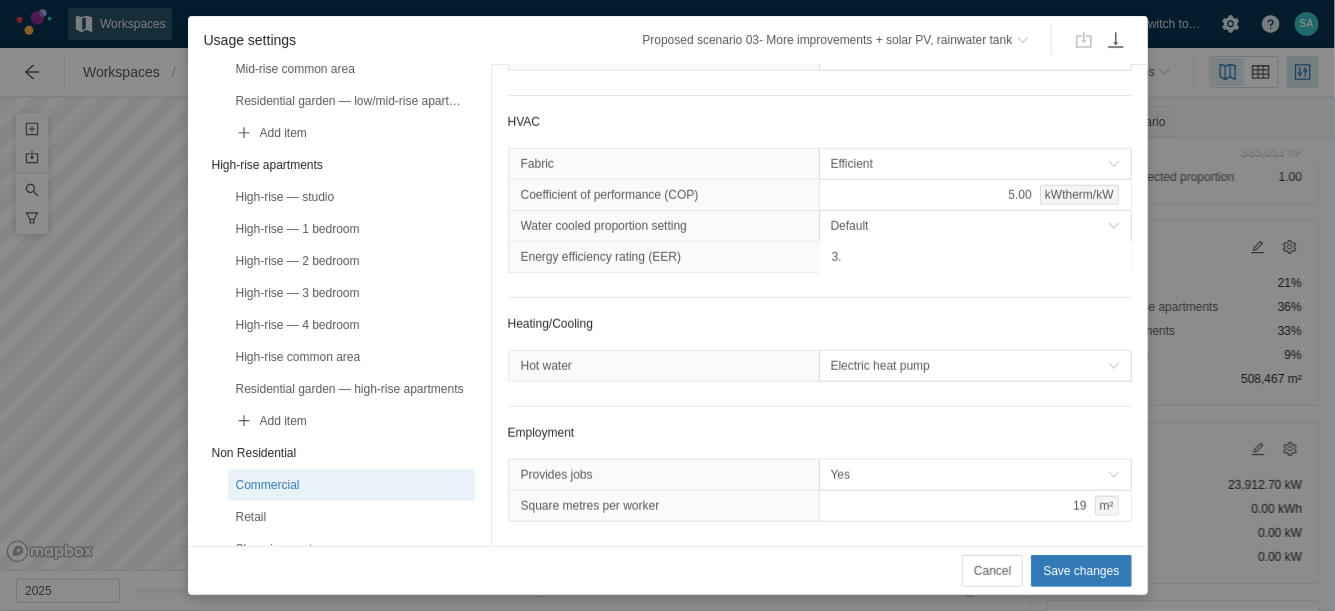 type on "3.5" 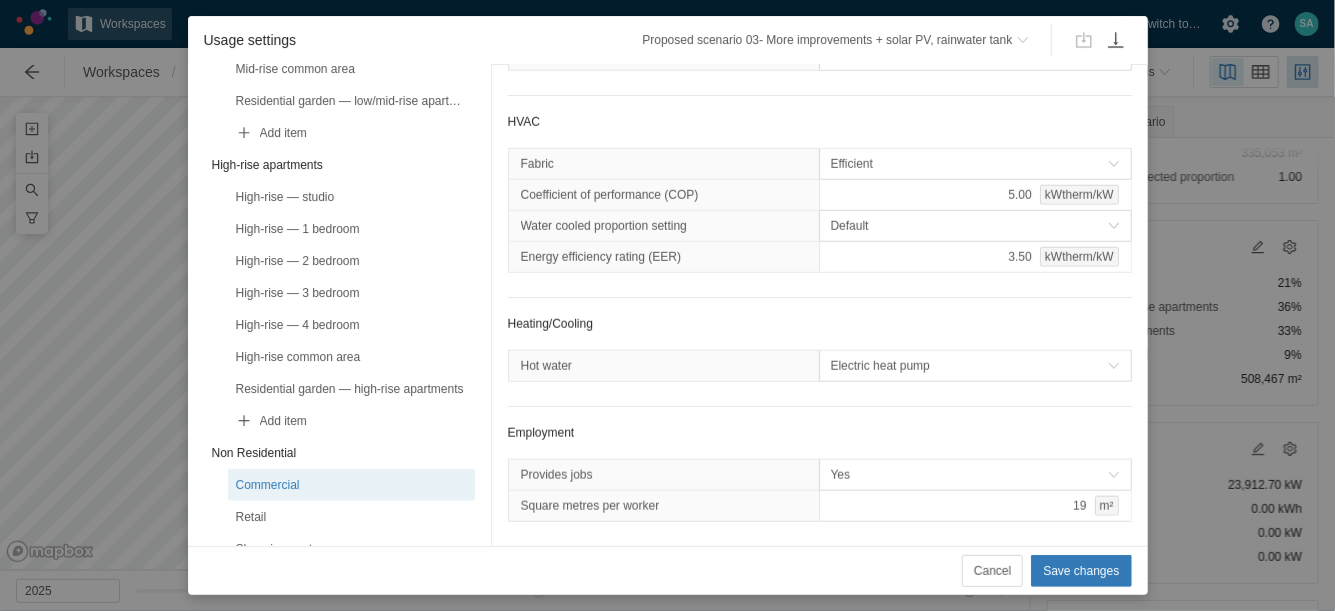 click on "Space assumptions Space type Commercial Appliances Energy profile Electricity only Equipment Standard Water efficiency High efficiency Lighting efficiency High efficiency End use connections Clotheswasher connection Non-potable water connection Cooling towers connection Non-potable water connection Toilet connection Non-potable water connection Fixtures Ventilation Standard HVAC Fabric Efficient Coefficient of performance (COP) 5.00 kWtherm/kW Water cooled proportion setting Default Energy efficiency rating (EER) 3.50 kWtherm/kW Heating/Cooling Hot water Electric heat pump Employment Provides jobs Yes Square metres per worker 19 m²" at bounding box center [820, 21] 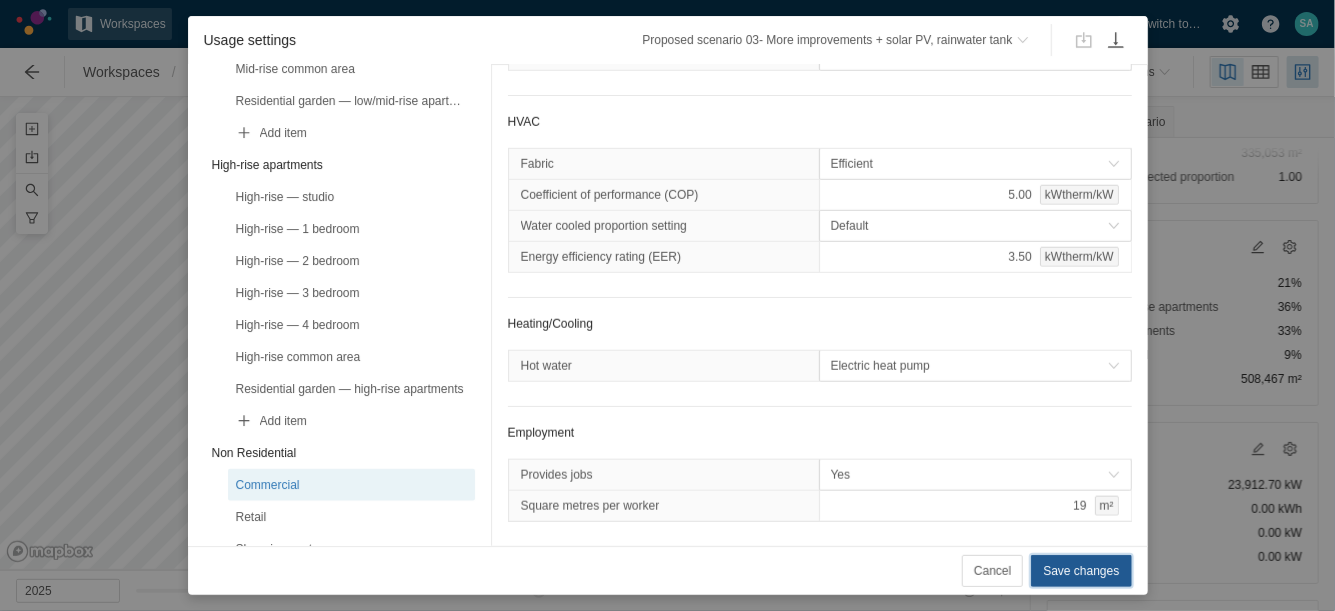 click on "Save changes" at bounding box center (1081, 571) 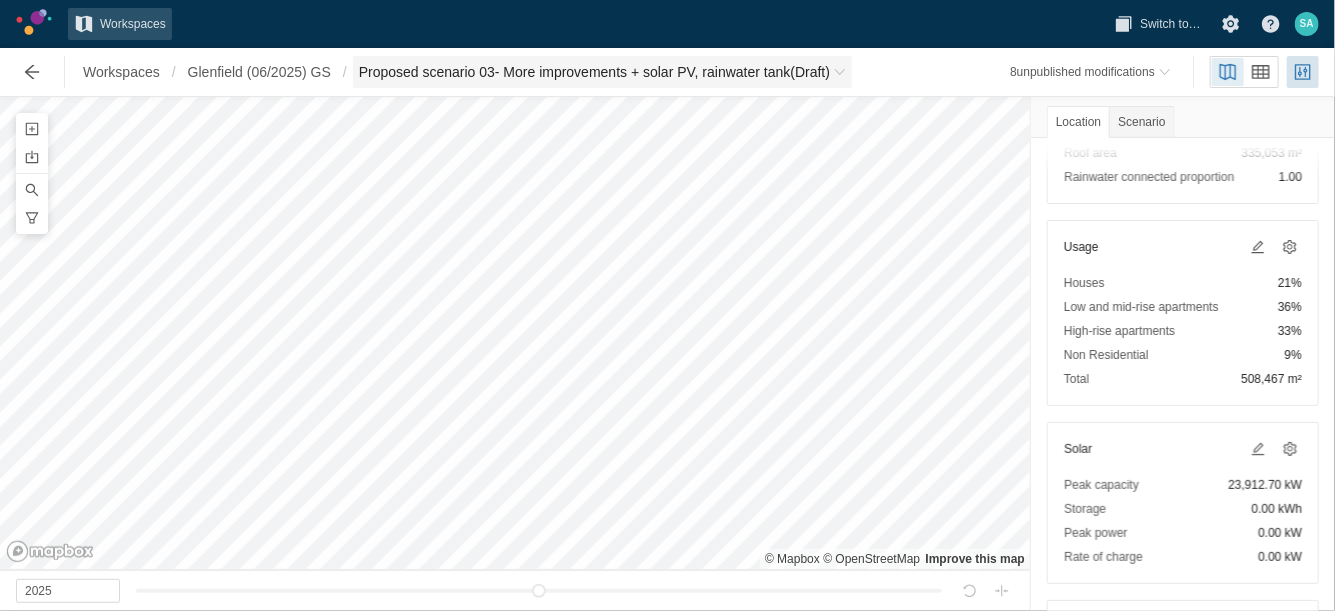 click at bounding box center [840, 72] 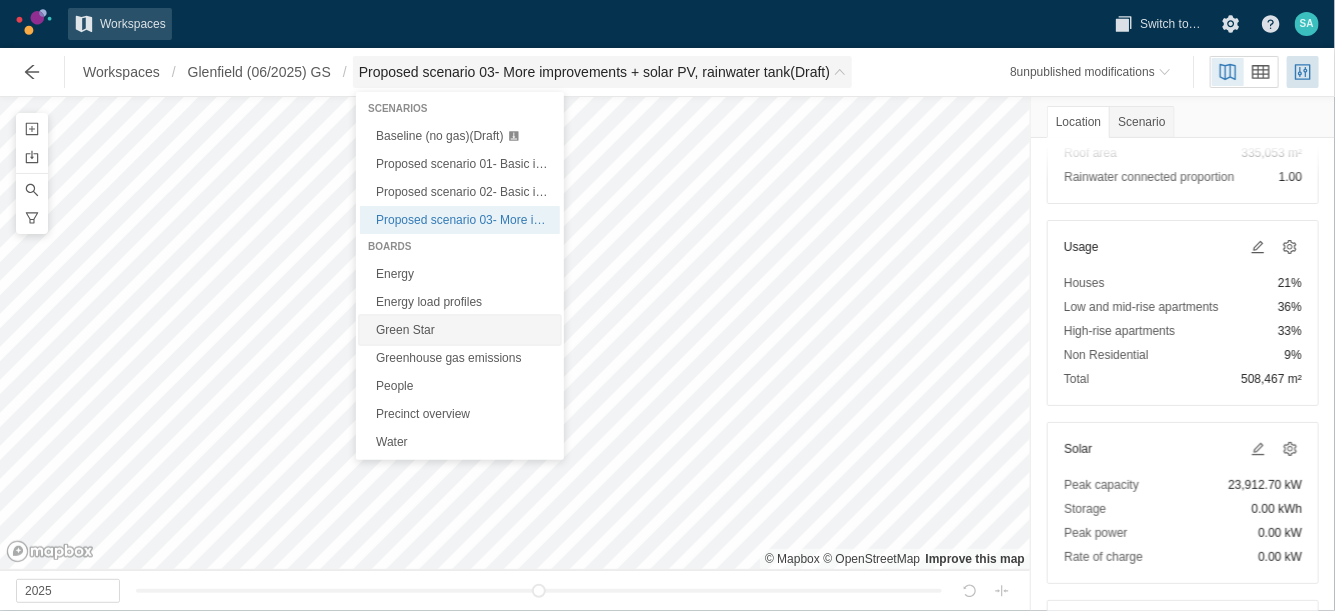click on "Green Star" at bounding box center (460, 330) 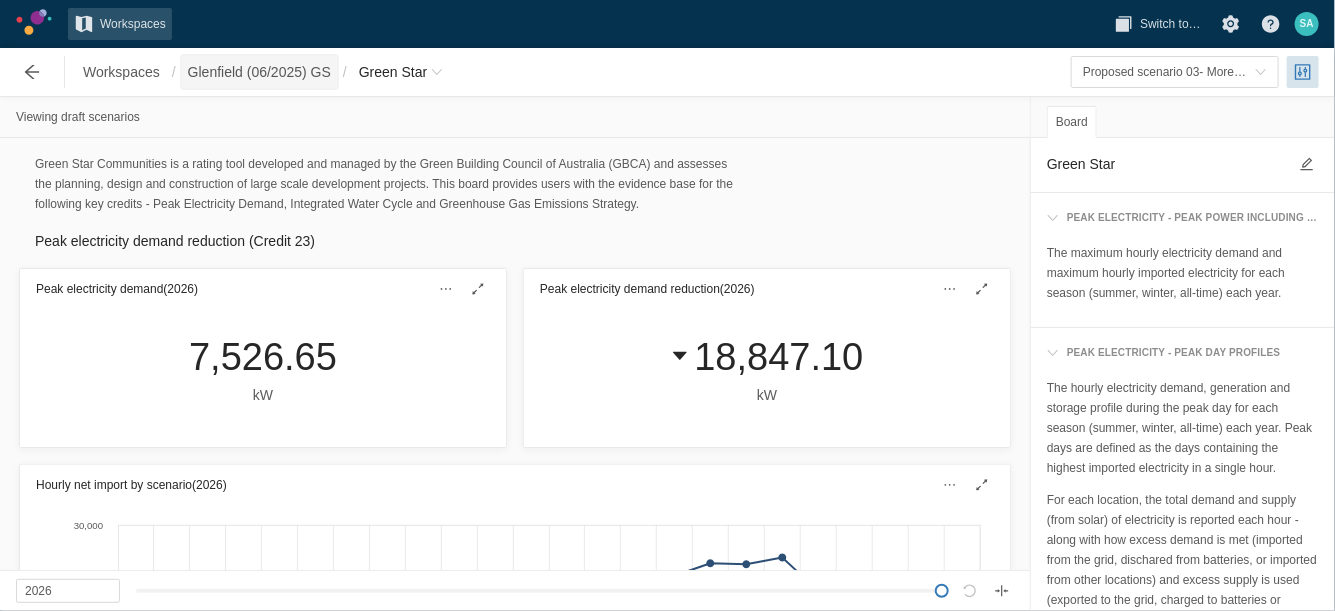 click on "Glenfield (06/2025) GS" at bounding box center (259, 72) 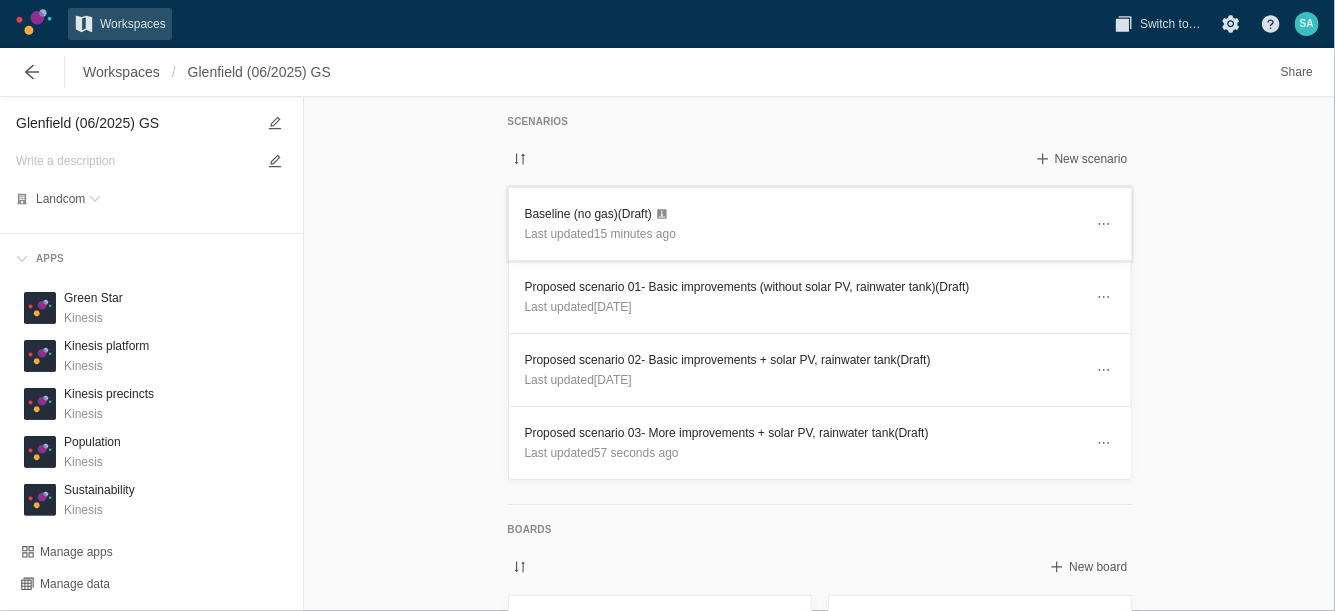 click on "Baseline (no gas)  (Draft)" at bounding box center (804, 214) 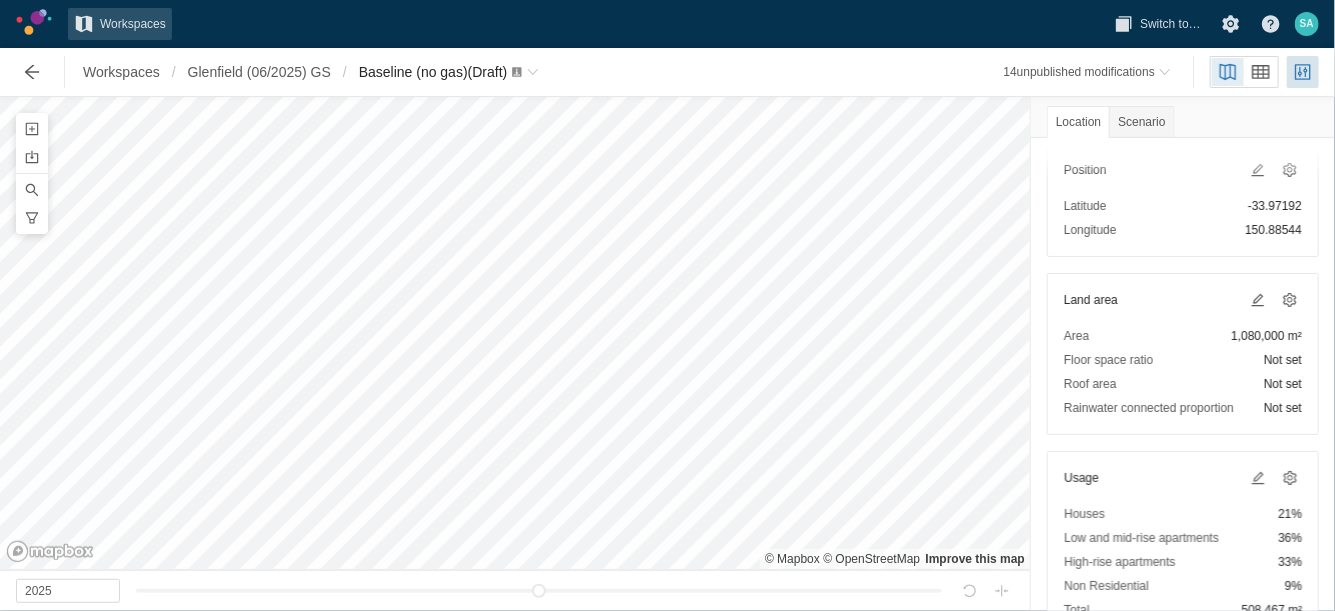 scroll, scrollTop: 177, scrollLeft: 0, axis: vertical 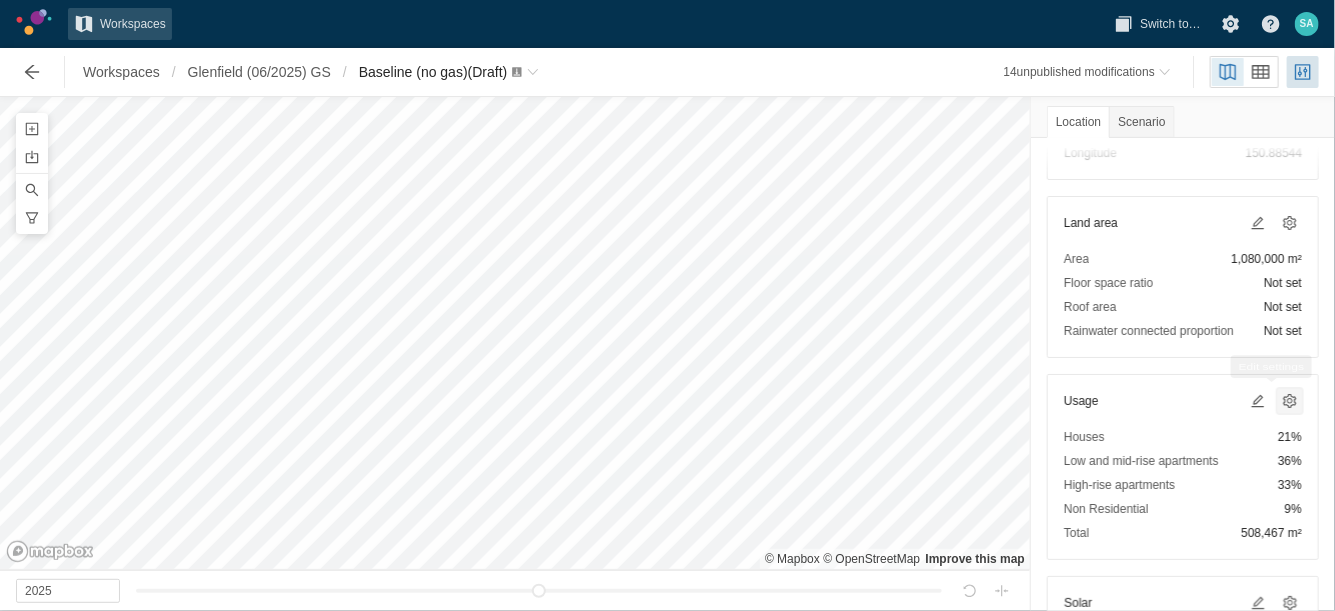 click at bounding box center (1290, 401) 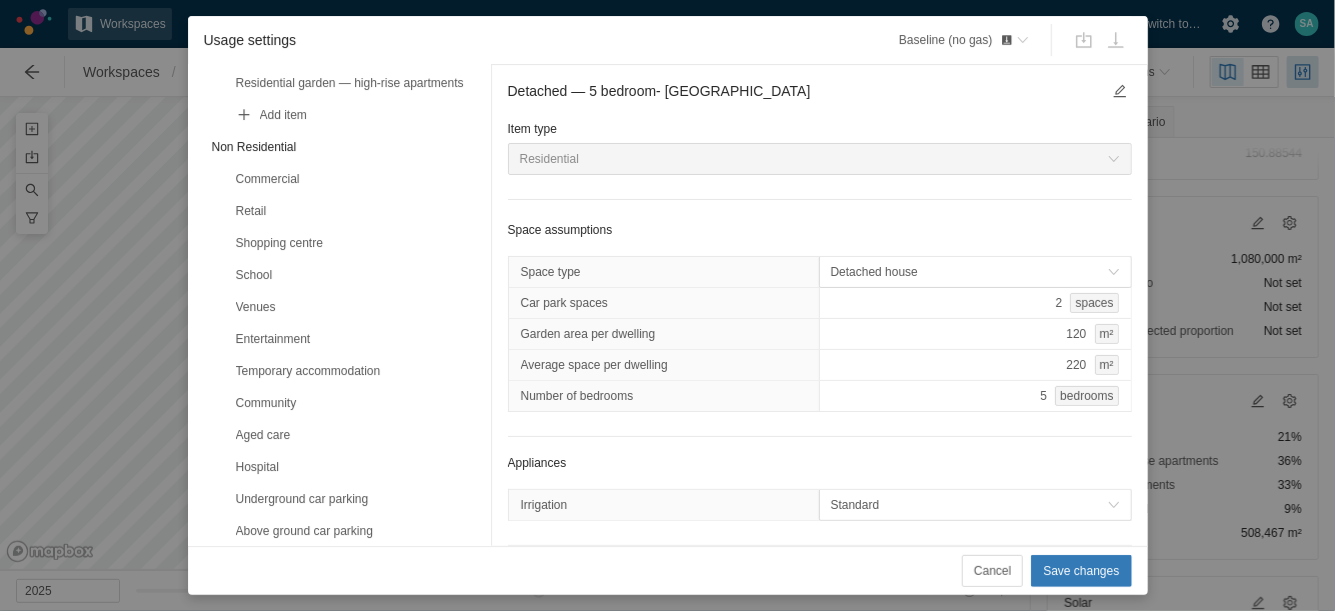 scroll, scrollTop: 1025, scrollLeft: 0, axis: vertical 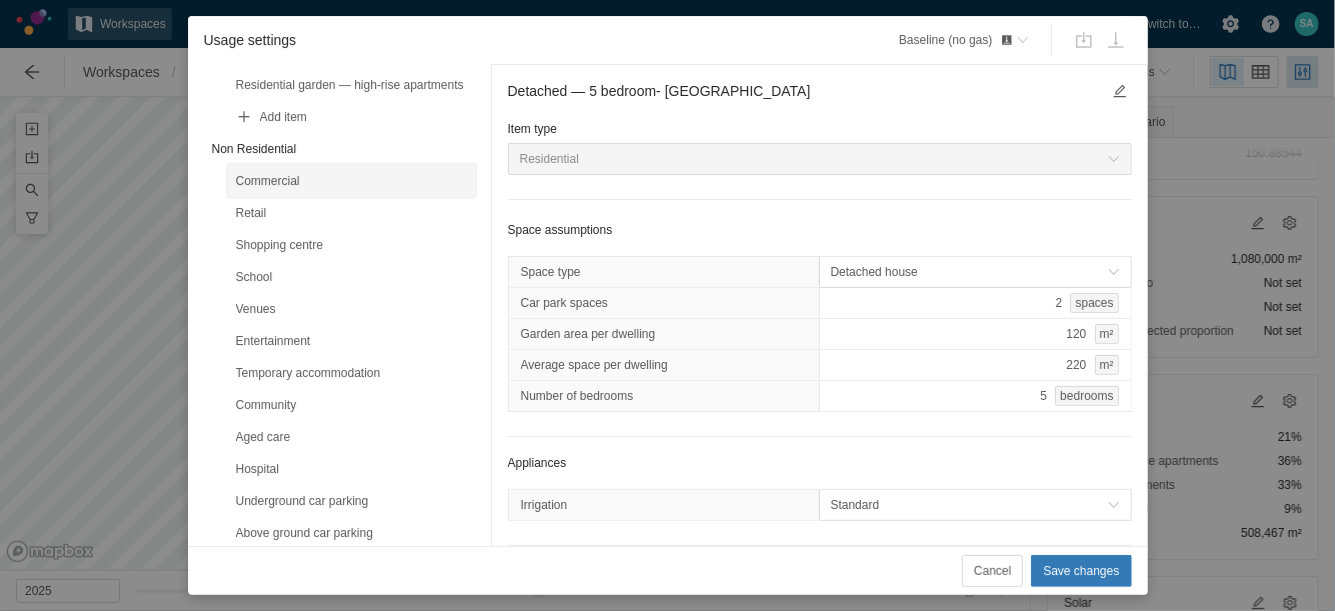 click on "Commercial" at bounding box center [351, 181] 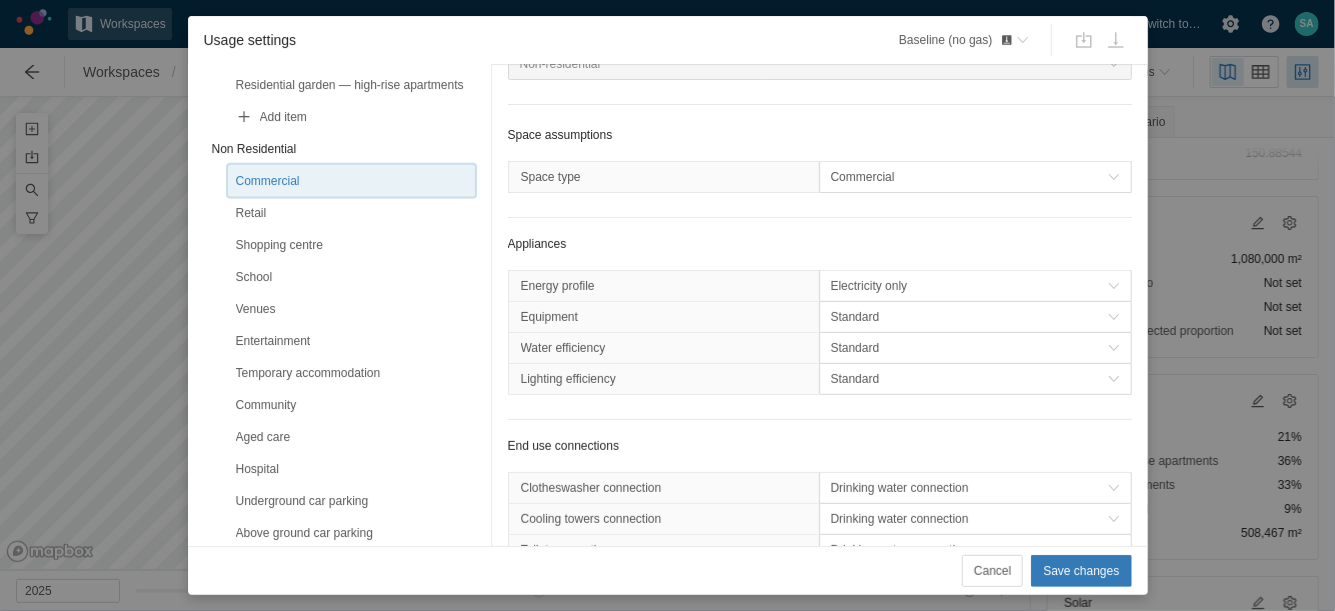 scroll, scrollTop: 100, scrollLeft: 0, axis: vertical 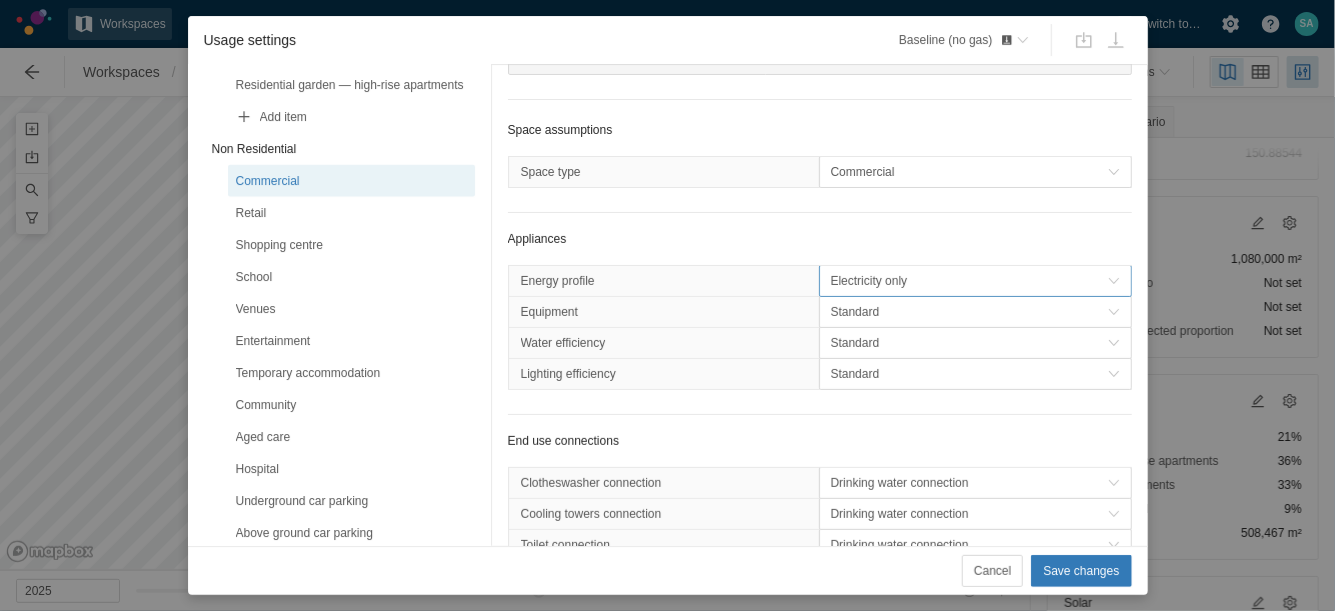 click on "Electricity only" at bounding box center (969, 281) 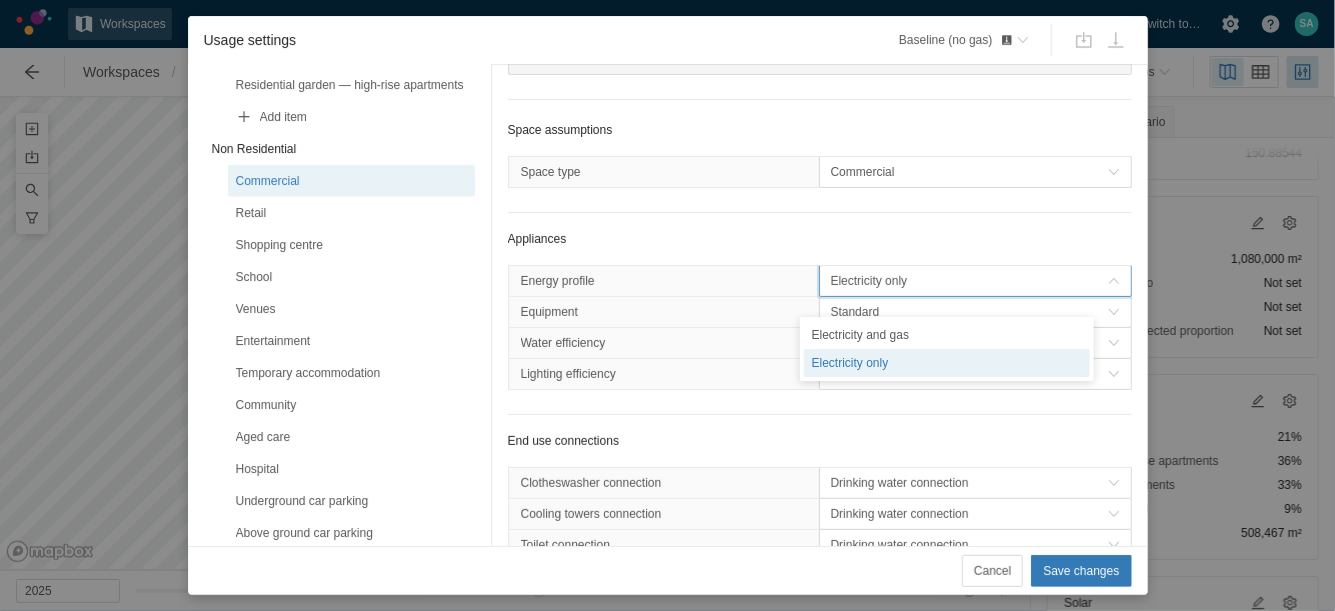 click on "Electricity only" at bounding box center [969, 281] 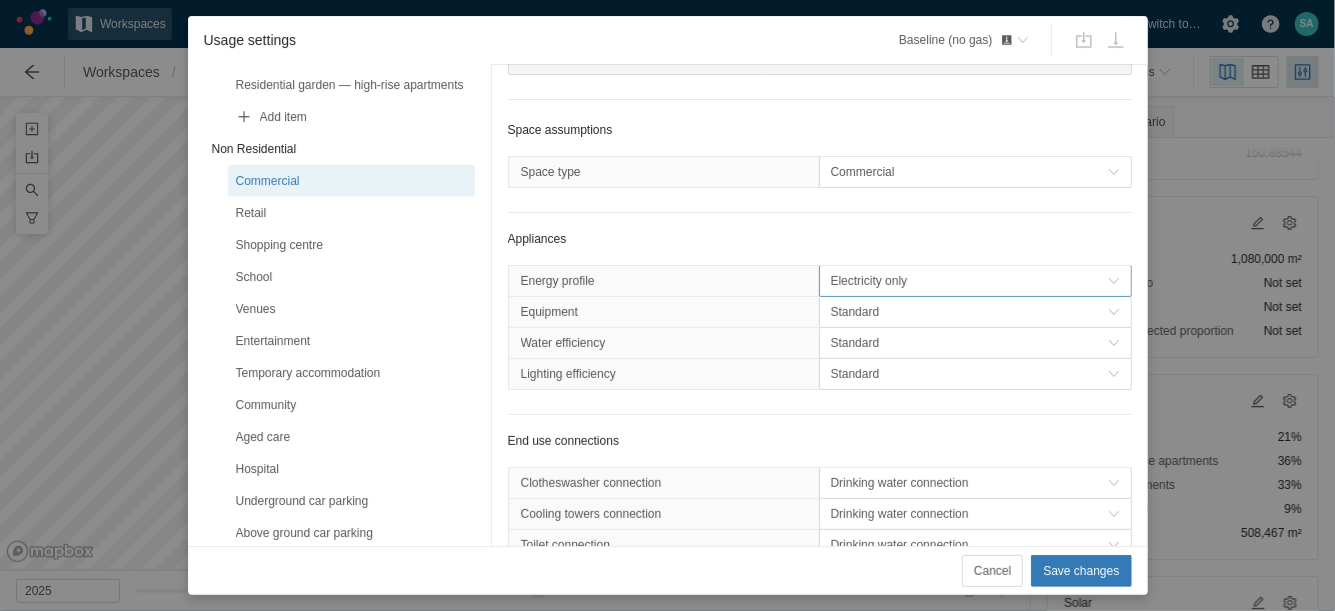 scroll, scrollTop: 0, scrollLeft: 0, axis: both 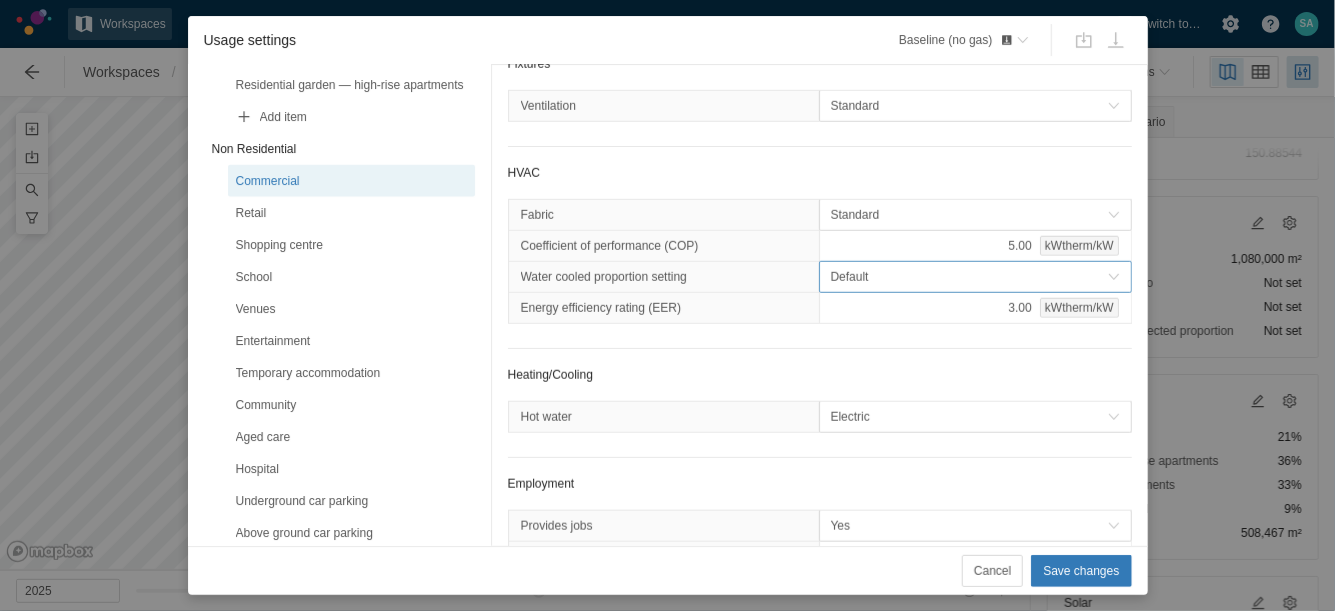 click on "Default" at bounding box center [969, 277] 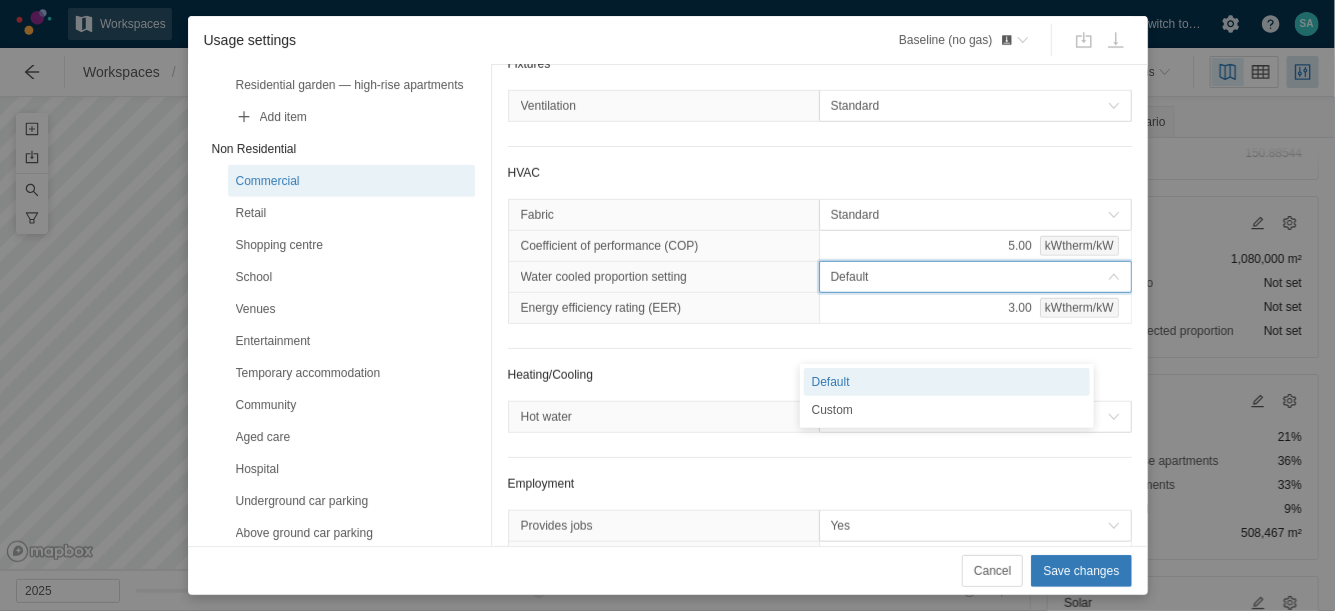 click on "Default" at bounding box center [969, 277] 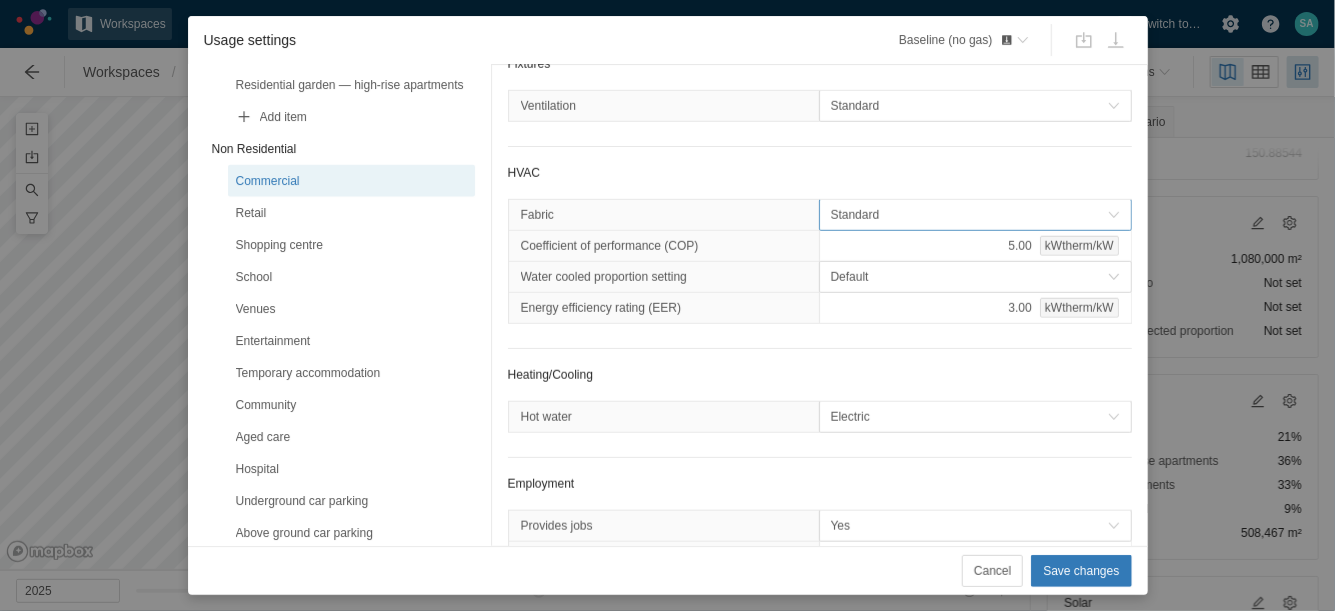 click at bounding box center (1114, 215) 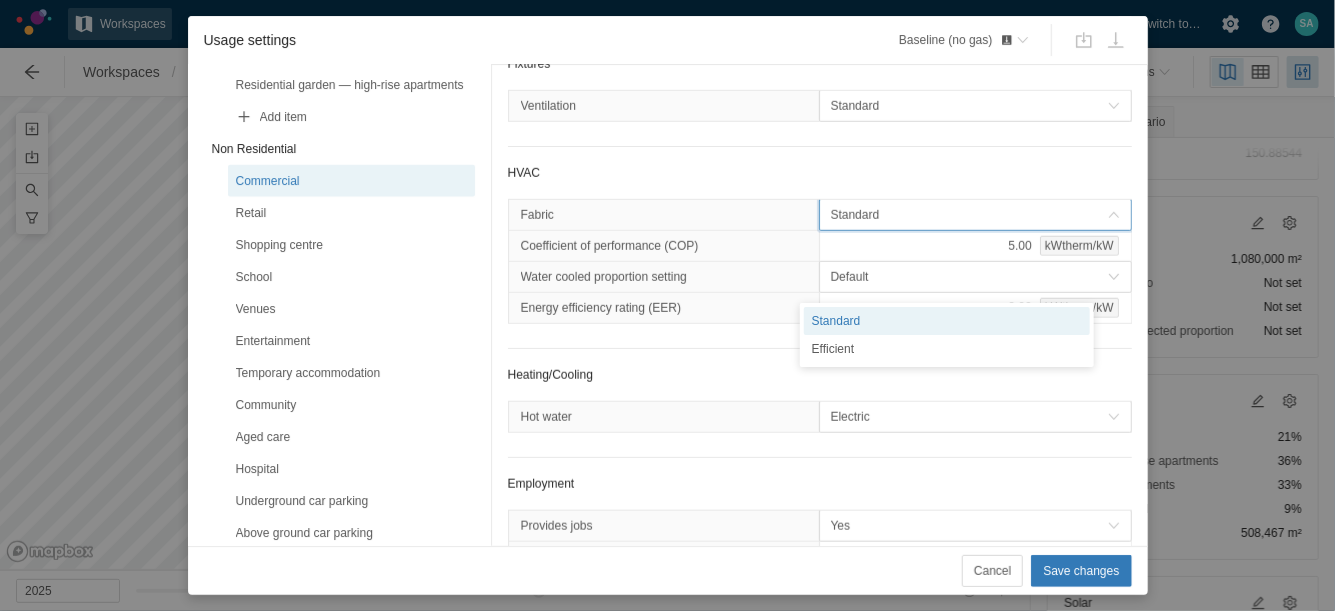 click at bounding box center [1114, 215] 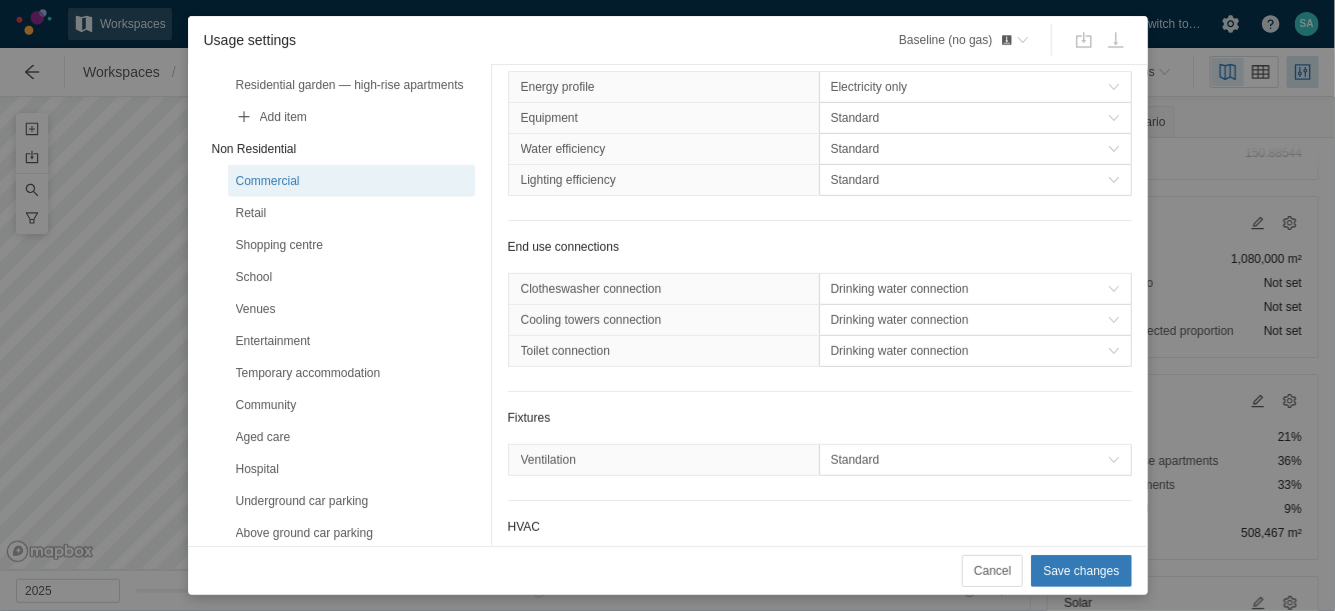 scroll, scrollTop: 289, scrollLeft: 0, axis: vertical 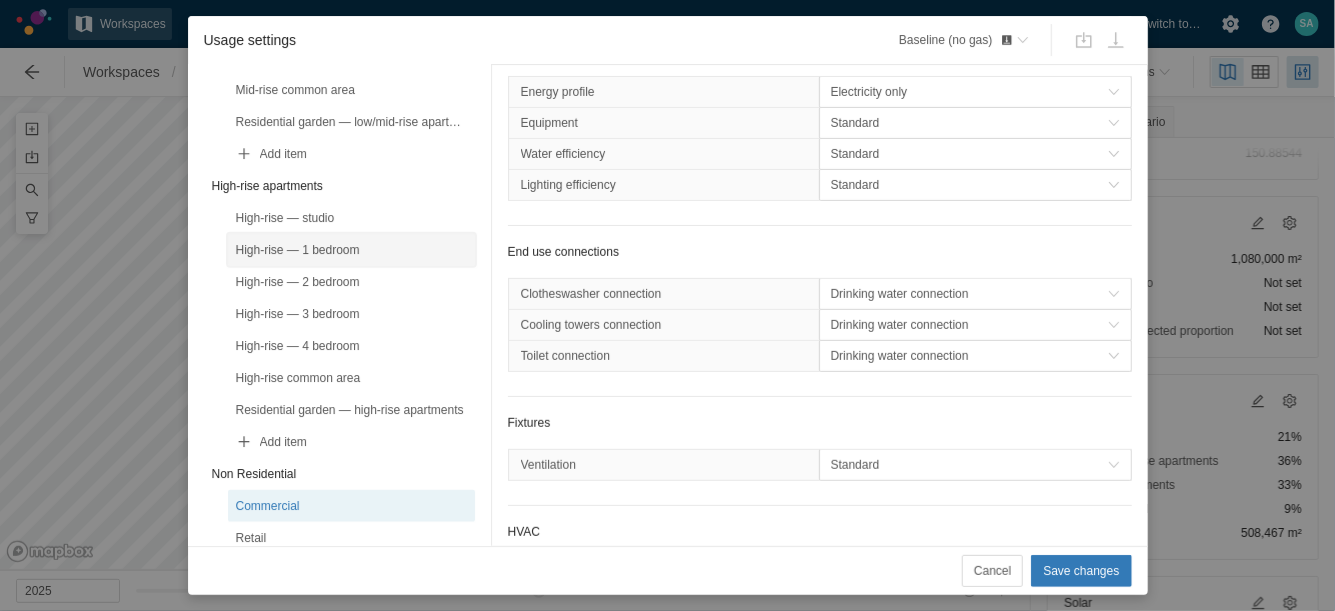 click on "High-rise — 1 bedroom" at bounding box center (351, 250) 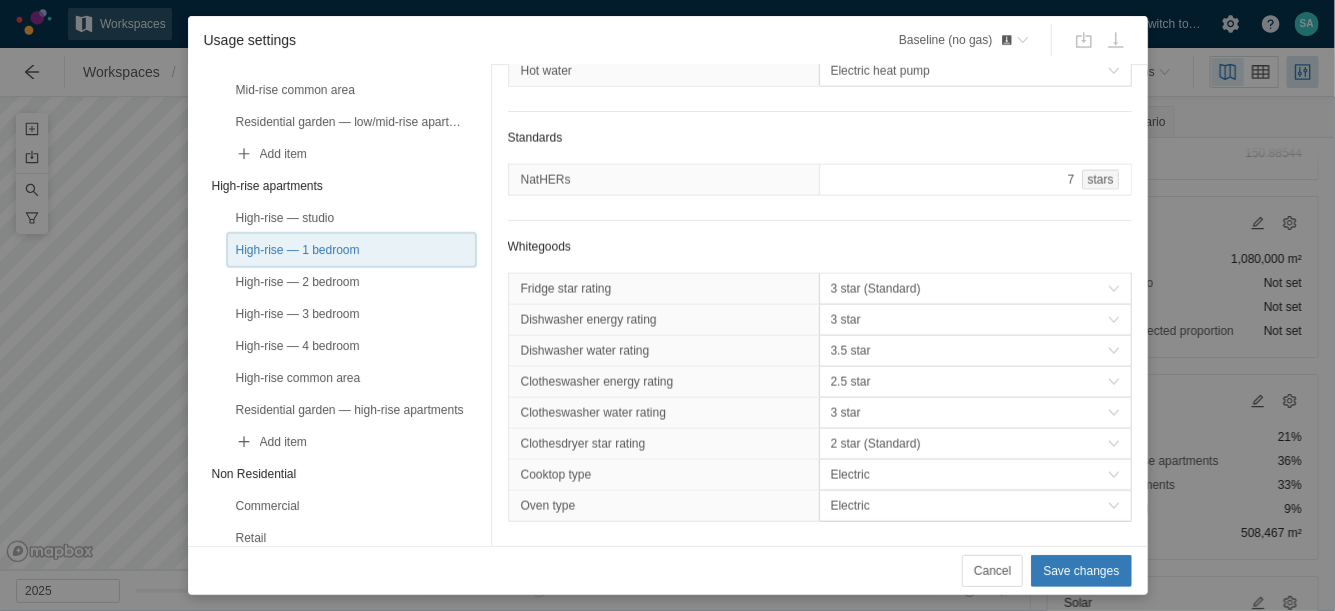 scroll, scrollTop: 1281, scrollLeft: 0, axis: vertical 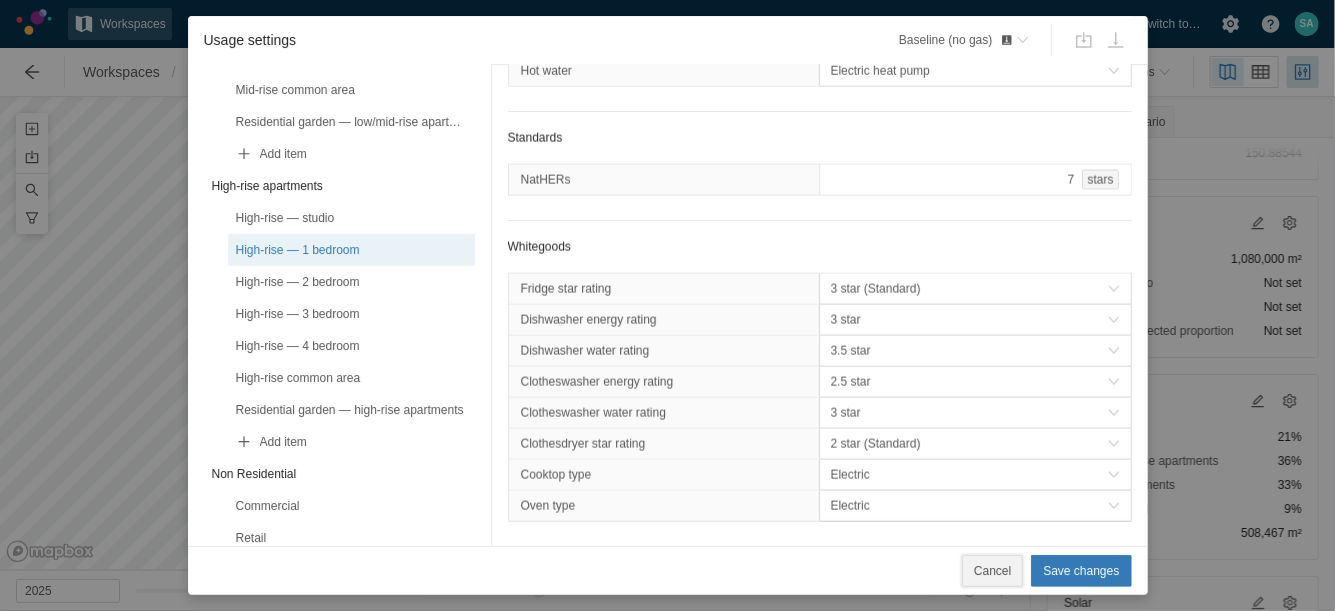 click on "Cancel" at bounding box center (992, 571) 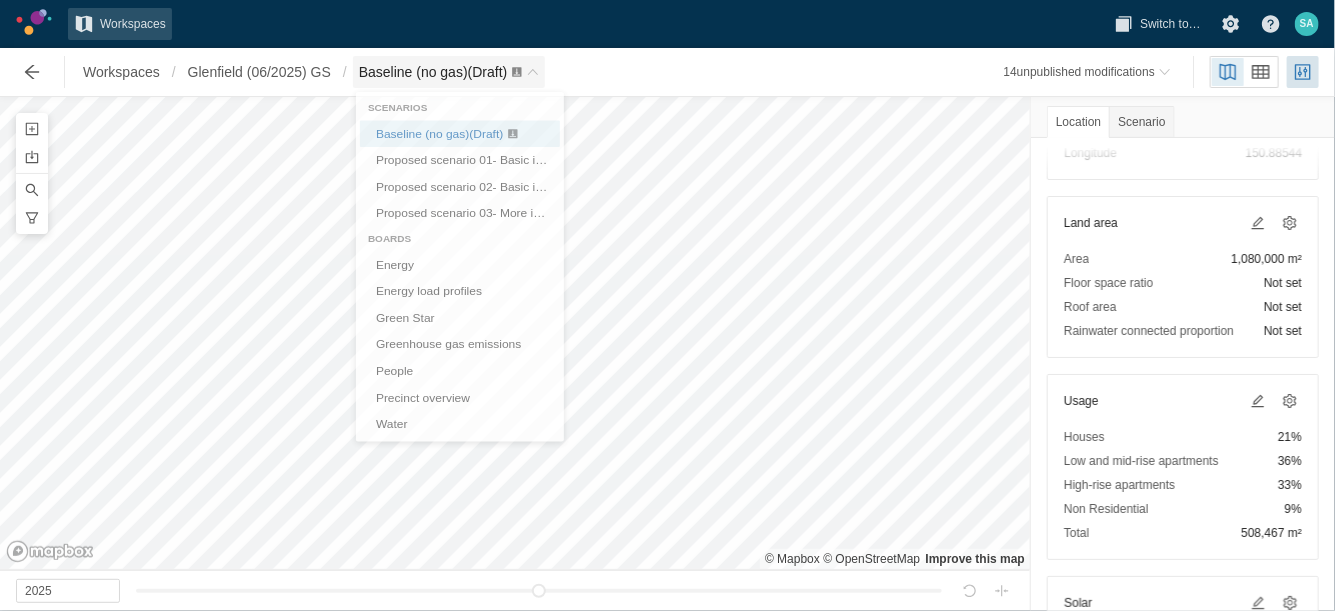 click on "Baseline (no gas)  (Draft)" at bounding box center [433, 72] 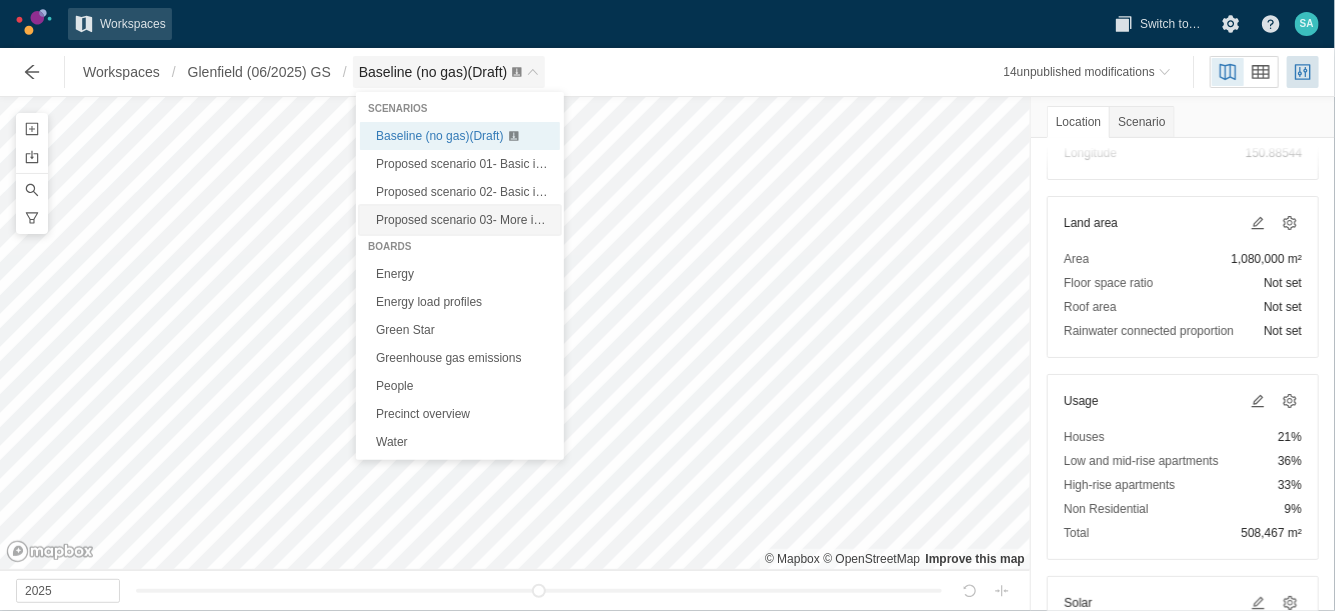 click on "Proposed scenario 03- More improvements + solar PV, rainwater tank  (Draft)" at bounding box center [578, 220] 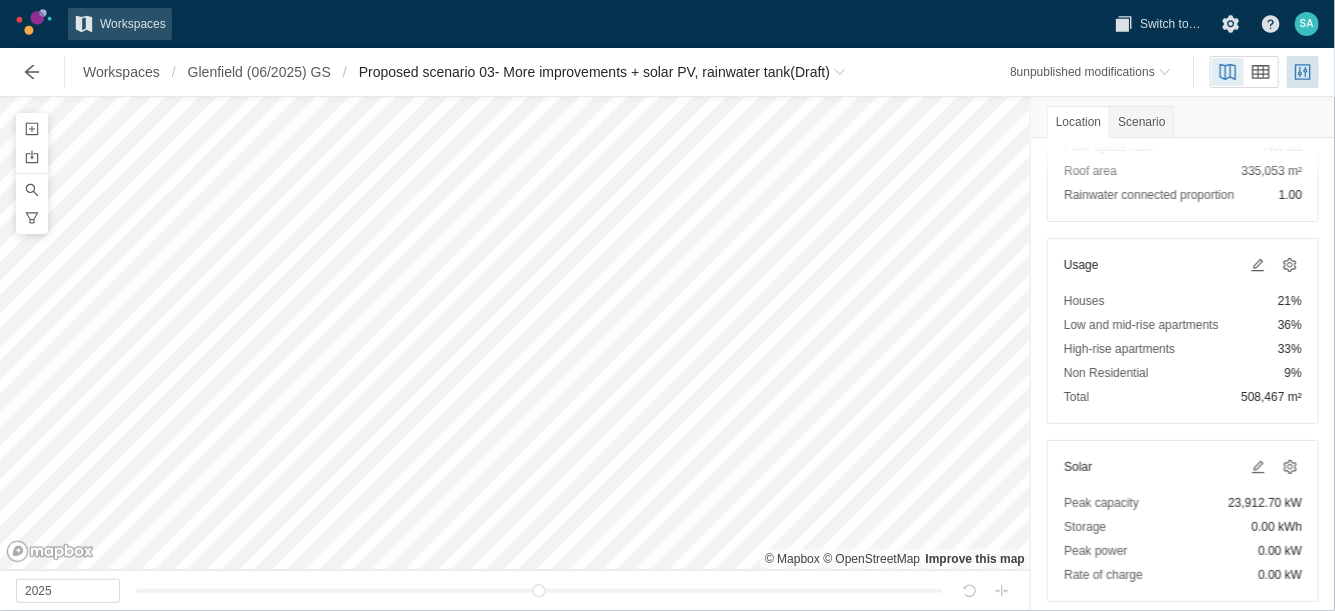 scroll, scrollTop: 317, scrollLeft: 0, axis: vertical 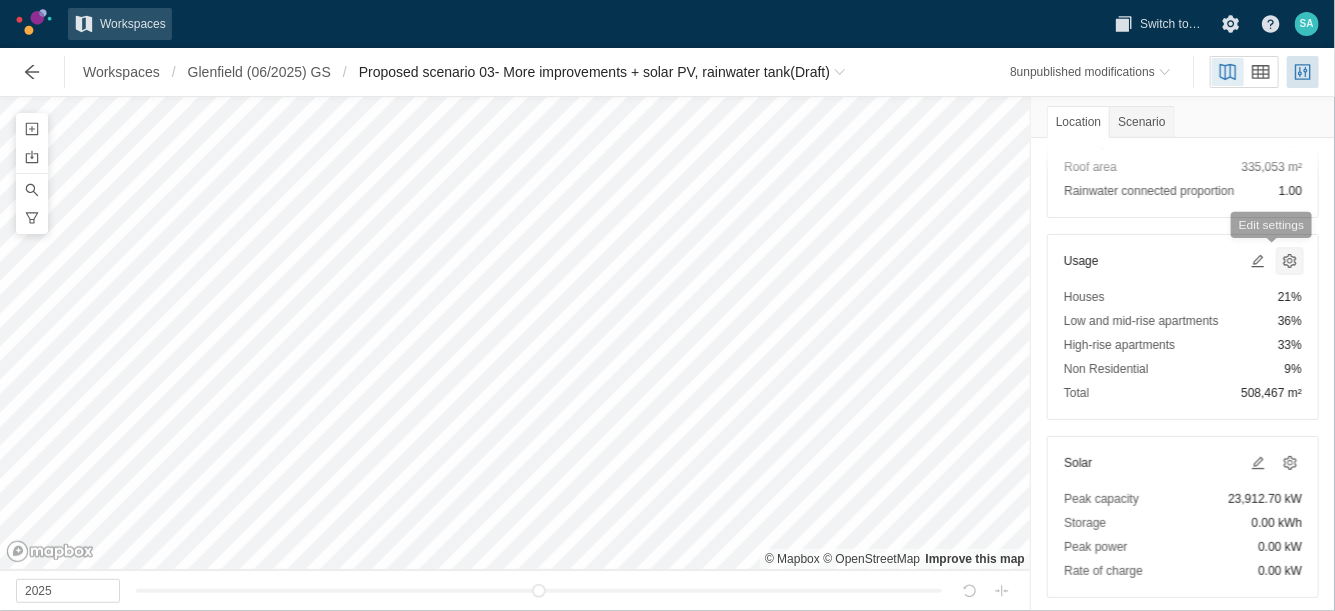 click at bounding box center [1290, 261] 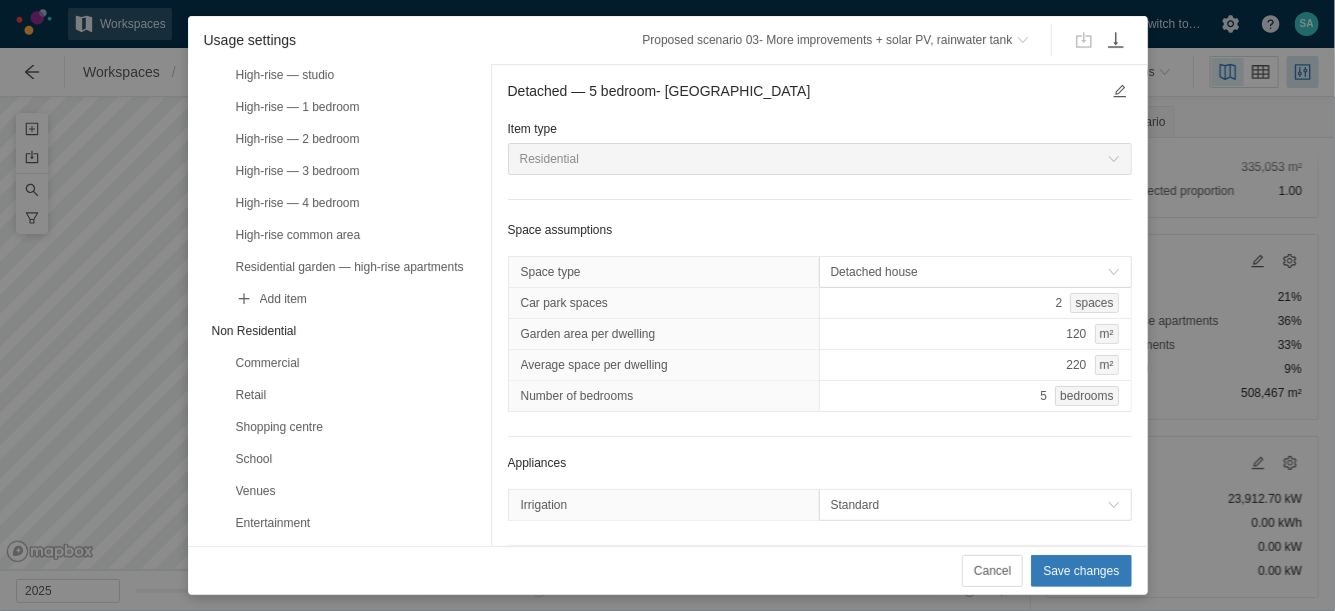 scroll, scrollTop: 837, scrollLeft: 0, axis: vertical 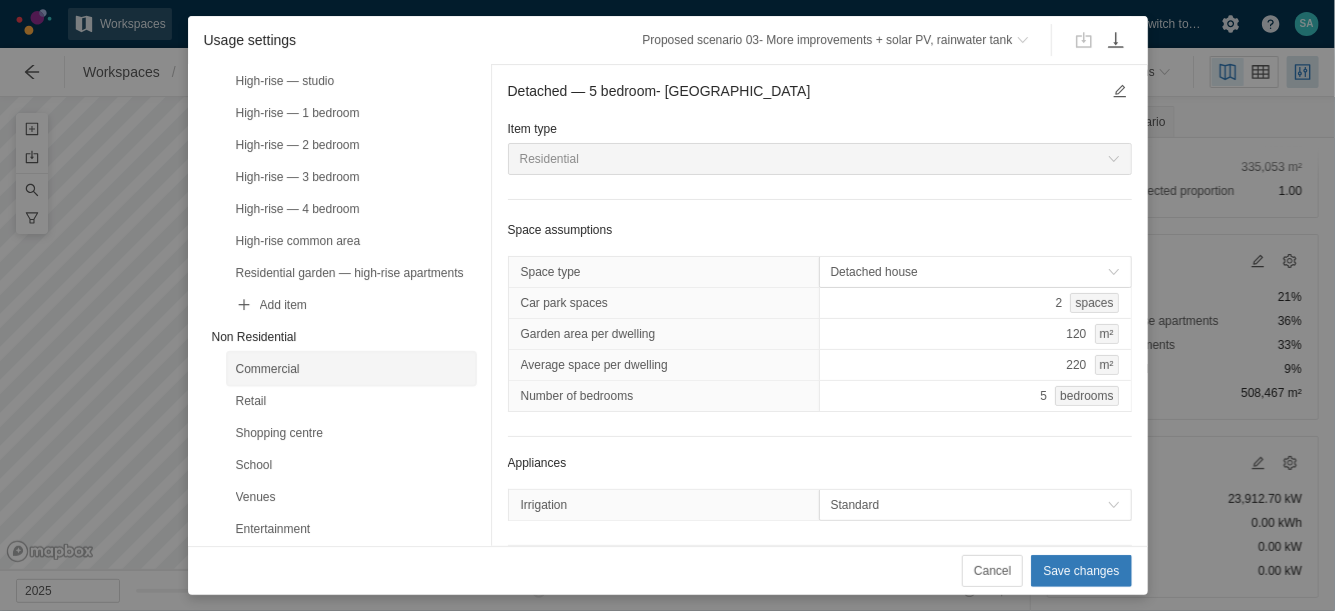 click on "Commercial" at bounding box center [351, 369] 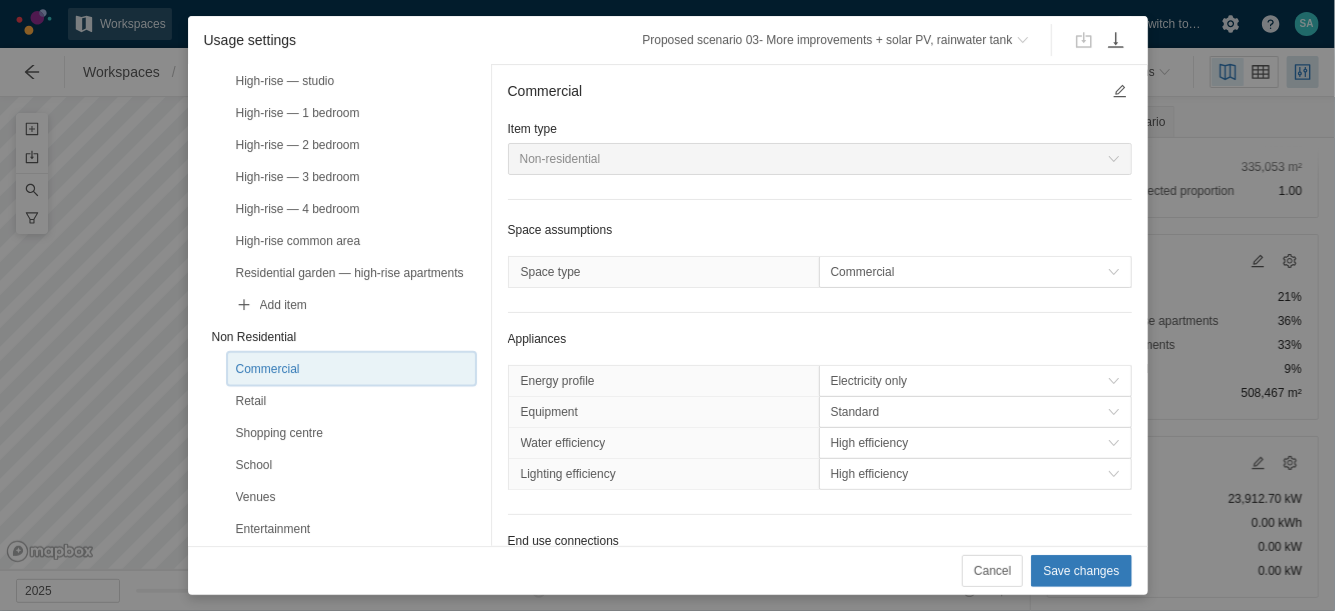 scroll, scrollTop: 0, scrollLeft: 0, axis: both 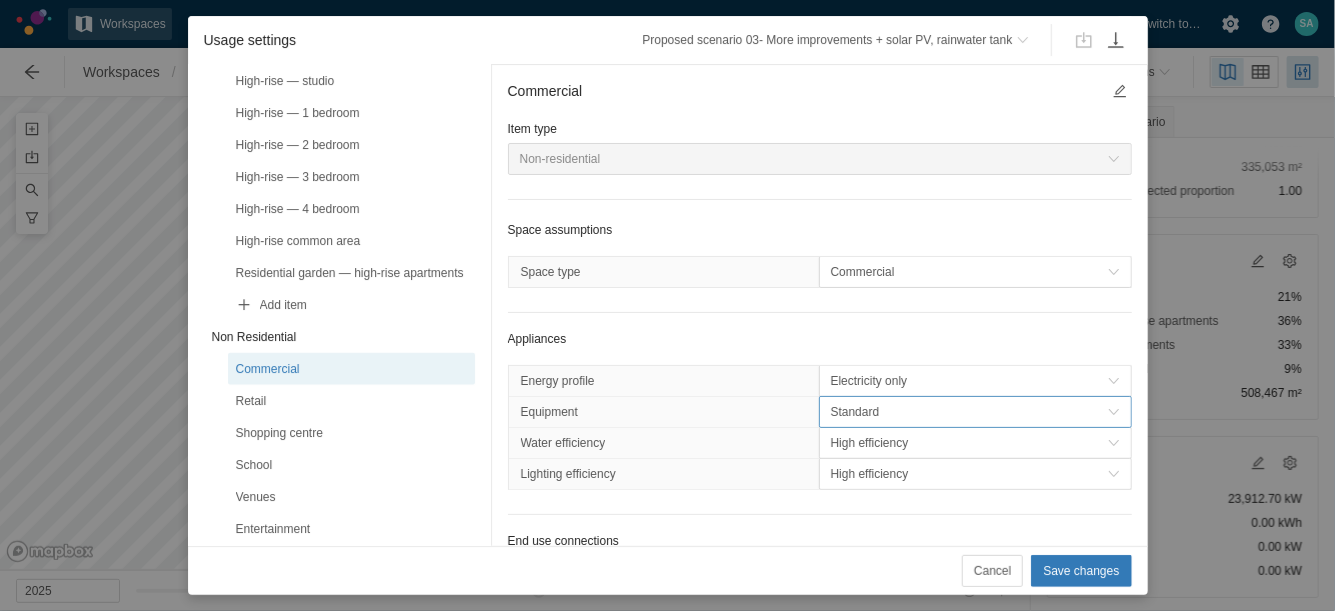 click on "Standard" at bounding box center (969, 412) 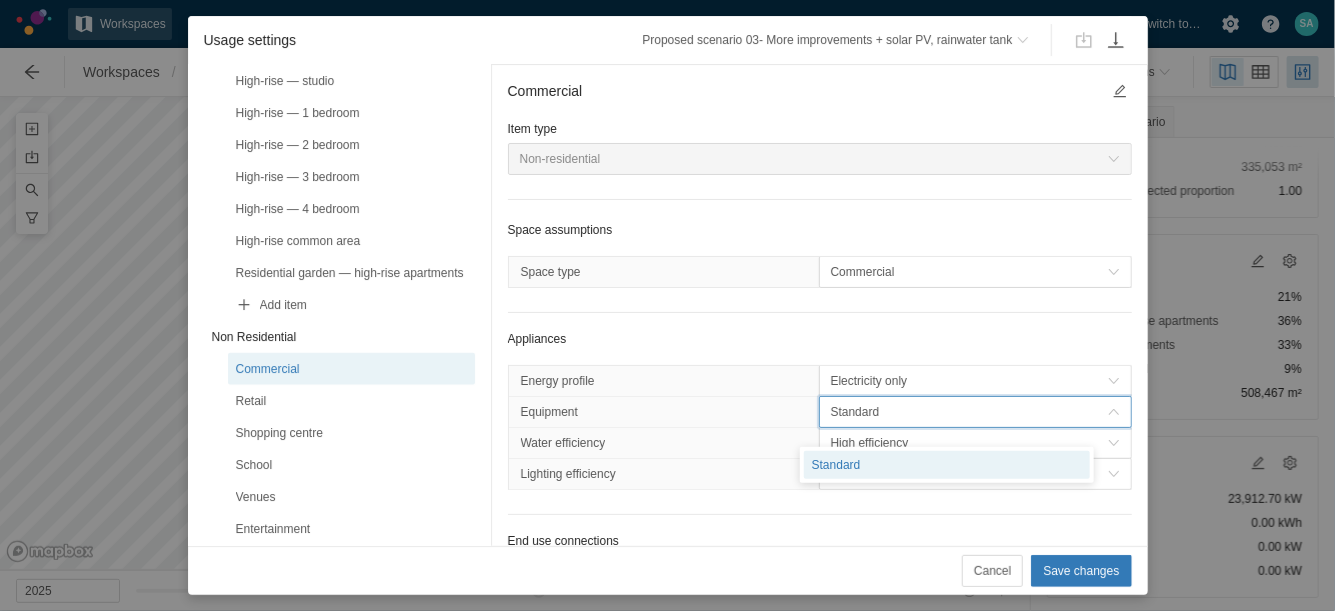 click on "Standard" at bounding box center [969, 412] 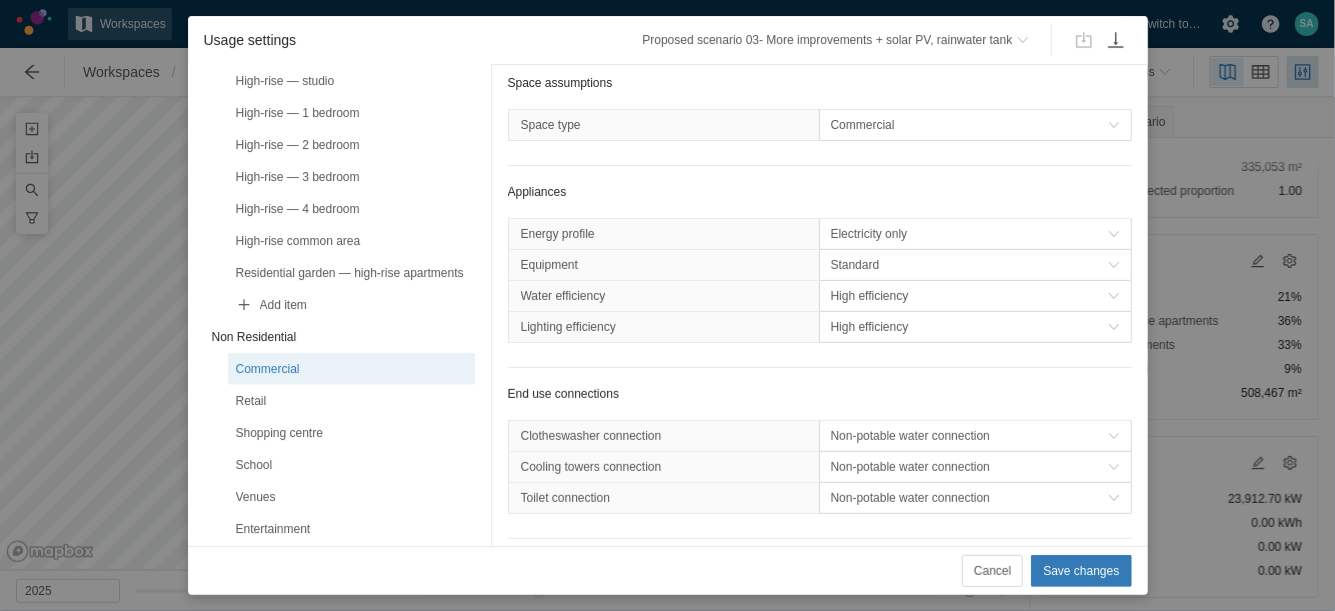 scroll, scrollTop: 200, scrollLeft: 0, axis: vertical 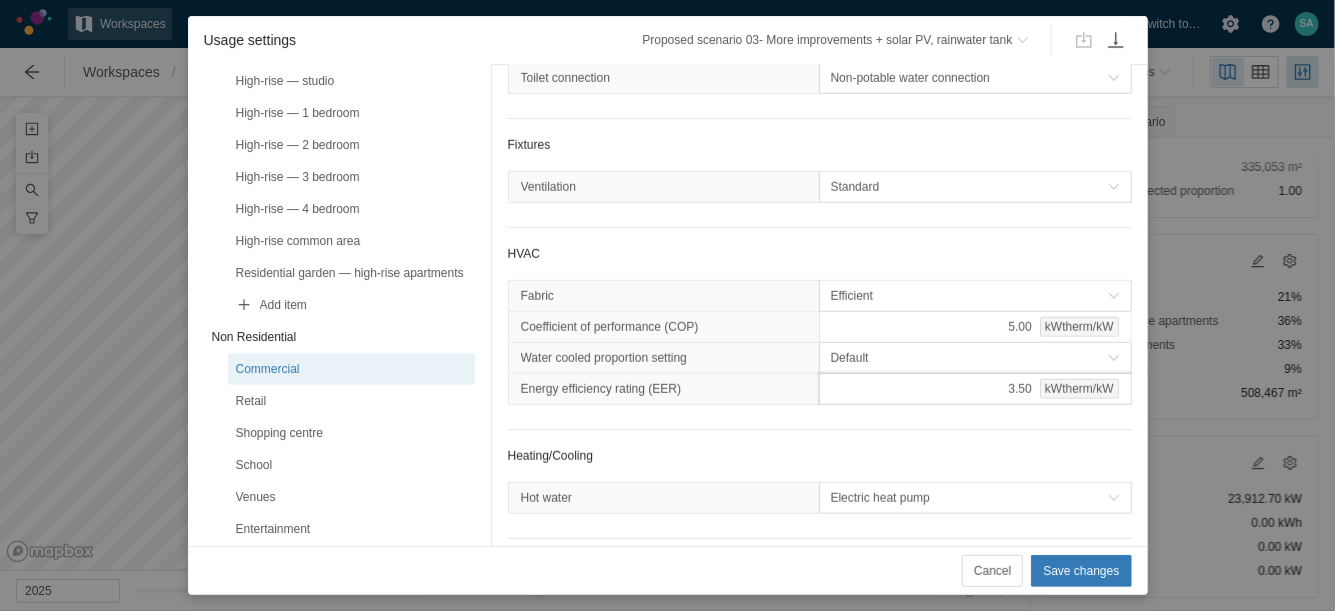 click on "3.50 kWtherm/kW" at bounding box center (975, 389) 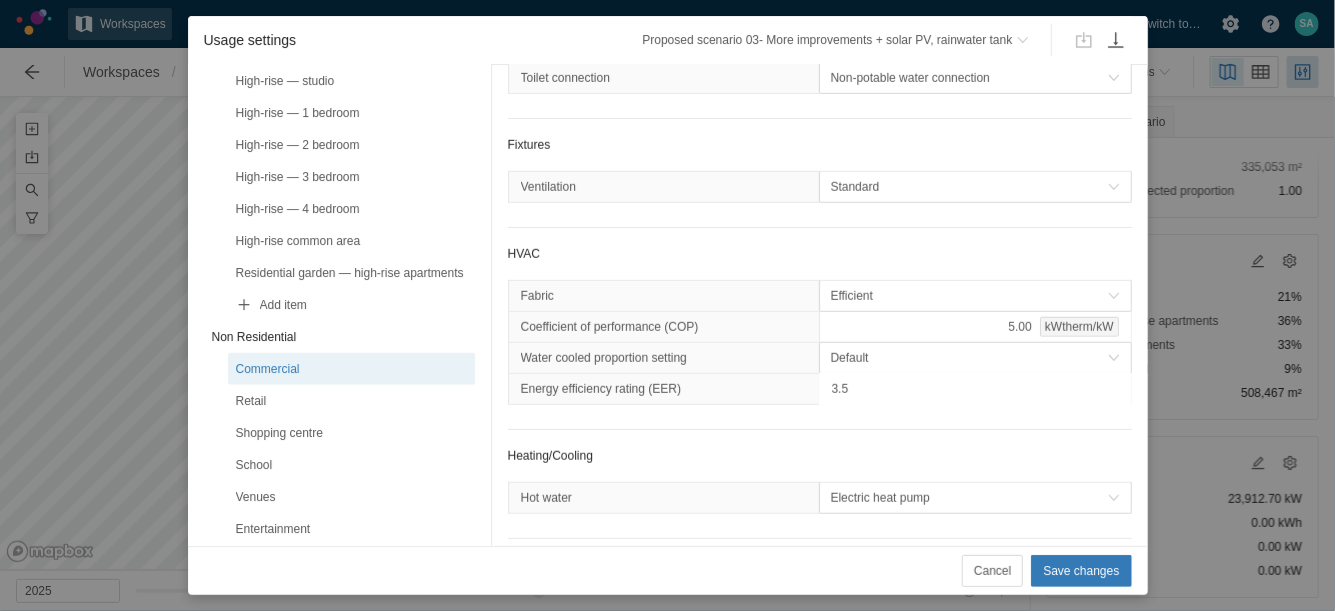 type on "4" 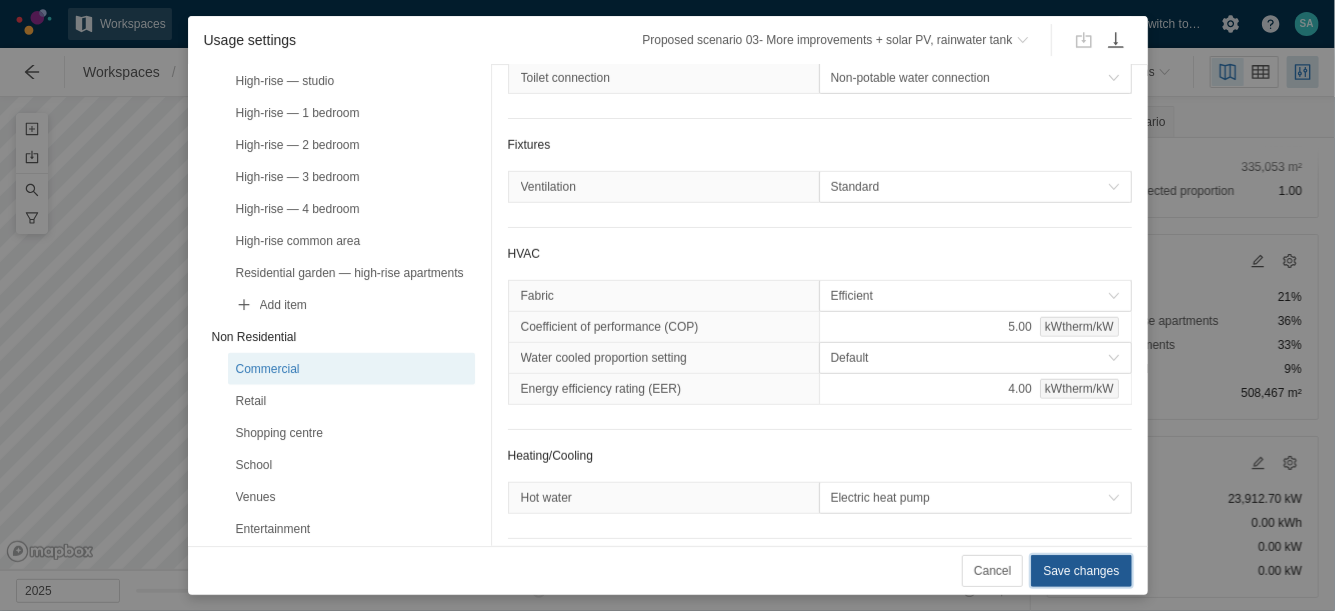 click on "Save changes" at bounding box center (1081, 571) 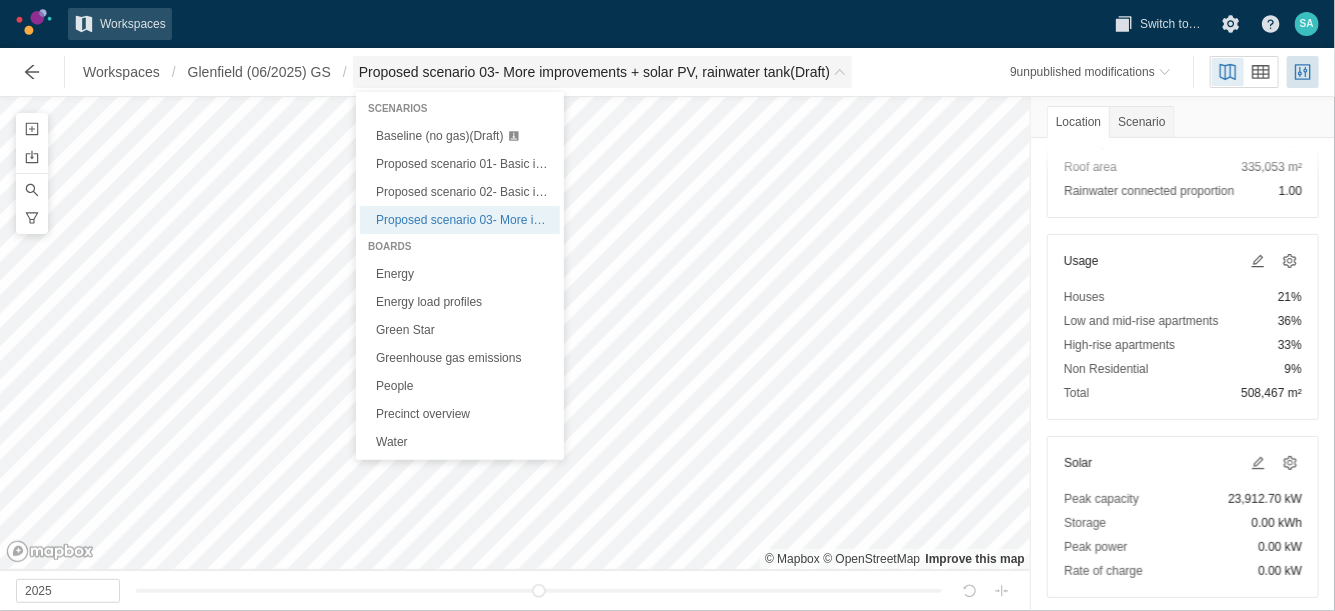 click at bounding box center [840, 72] 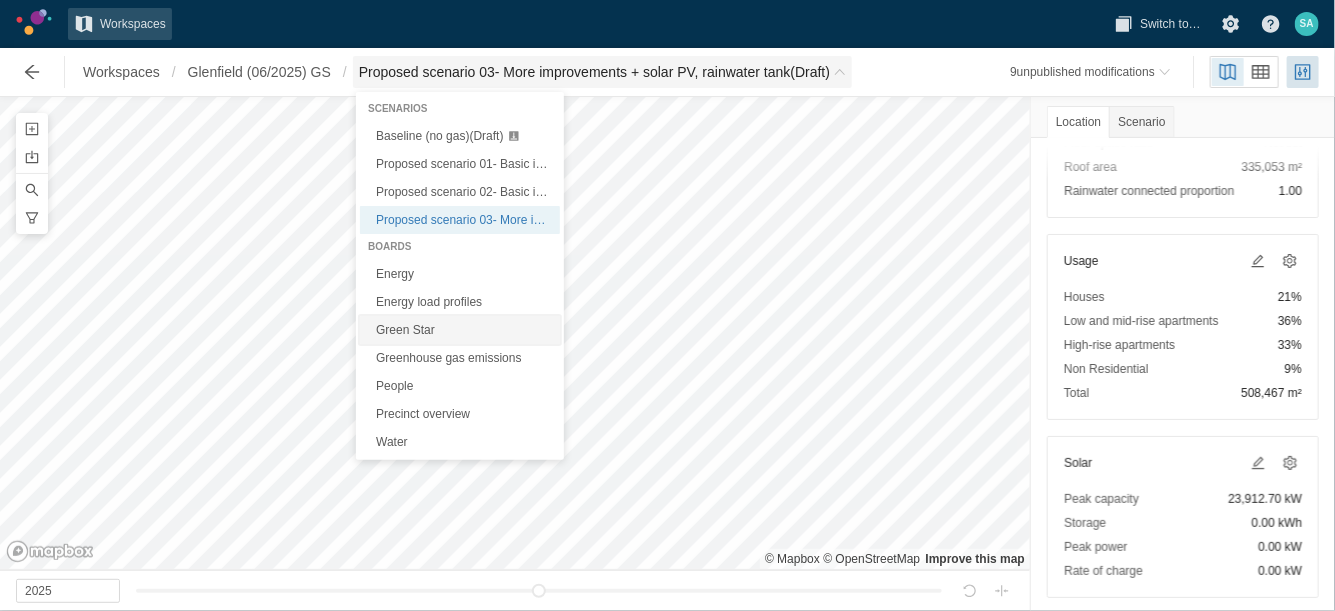 click on "Green Star" at bounding box center (460, 330) 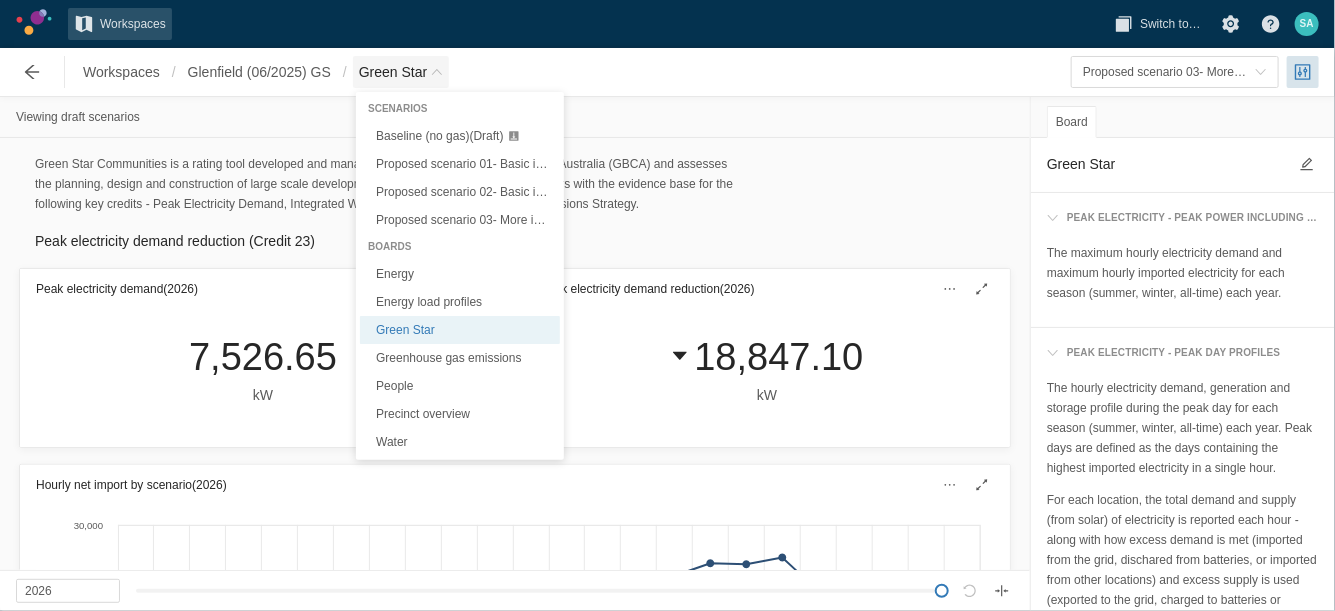 click at bounding box center [437, 72] 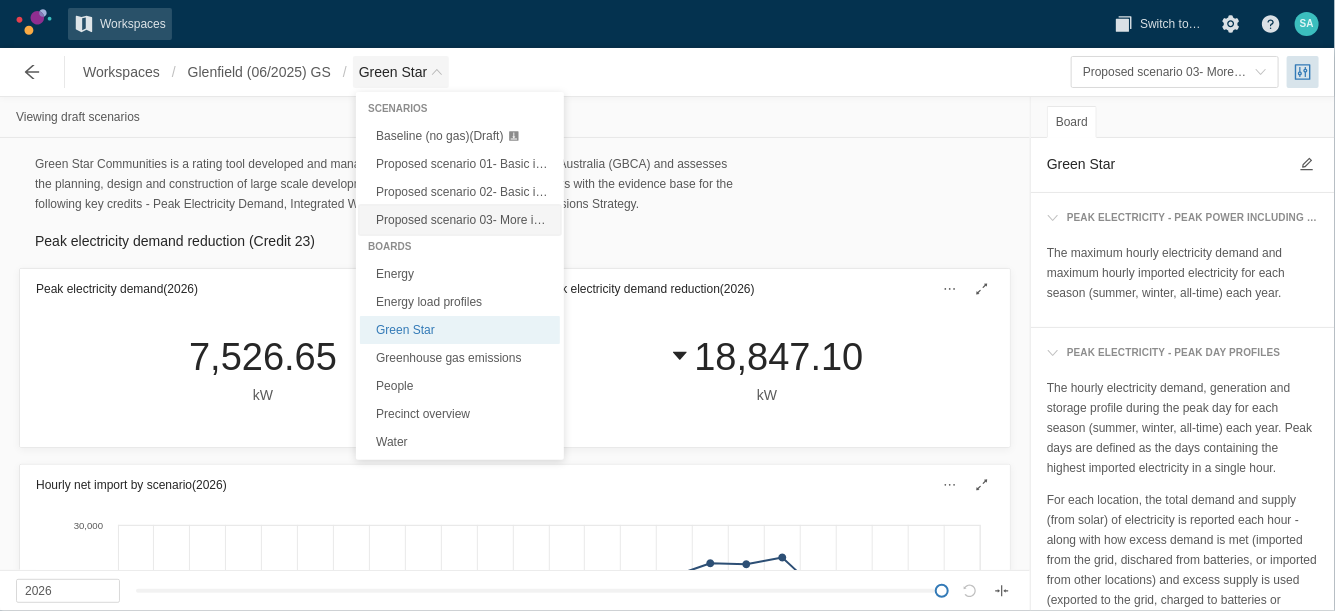 click on "Proposed scenario 03- More improvements + solar PV, rainwater tank  (Draft)" at bounding box center (578, 220) 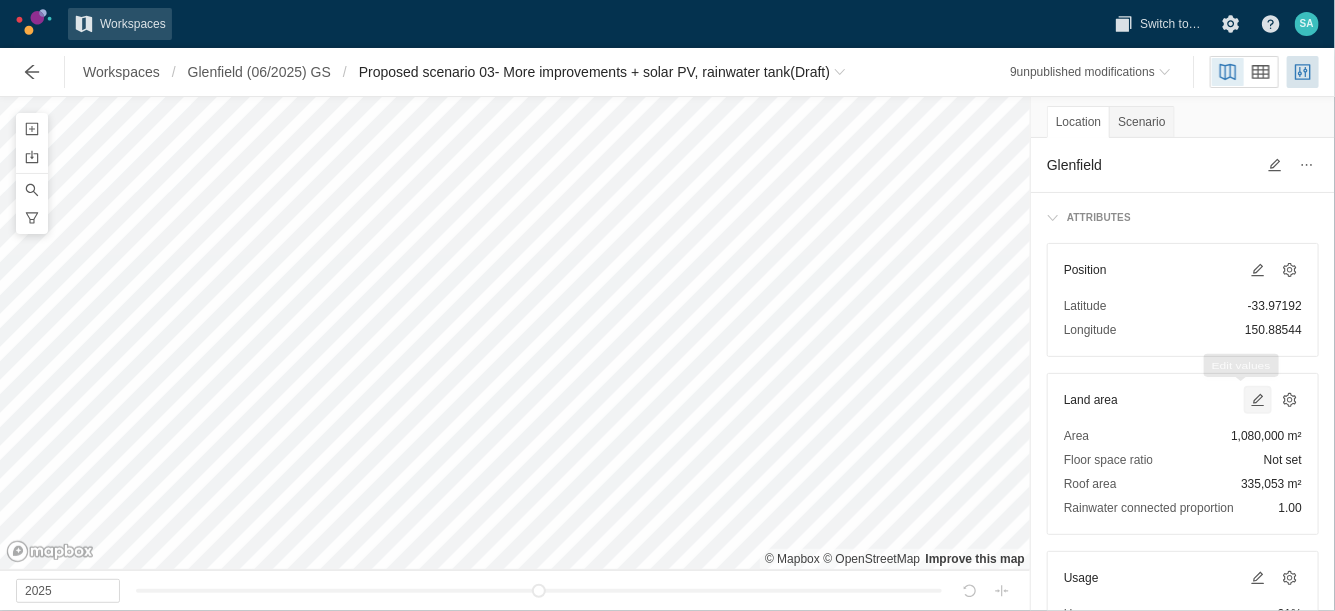 click at bounding box center [1258, 400] 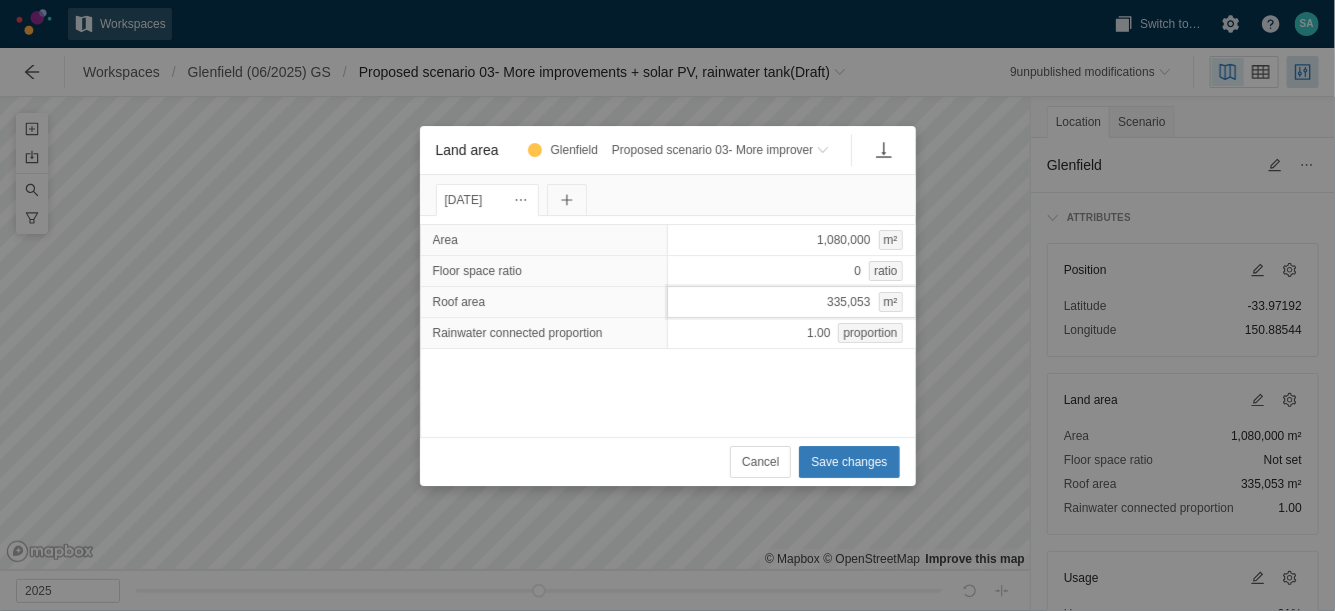 click on "335,053 m²" at bounding box center (791, 302) 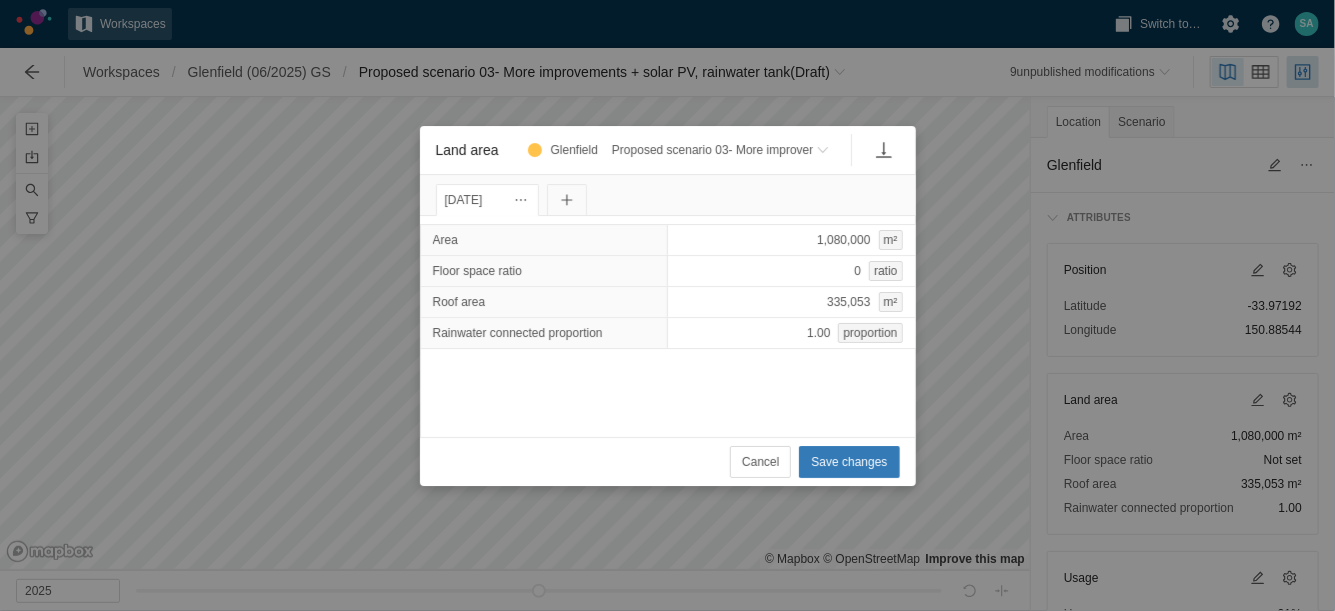 click on "Area 1,080,000 m² Floor space ratio 0 ratio Roof area 335,053 m² Rainwater connected proportion 1.00 proportion" at bounding box center [668, 326] 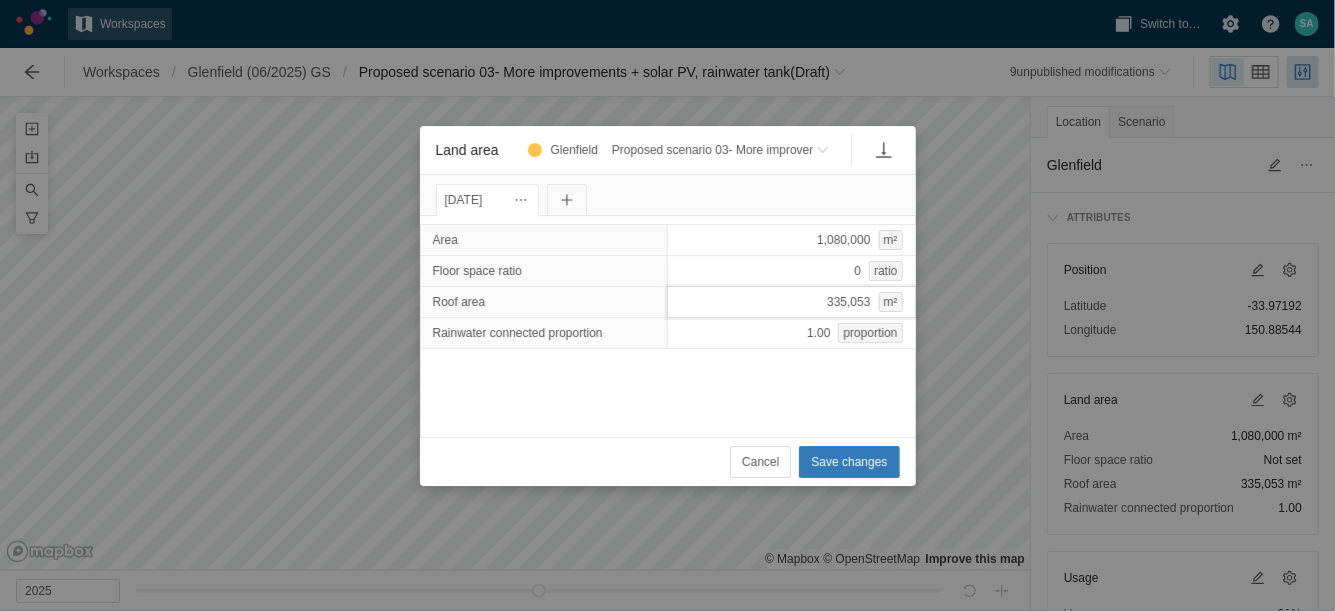 click on "335,053 m²" at bounding box center [791, 302] 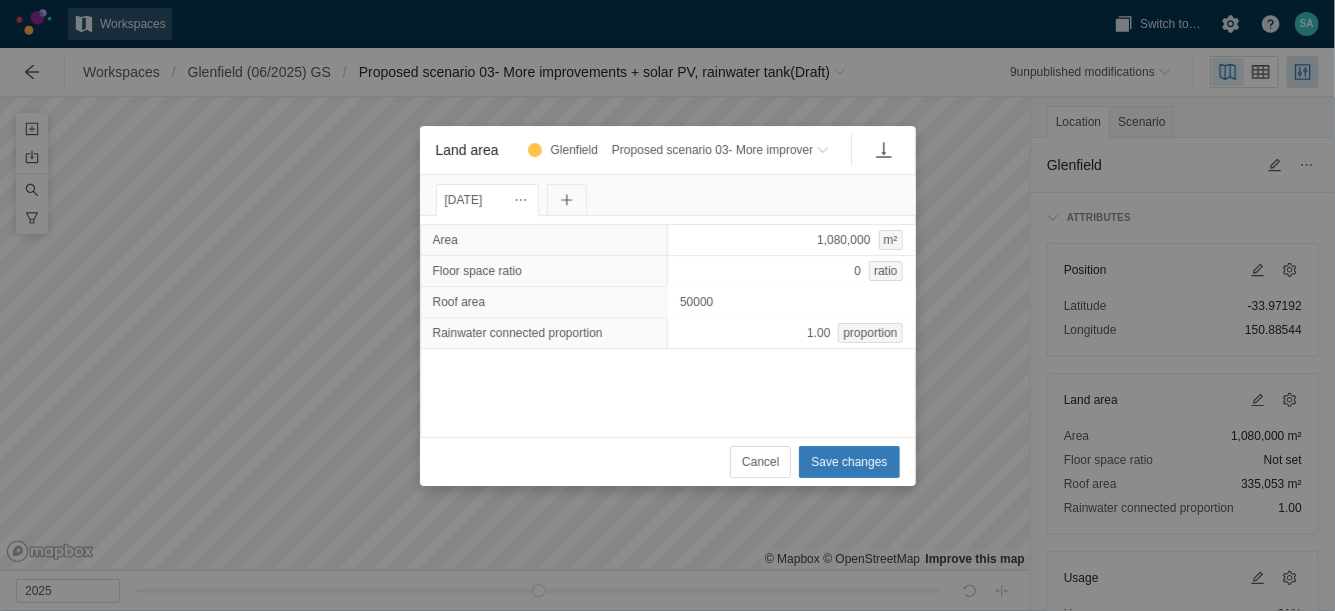 type on "500000" 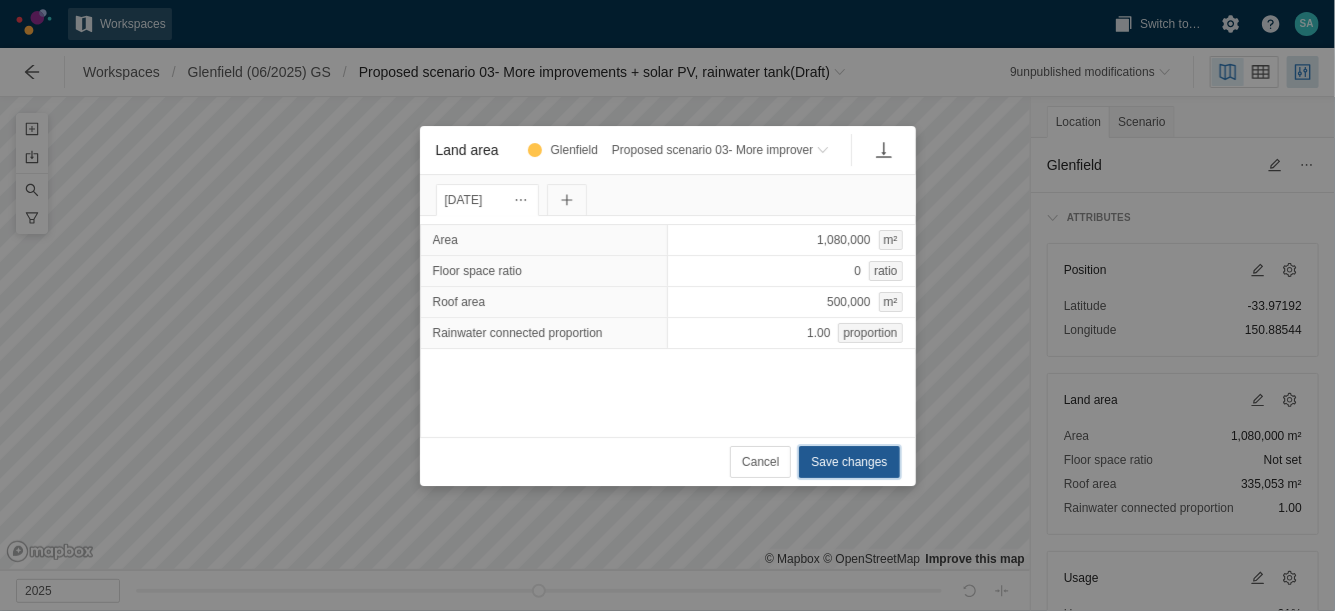 click on "Save changes" at bounding box center [849, 462] 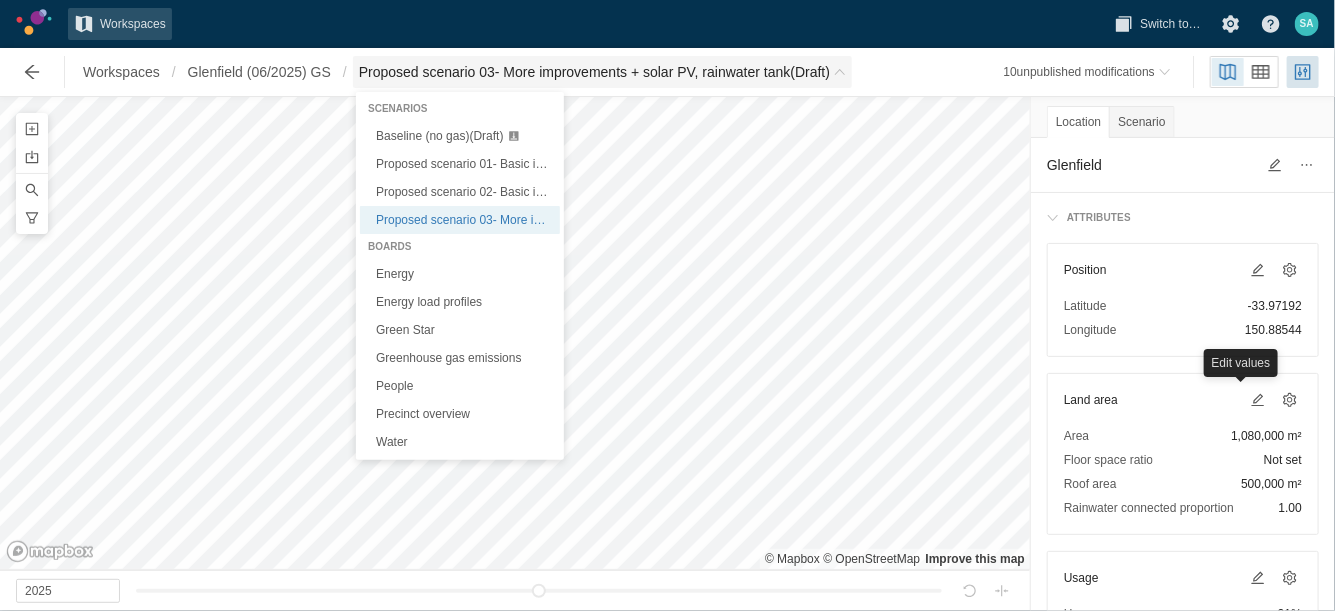 click on "Proposed scenario 03- More improvements + solar PV, rainwater tank  (Draft)" at bounding box center (602, 72) 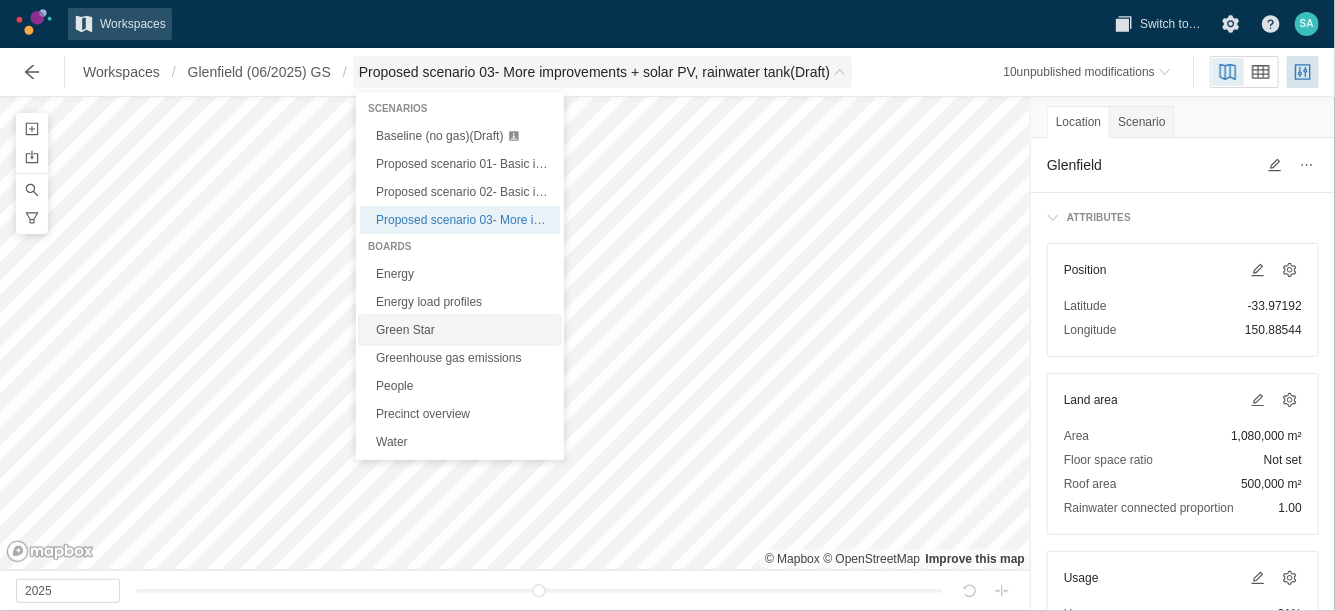 click on "Green Star" at bounding box center [460, 330] 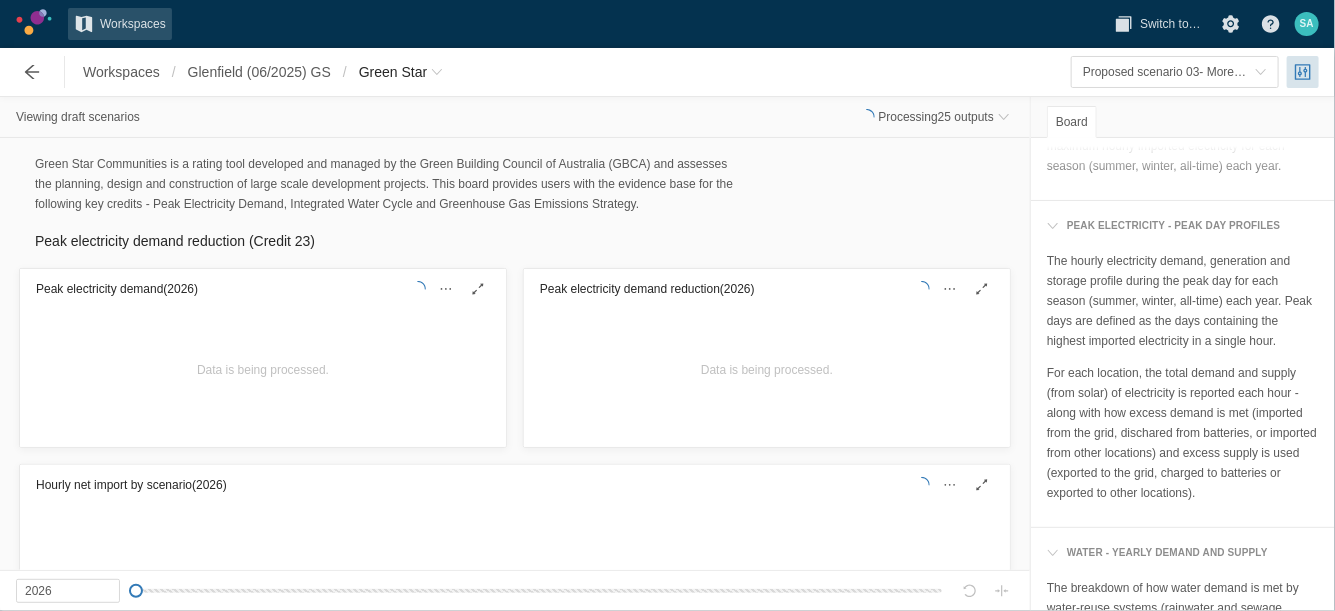 scroll, scrollTop: 130, scrollLeft: 0, axis: vertical 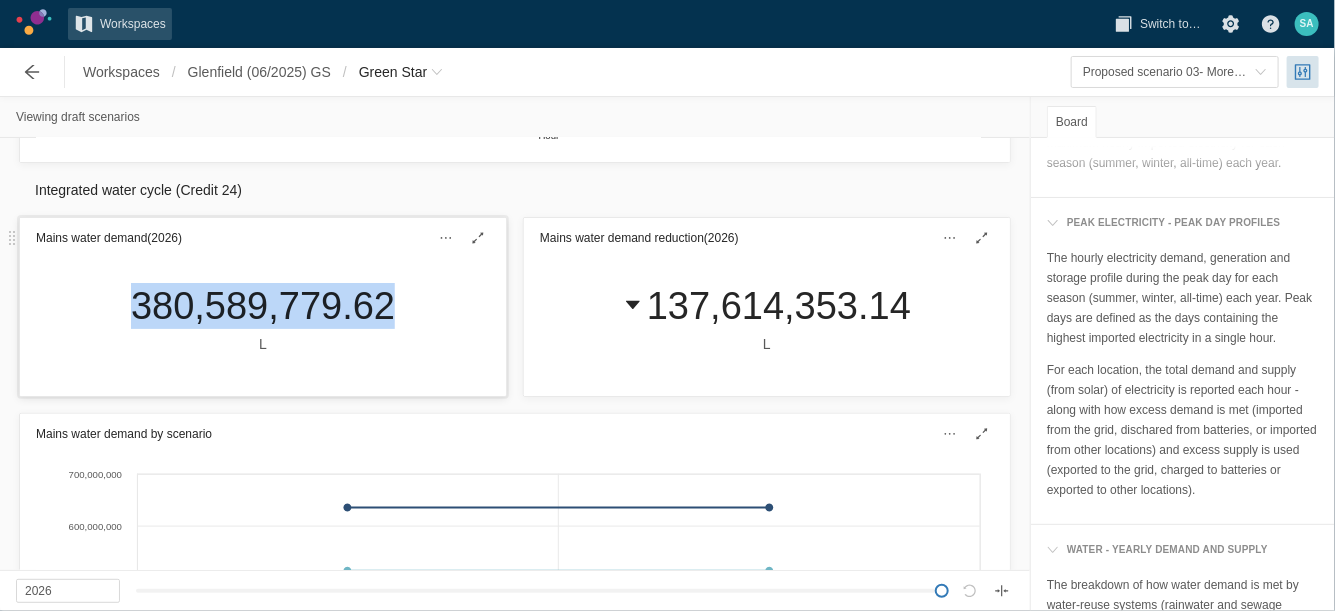drag, startPoint x: 123, startPoint y: 313, endPoint x: 382, endPoint y: 324, distance: 259.2335 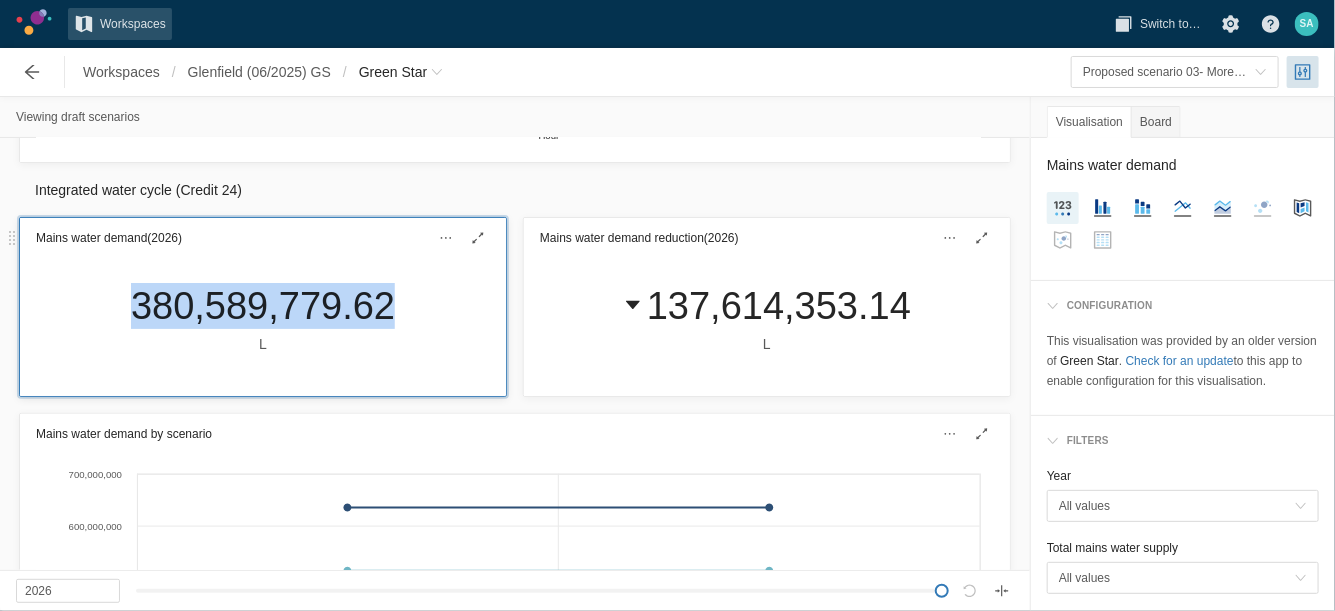 copy on "380,589,779.62" 